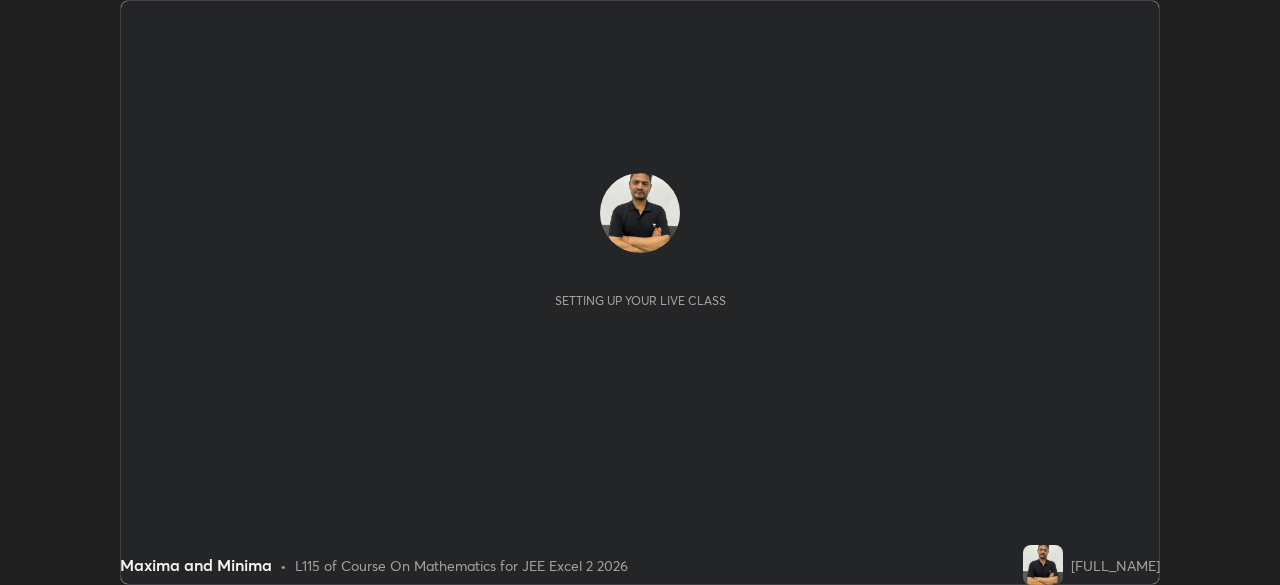 scroll, scrollTop: 0, scrollLeft: 0, axis: both 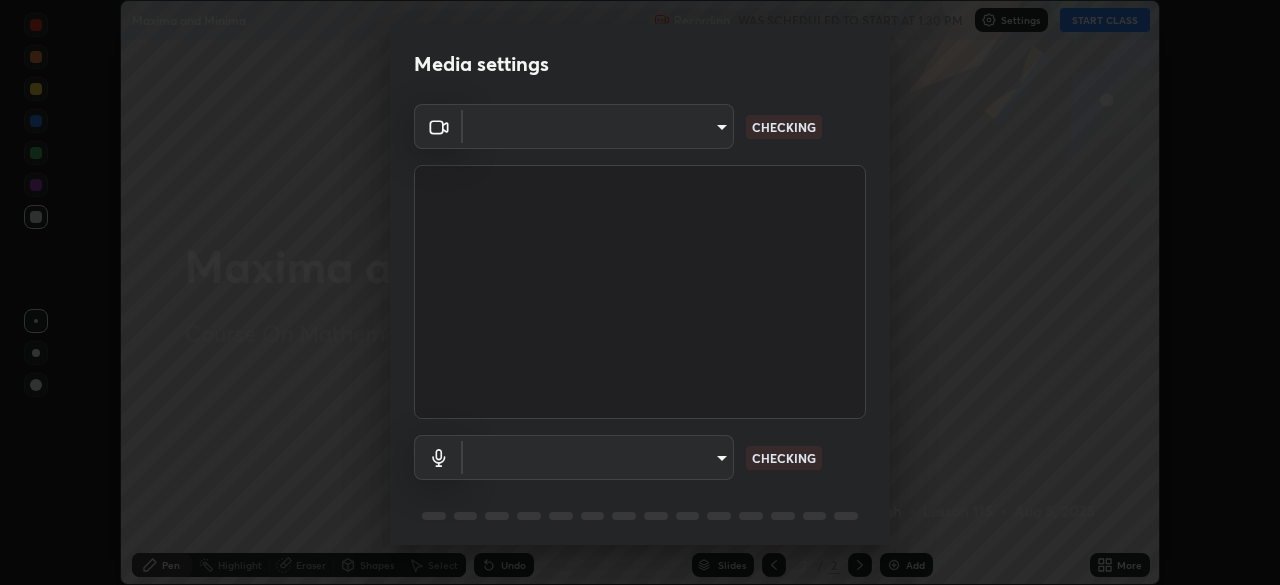type on "b04d3f4aab0507a607fcb058103082b40897ea5b56942dd6fa8112f95d025699" 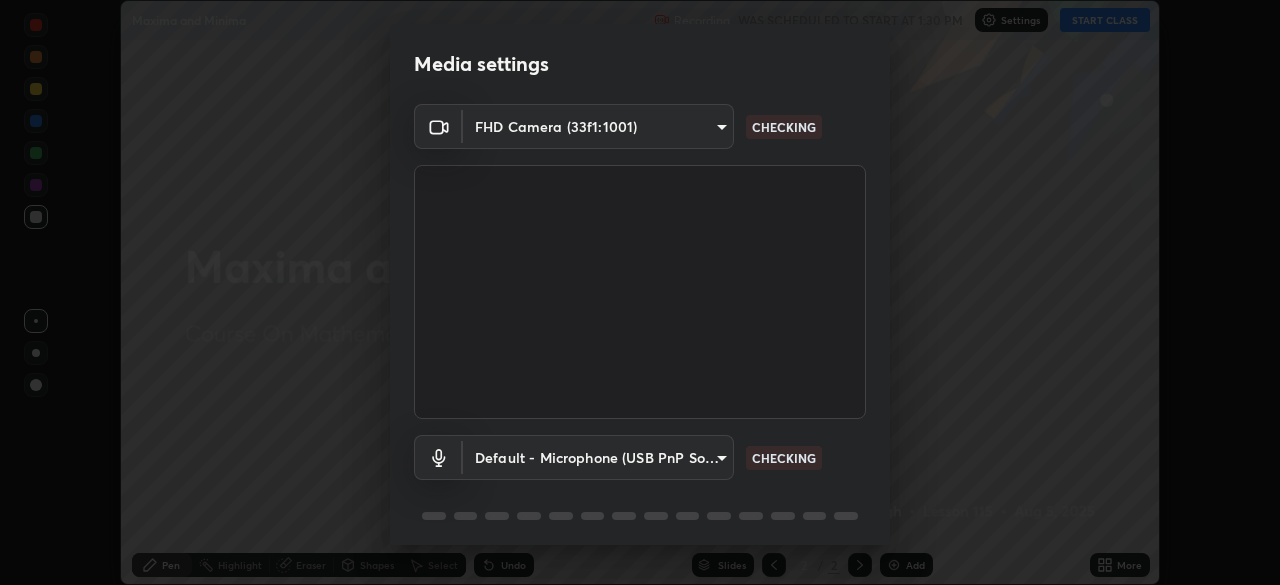 click on "Erase all Maxima and Minima Recording WAS SCHEDULED TO START AT  [TIME] Settings START CLASS Setting up your live class Maxima and Minima • L115 of Course On Mathematics for JEE Excel 2 2026 [FULL_NAME] Pen Highlight Eraser Shapes Select Undo Slides 2 / 2 Add More No doubts shared Encourage your learners to ask a doubt for better clarity Report an issue Reason for reporting Buffering Chat not working Audio - Video sync issue Educator video quality low ​ Attach an image Report Media settings FHD Camera (33f1:1001) b04d3f4aab0507a607fcb058103082b40897ea5b56942dd6fa8112f95d025699 CHECKING Default - Microphone (USB PnP Sound Device) default CHECKING 1 / 5 Next" at bounding box center [640, 292] 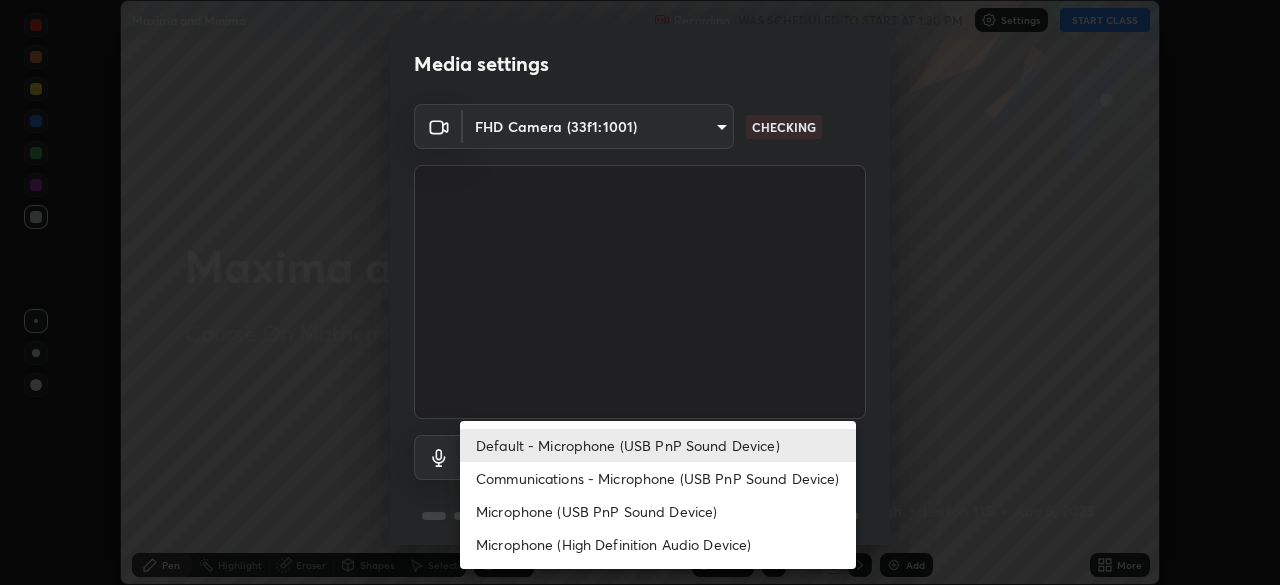 click on "Communications - Microphone (USB PnP Sound Device)" at bounding box center (658, 478) 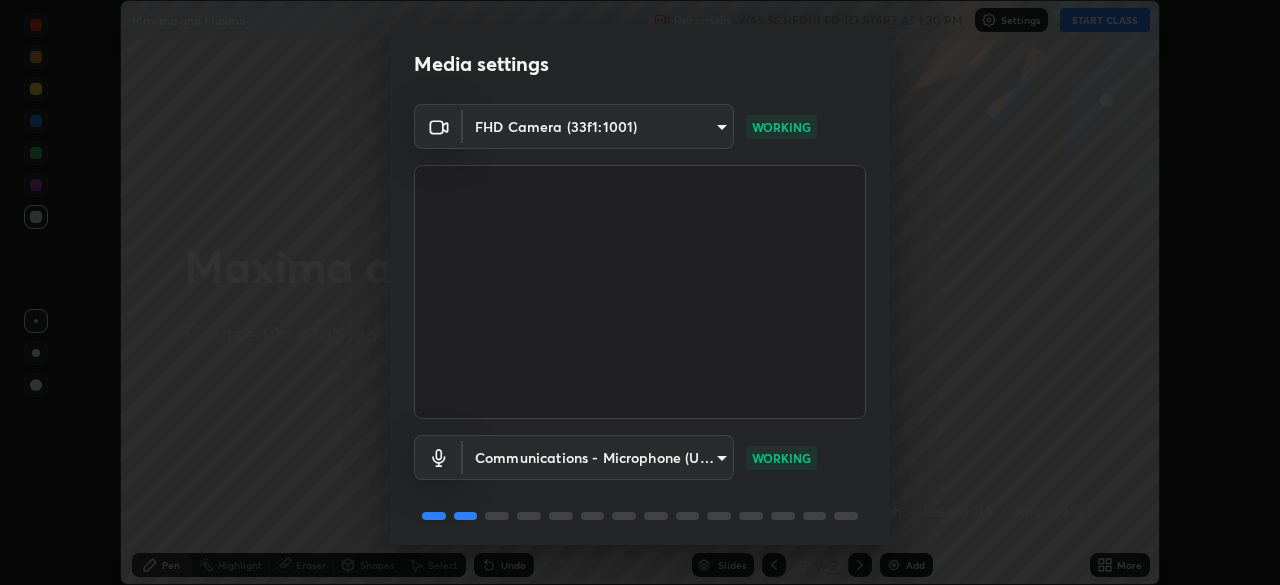 scroll, scrollTop: 71, scrollLeft: 0, axis: vertical 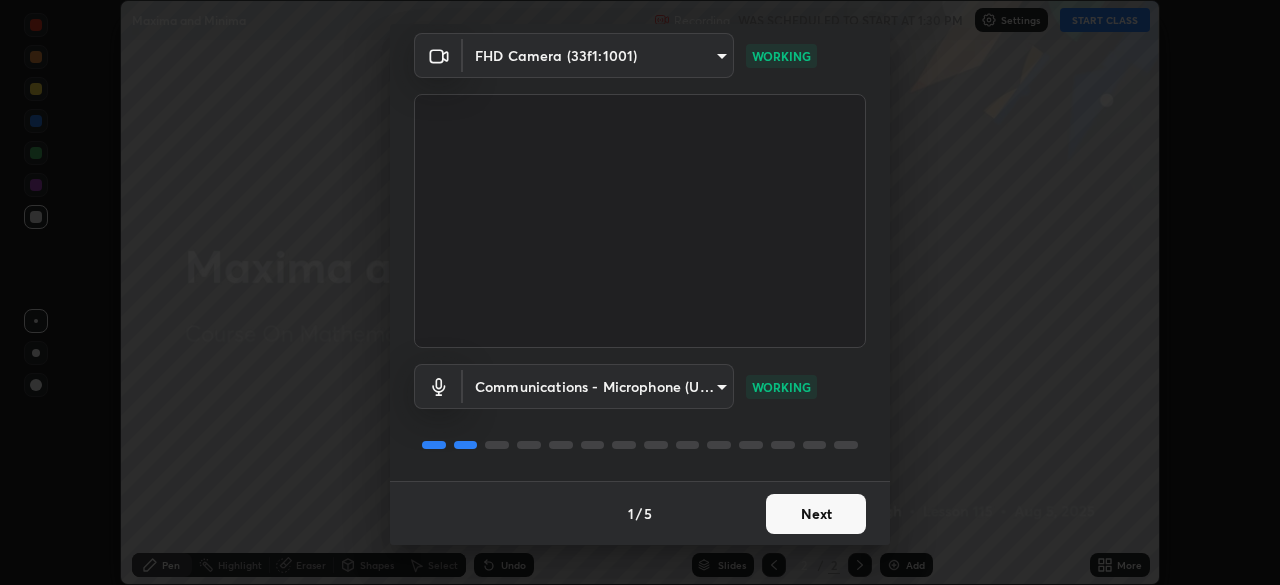 click on "Next" at bounding box center [816, 514] 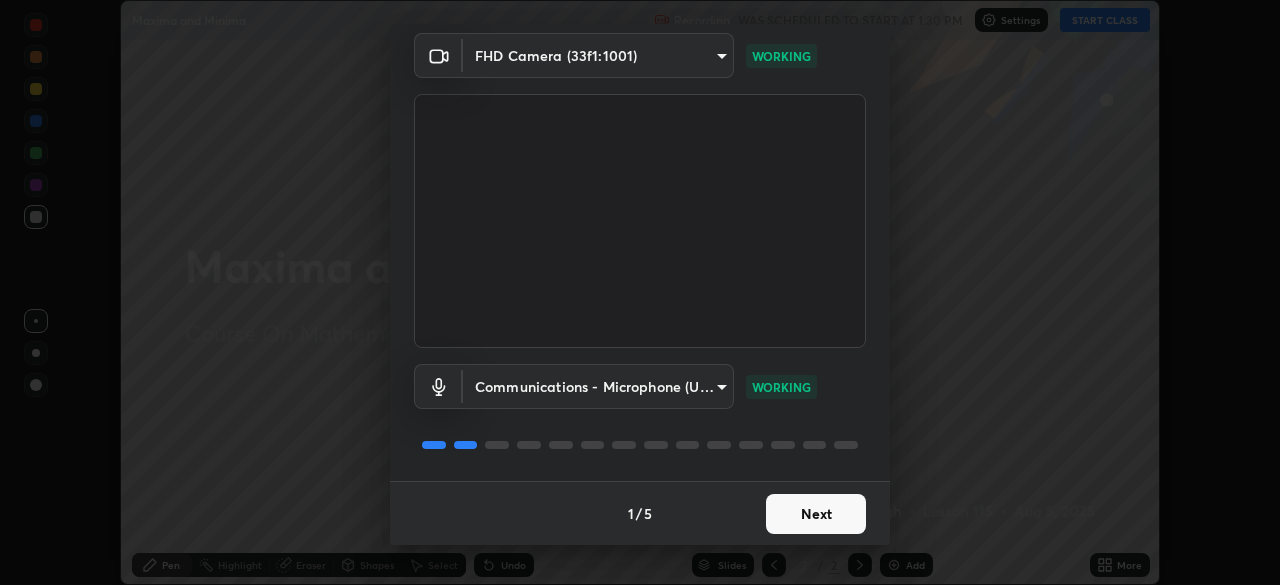 scroll, scrollTop: 0, scrollLeft: 0, axis: both 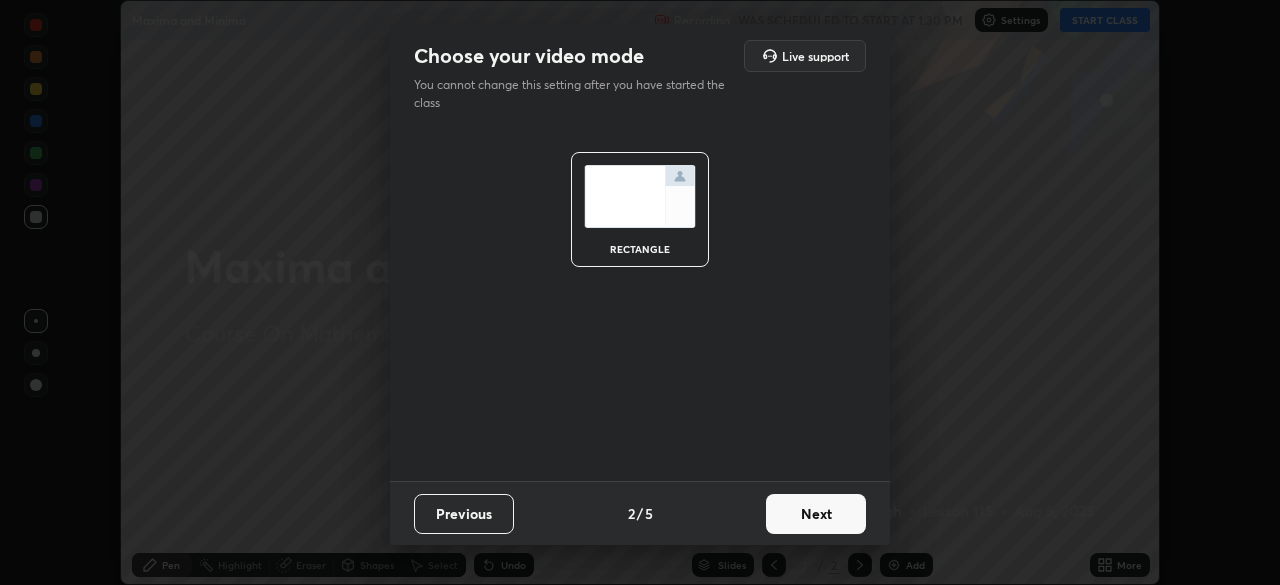 click on "Next" at bounding box center [816, 514] 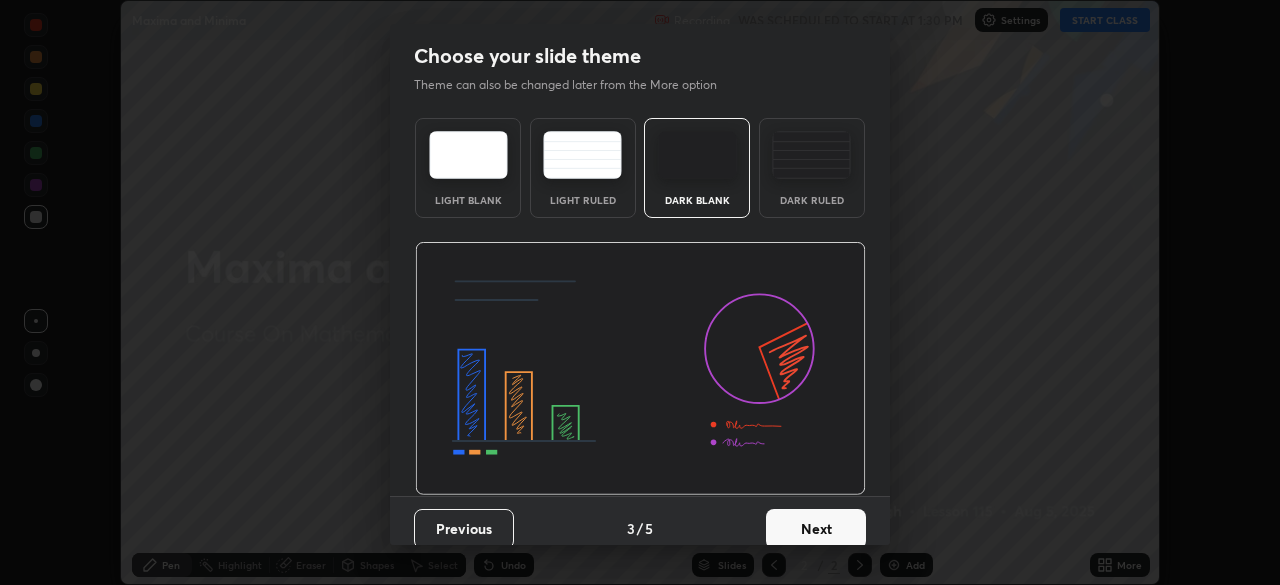 click on "Next" at bounding box center [816, 529] 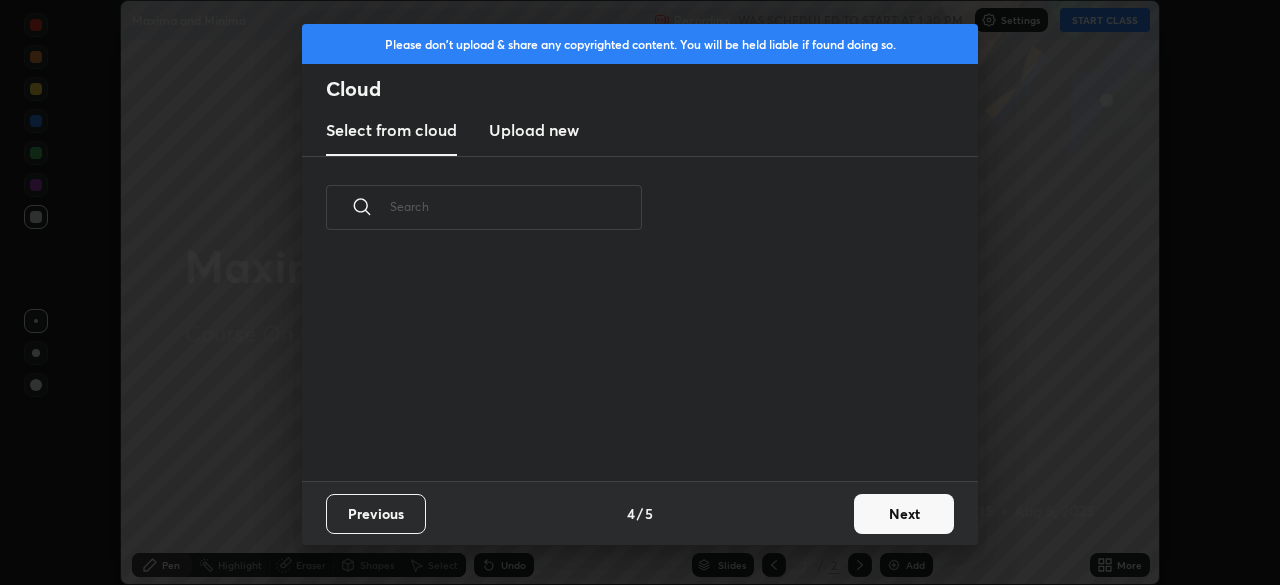 click on "Next" at bounding box center [904, 514] 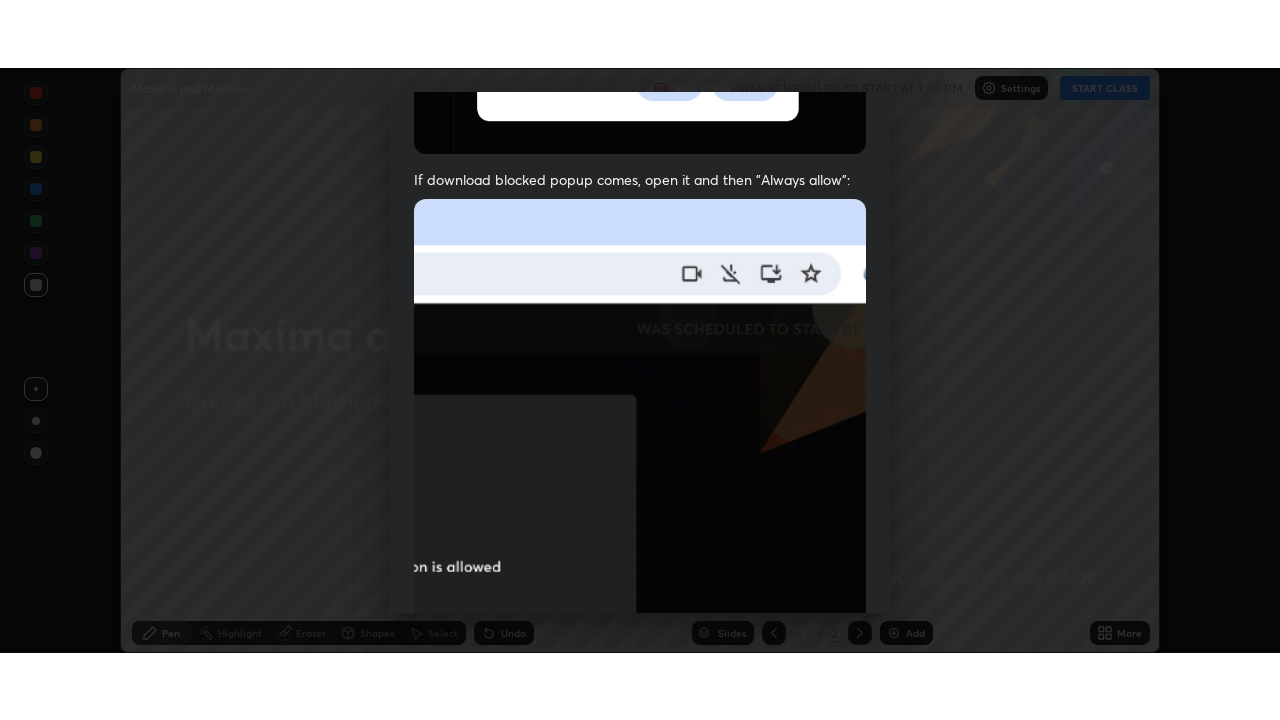 scroll, scrollTop: 479, scrollLeft: 0, axis: vertical 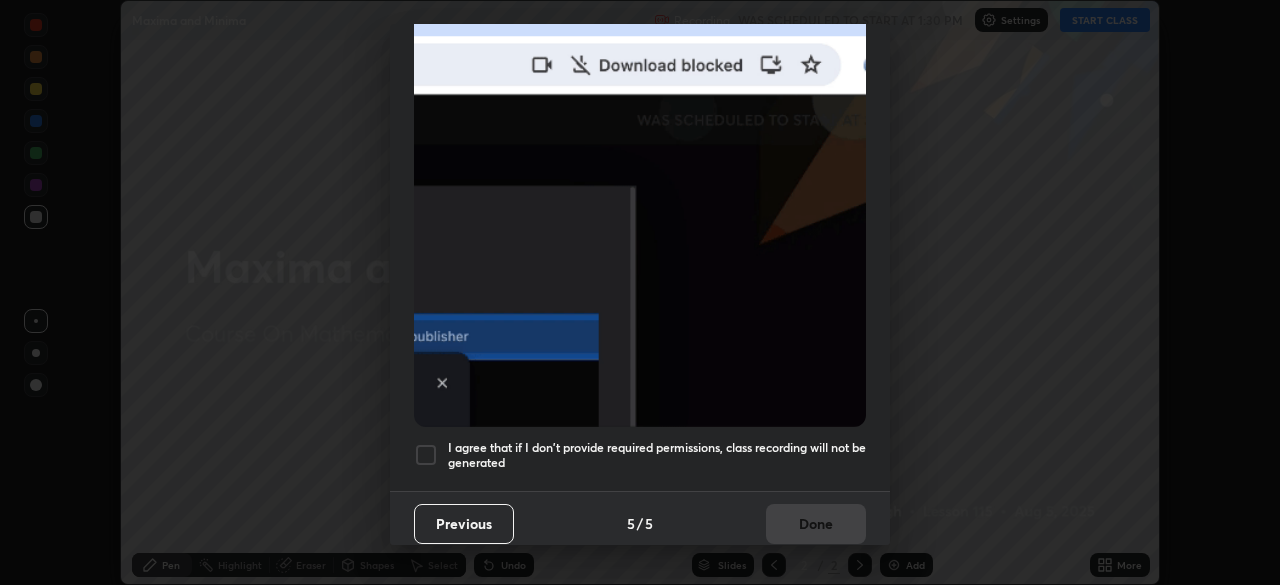 click at bounding box center (426, 455) 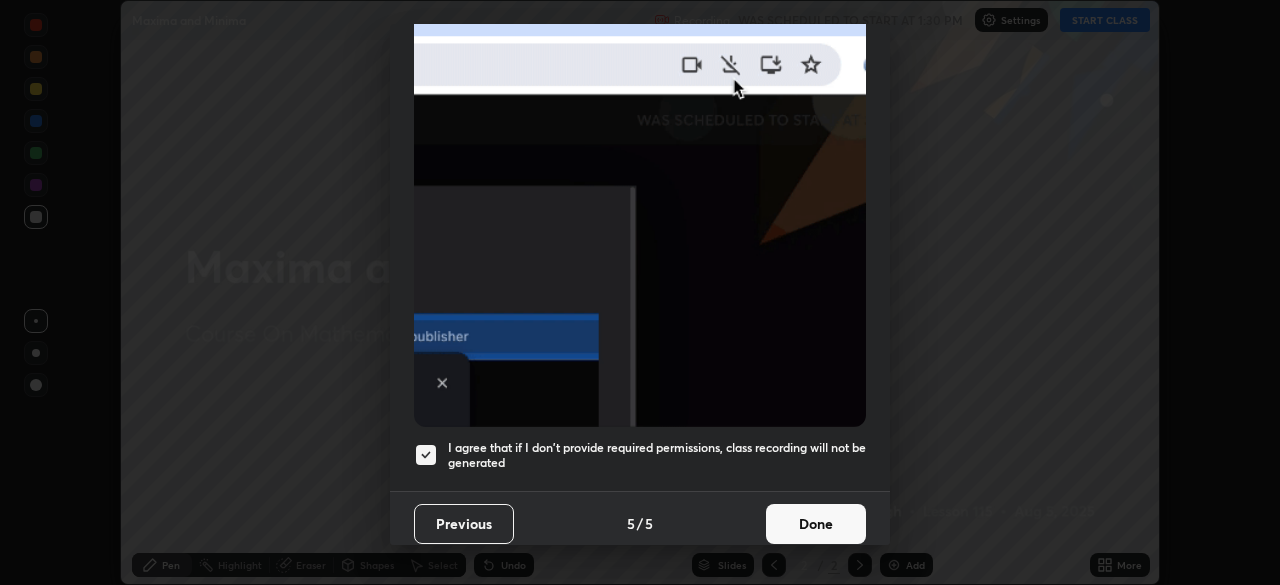 click on "Done" at bounding box center [816, 524] 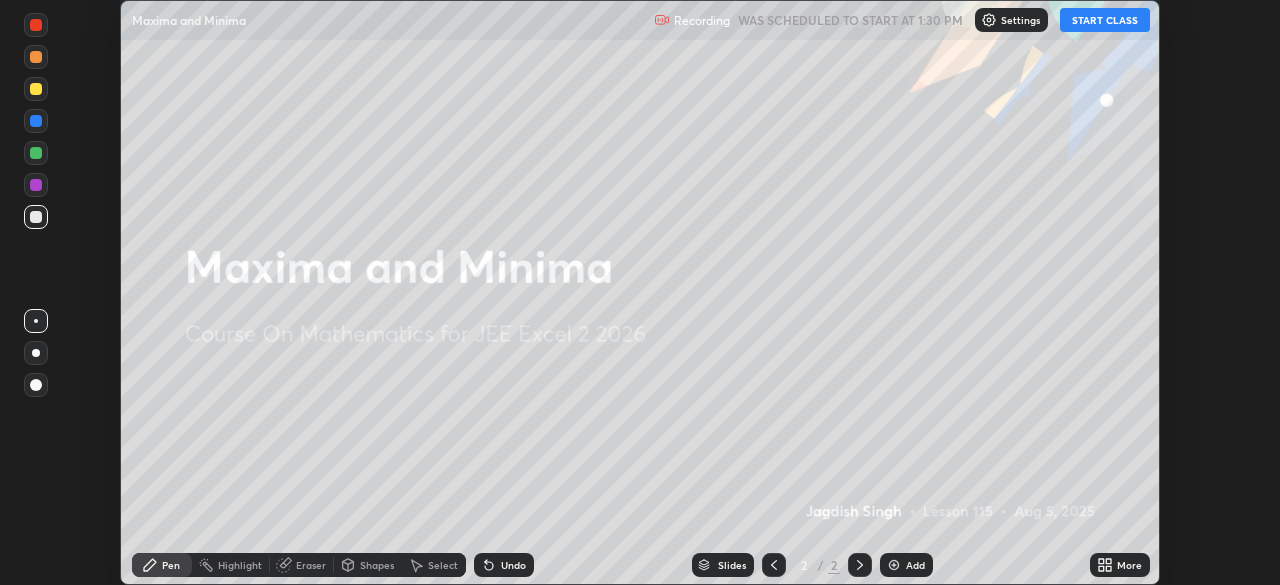 click on "START CLASS" at bounding box center (1105, 20) 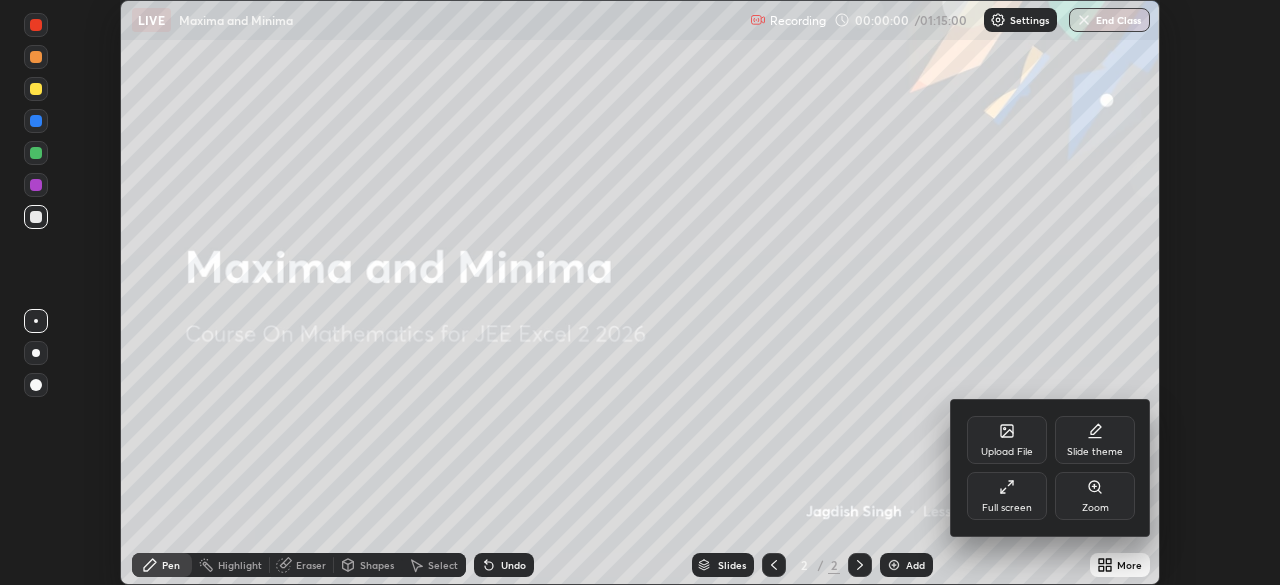 click on "Full screen" at bounding box center (1007, 496) 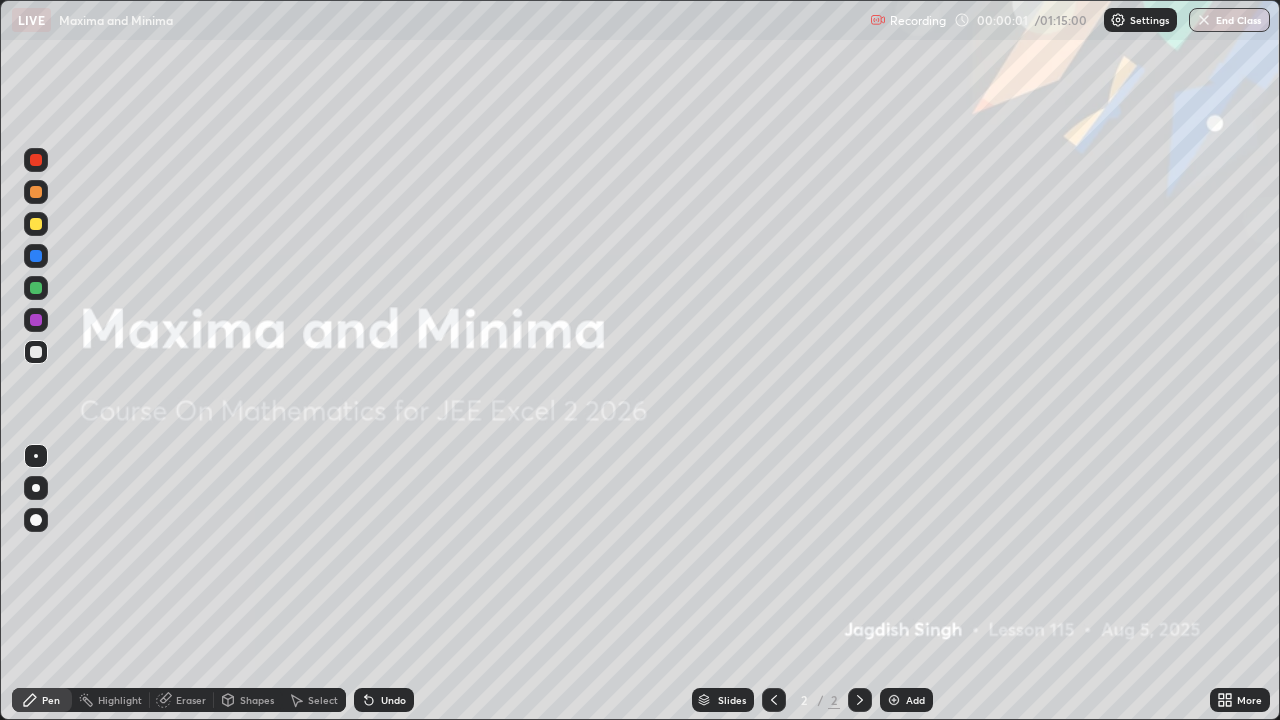 scroll, scrollTop: 99280, scrollLeft: 98720, axis: both 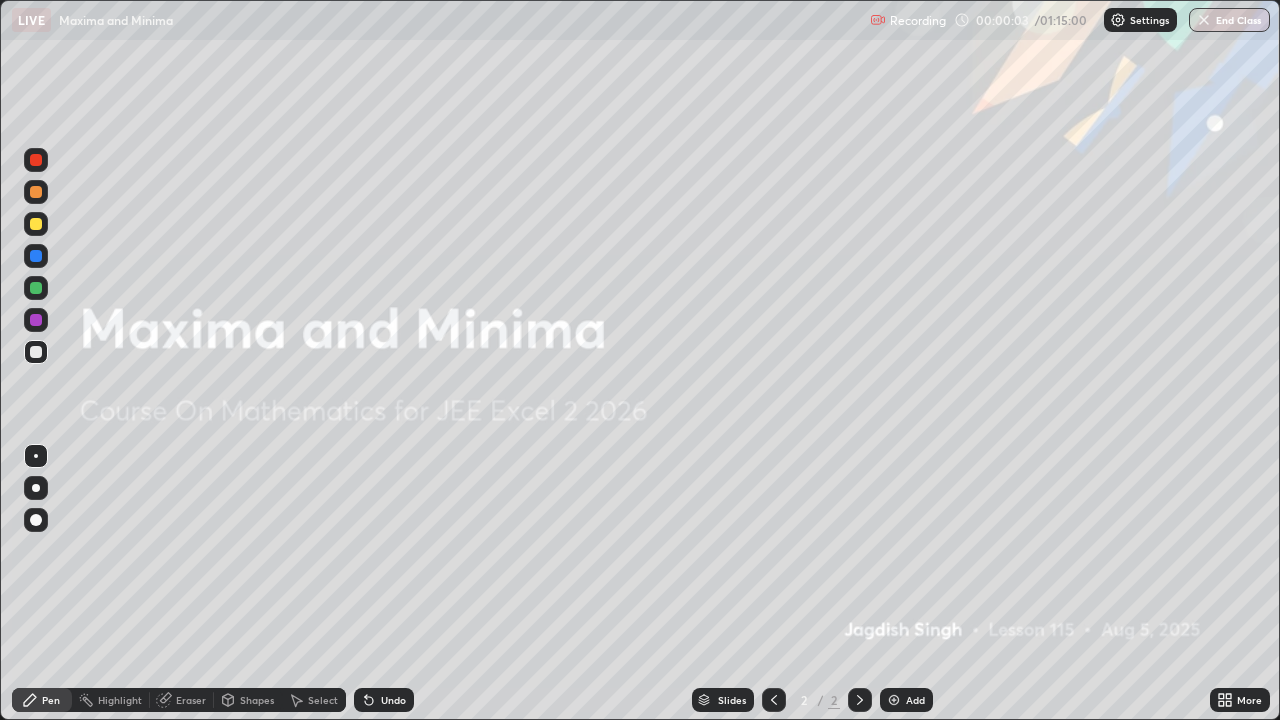 click 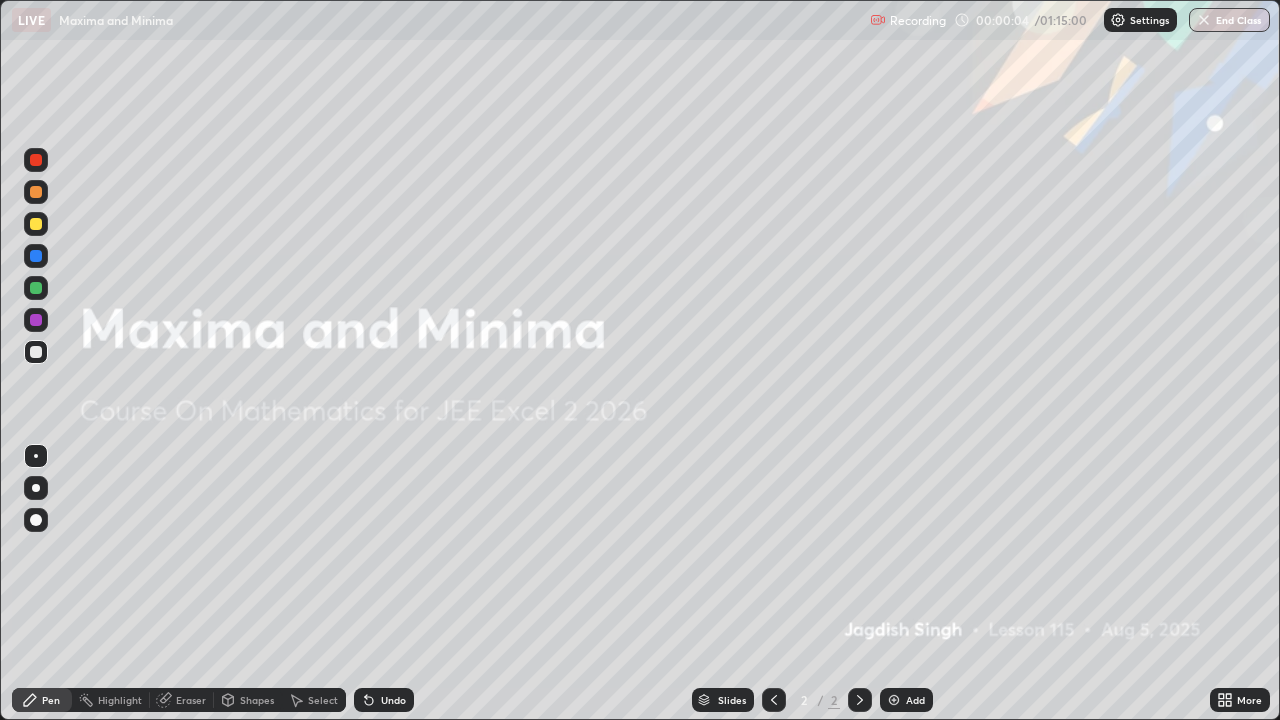 click on "Add" at bounding box center [906, 700] 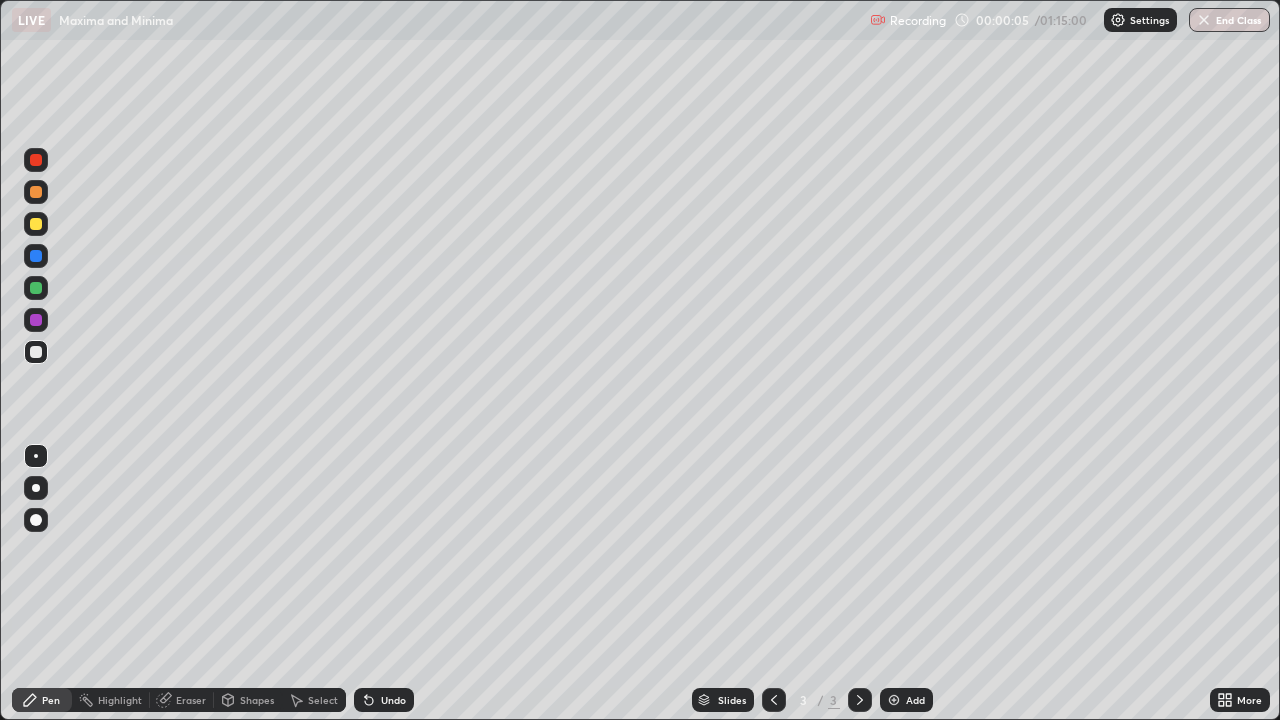click at bounding box center [36, 224] 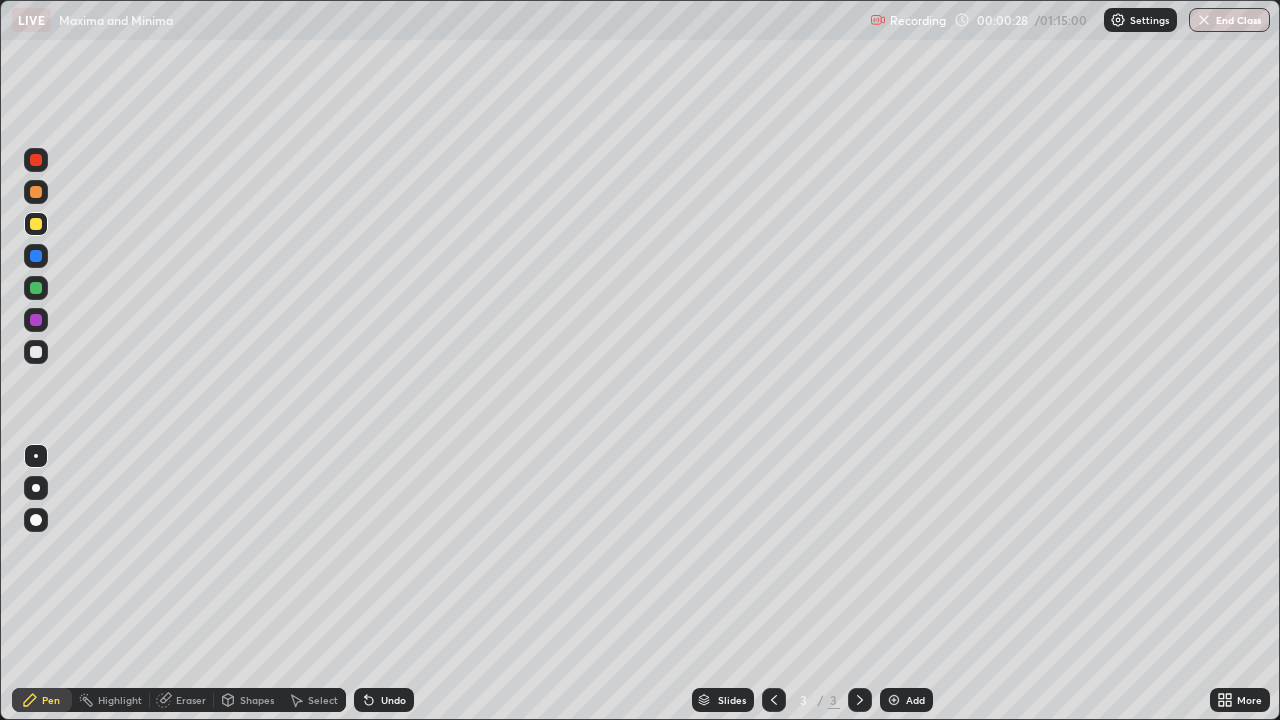 click at bounding box center (36, 352) 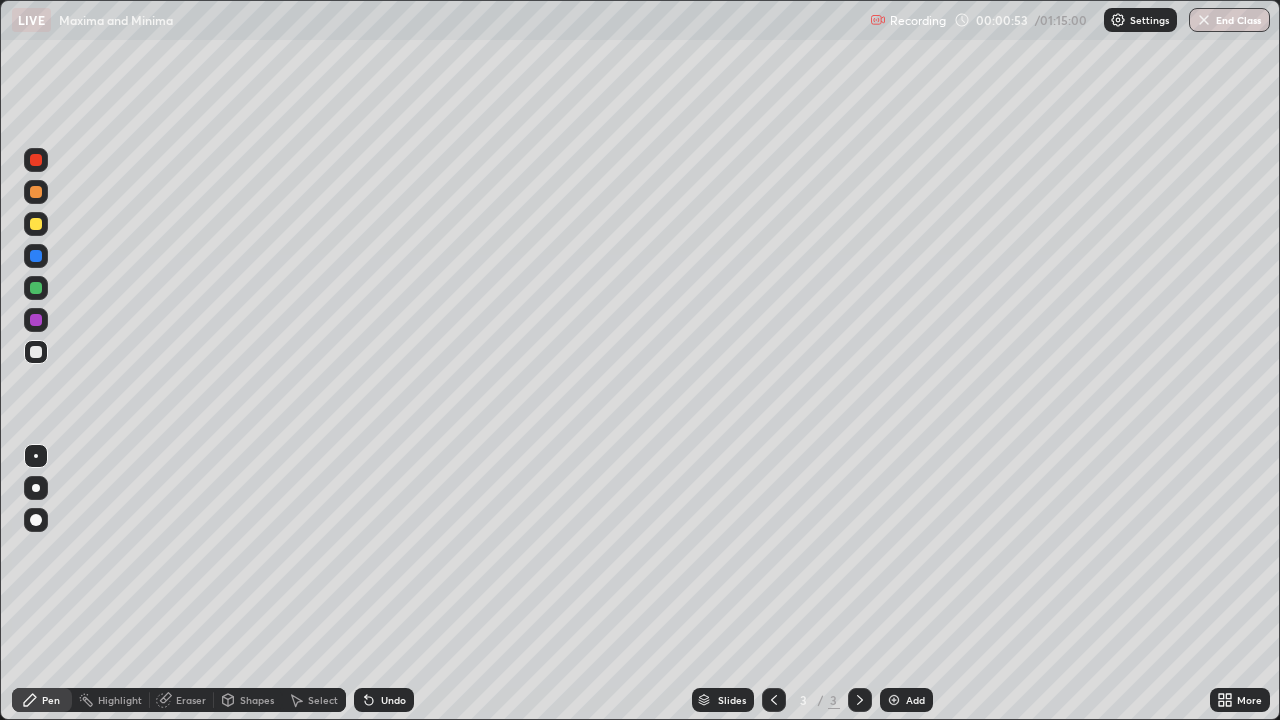 click at bounding box center (36, 352) 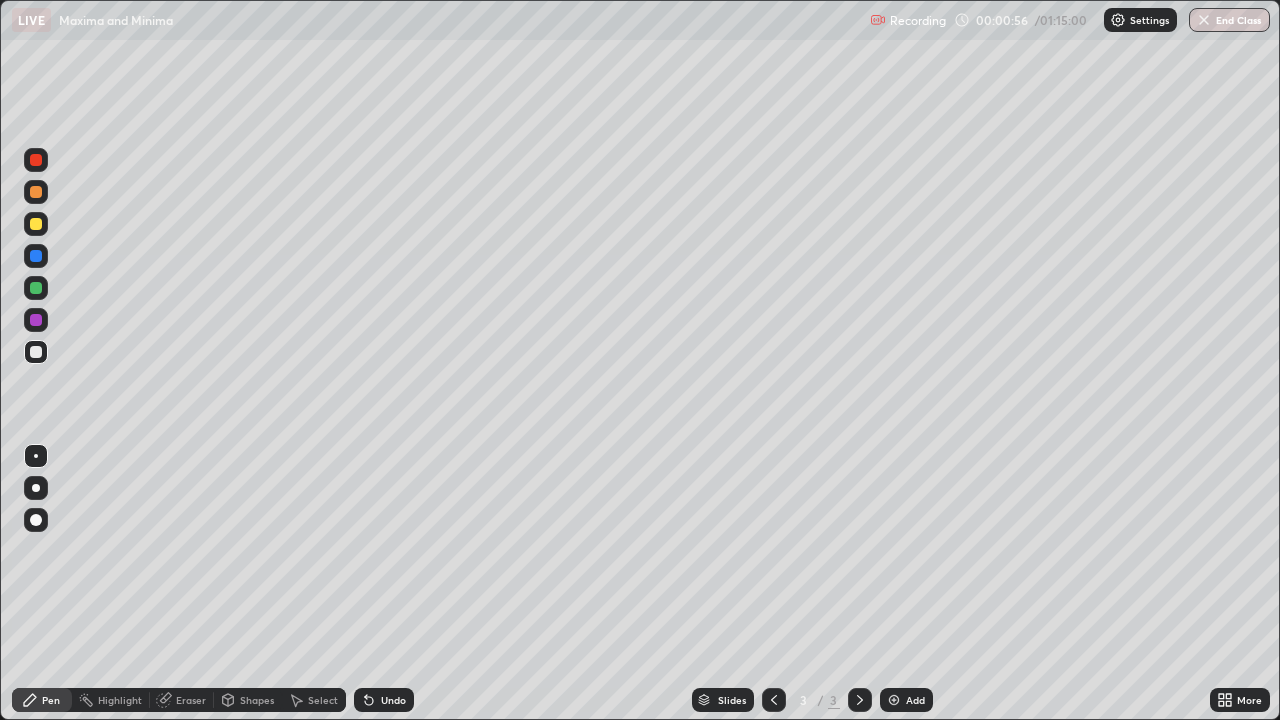 click 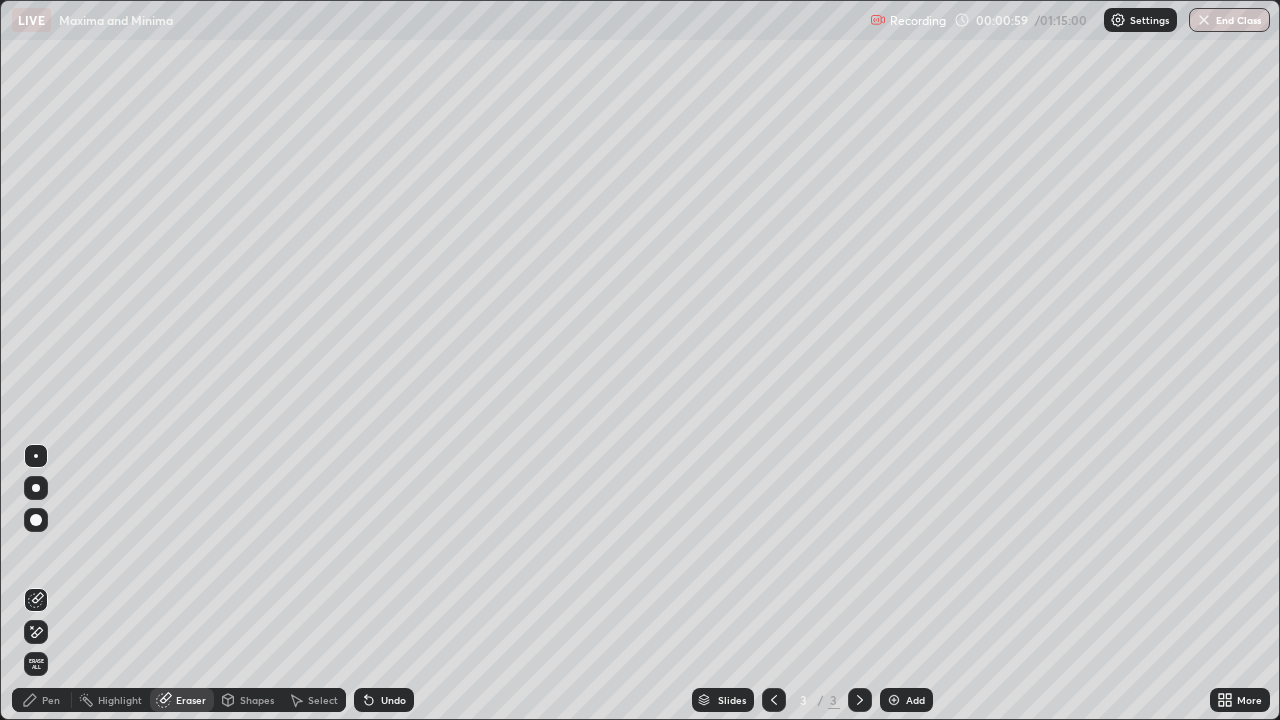 click on "Pen" at bounding box center (42, 700) 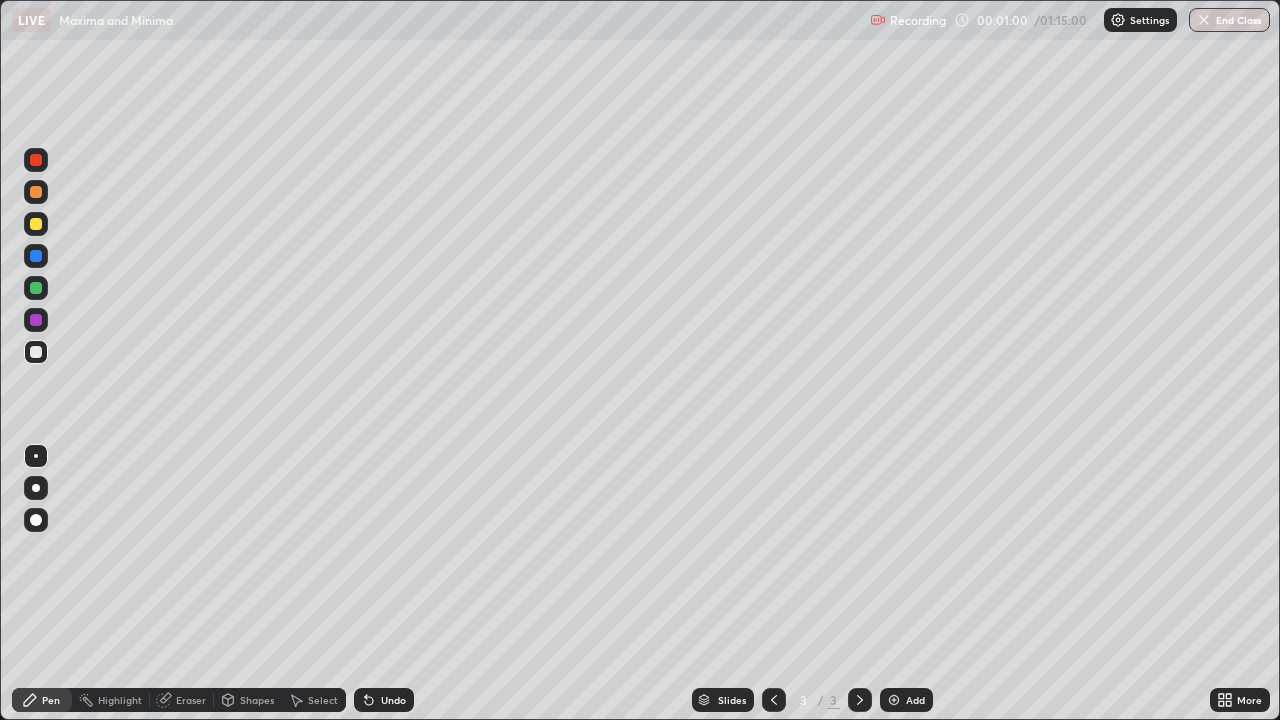 click at bounding box center (36, 352) 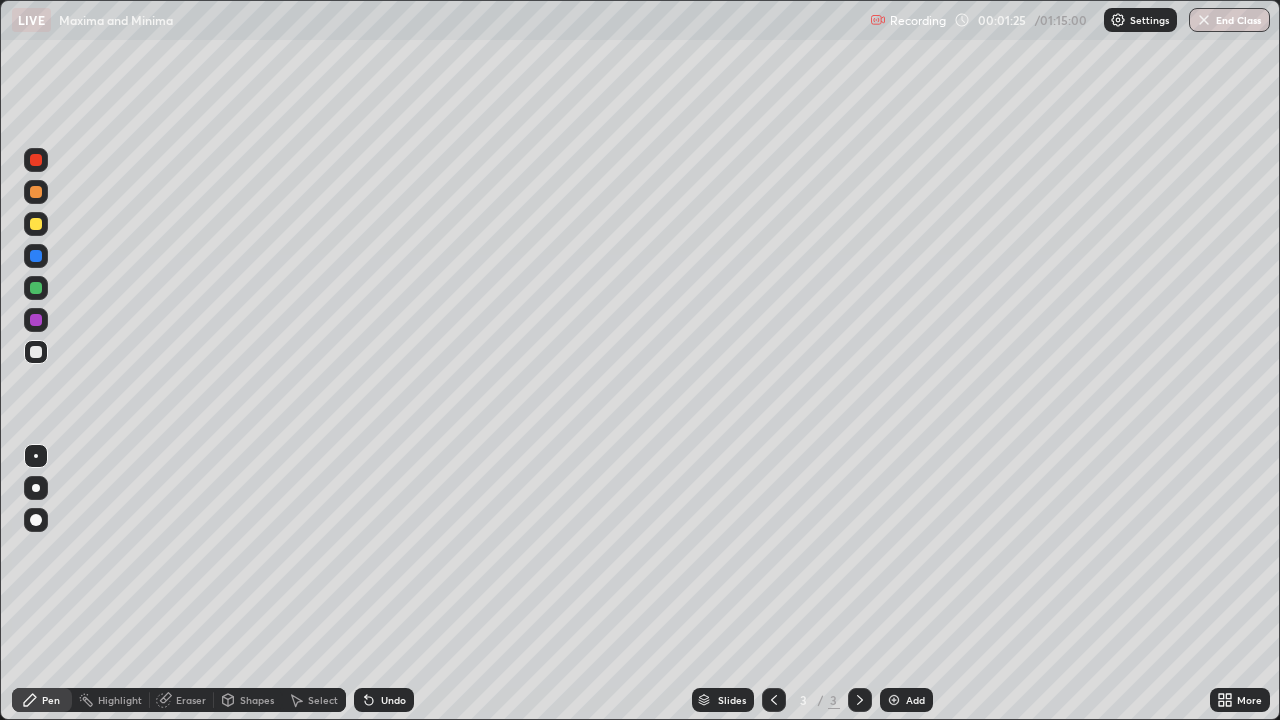 click at bounding box center [36, 352] 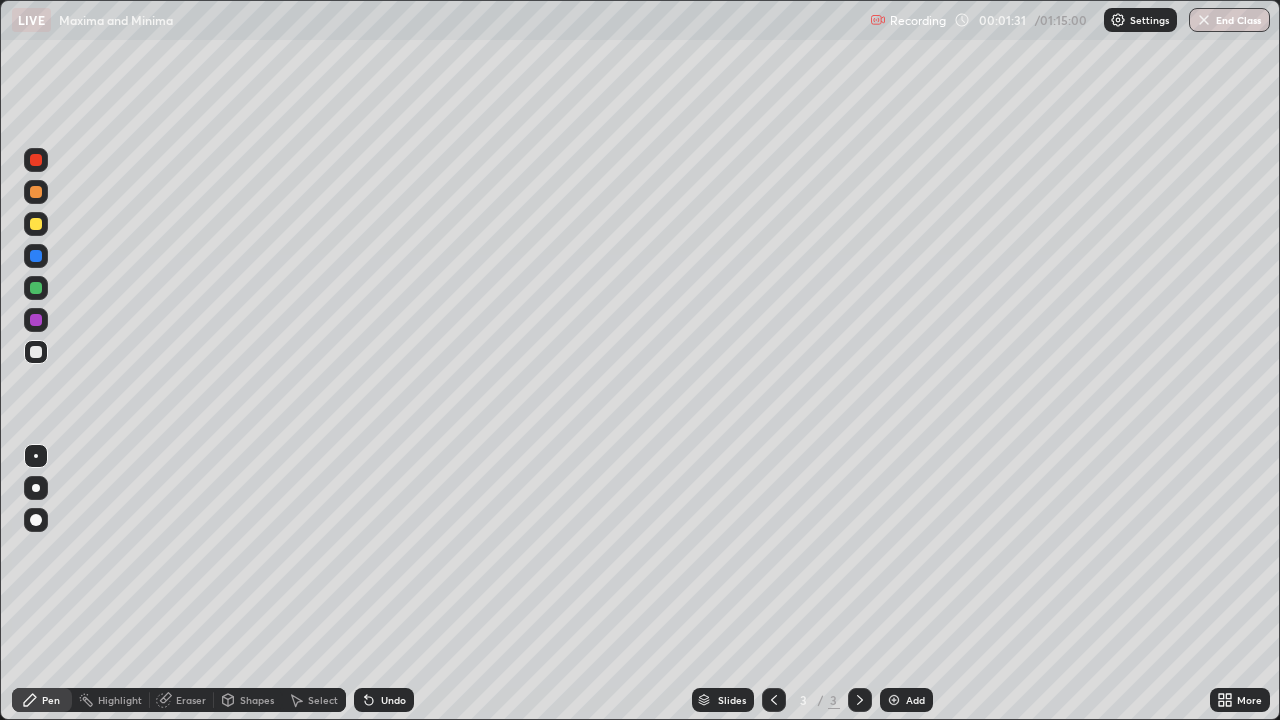 click at bounding box center (36, 352) 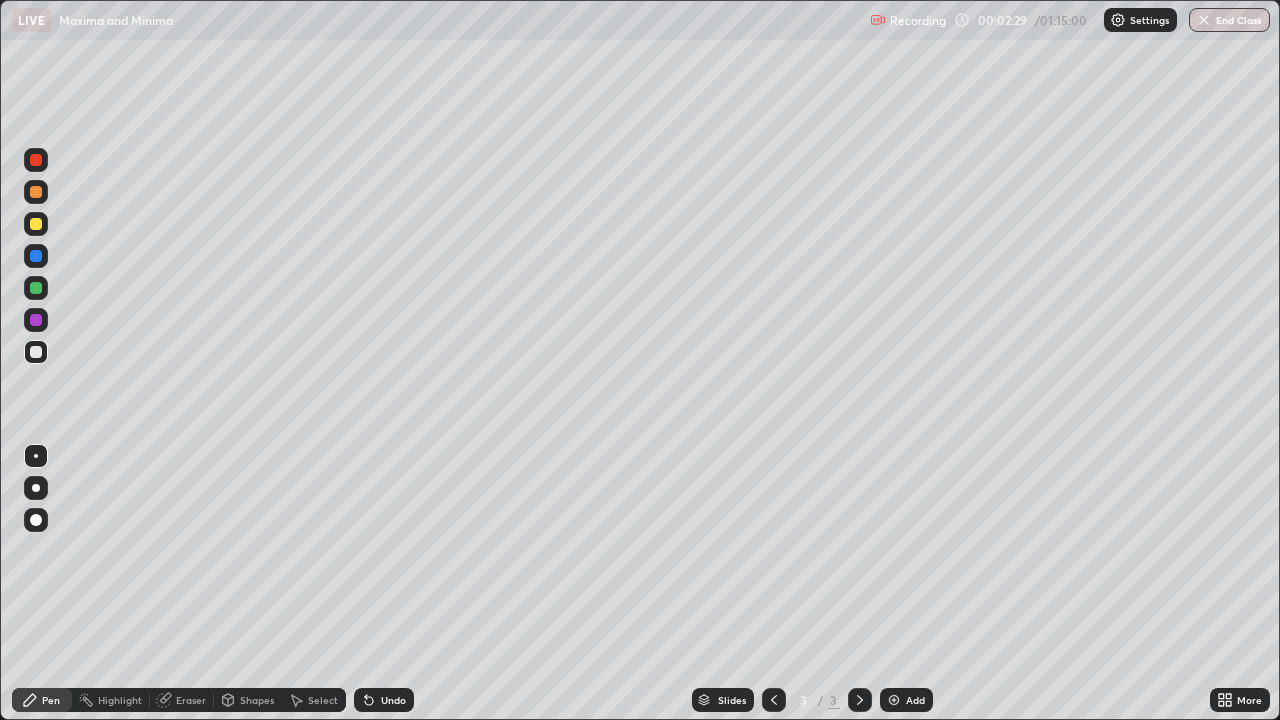 click at bounding box center (36, 352) 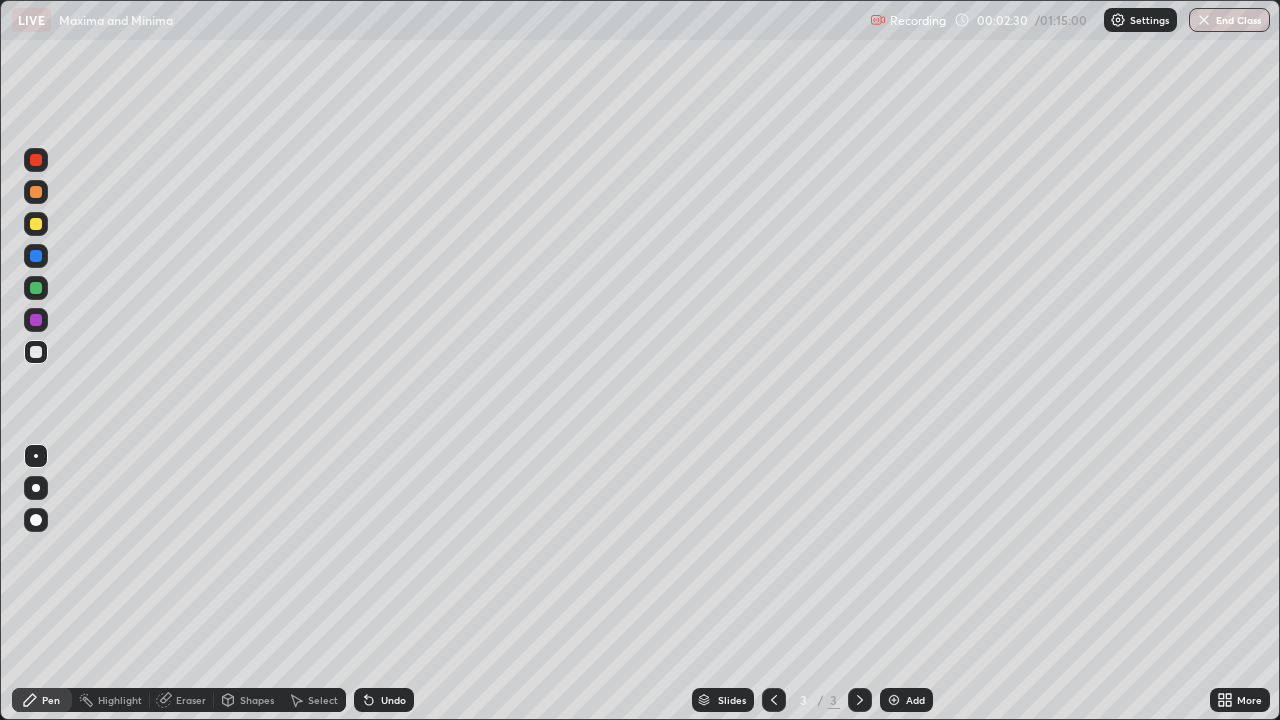 click at bounding box center (36, 352) 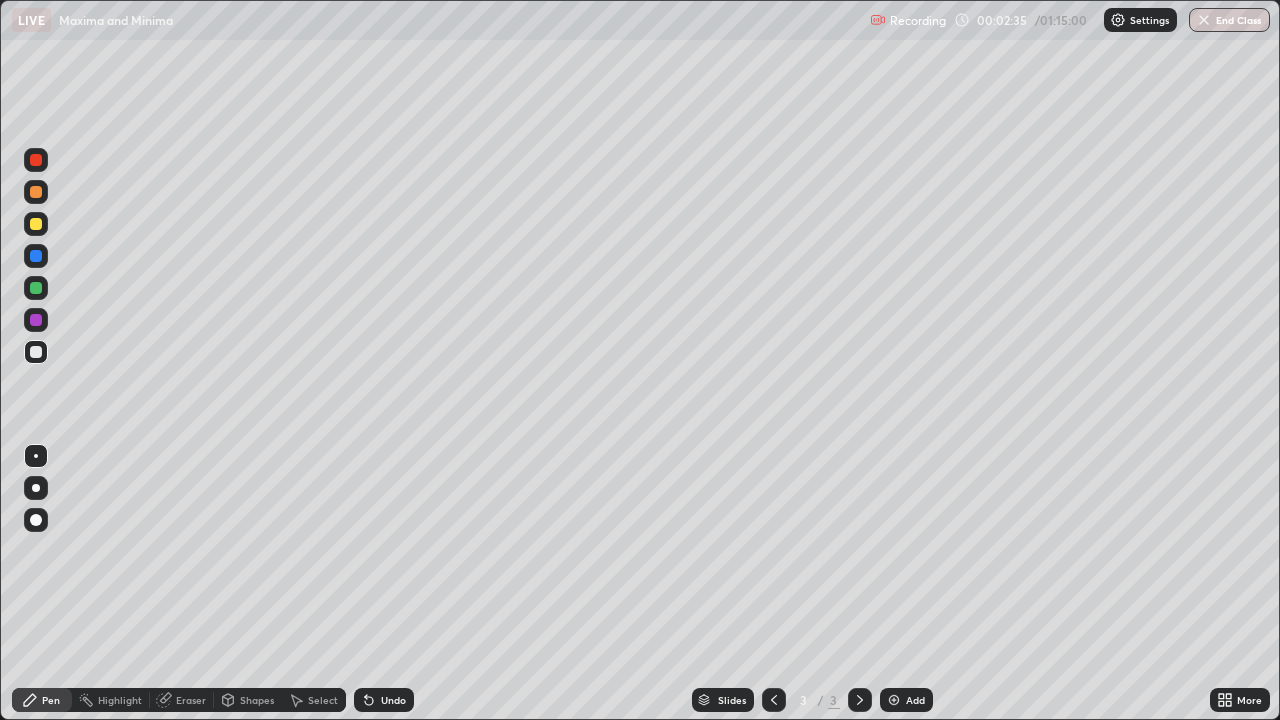 click at bounding box center (36, 352) 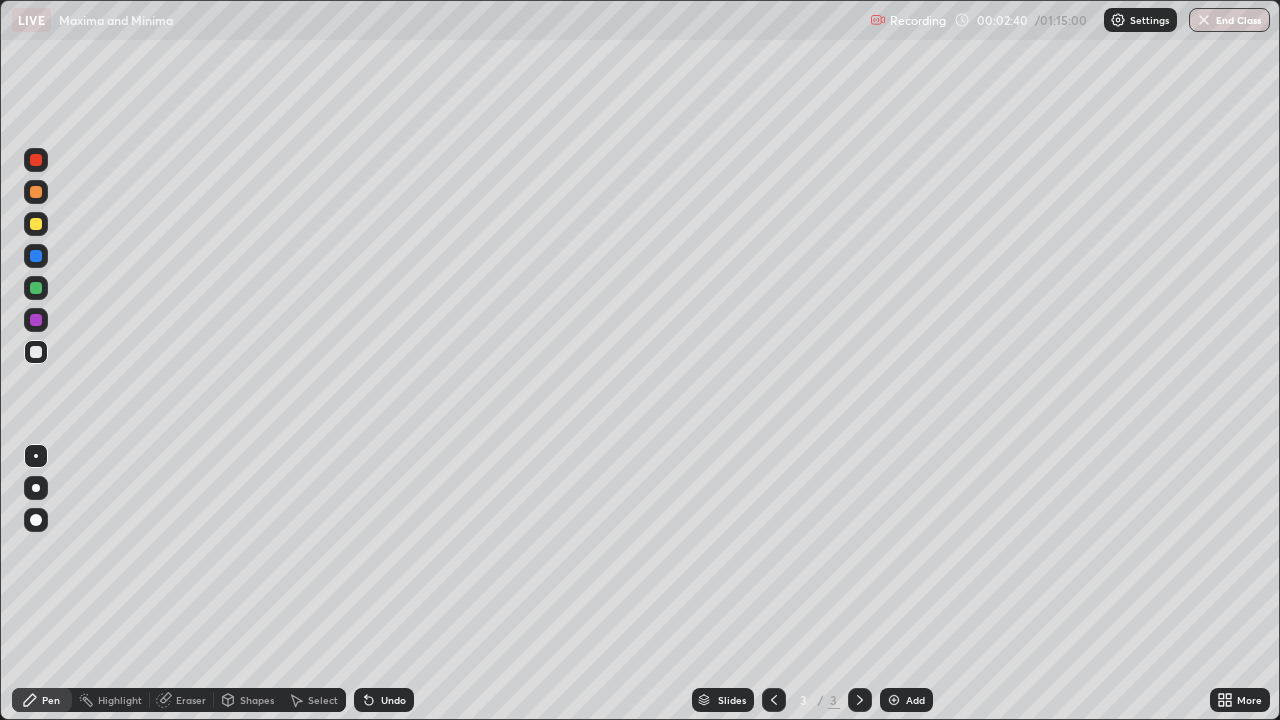 click at bounding box center (36, 288) 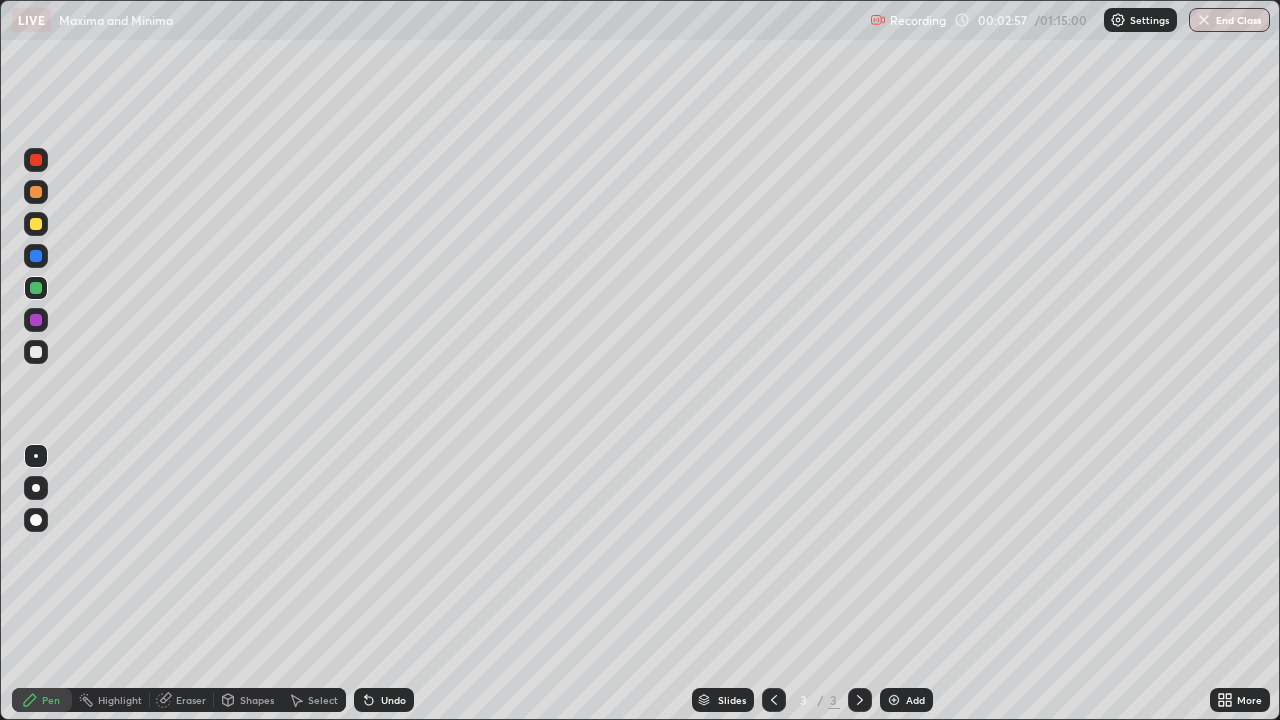 click at bounding box center [36, 320] 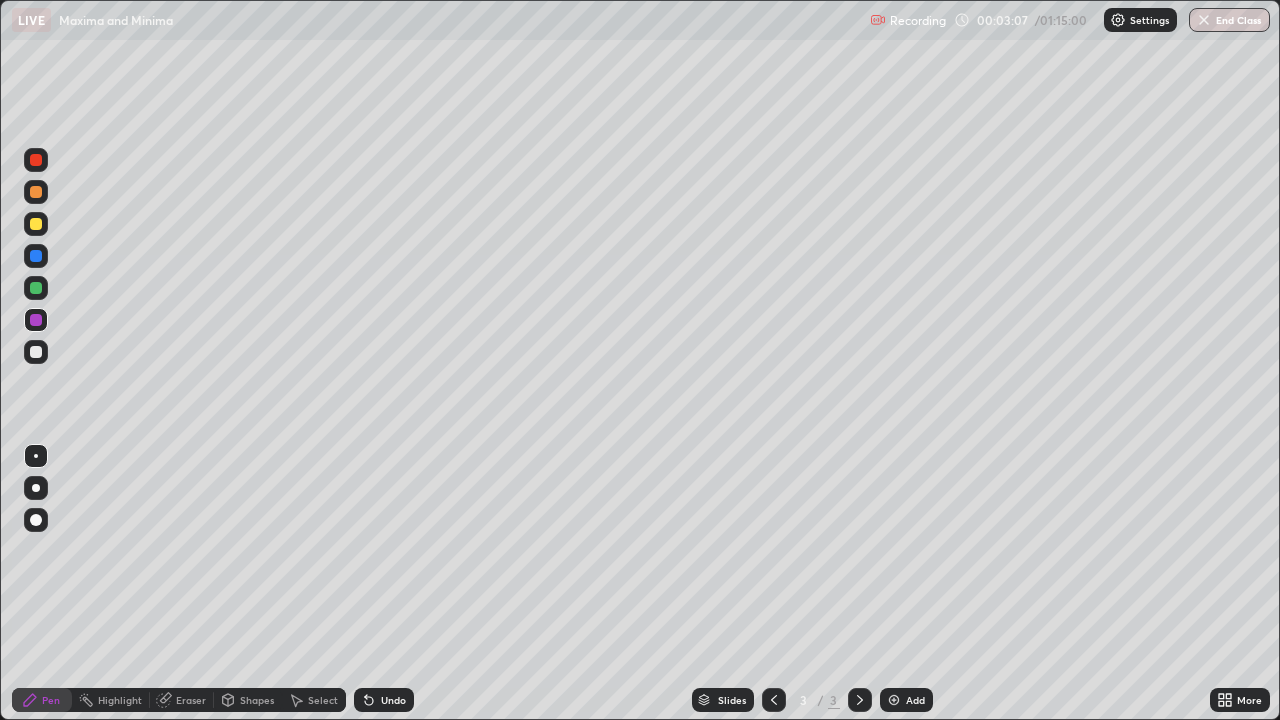 click at bounding box center [36, 352] 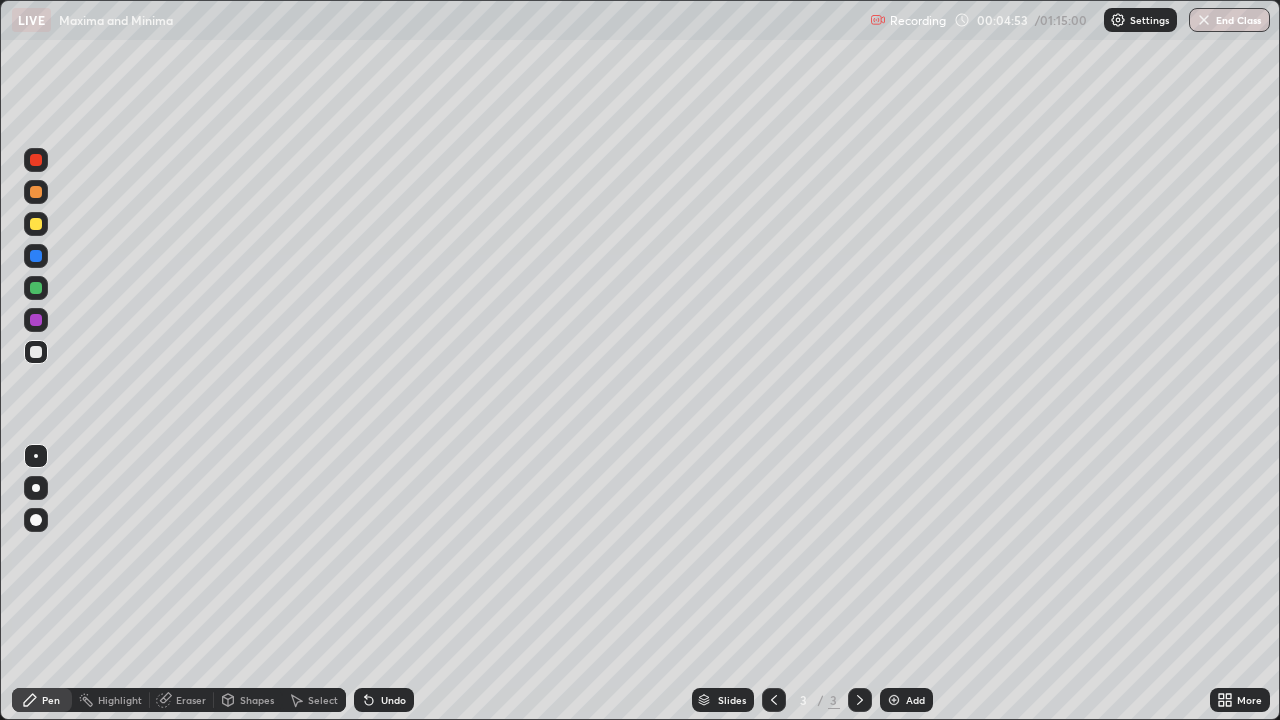 click at bounding box center [36, 224] 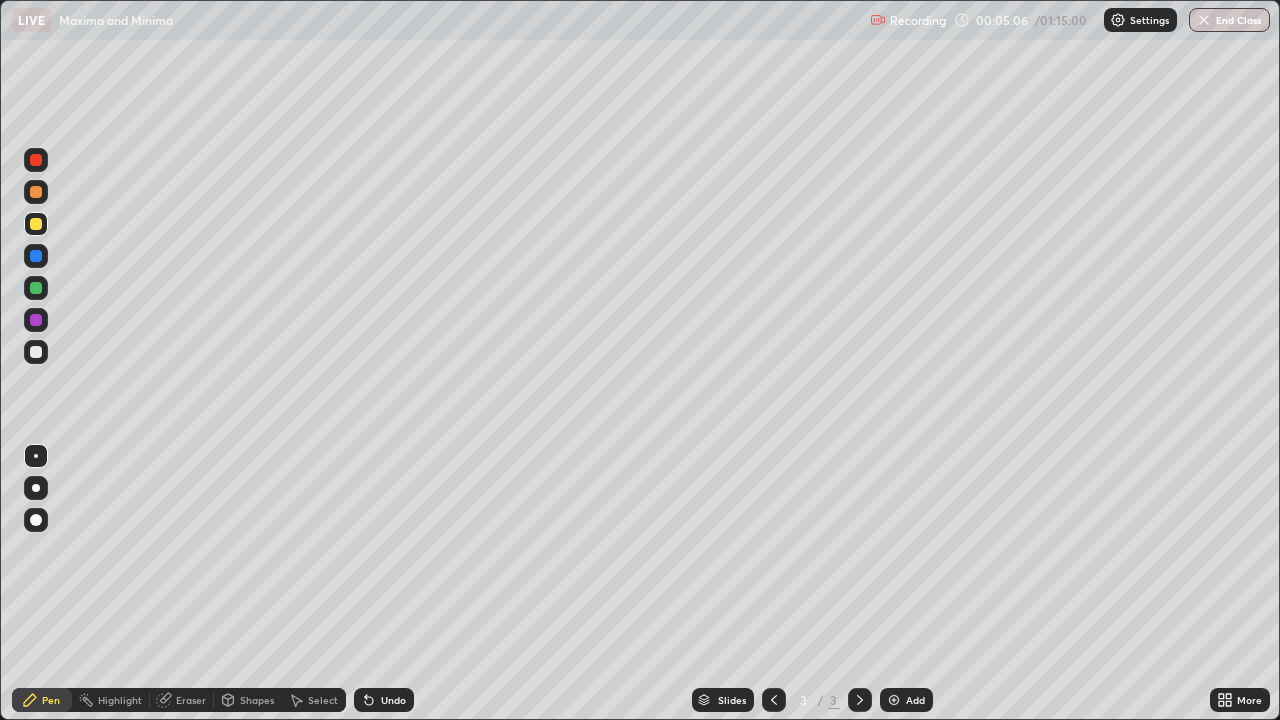 click at bounding box center (36, 192) 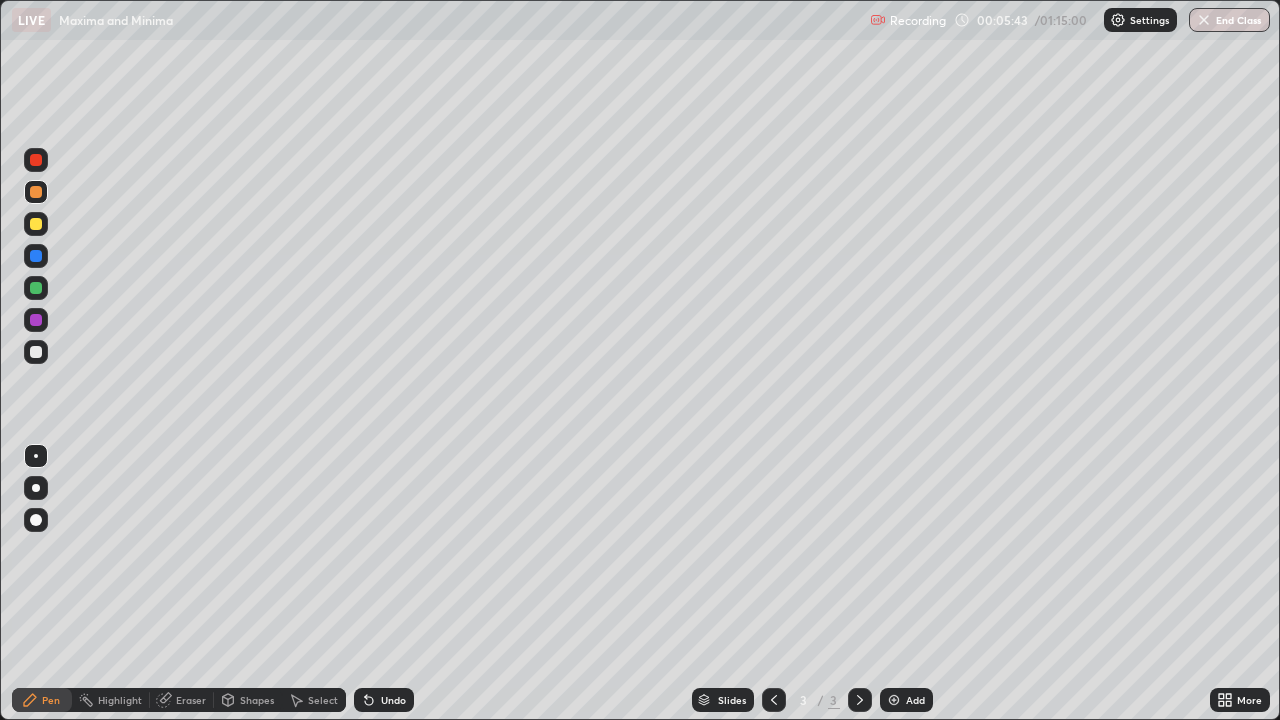 click on "Eraser" at bounding box center [191, 700] 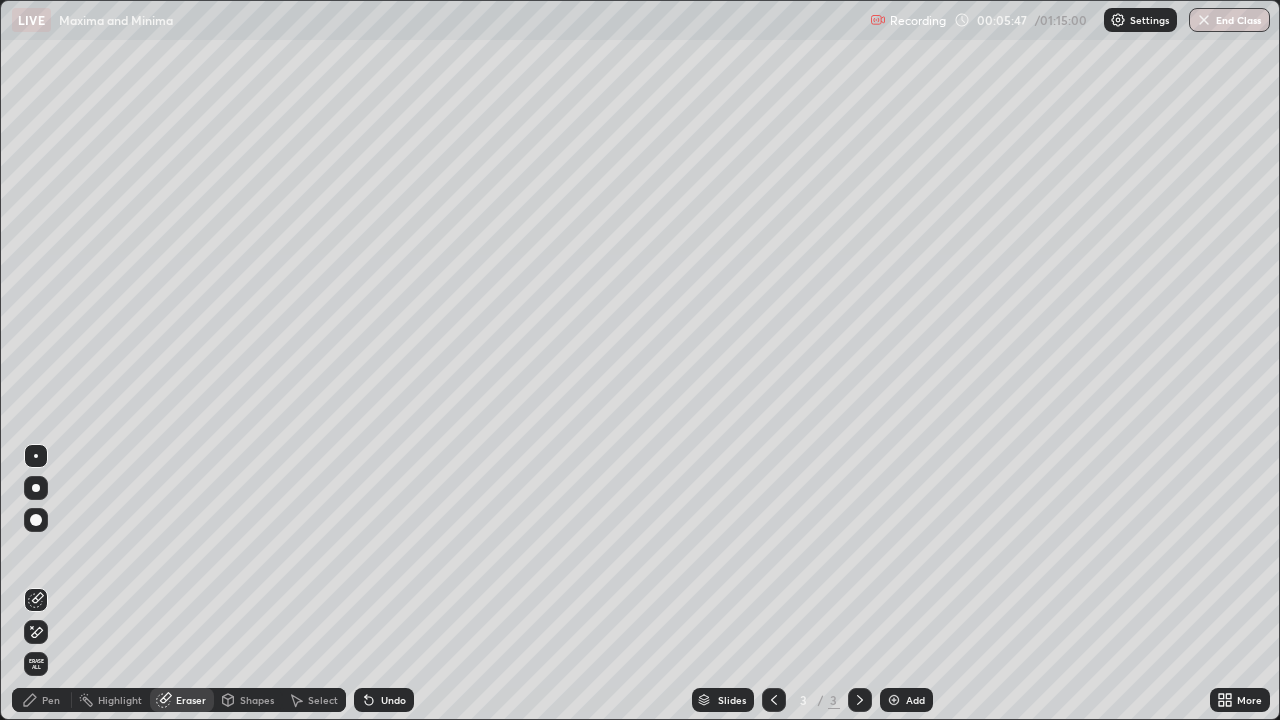 click on "Pen" at bounding box center [51, 700] 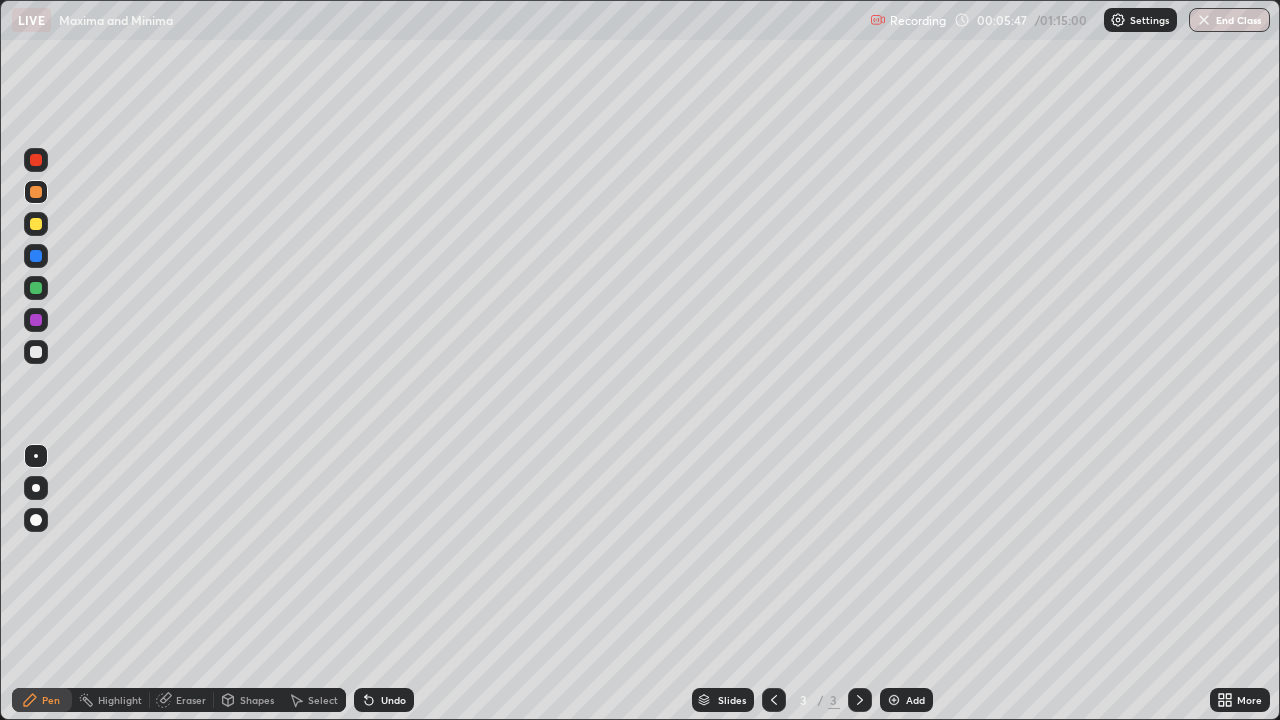 click at bounding box center (36, 288) 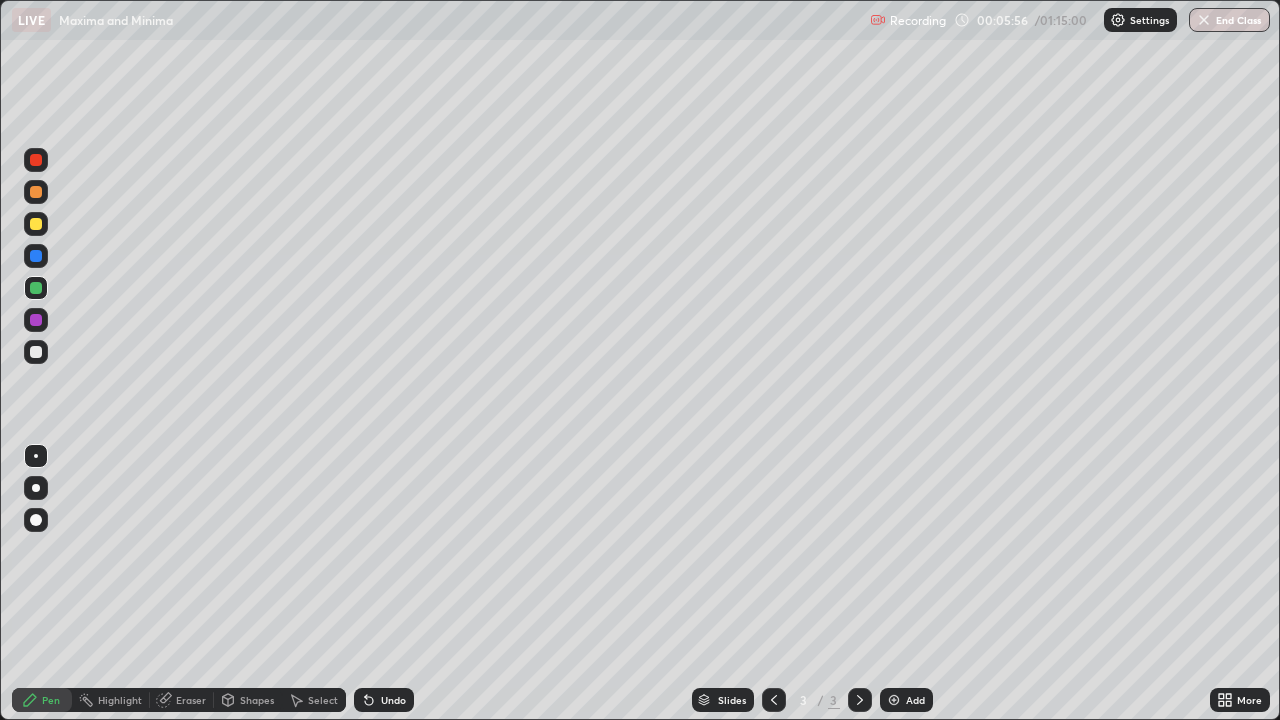 click at bounding box center (36, 352) 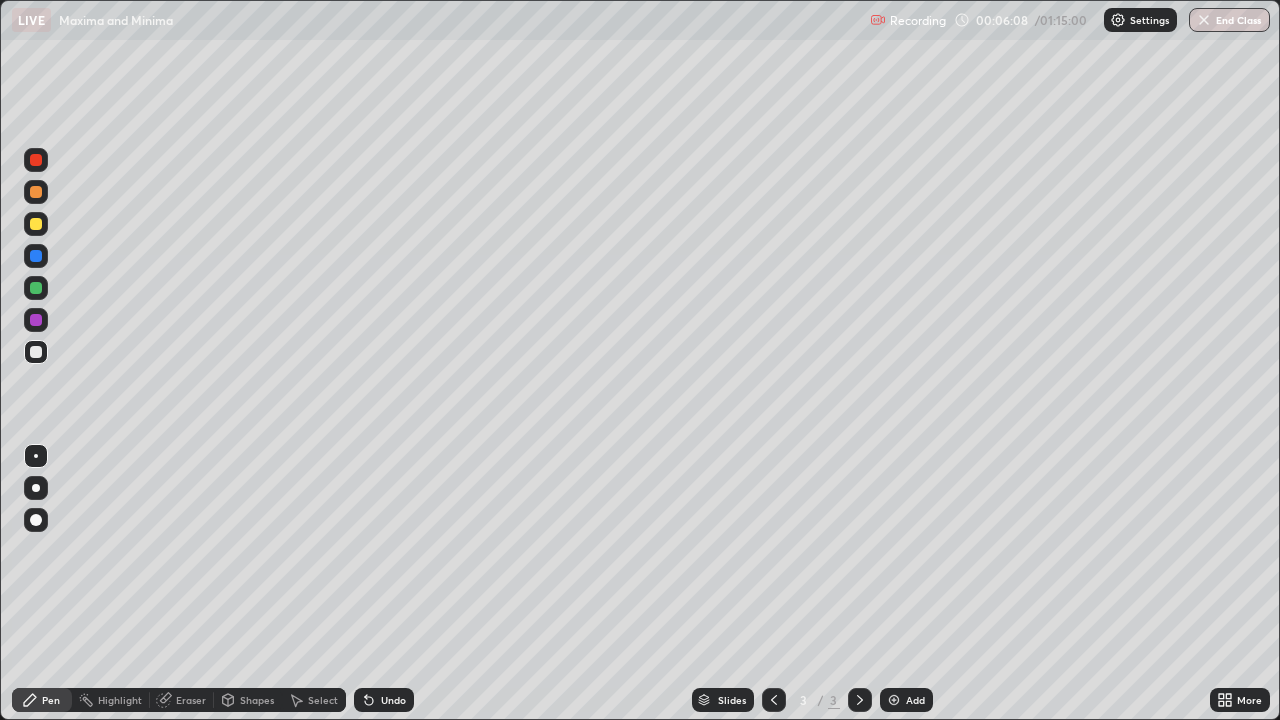 click on "Eraser" at bounding box center [191, 700] 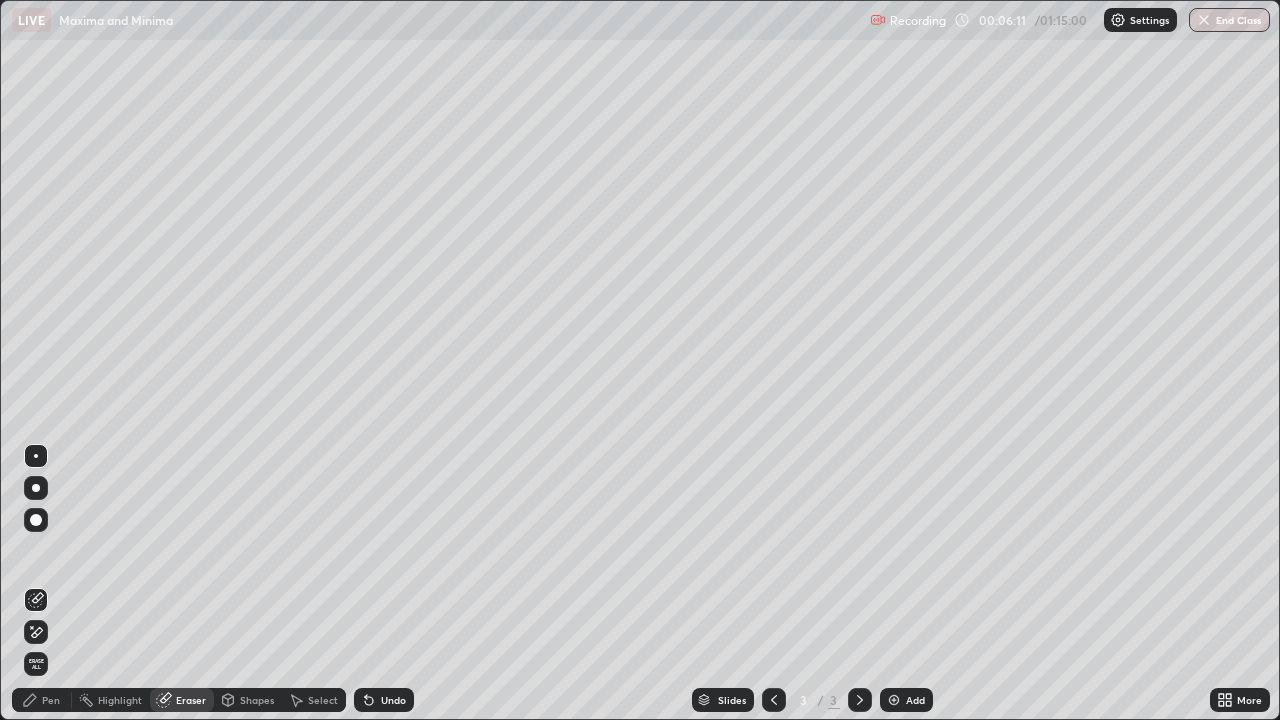 click on "Pen" at bounding box center (42, 700) 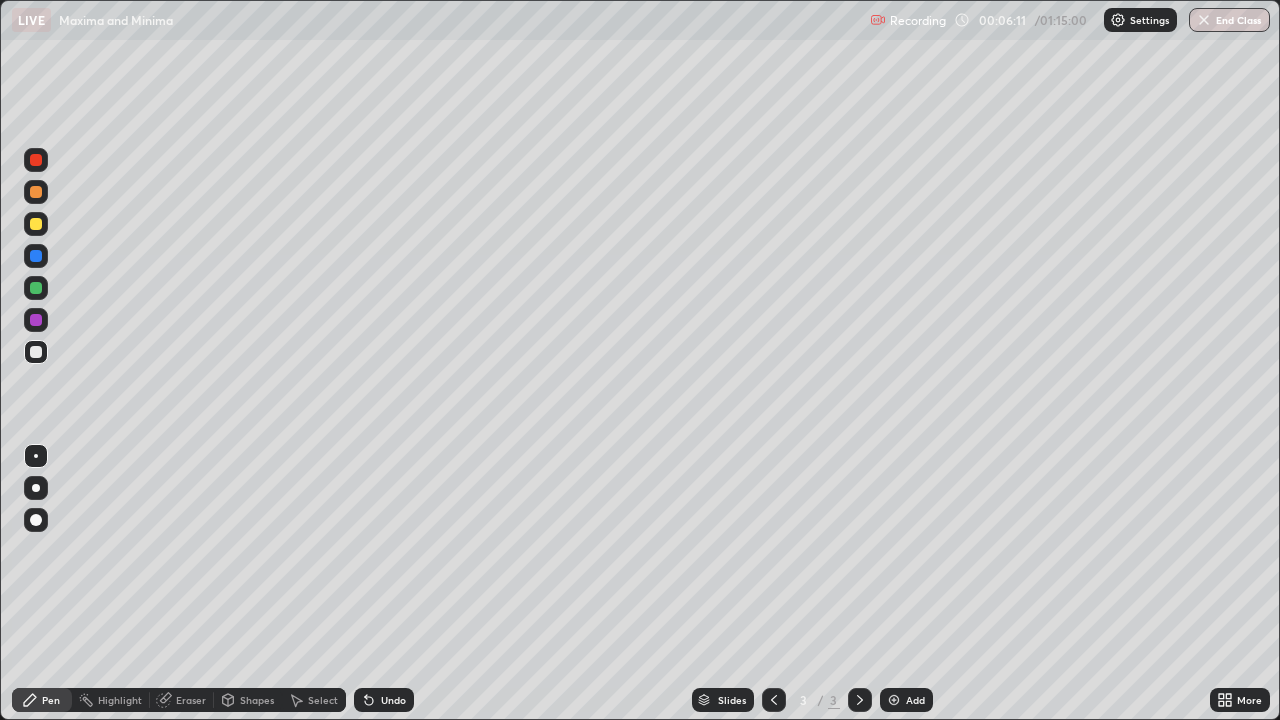 click at bounding box center [36, 352] 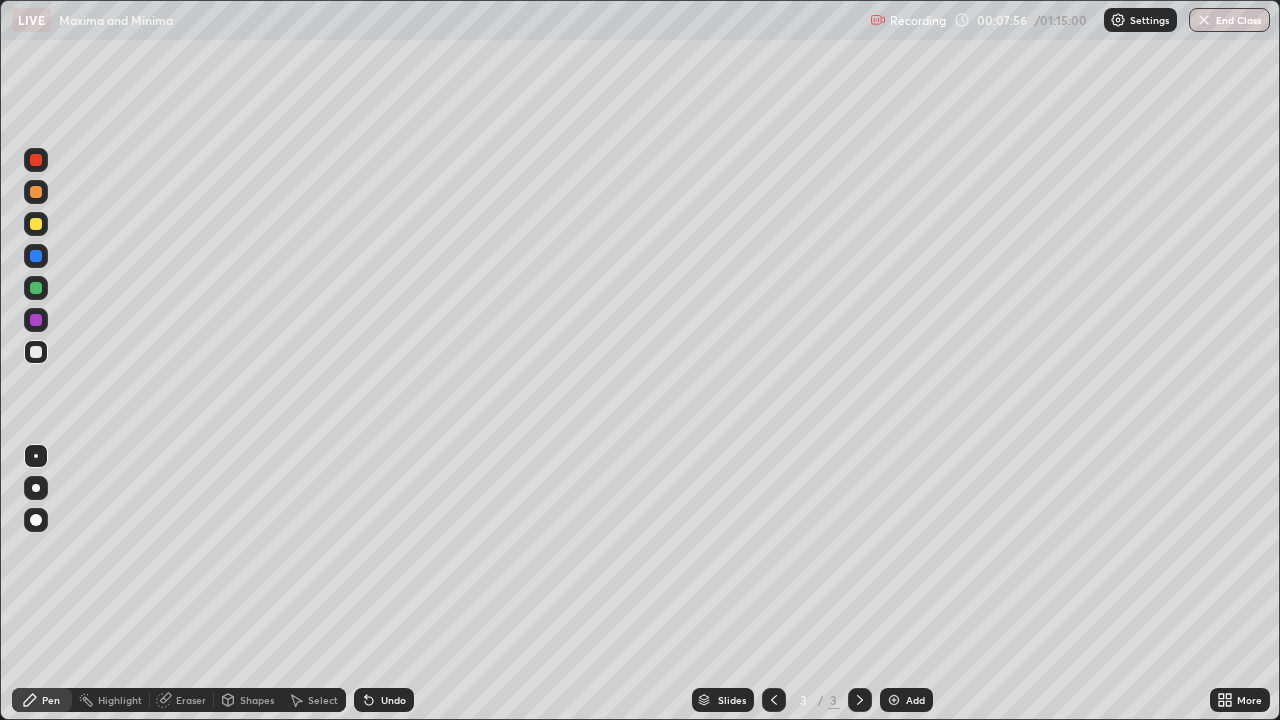 click on "Add" at bounding box center [906, 700] 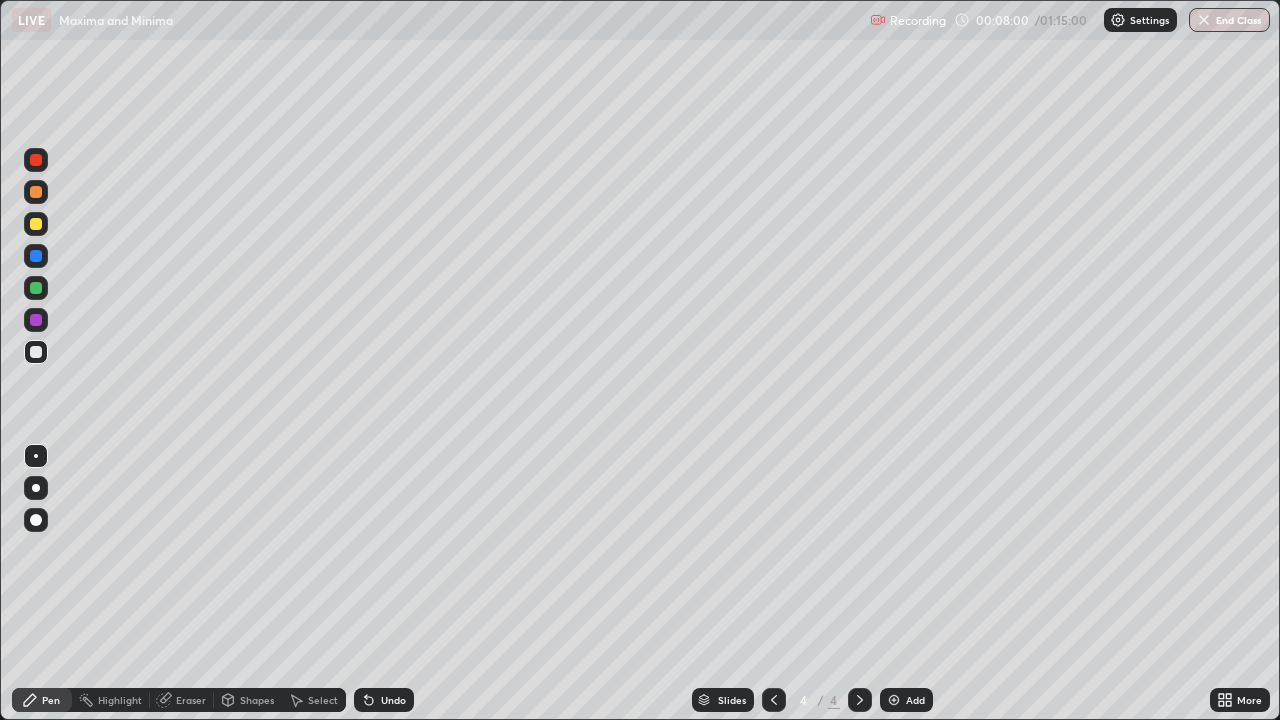 click at bounding box center [36, 352] 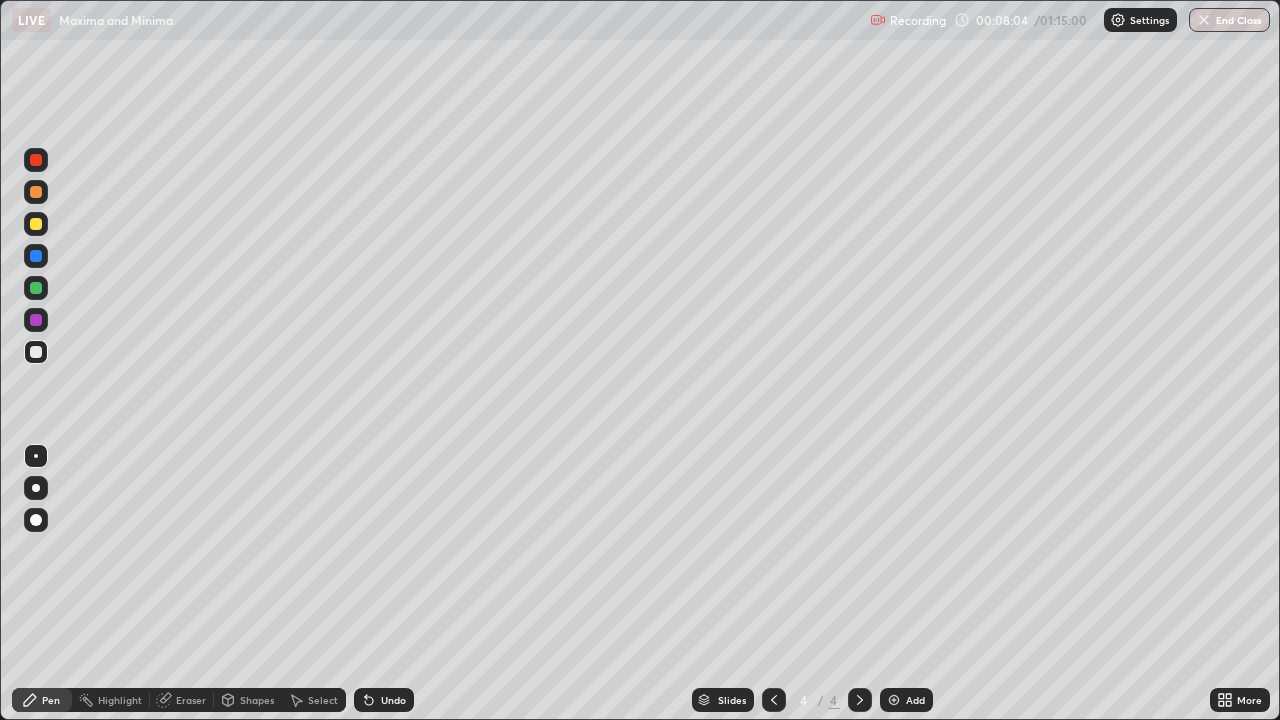 click on "Eraser" at bounding box center (182, 700) 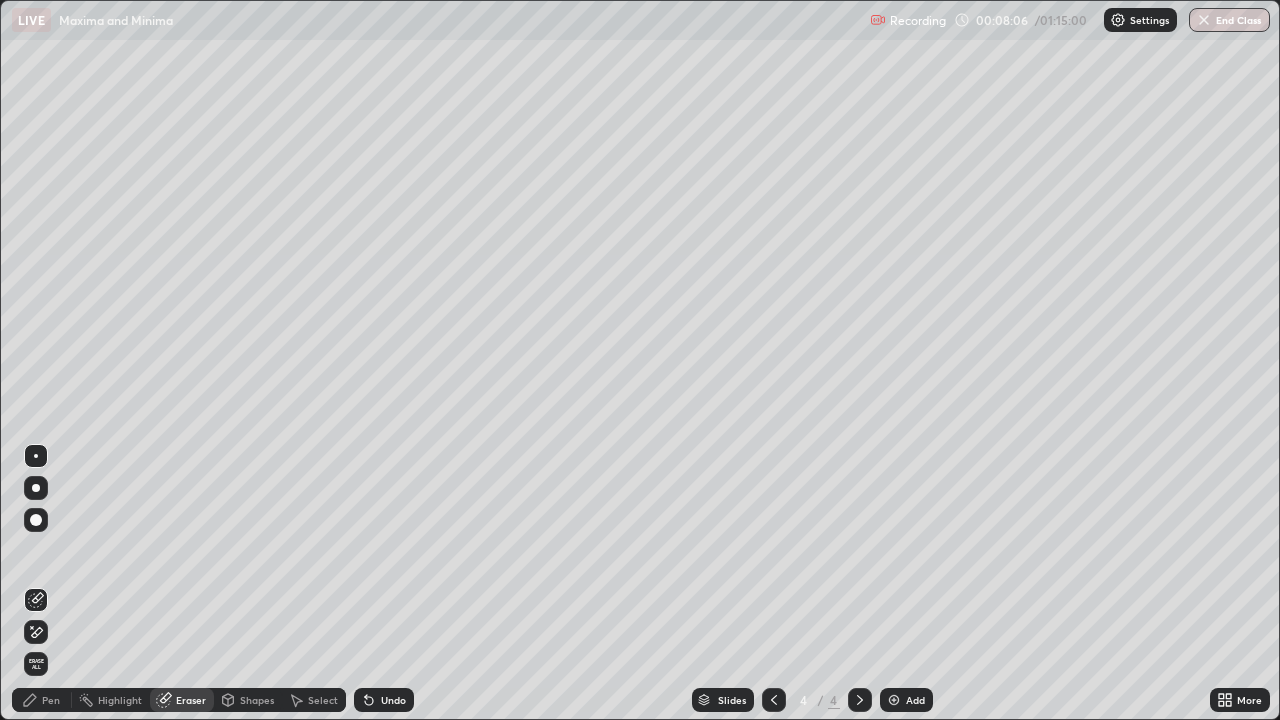click on "Pen" at bounding box center (42, 700) 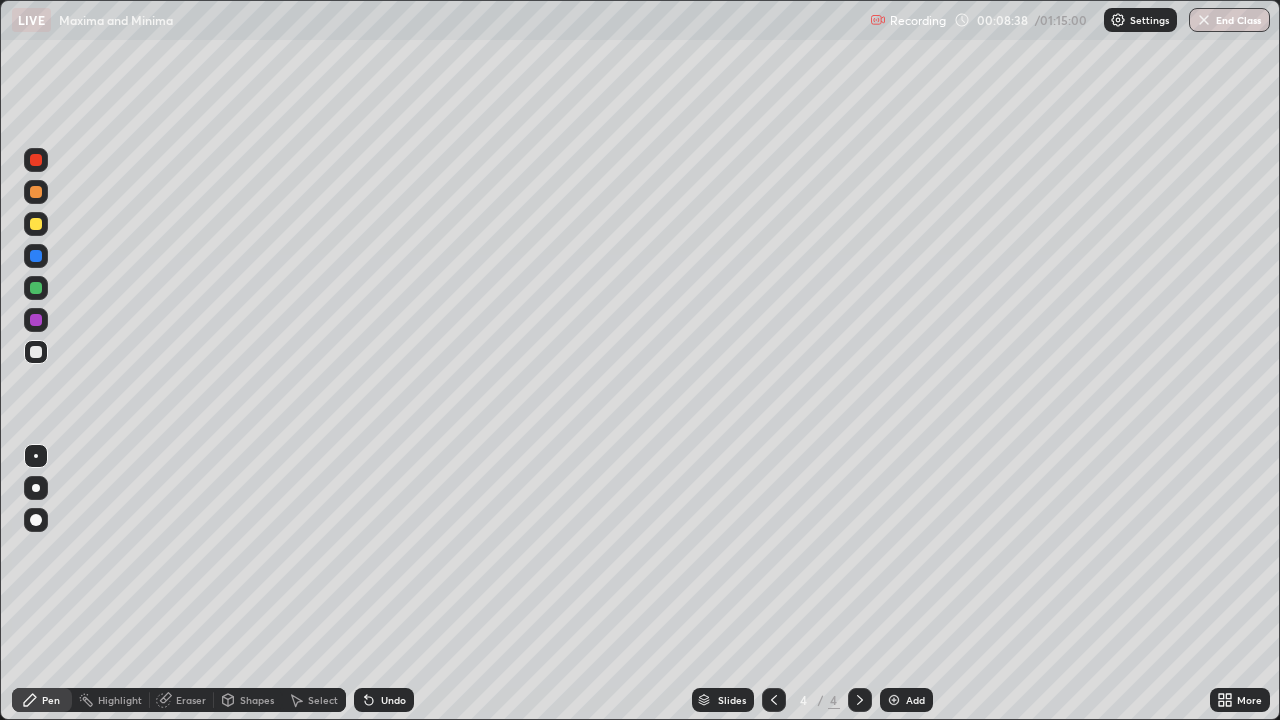 click at bounding box center [36, 352] 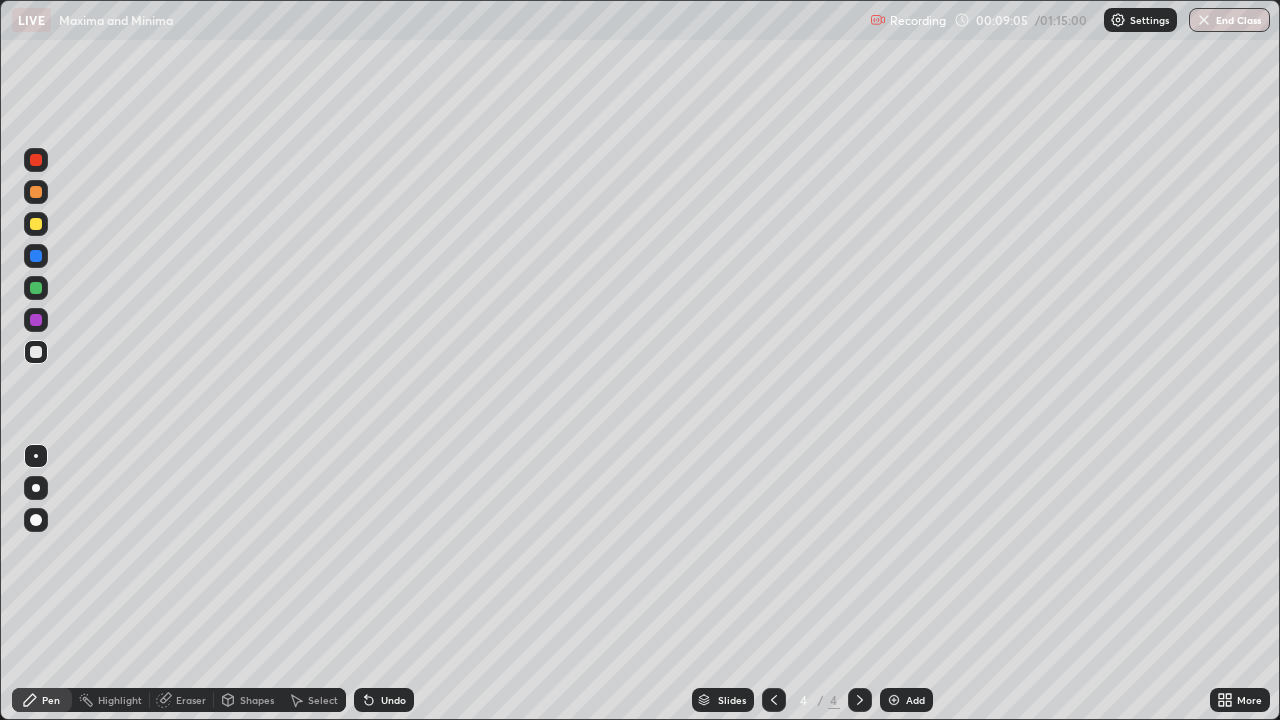 click on "Eraser" at bounding box center (191, 700) 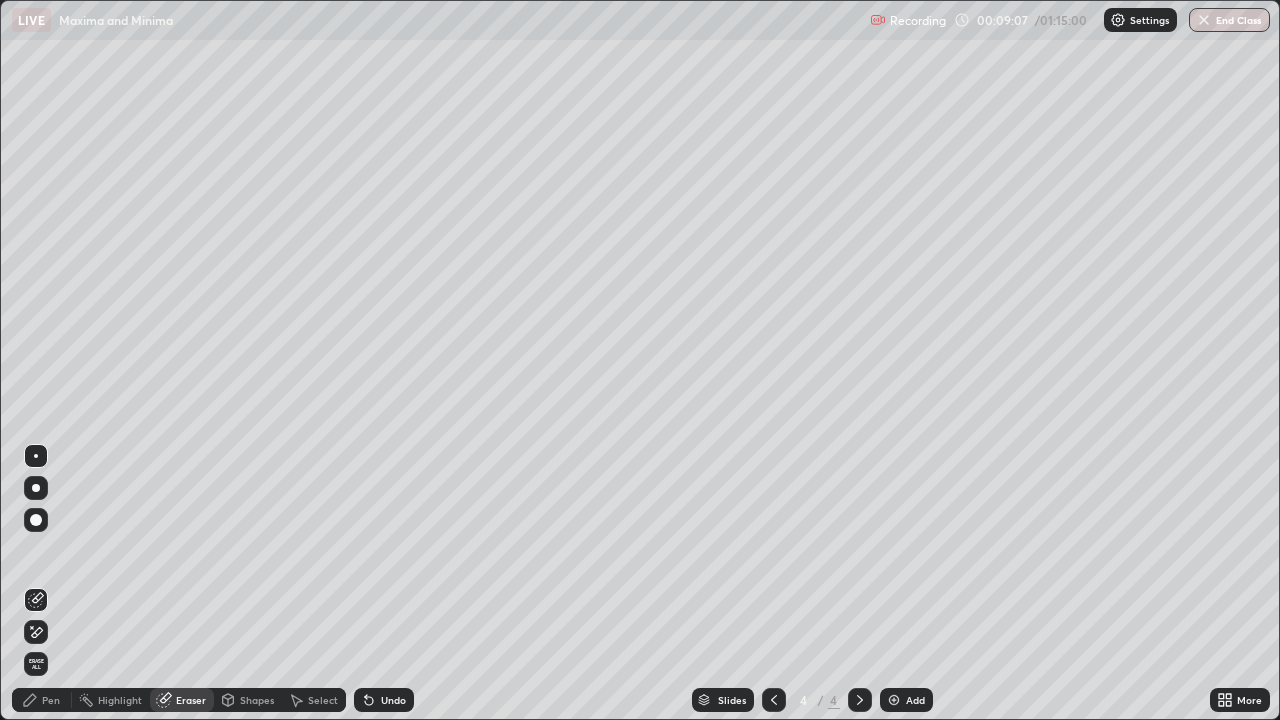 click on "Pen" at bounding box center [42, 700] 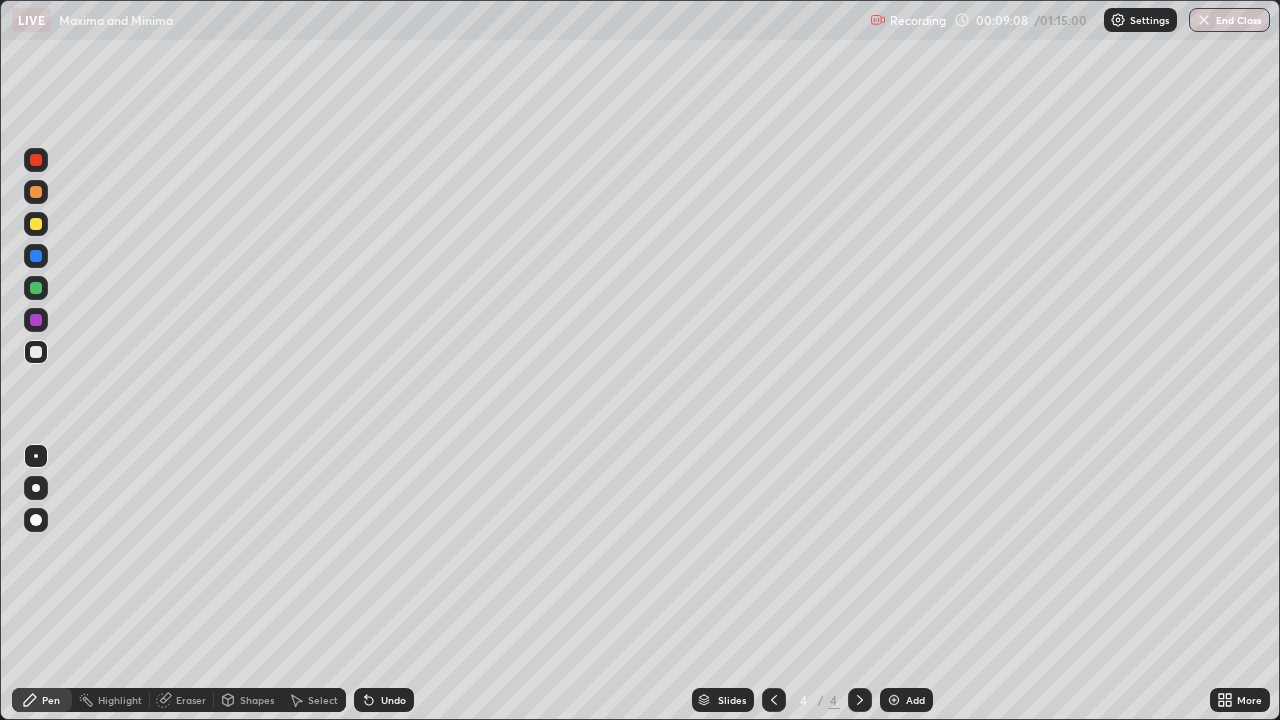 click at bounding box center (36, 352) 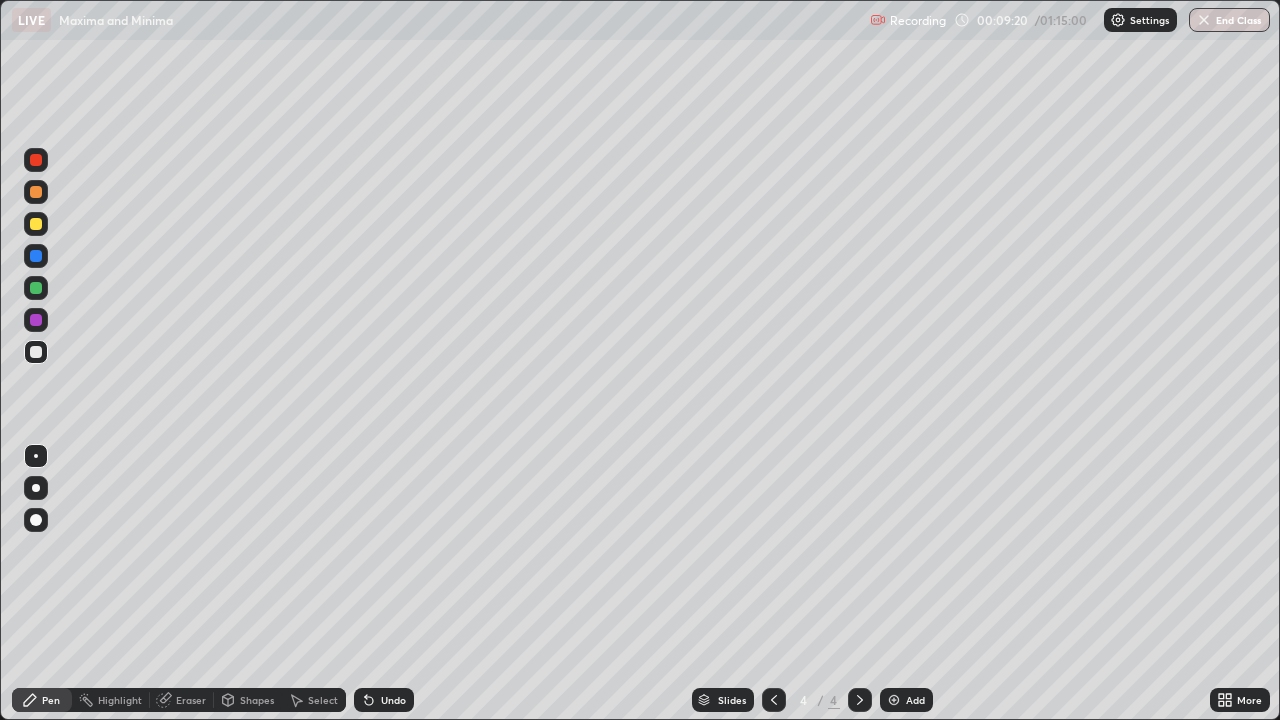 click on "Eraser" at bounding box center [182, 700] 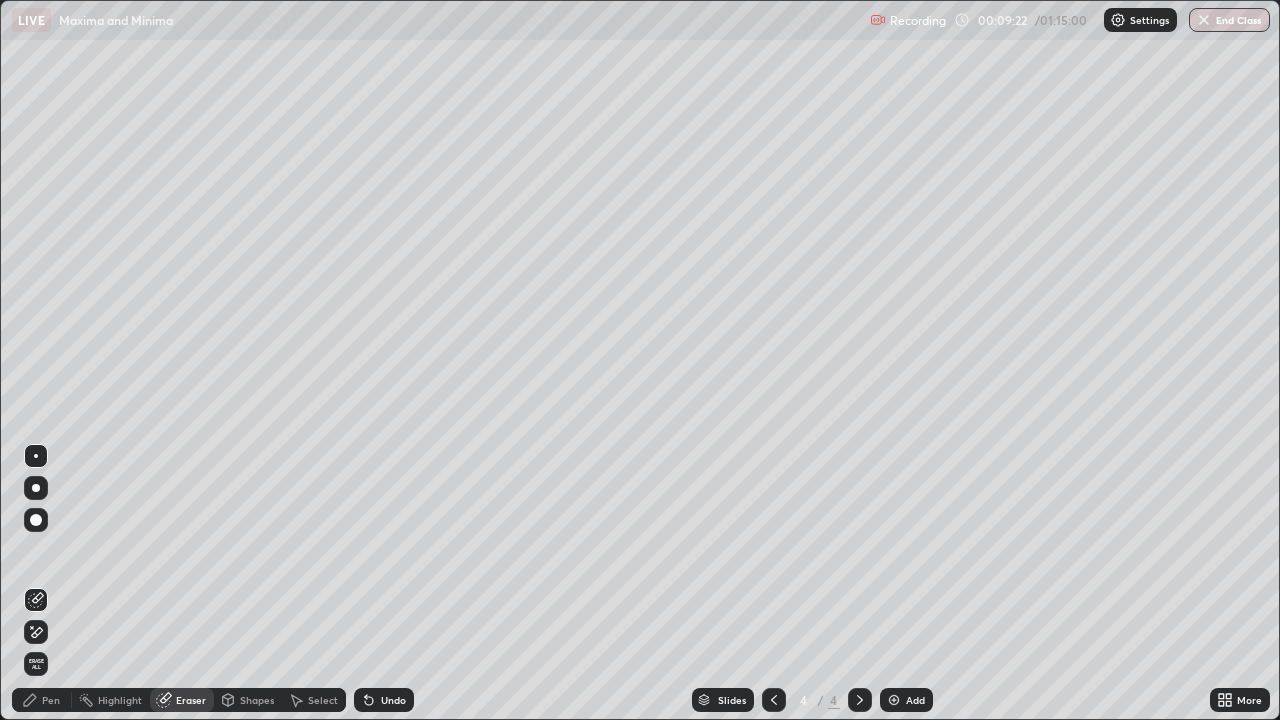 click on "Pen" at bounding box center (51, 700) 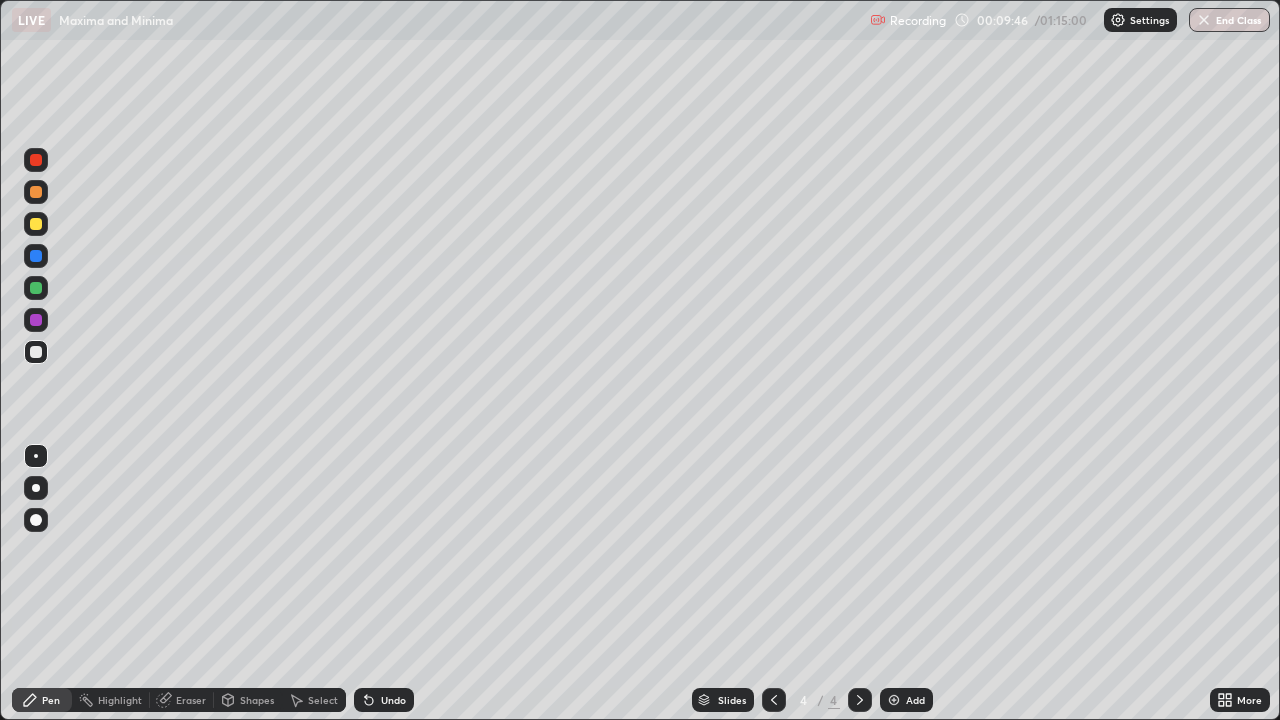 click at bounding box center [36, 352] 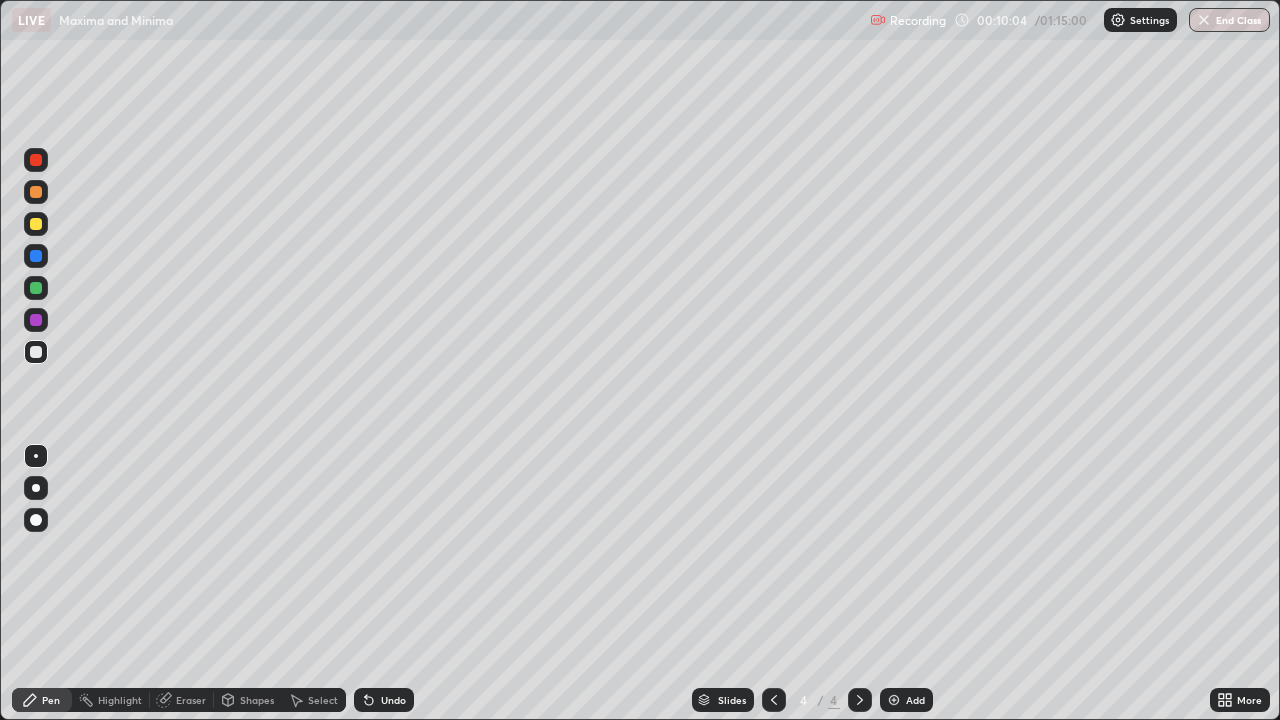 click on "Eraser" at bounding box center [191, 700] 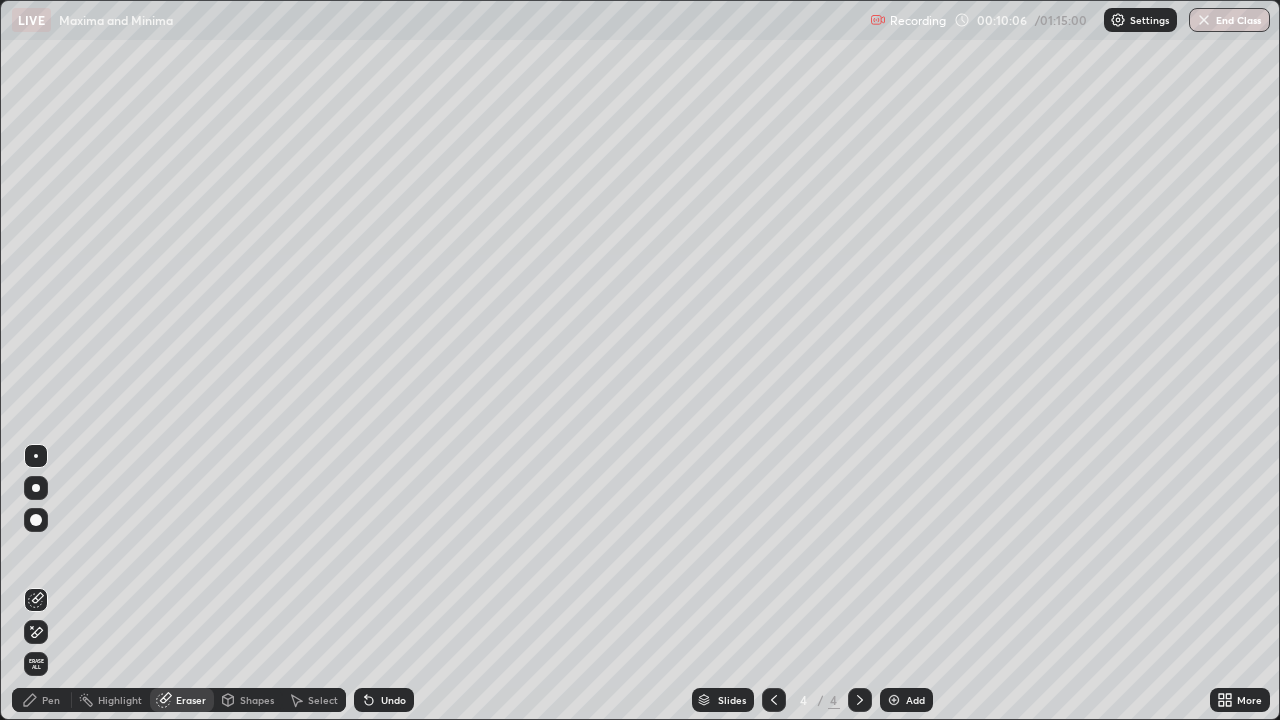 click on "Pen" at bounding box center (42, 700) 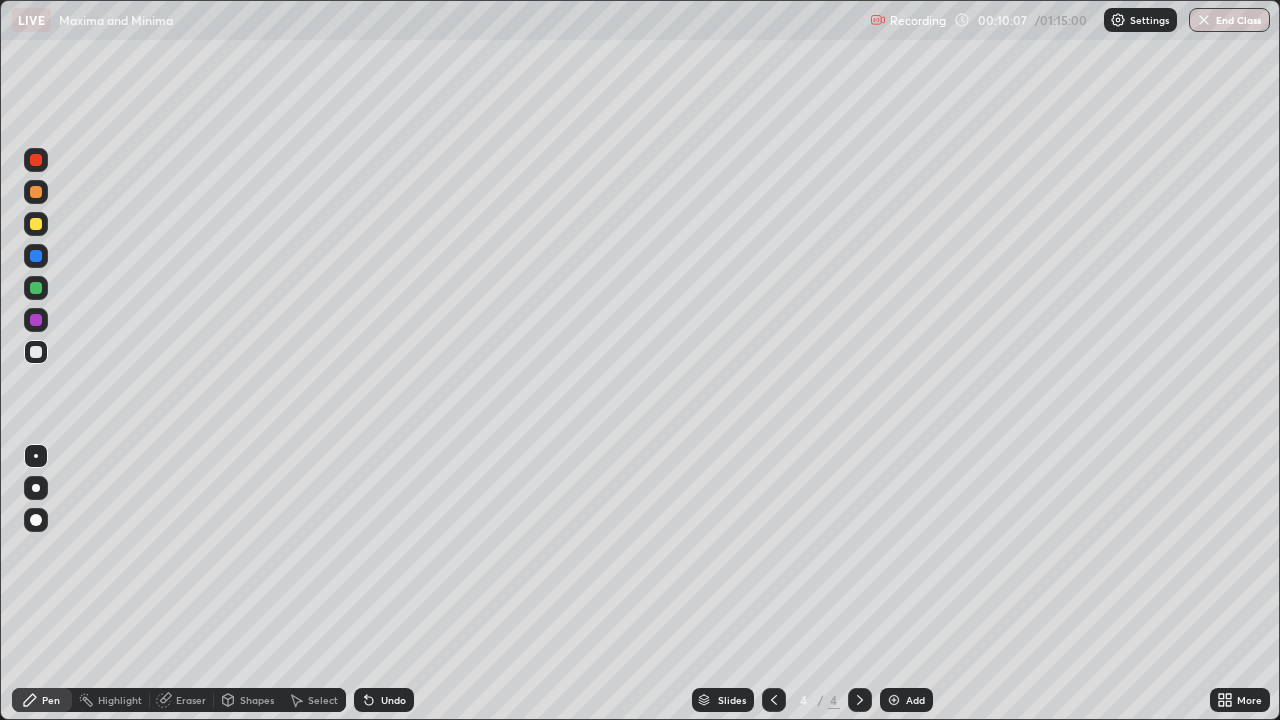 click at bounding box center (36, 352) 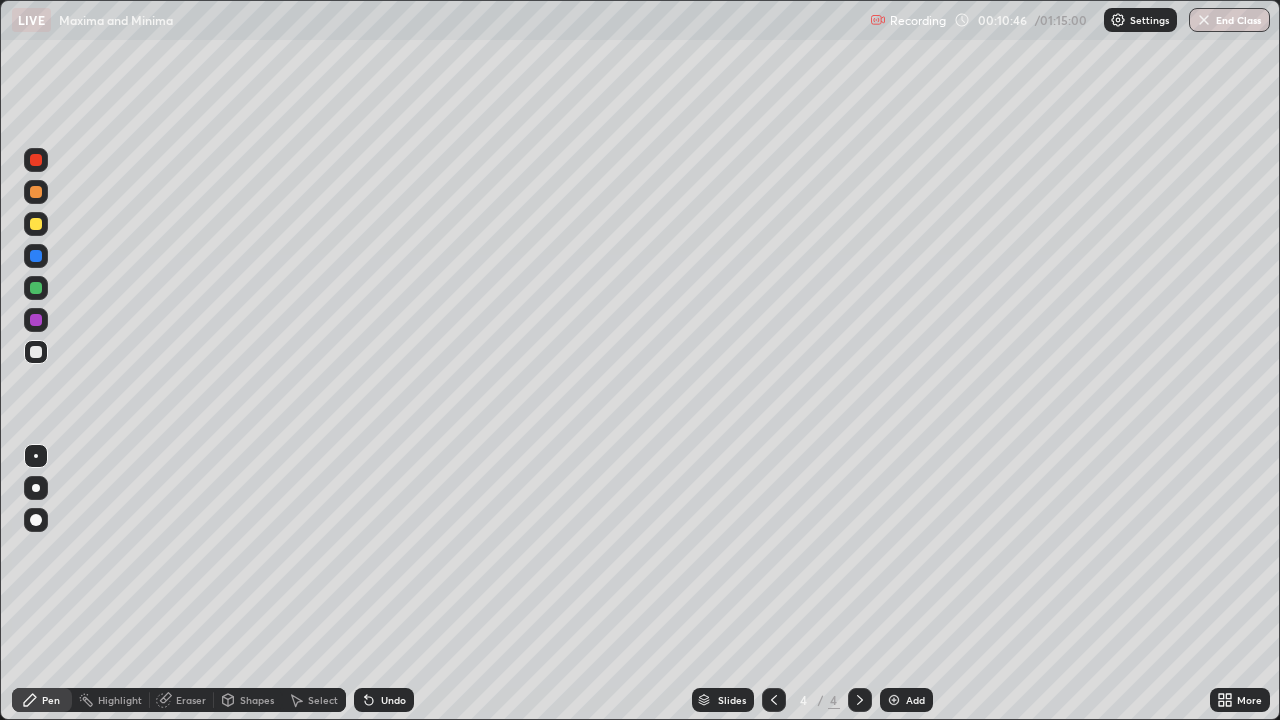 click at bounding box center [36, 352] 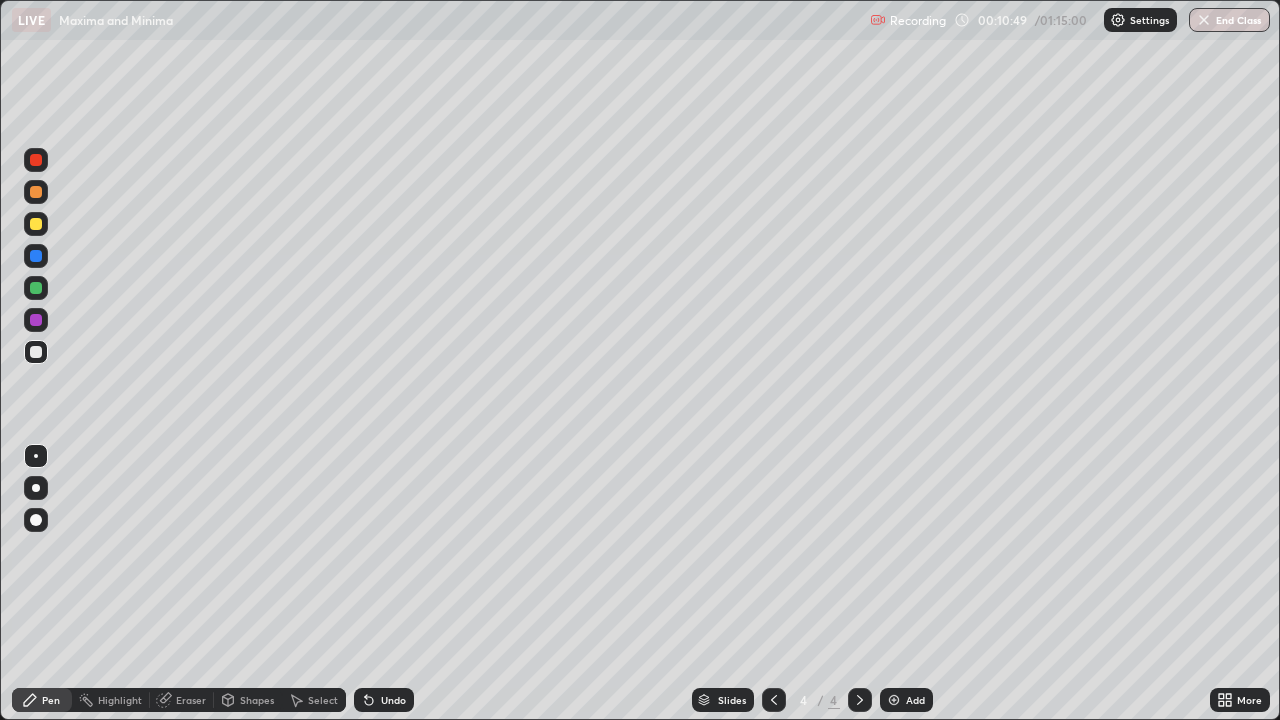 click on "Eraser" at bounding box center (182, 700) 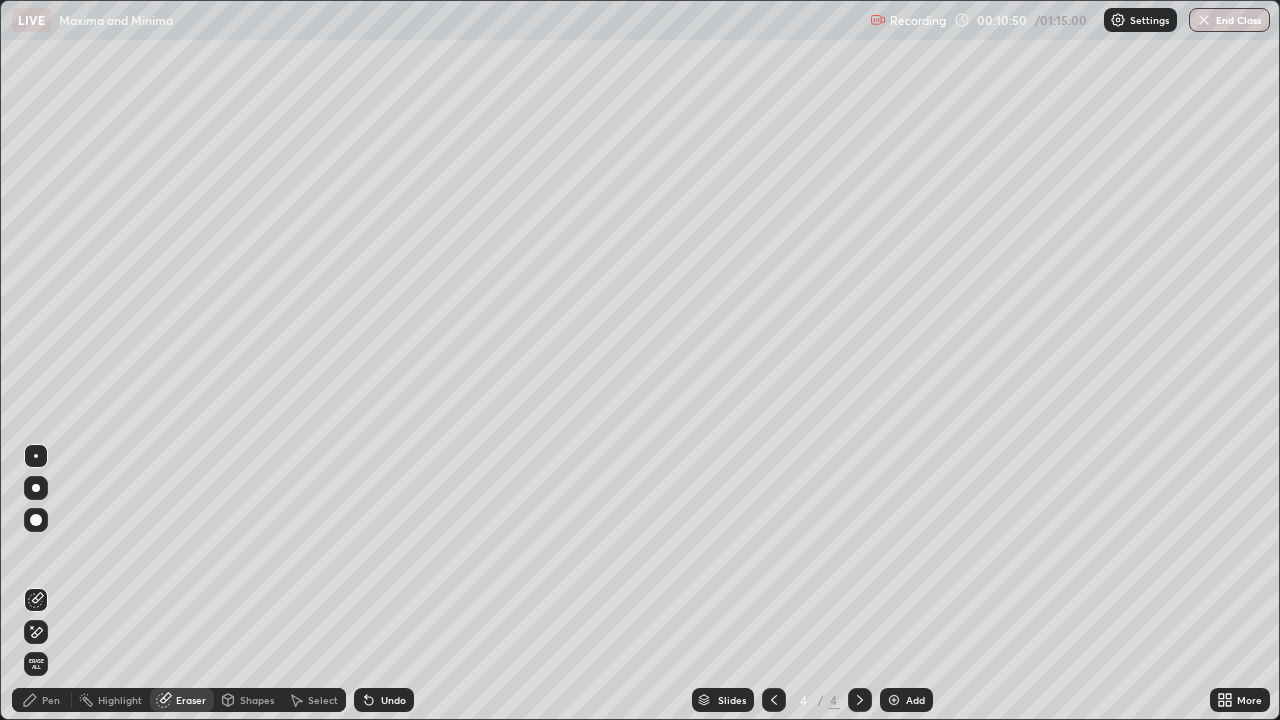 click on "Pen" at bounding box center [42, 700] 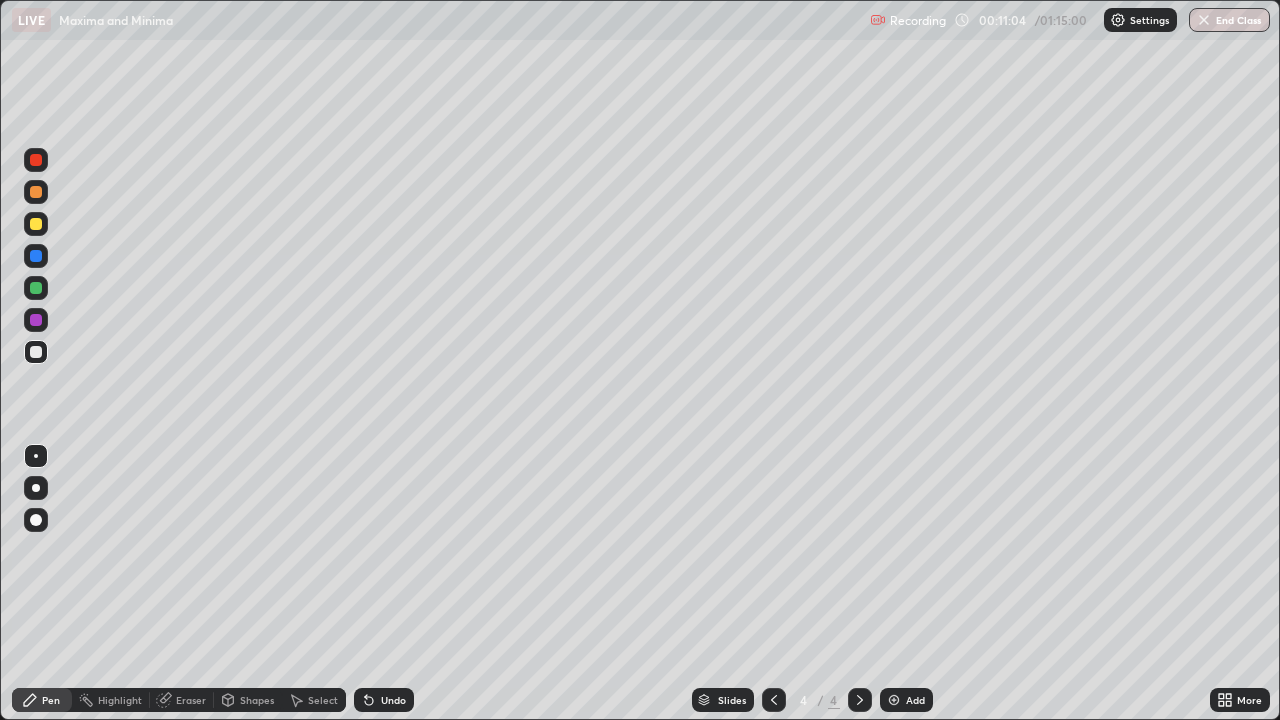 click on "Eraser" at bounding box center [191, 700] 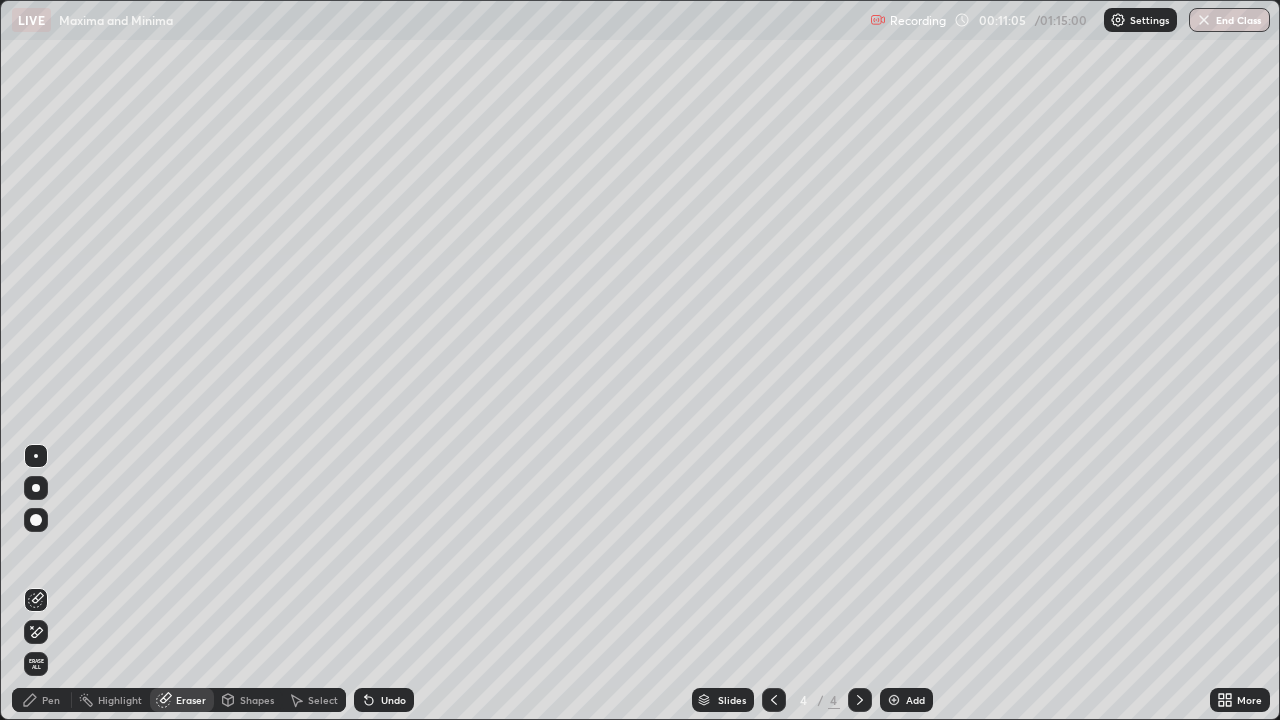 click on "Pen" at bounding box center (42, 700) 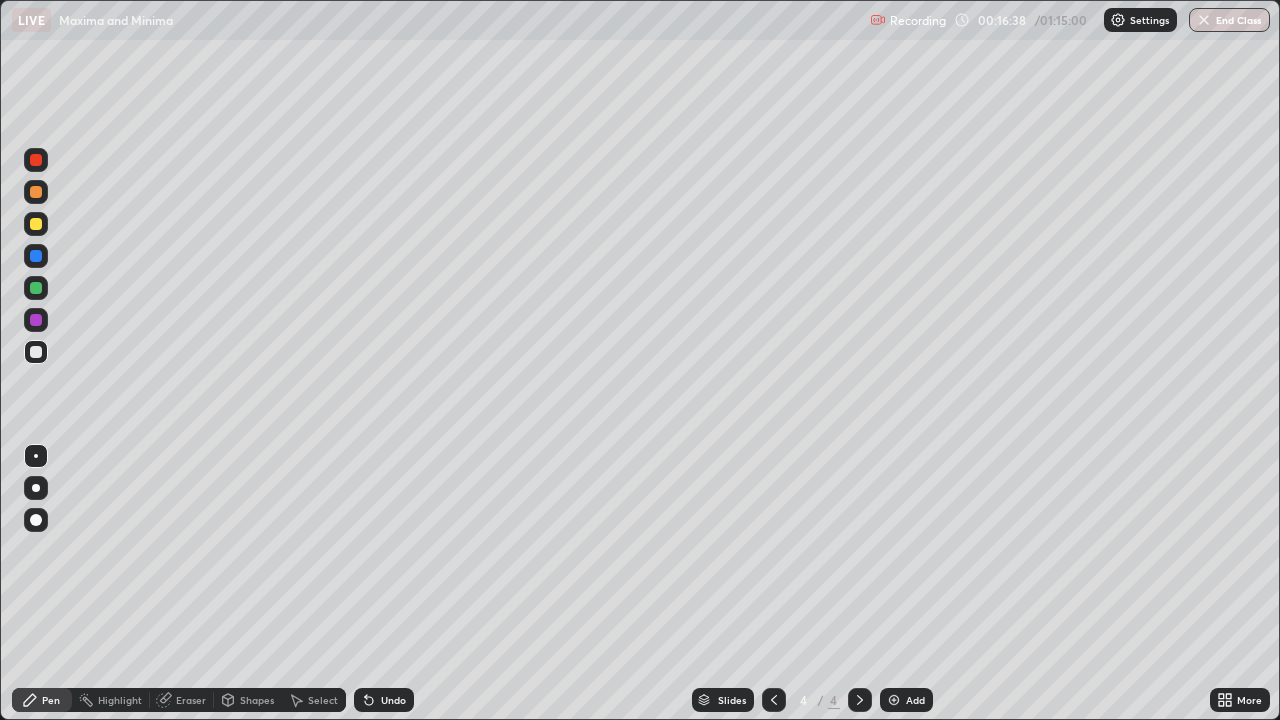 click on "Add" at bounding box center [906, 700] 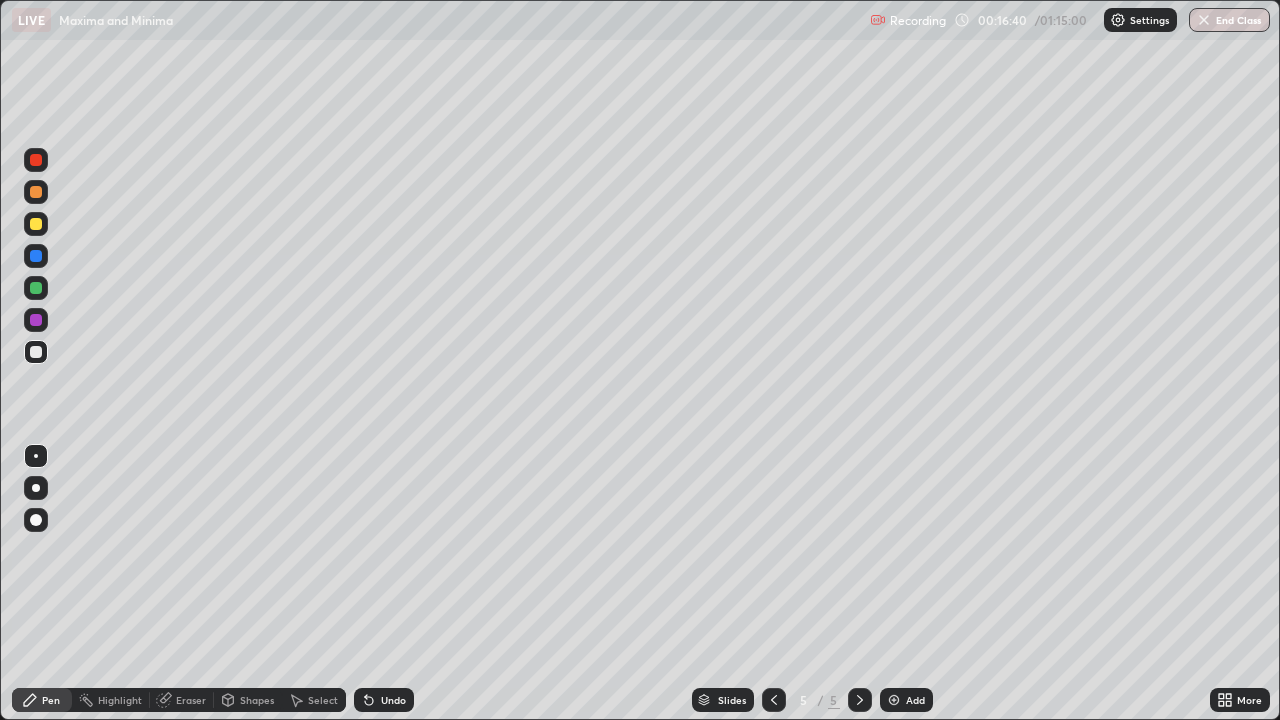 click at bounding box center (36, 288) 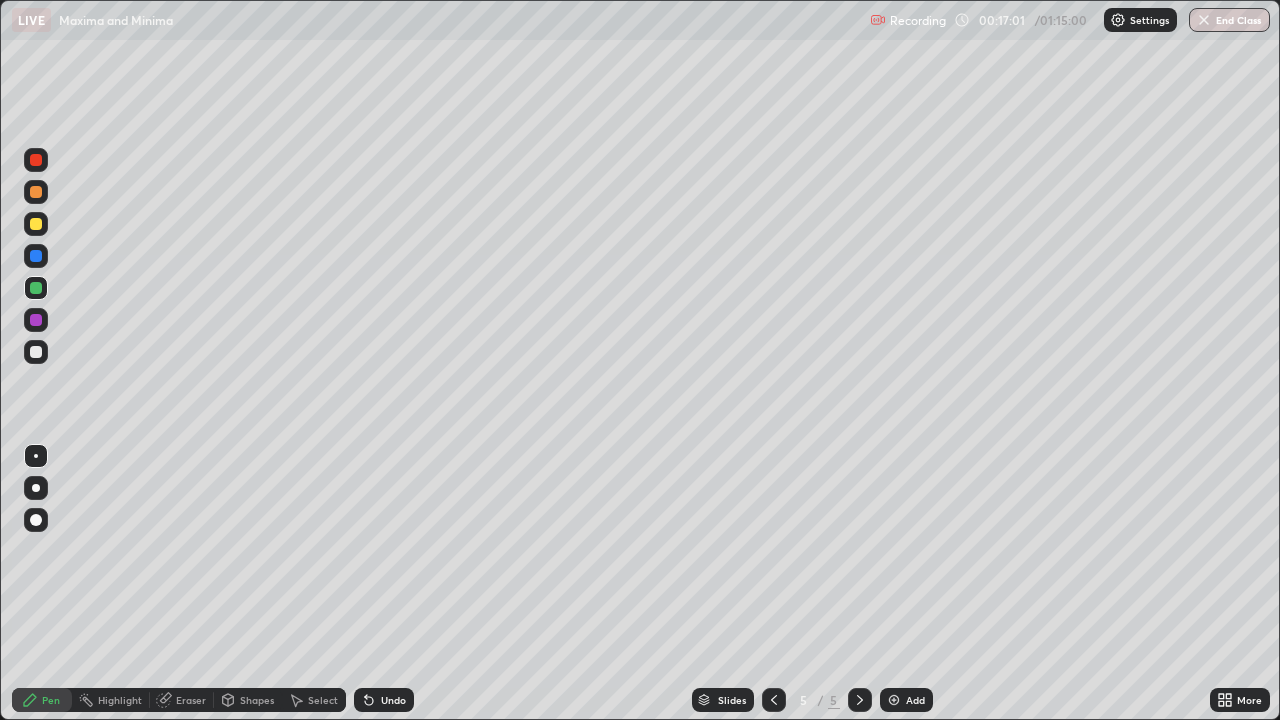 click at bounding box center [36, 224] 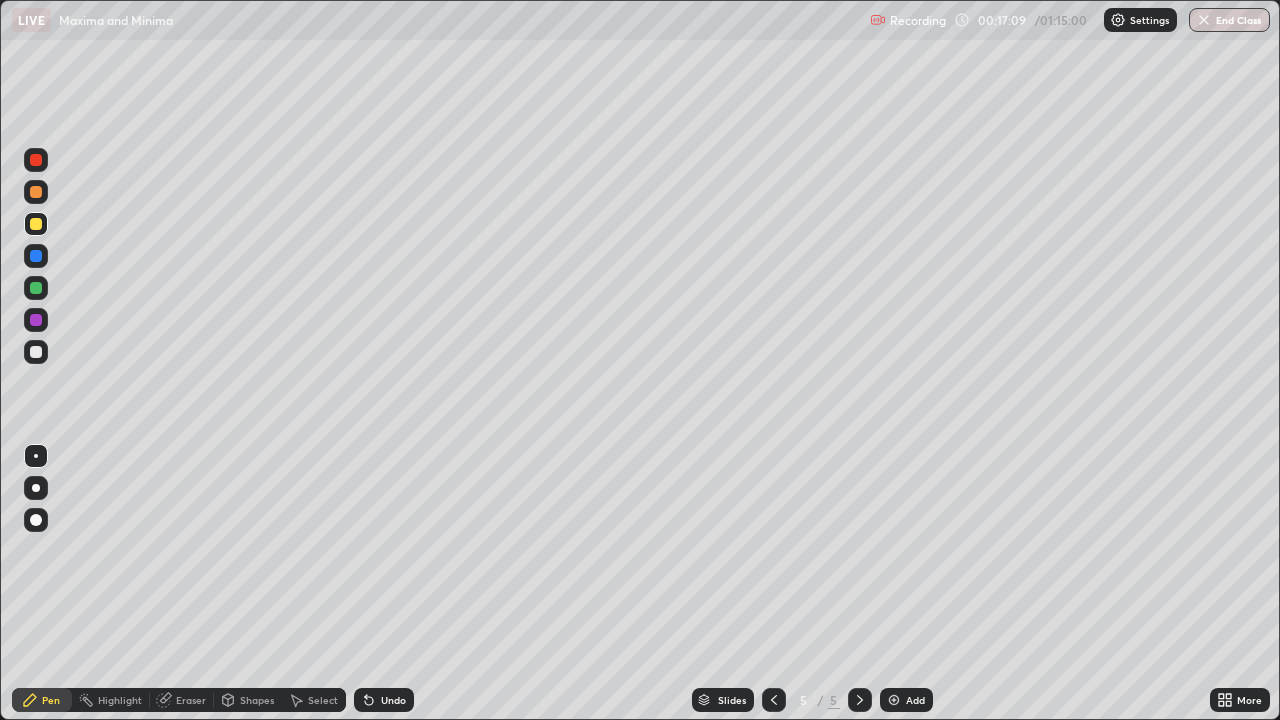 click at bounding box center (36, 320) 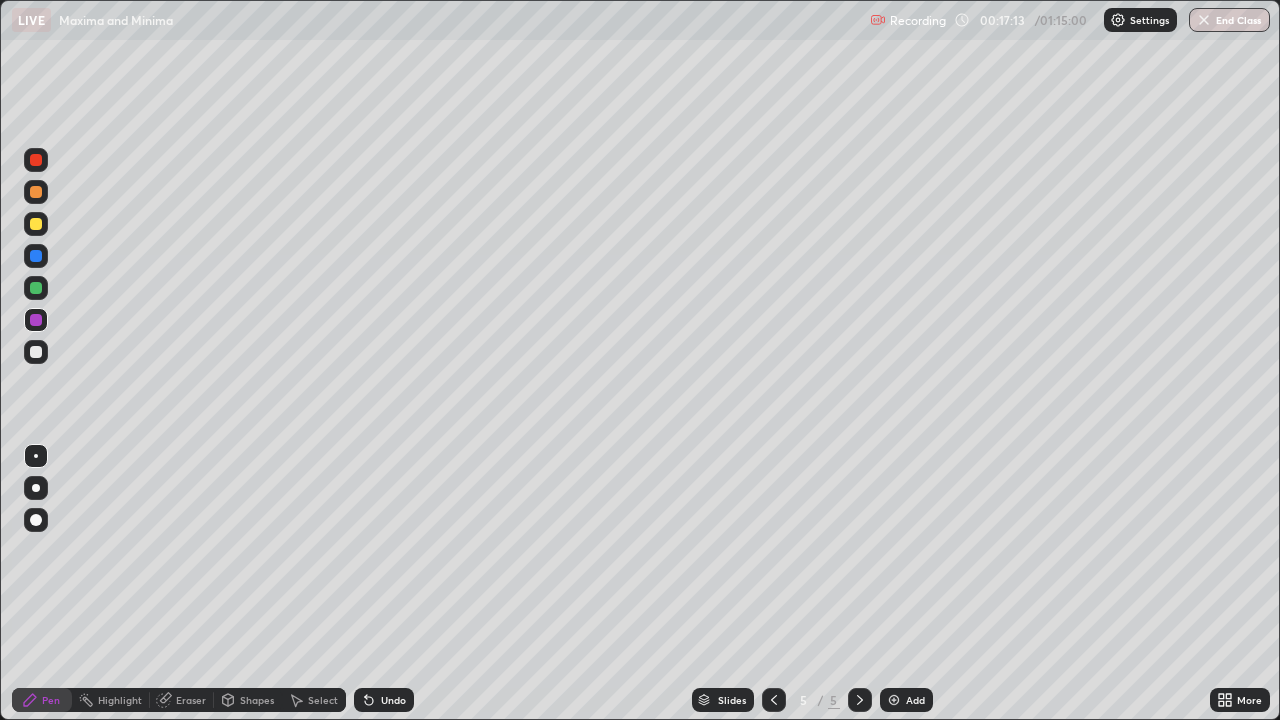 click at bounding box center (36, 352) 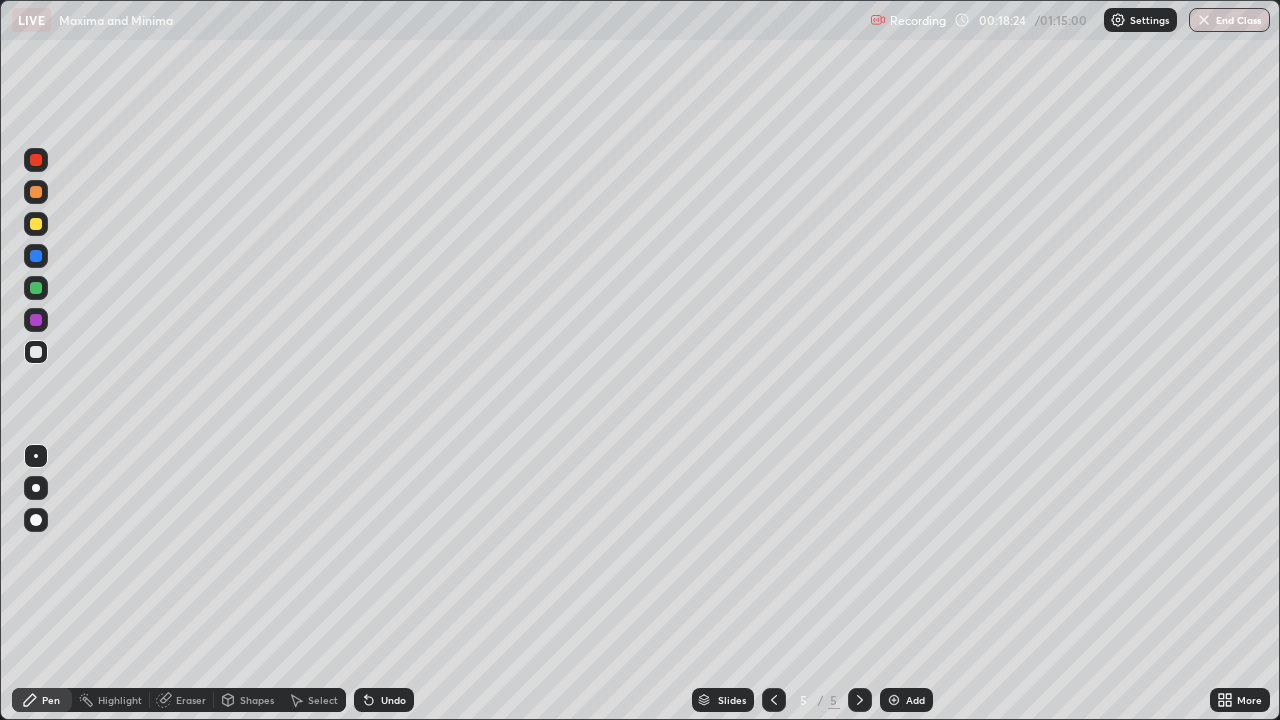click on "Eraser" at bounding box center (182, 700) 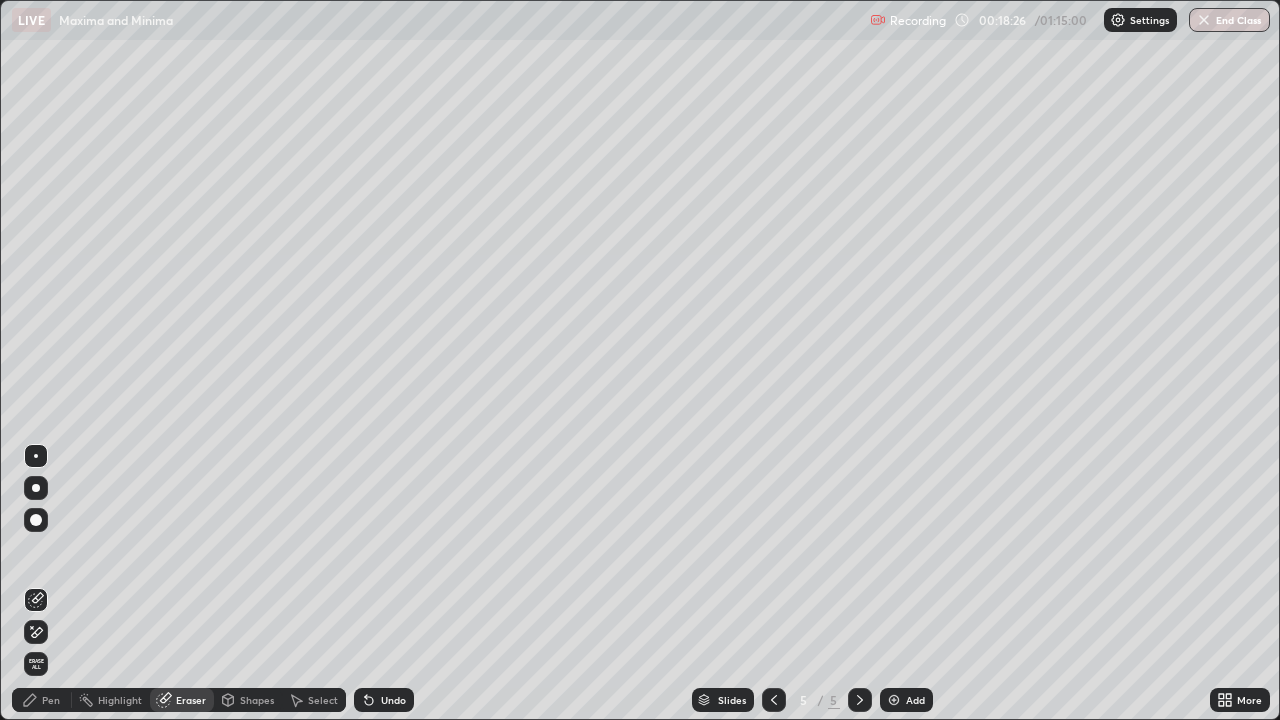 click on "Pen" at bounding box center (42, 700) 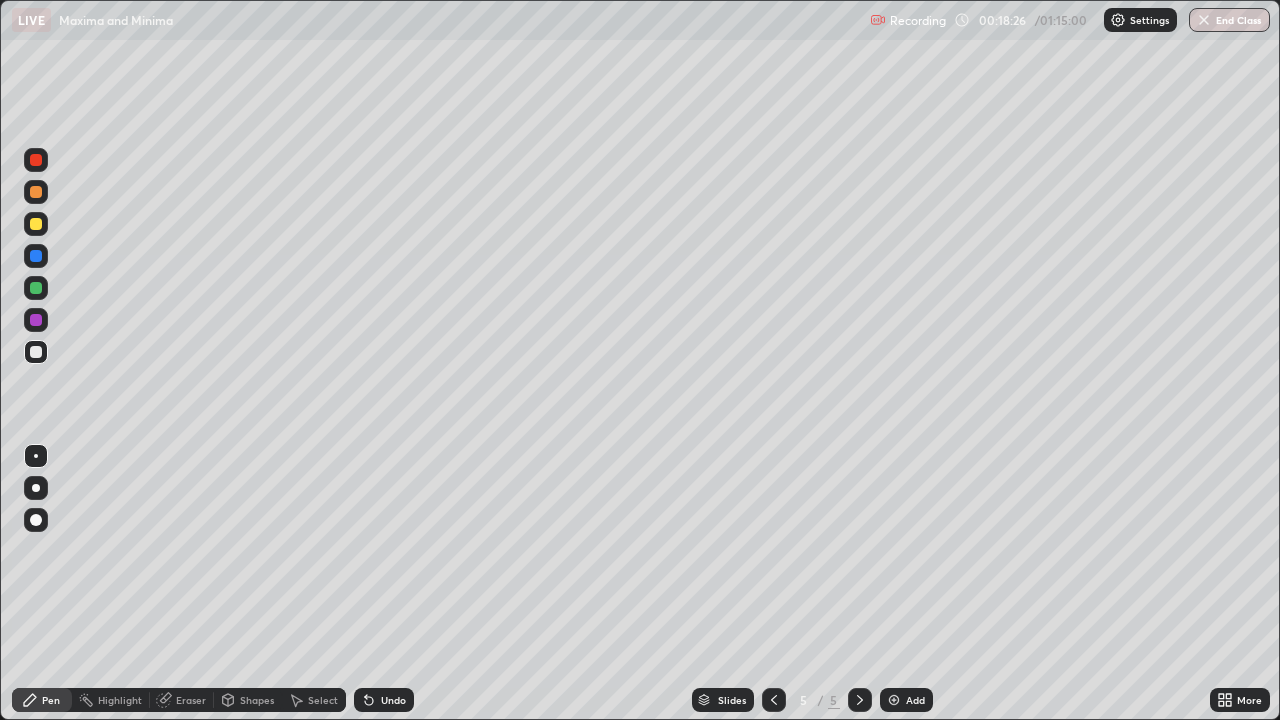 click at bounding box center (36, 320) 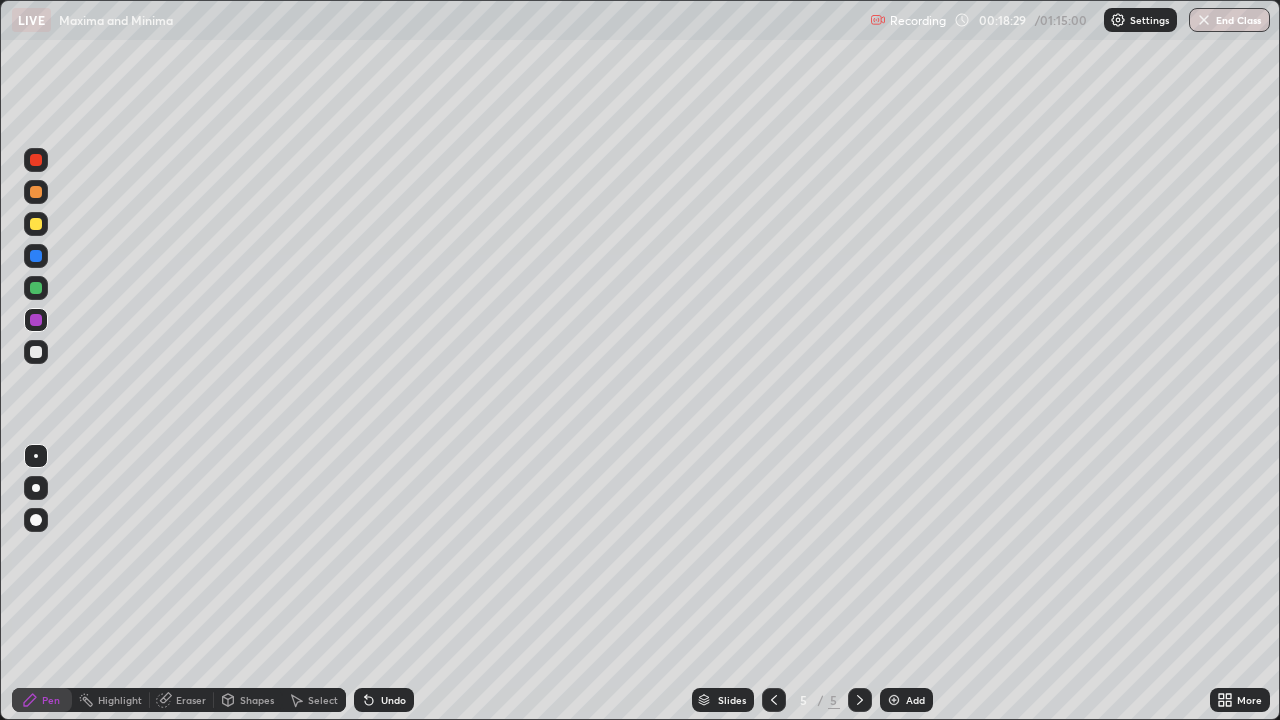 click on "Eraser" at bounding box center [182, 700] 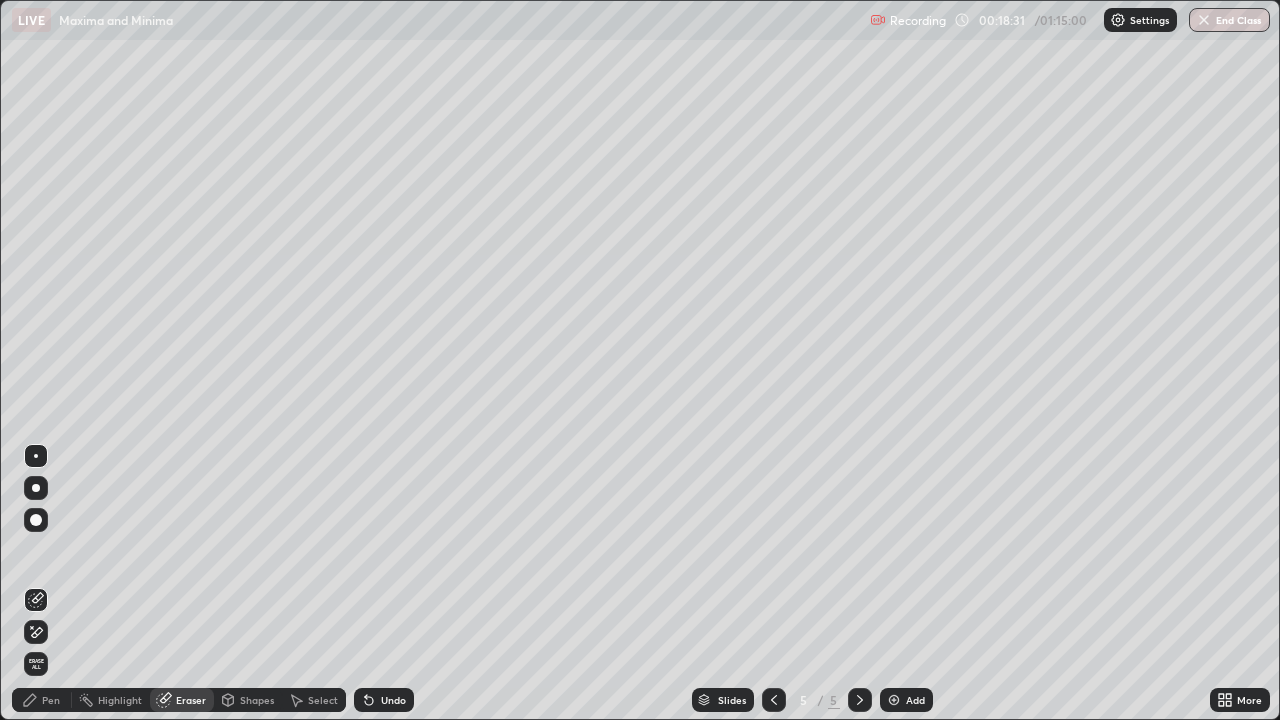 click on "Pen" at bounding box center [51, 700] 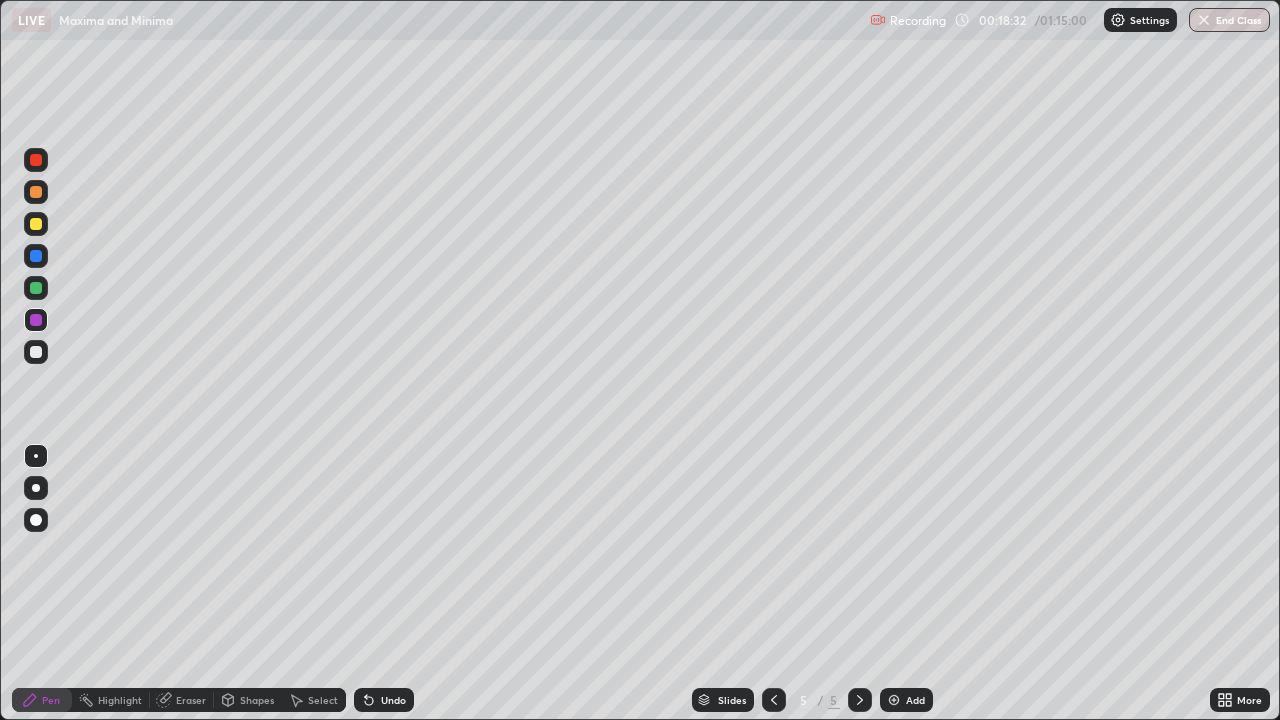 click at bounding box center [36, 352] 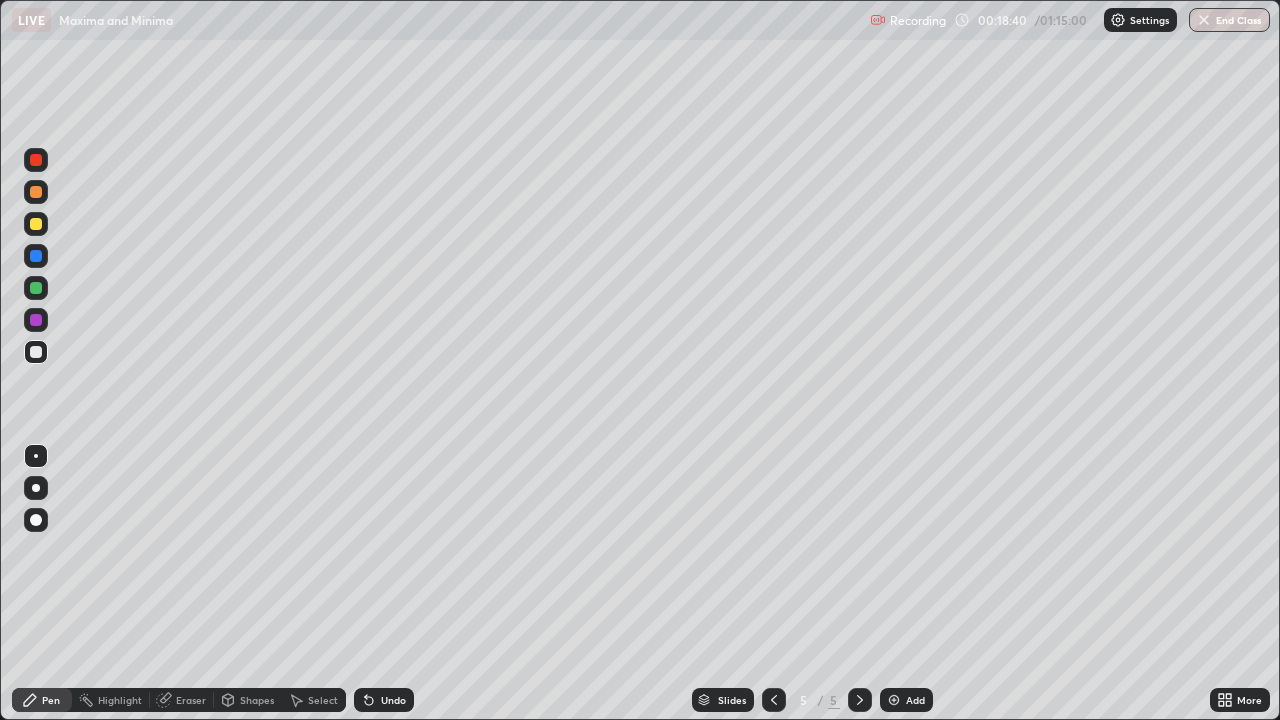 click at bounding box center [36, 352] 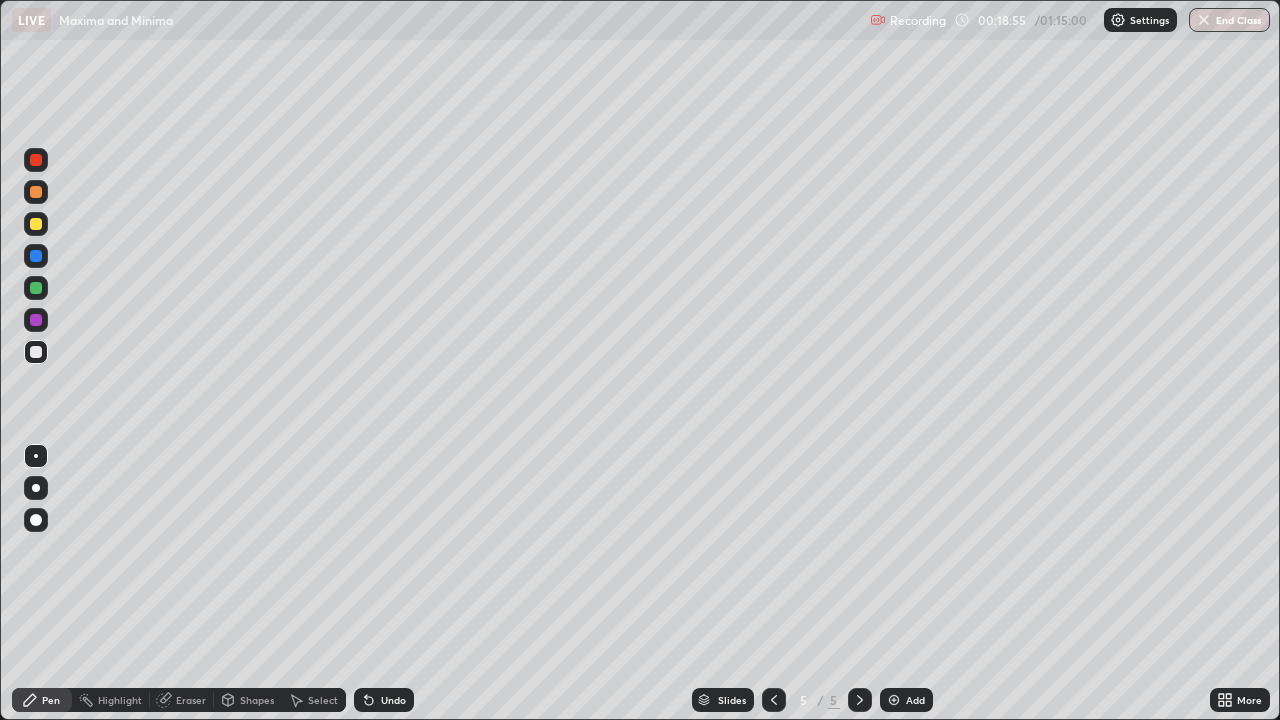 click at bounding box center [36, 288] 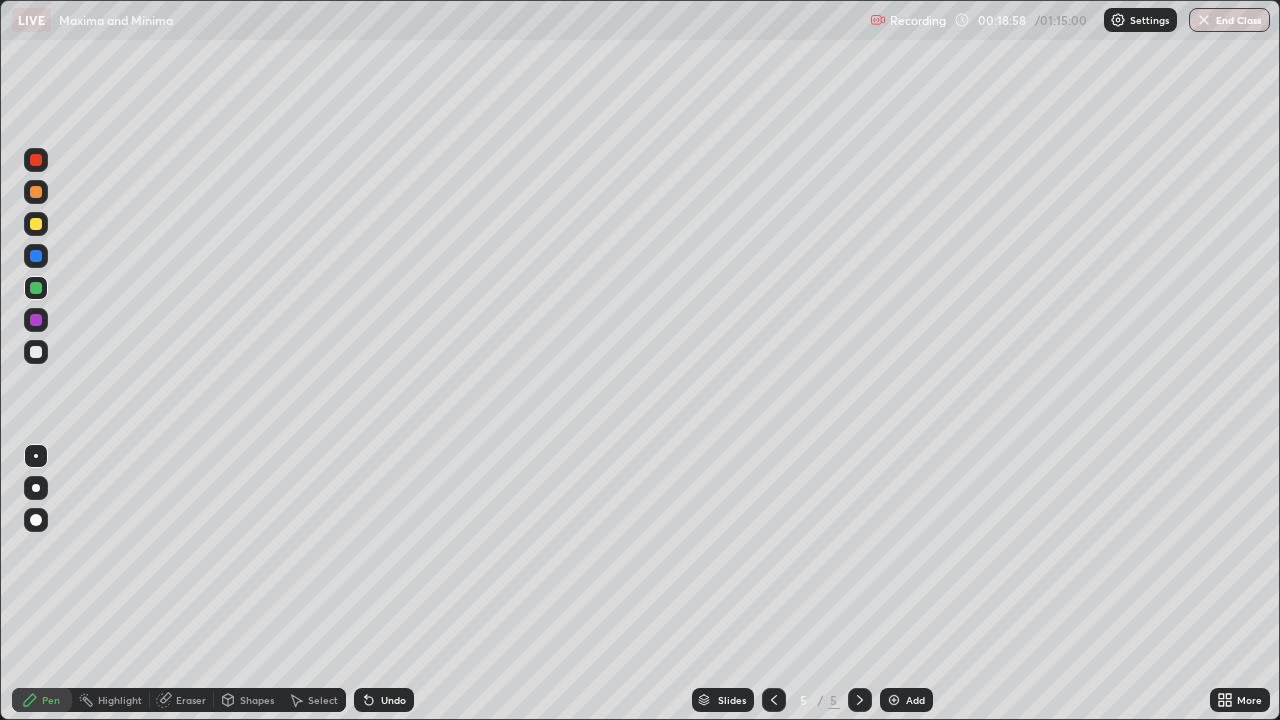 click at bounding box center (36, 288) 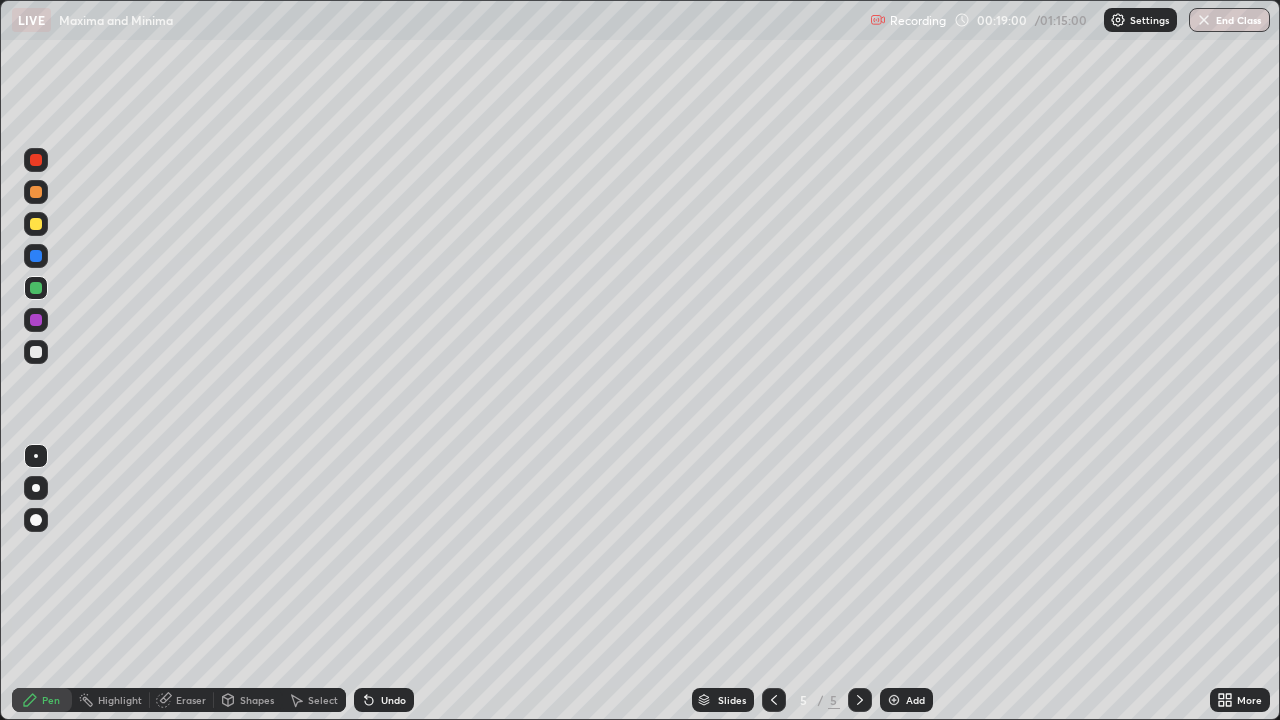 click at bounding box center (36, 192) 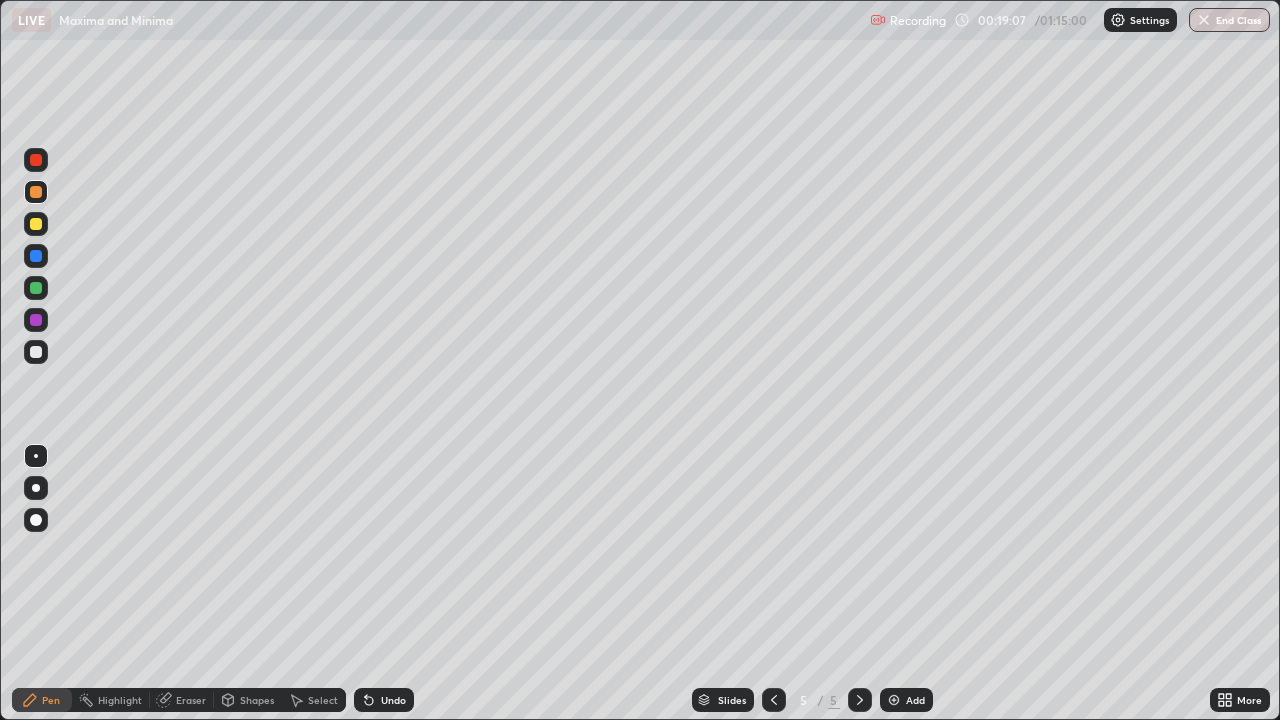 click on "Eraser" at bounding box center [191, 700] 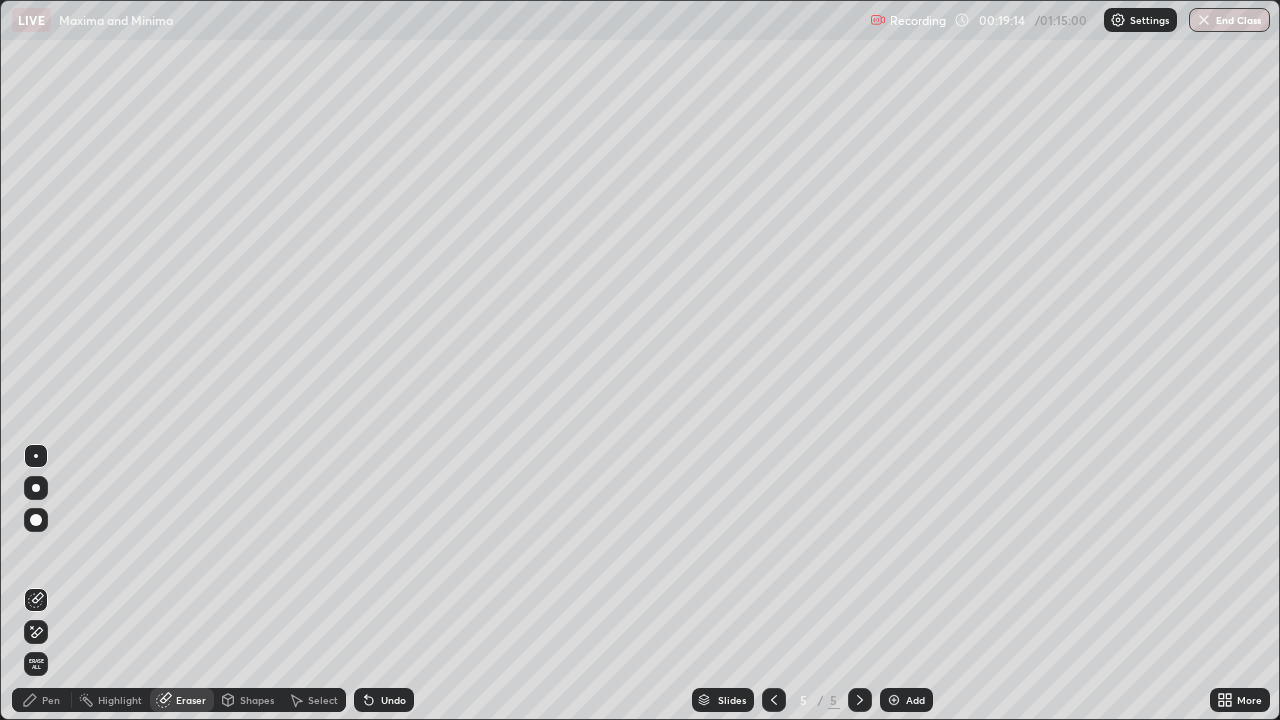 click on "Pen" at bounding box center [42, 700] 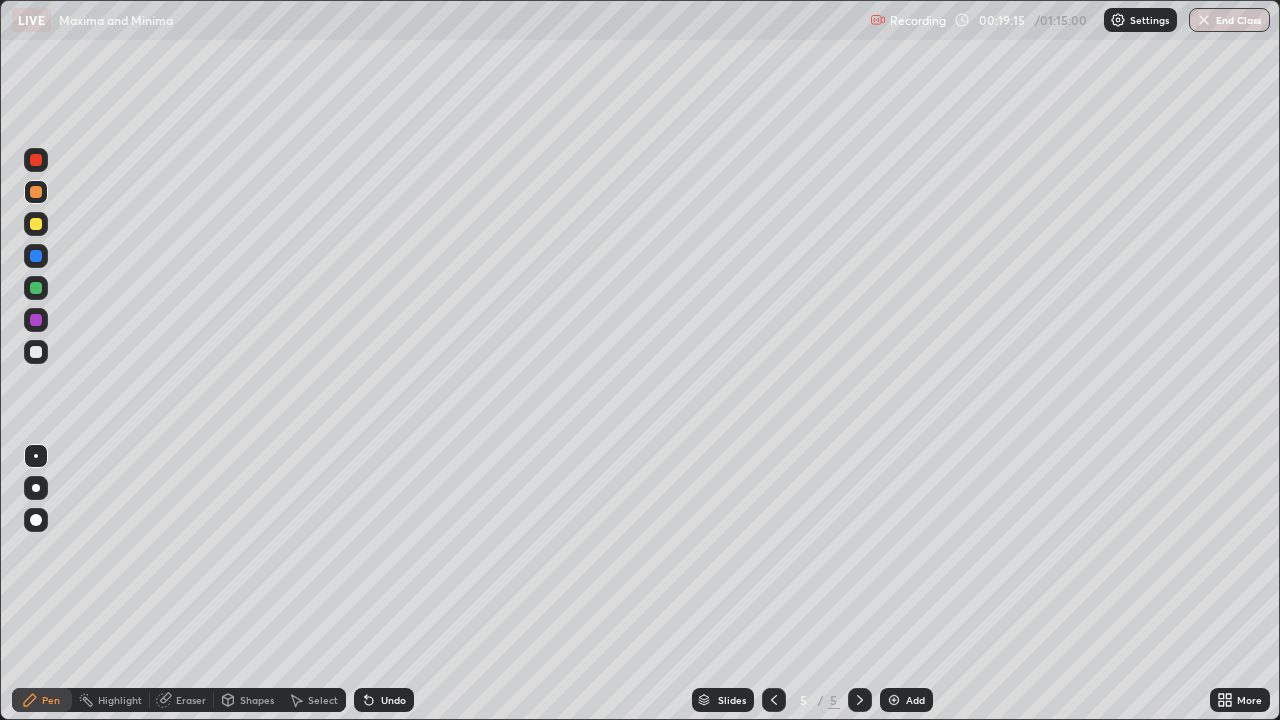 click at bounding box center [36, 192] 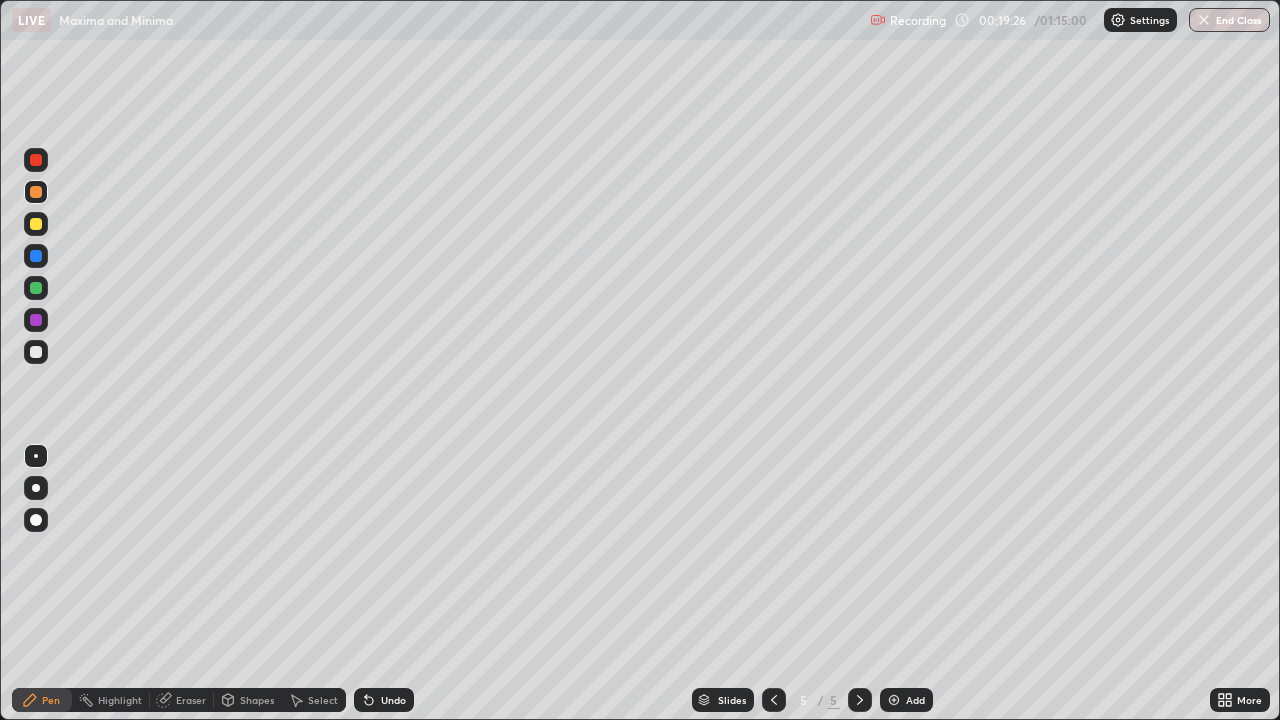 click at bounding box center [36, 320] 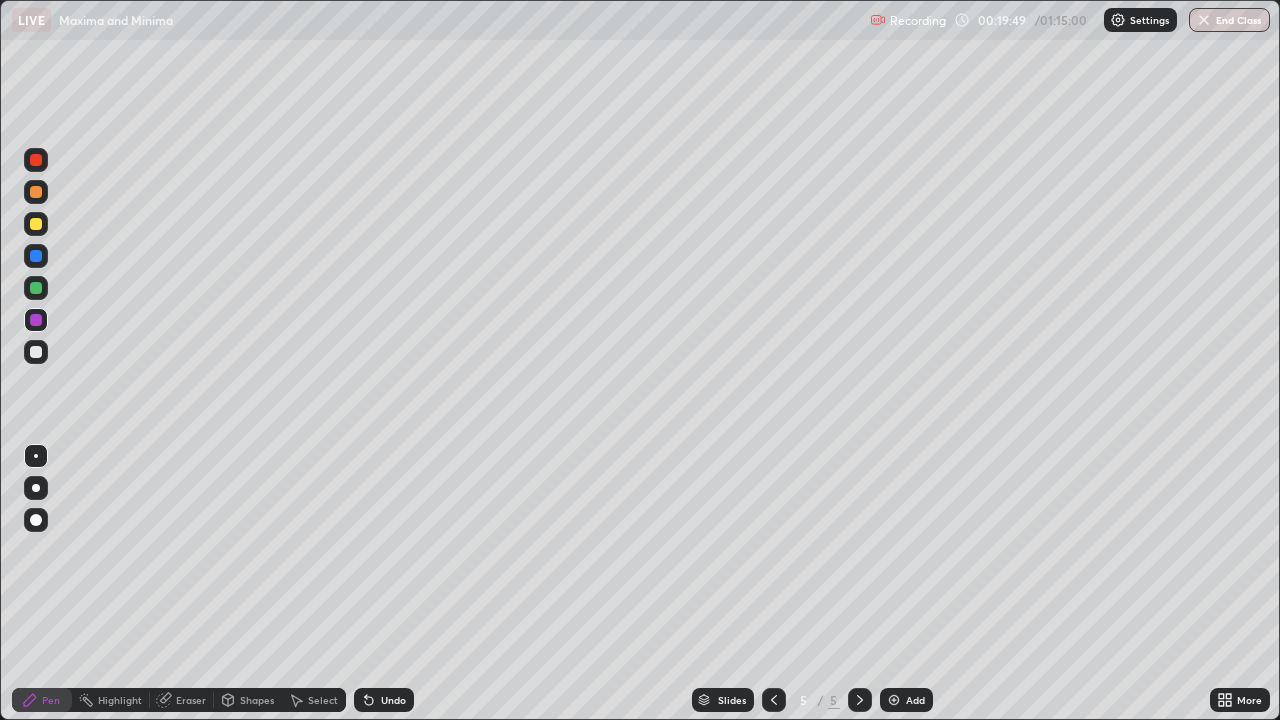 click on "Eraser" at bounding box center [191, 700] 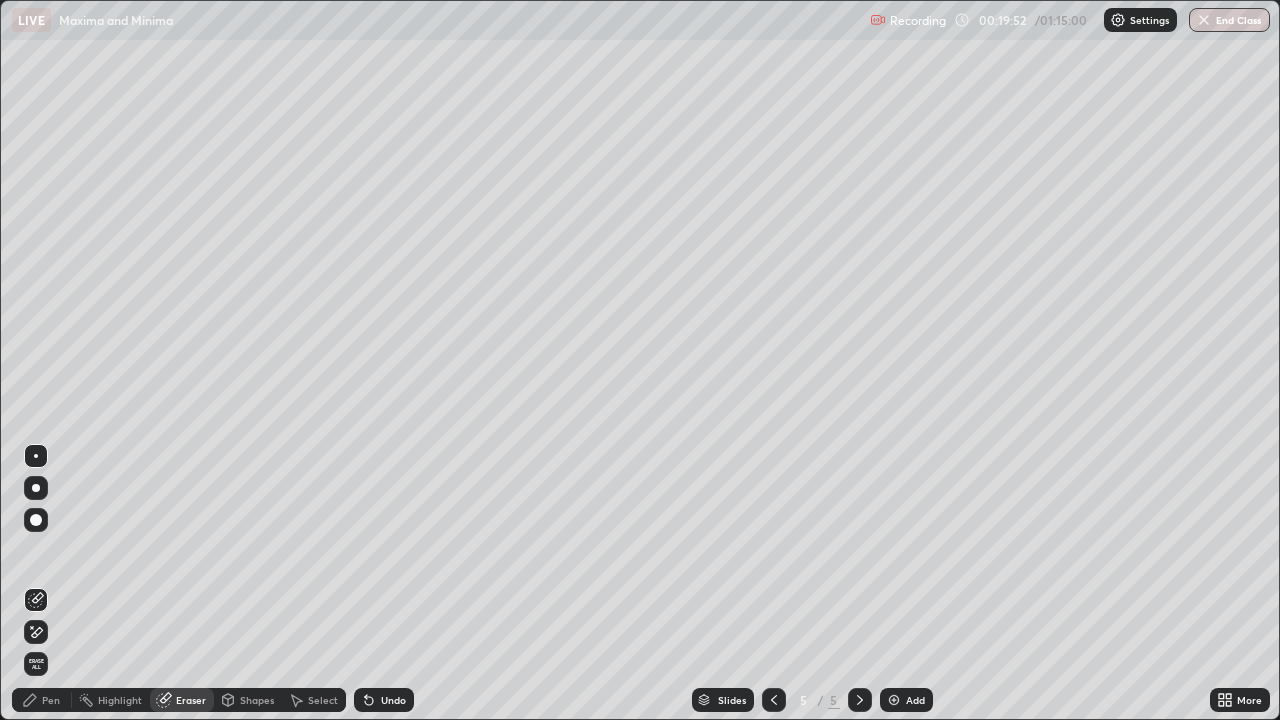 click on "Pen" at bounding box center (42, 700) 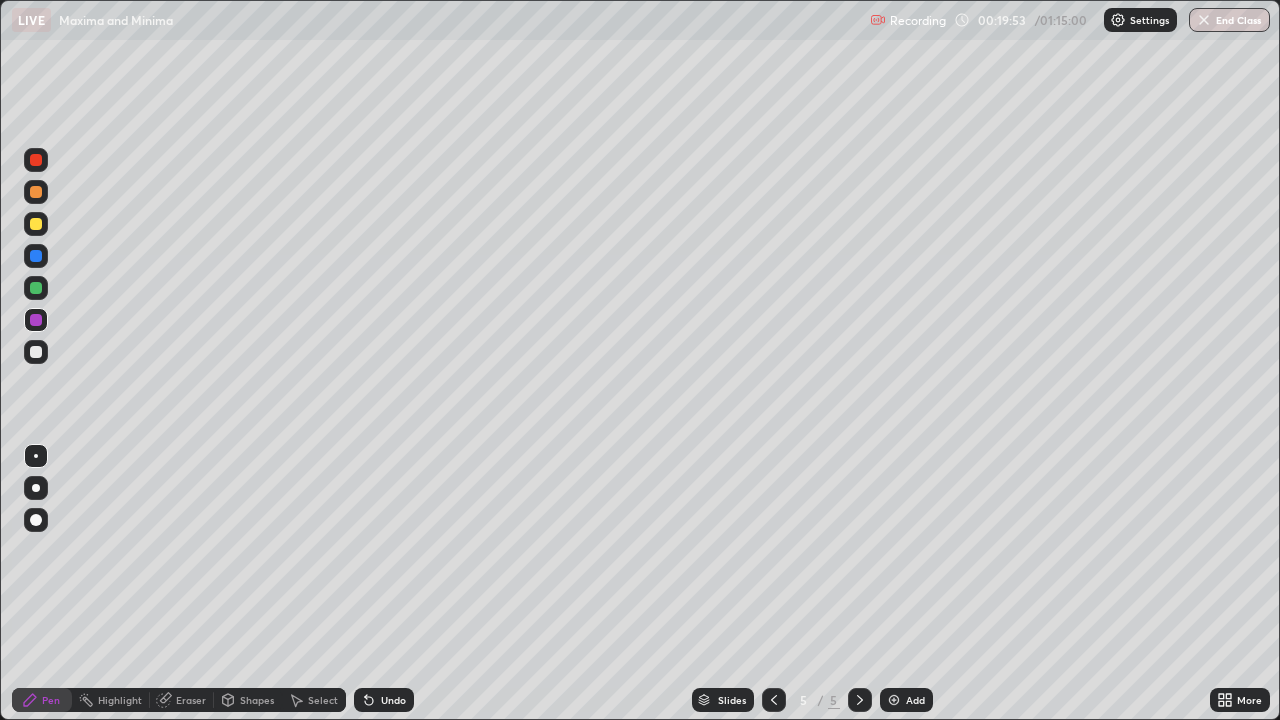 click at bounding box center [36, 192] 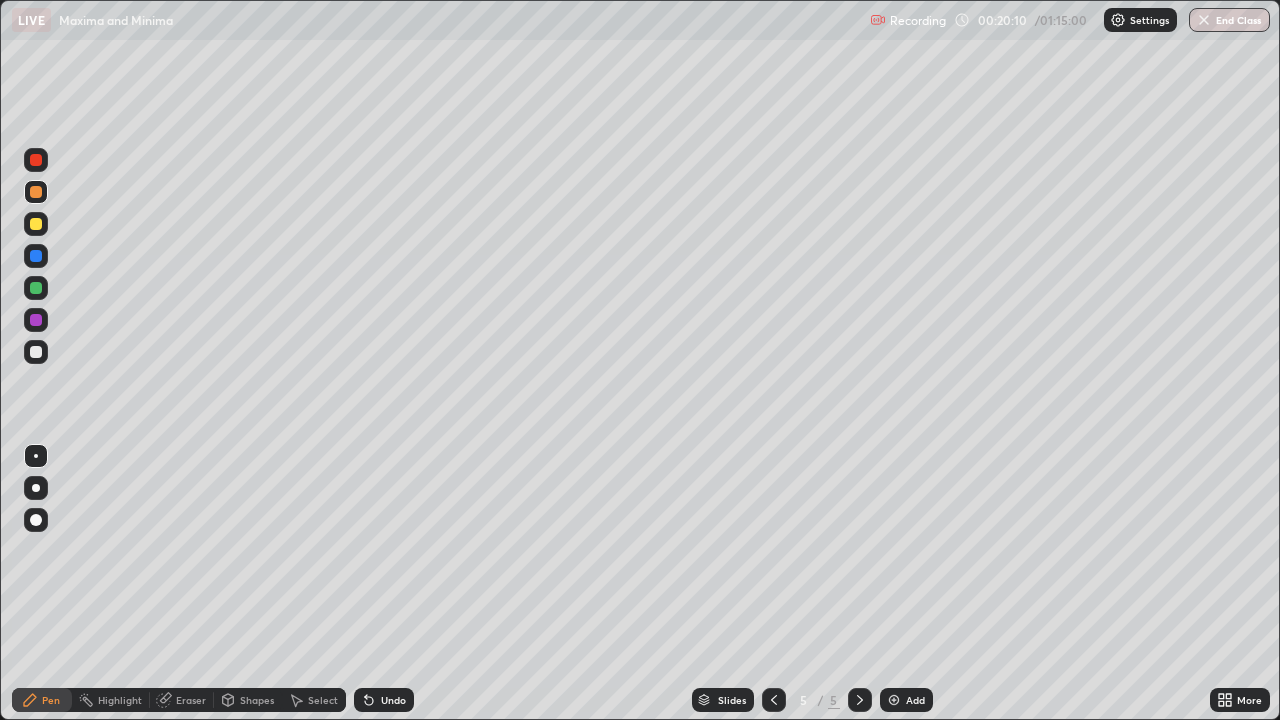 click at bounding box center (36, 256) 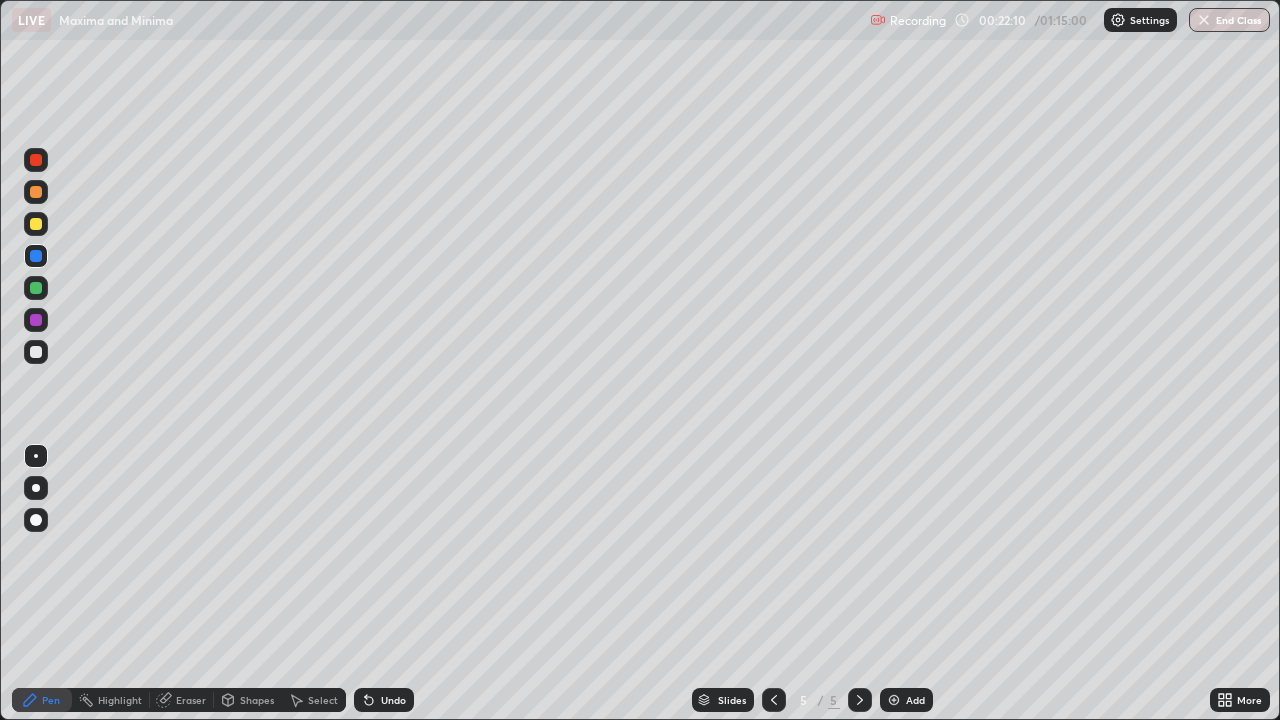 click at bounding box center (36, 352) 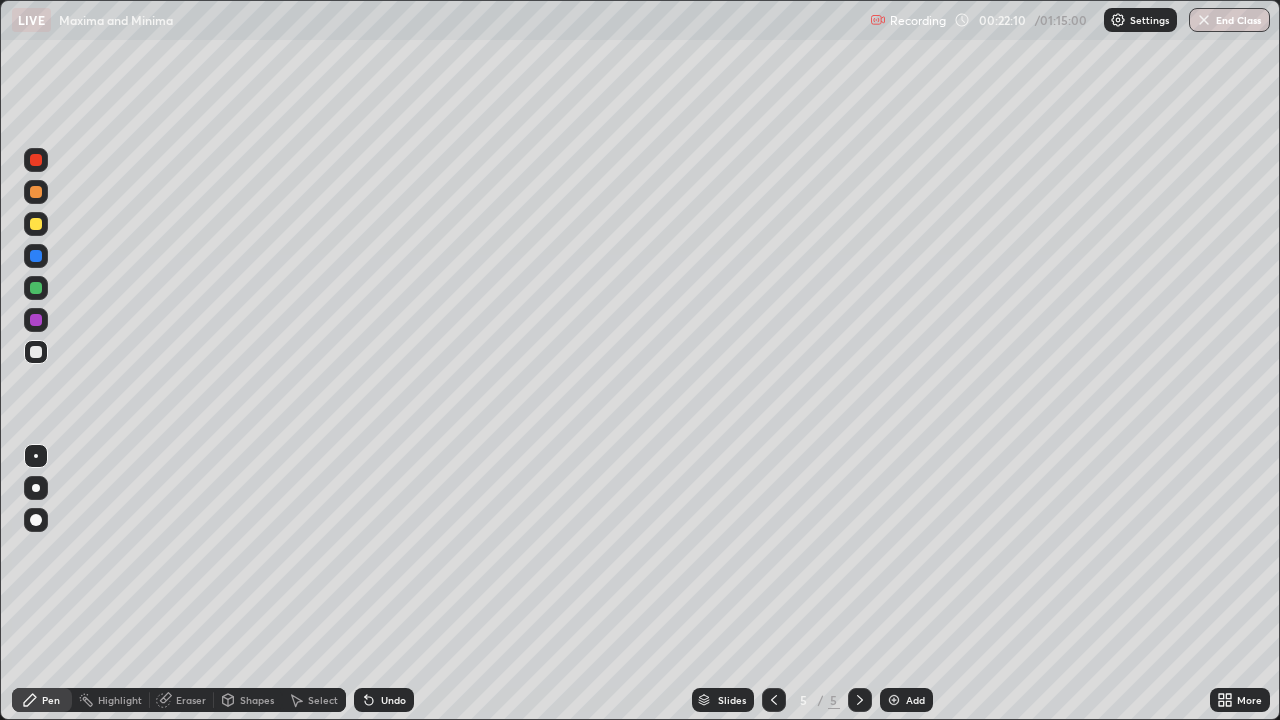 click at bounding box center (36, 352) 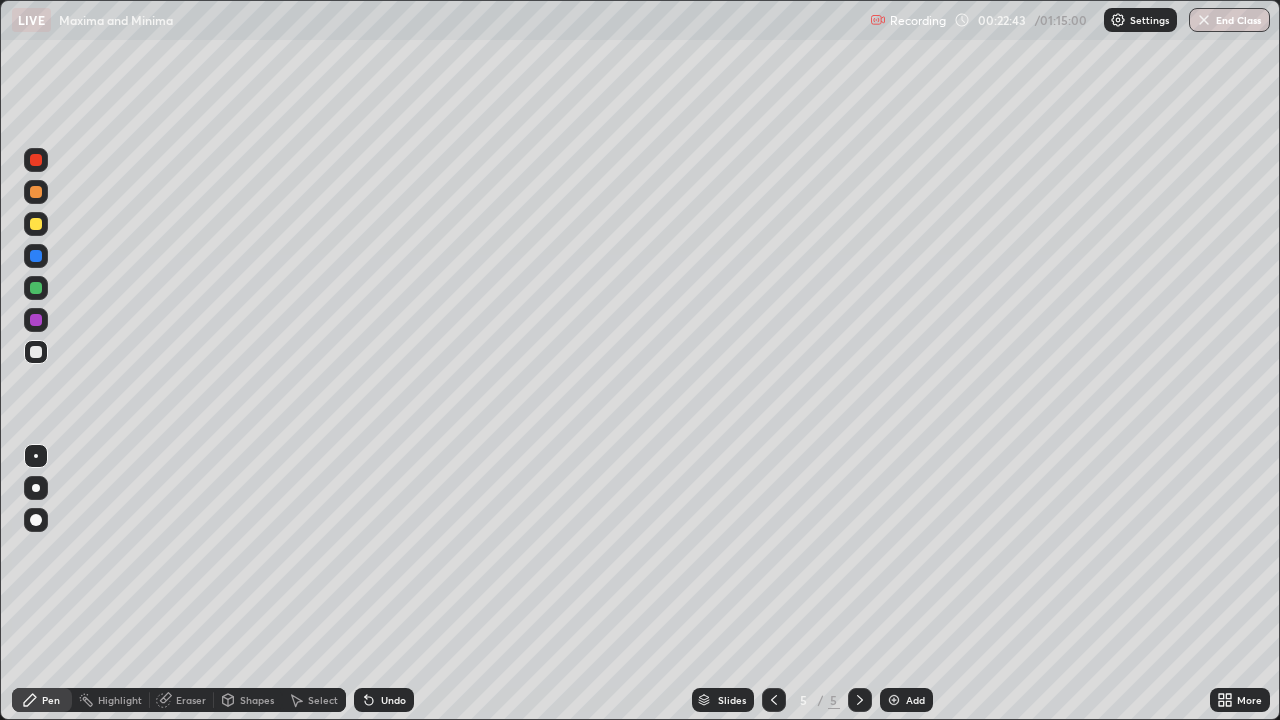 click on "Add" at bounding box center [915, 700] 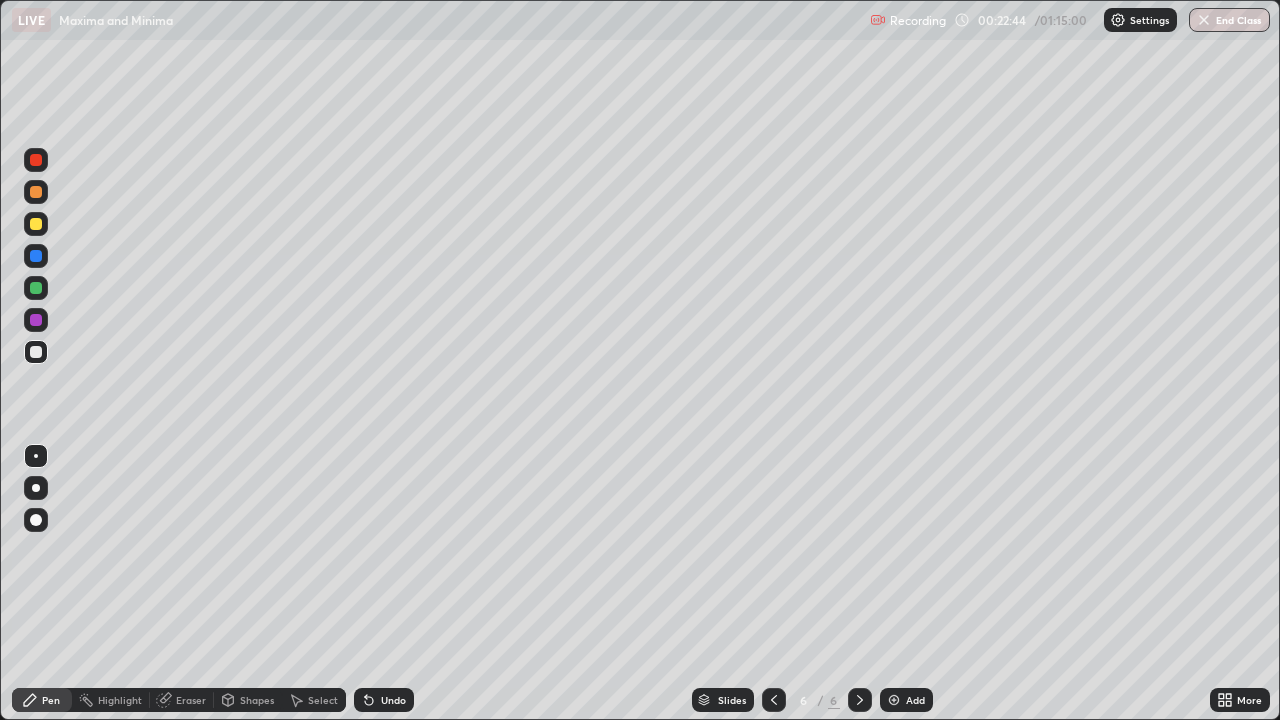 click at bounding box center [36, 192] 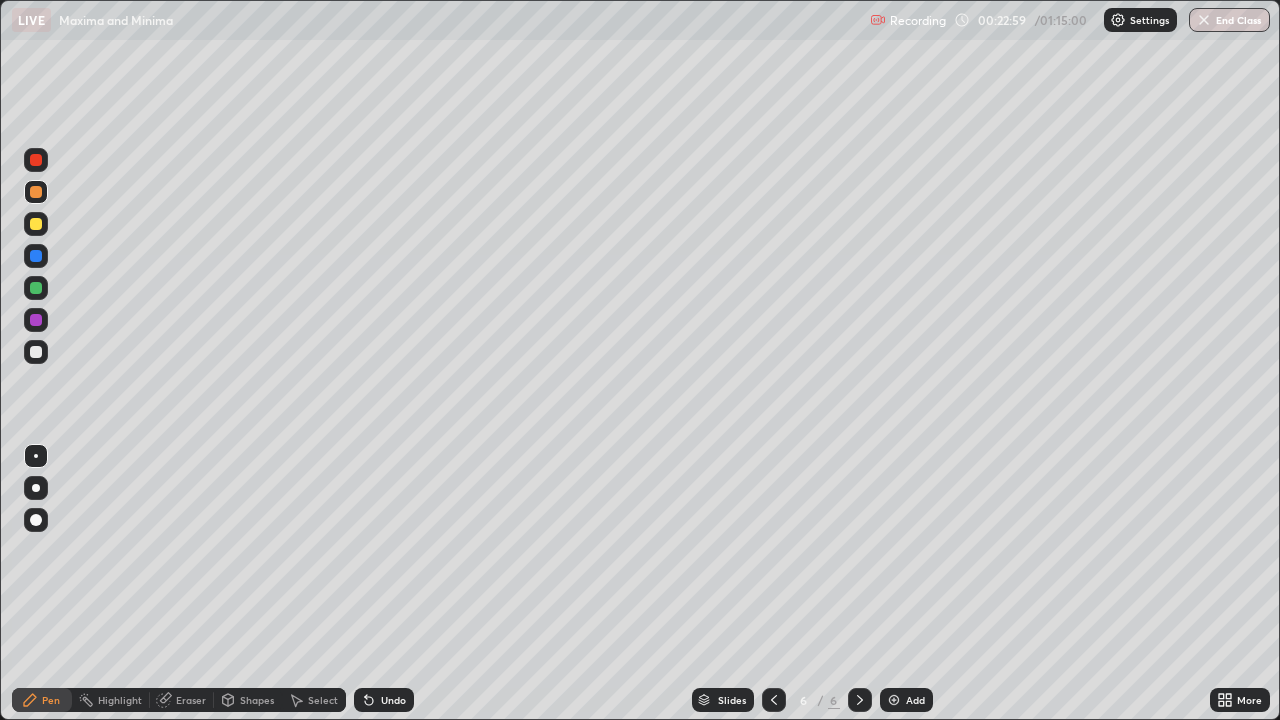 click at bounding box center [36, 352] 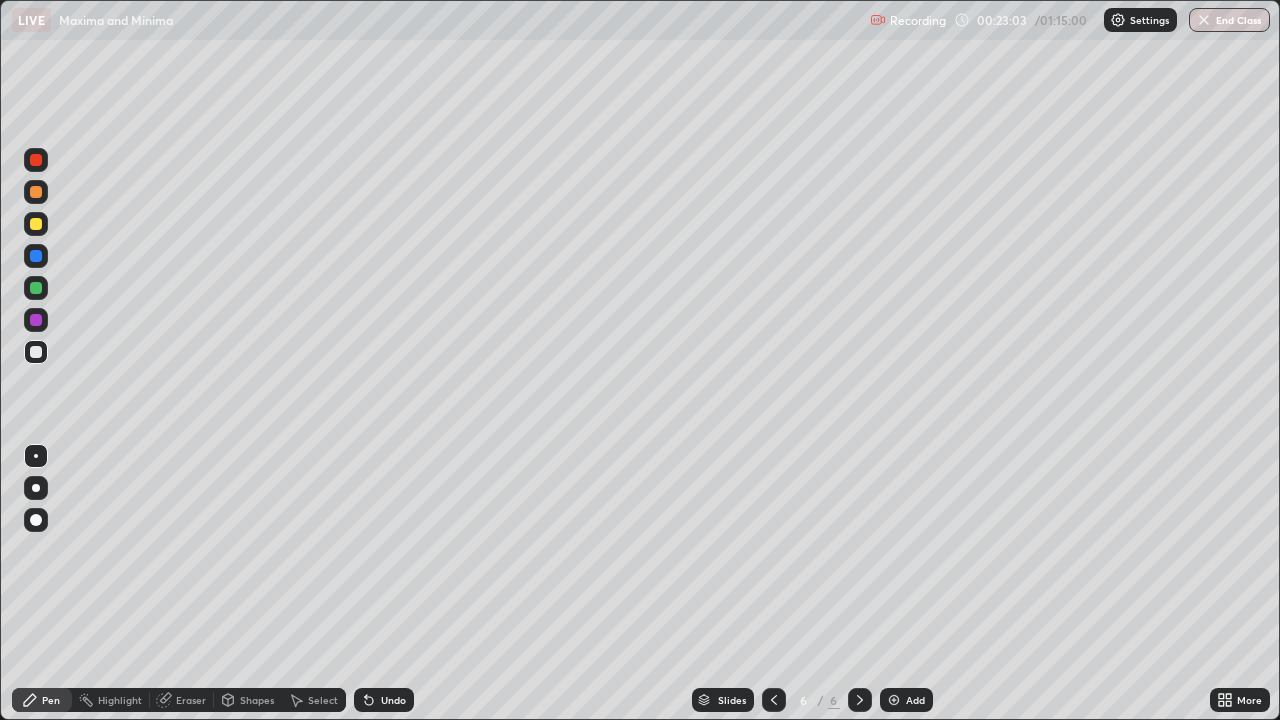 click at bounding box center (36, 192) 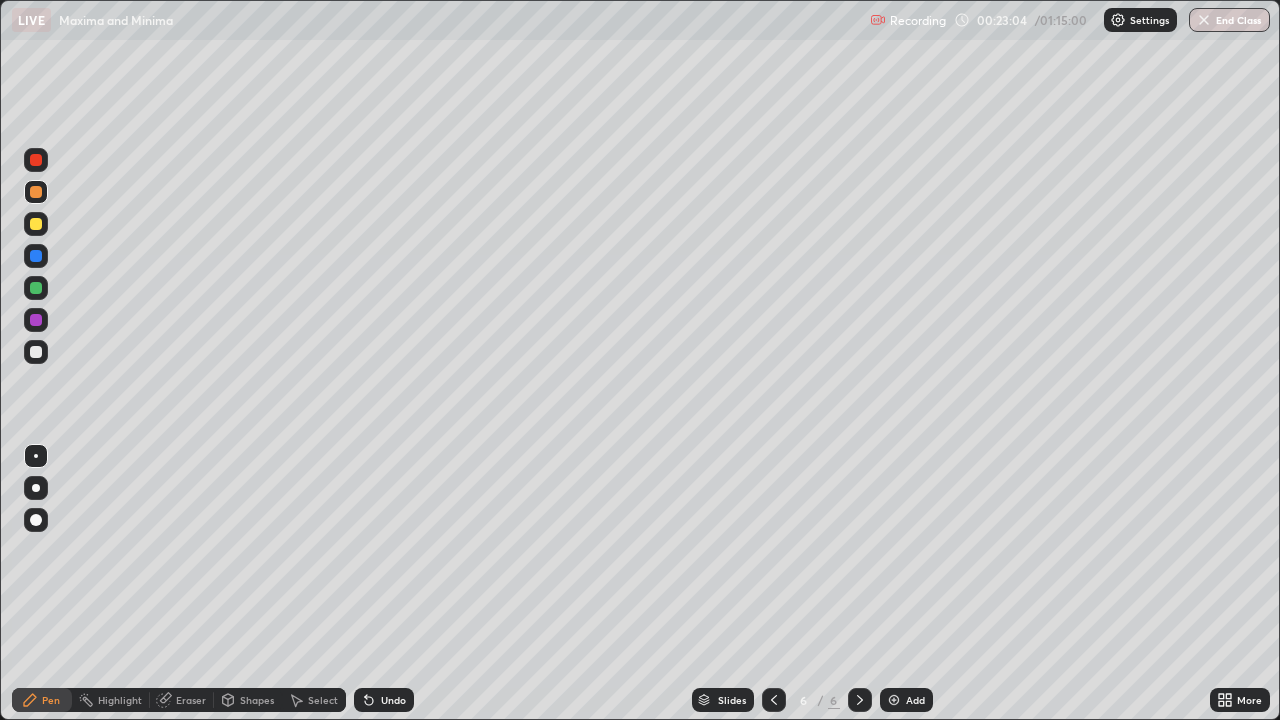 click at bounding box center (36, 288) 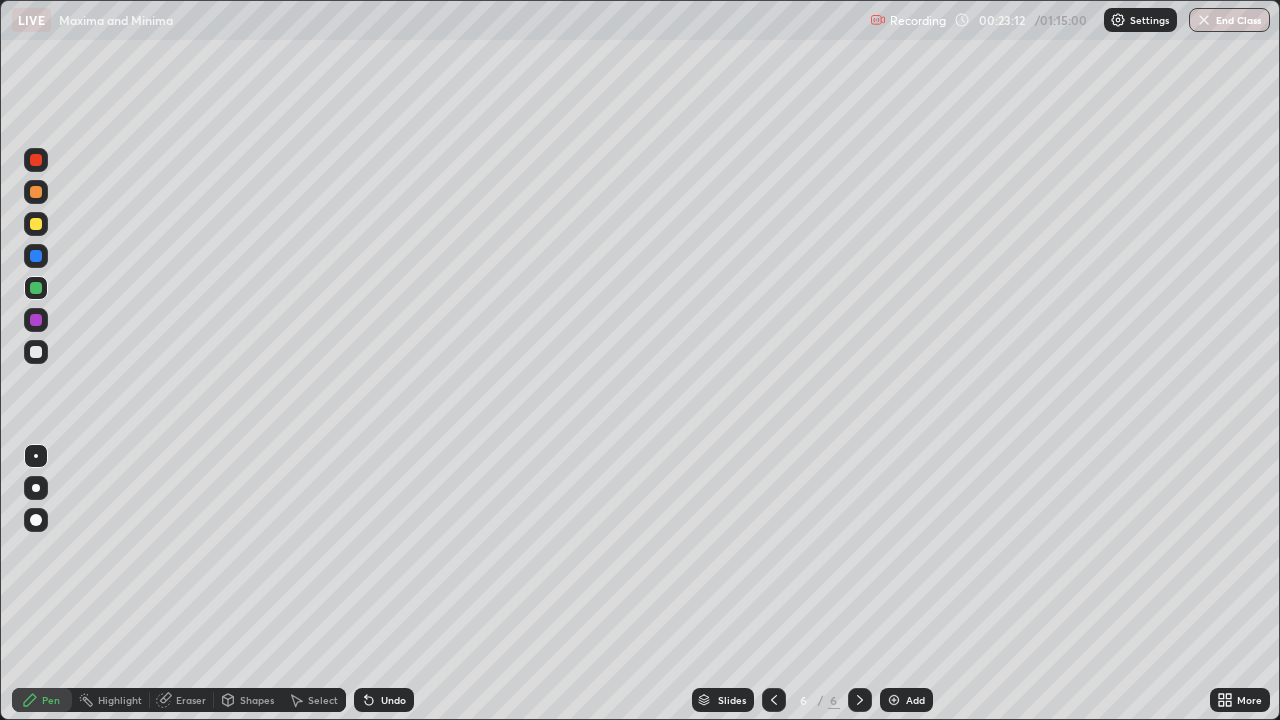 click at bounding box center (36, 352) 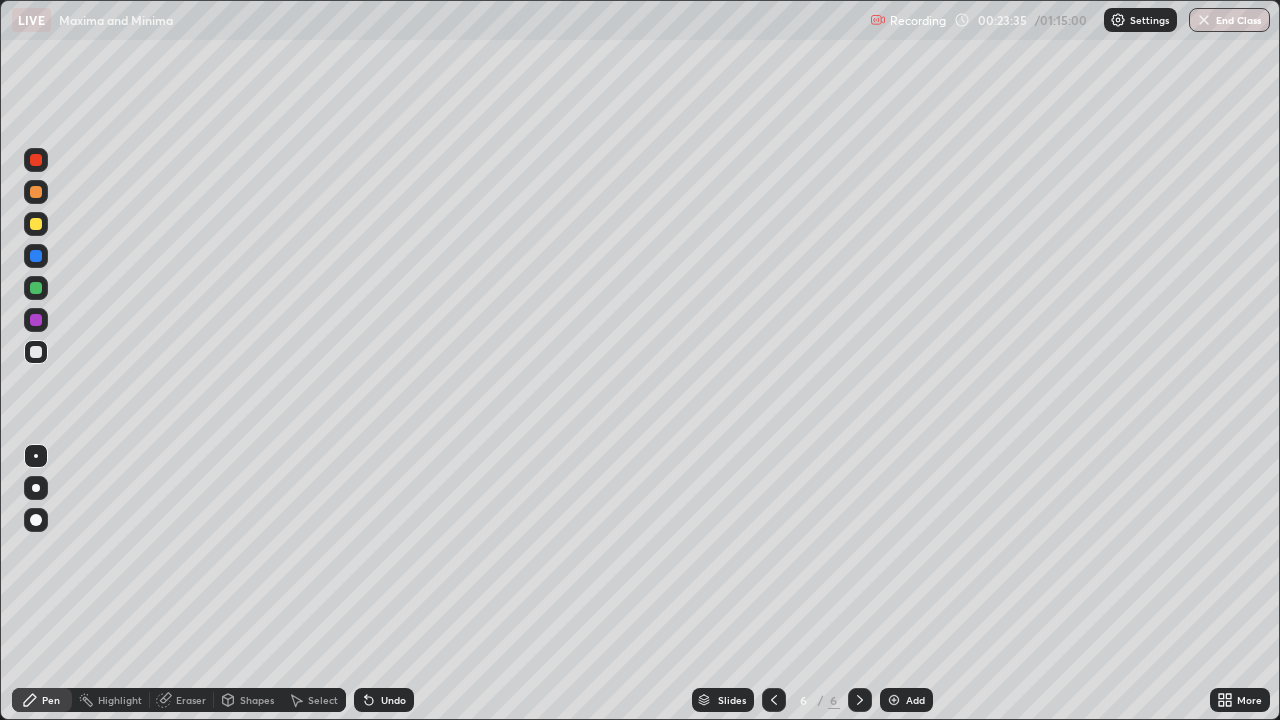 click at bounding box center (36, 352) 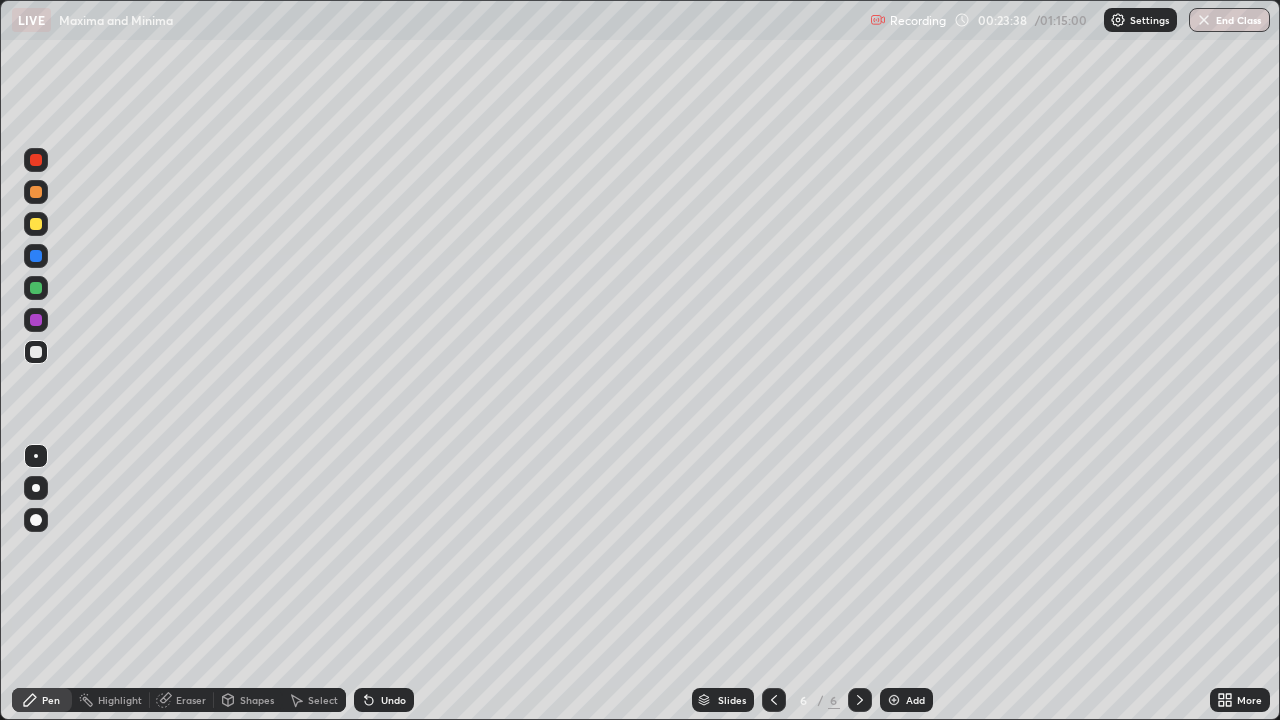 click at bounding box center (36, 224) 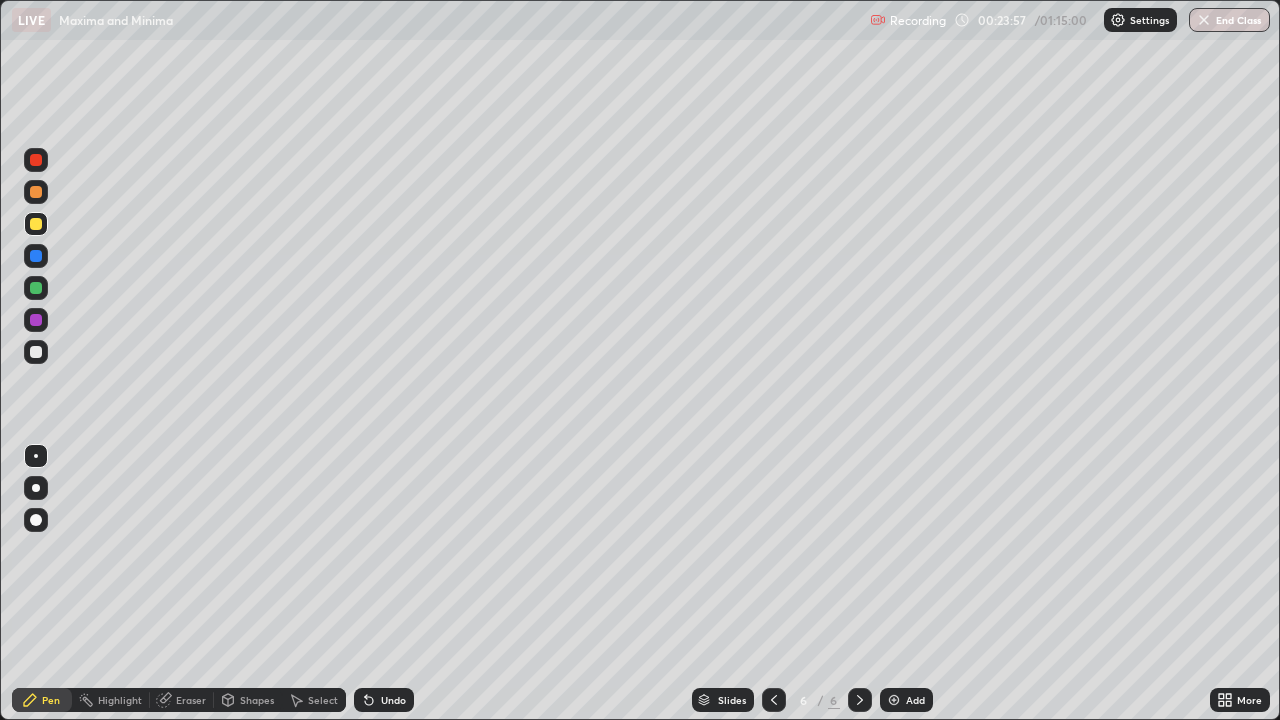 click at bounding box center (36, 160) 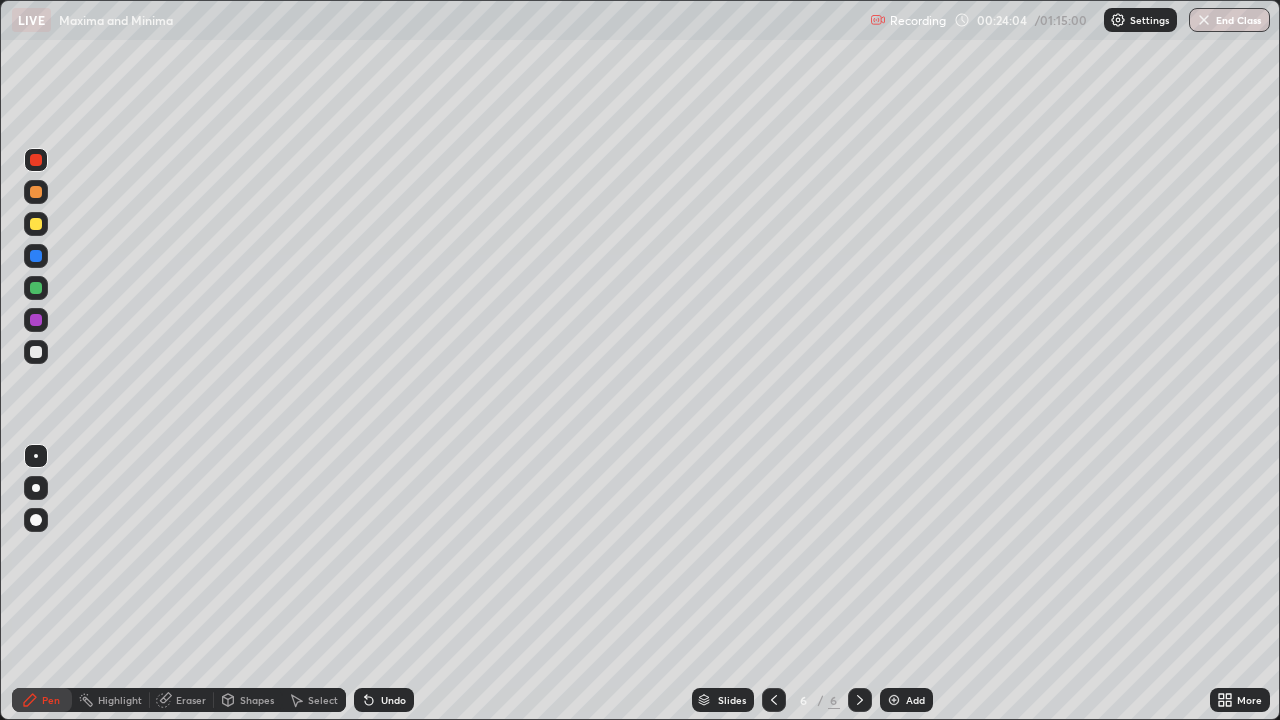 click on "Eraser" at bounding box center [182, 700] 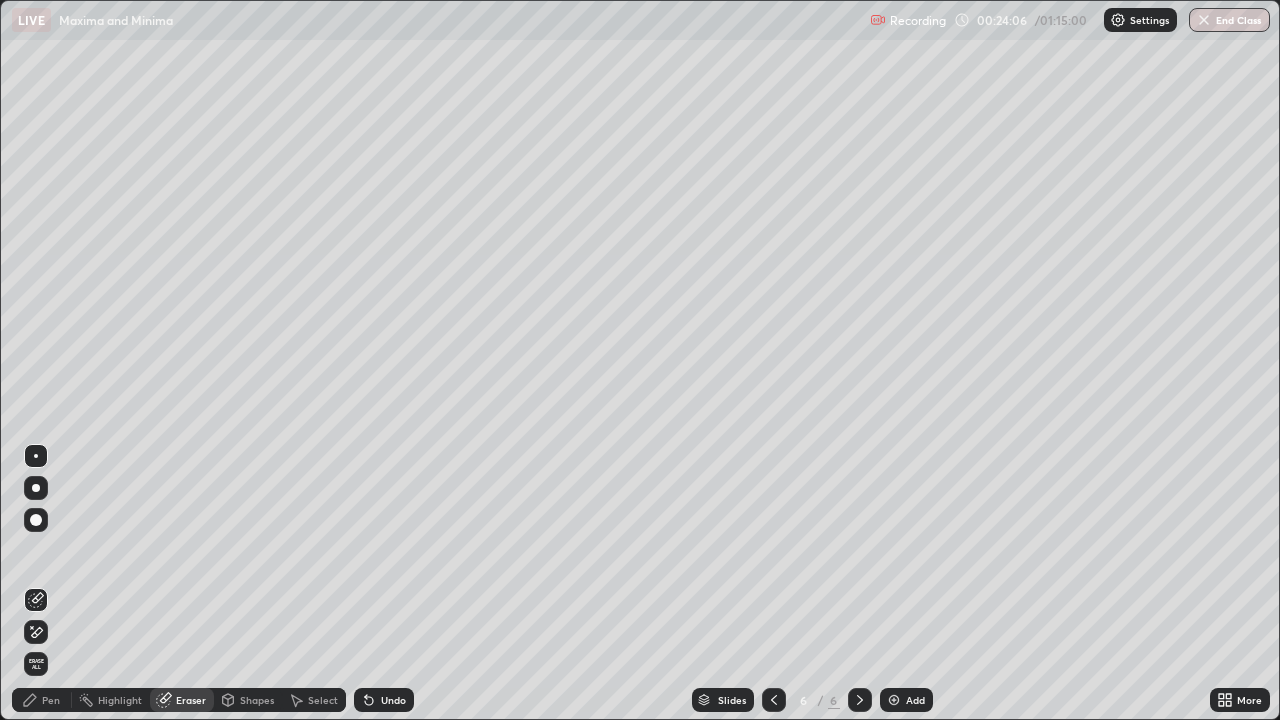 click on "Pen" at bounding box center [42, 700] 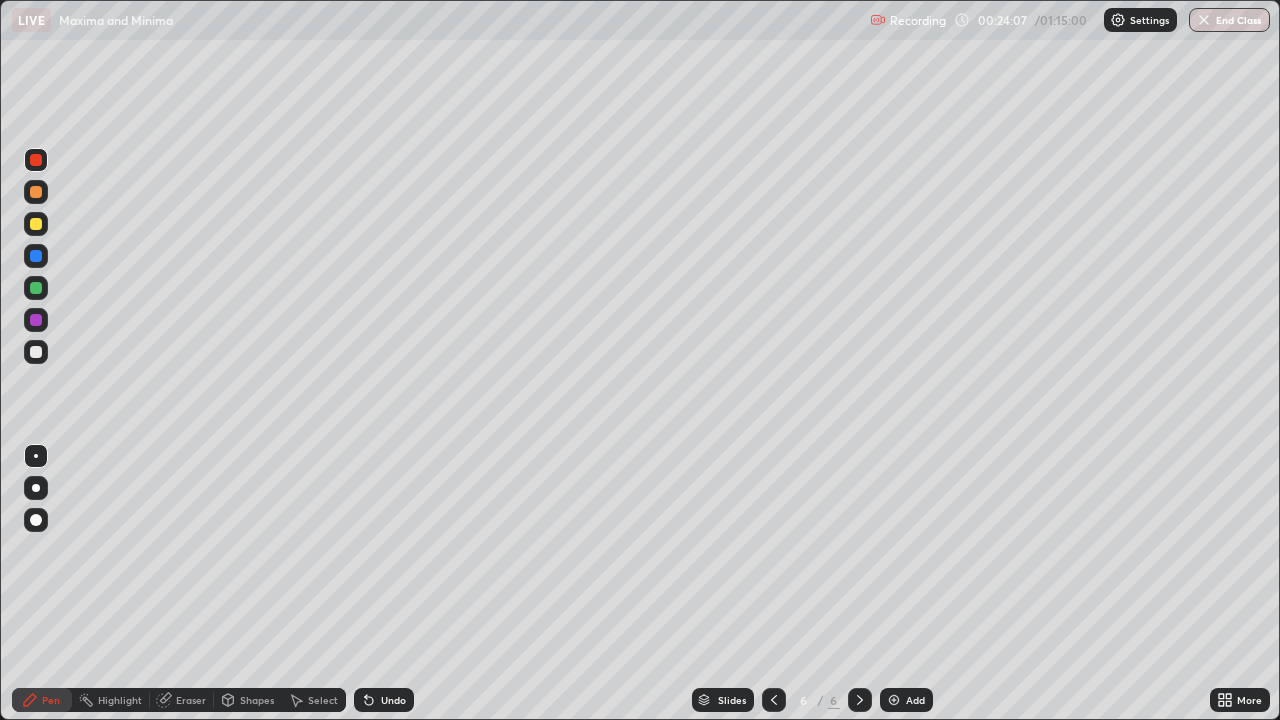 click at bounding box center (36, 160) 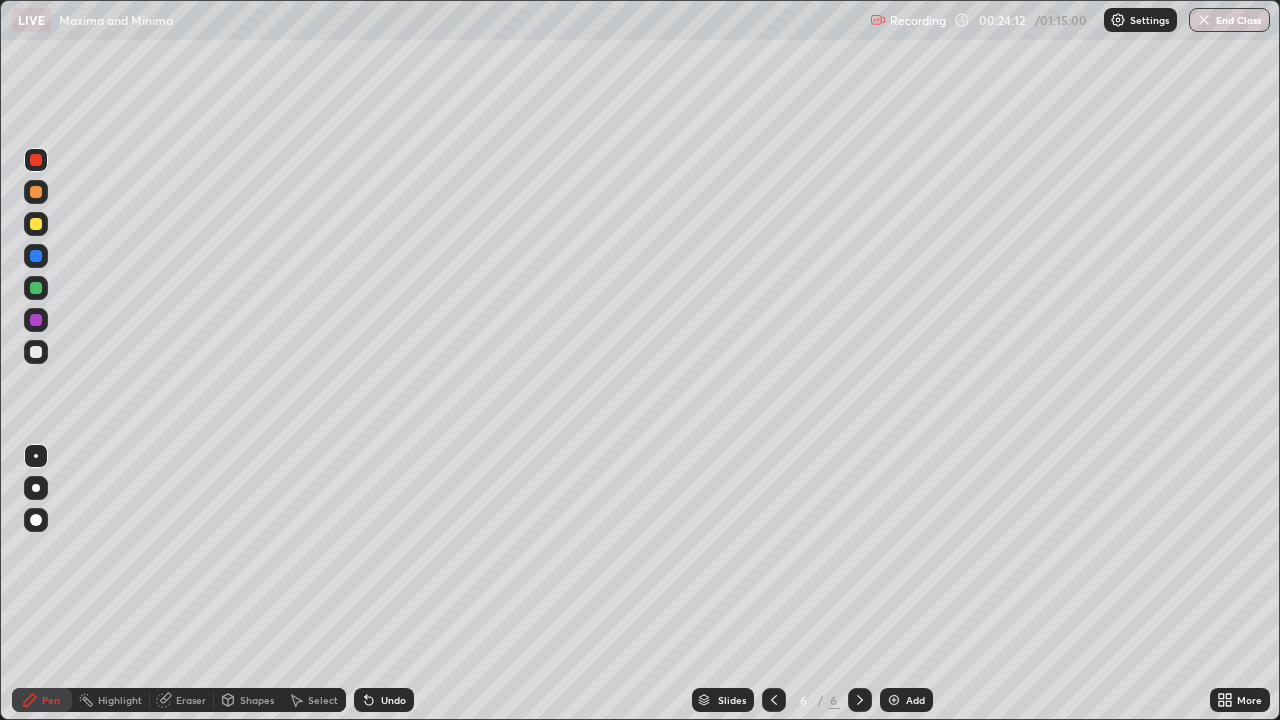 click at bounding box center (36, 192) 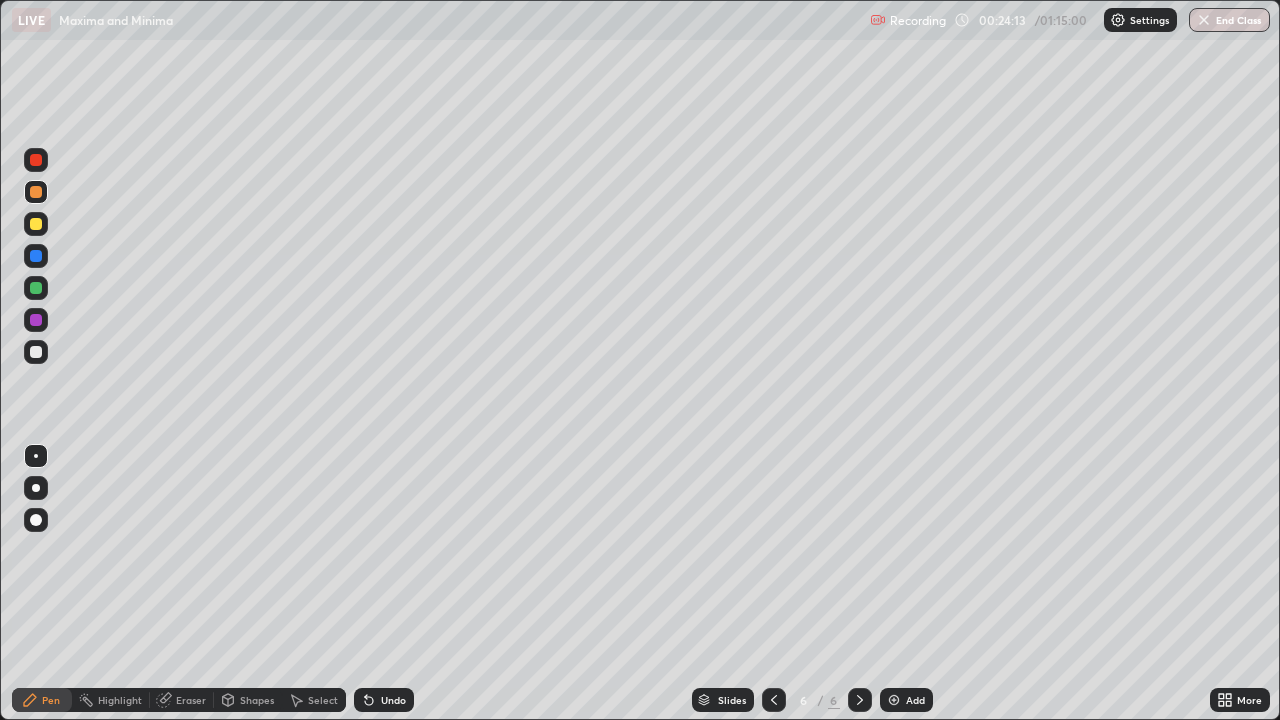 click at bounding box center [36, 256] 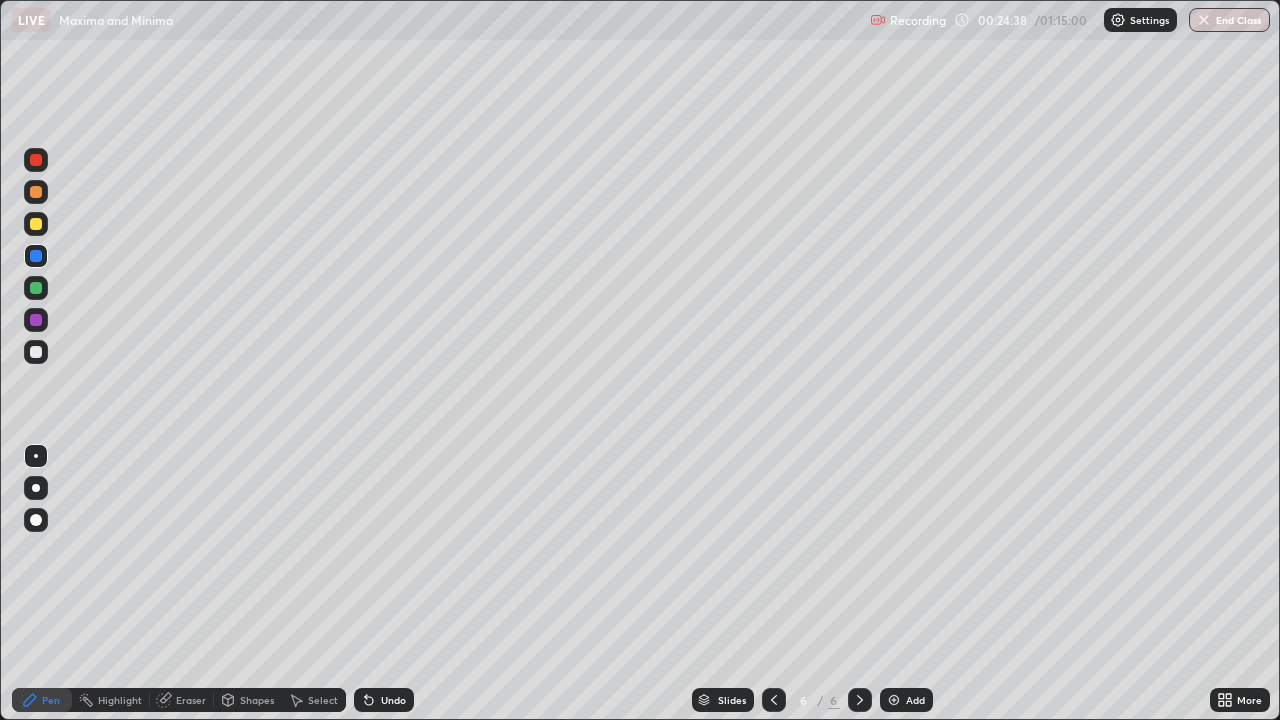 click at bounding box center (36, 352) 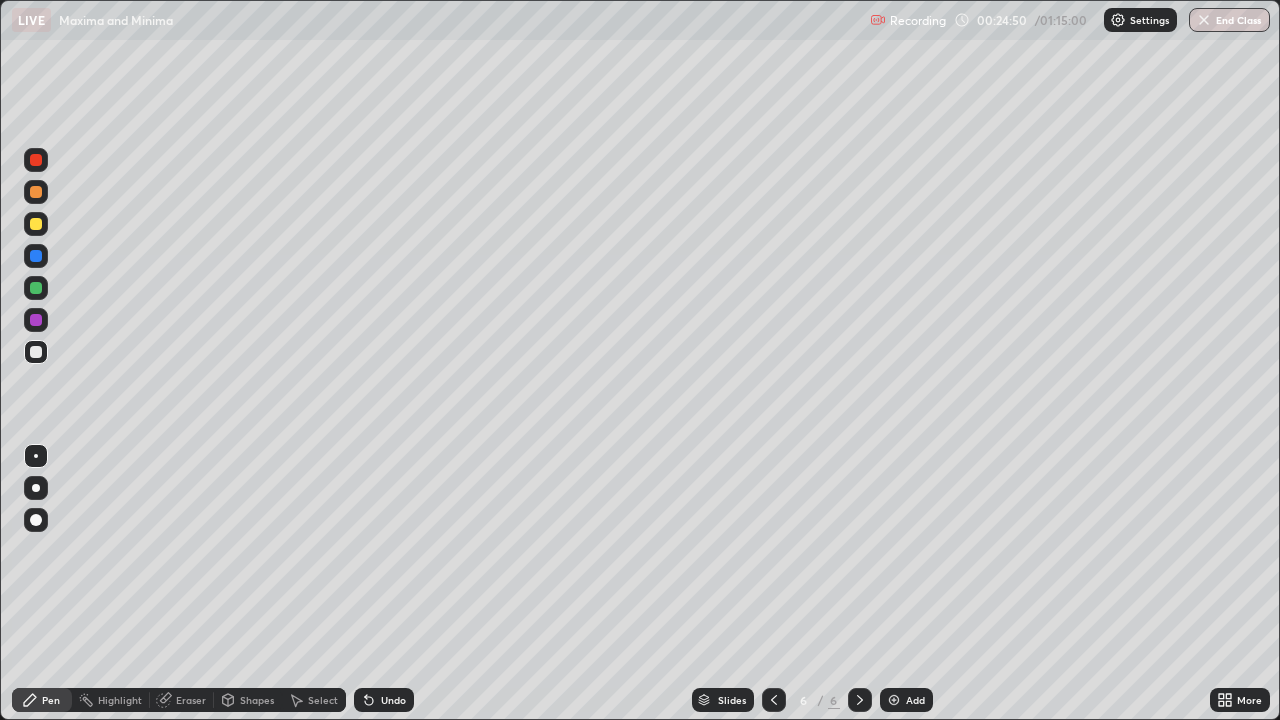 click at bounding box center (36, 256) 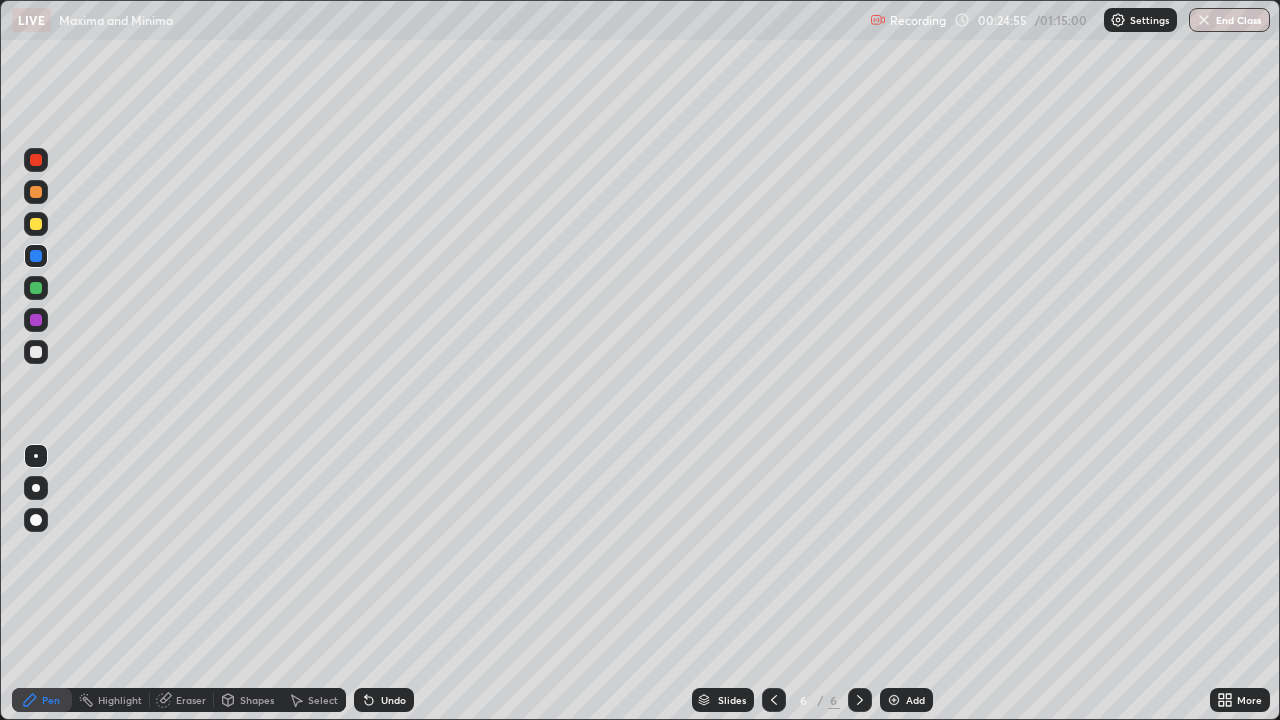 click at bounding box center (36, 352) 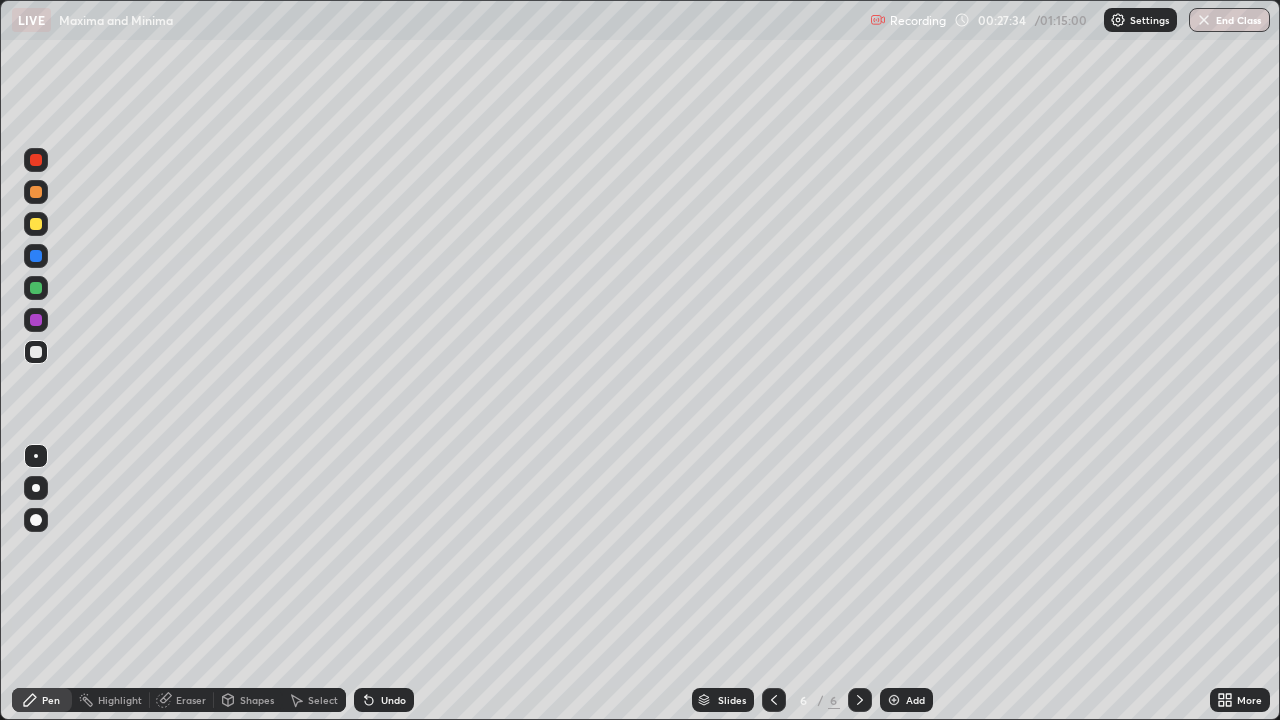 click at bounding box center [36, 224] 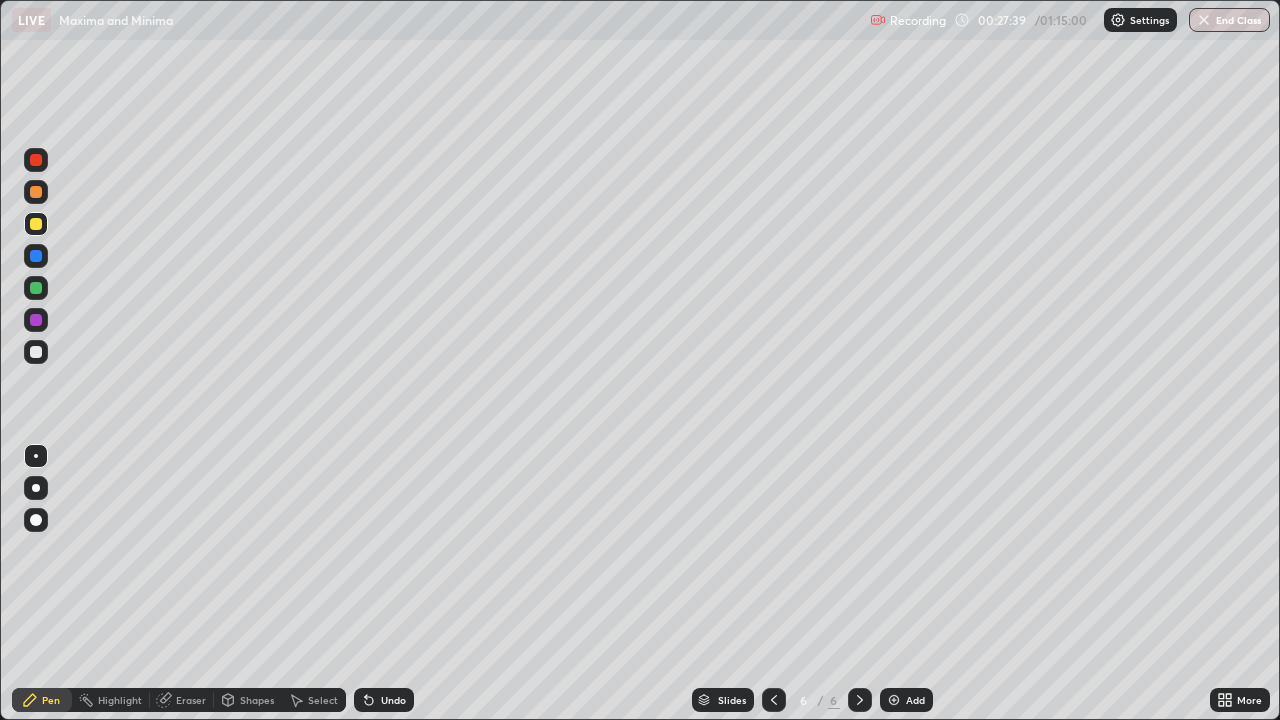 click at bounding box center (774, 700) 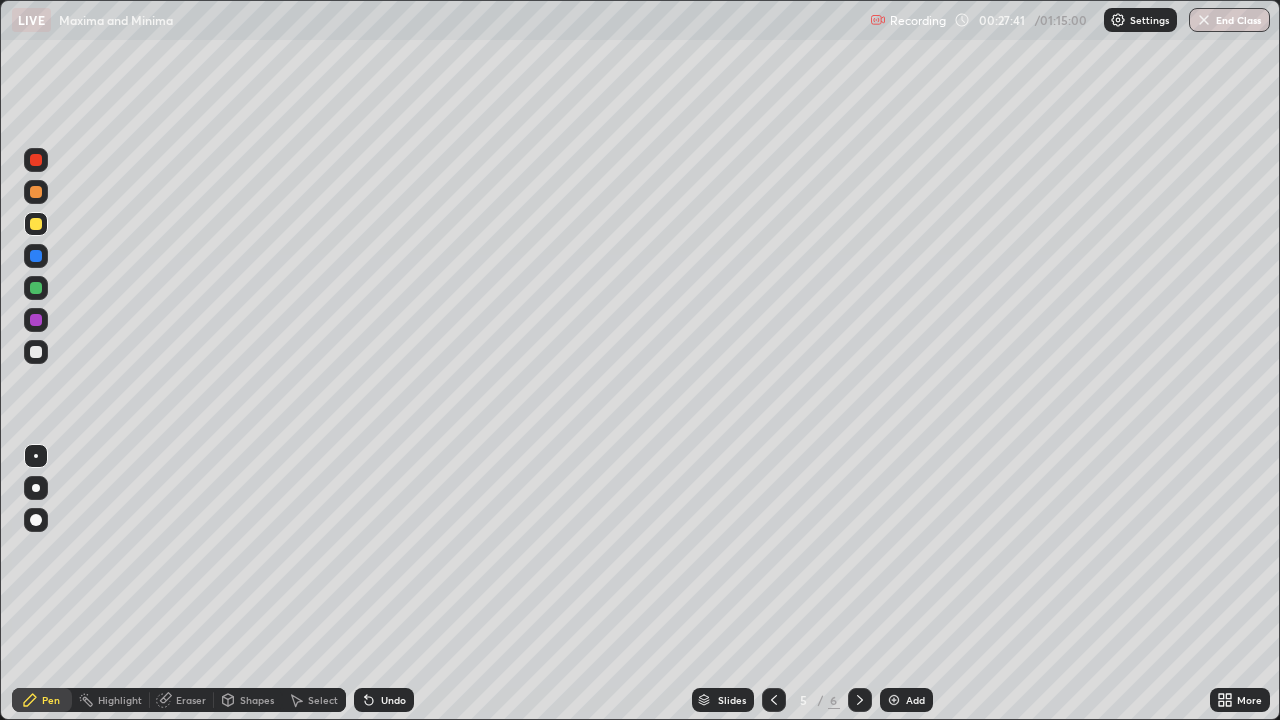 click at bounding box center [860, 700] 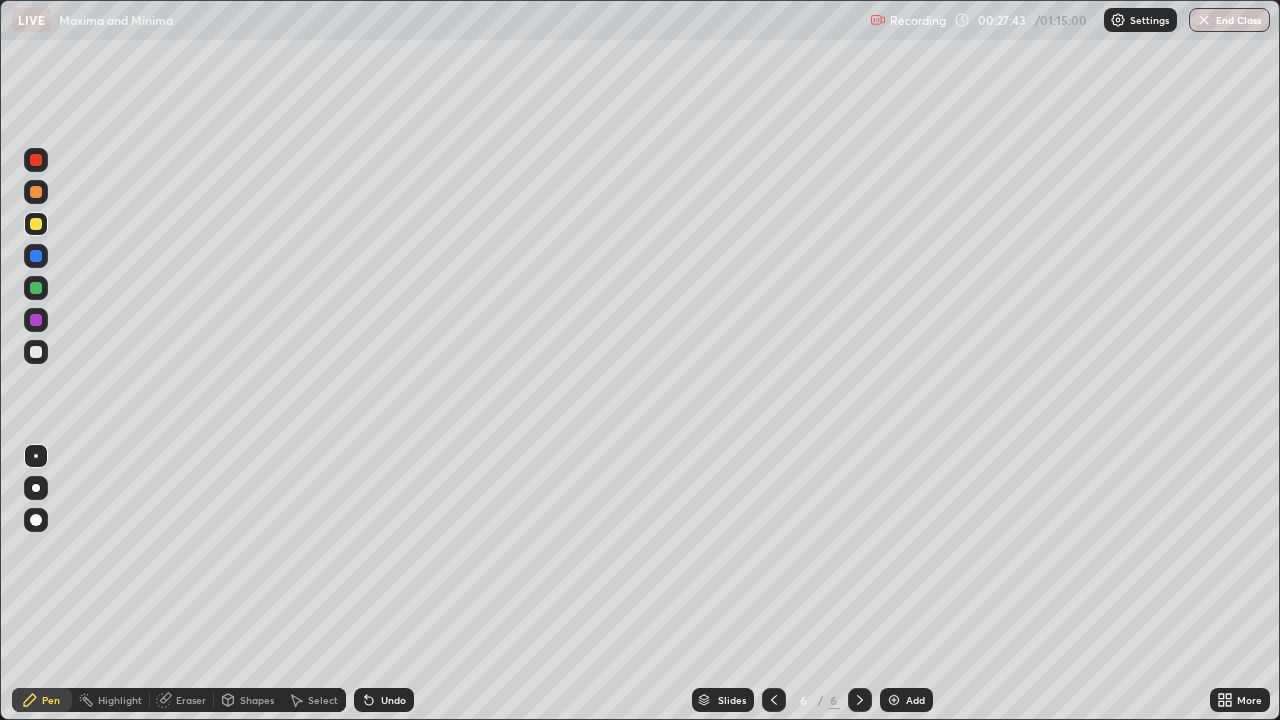 click on "Eraser" at bounding box center (191, 700) 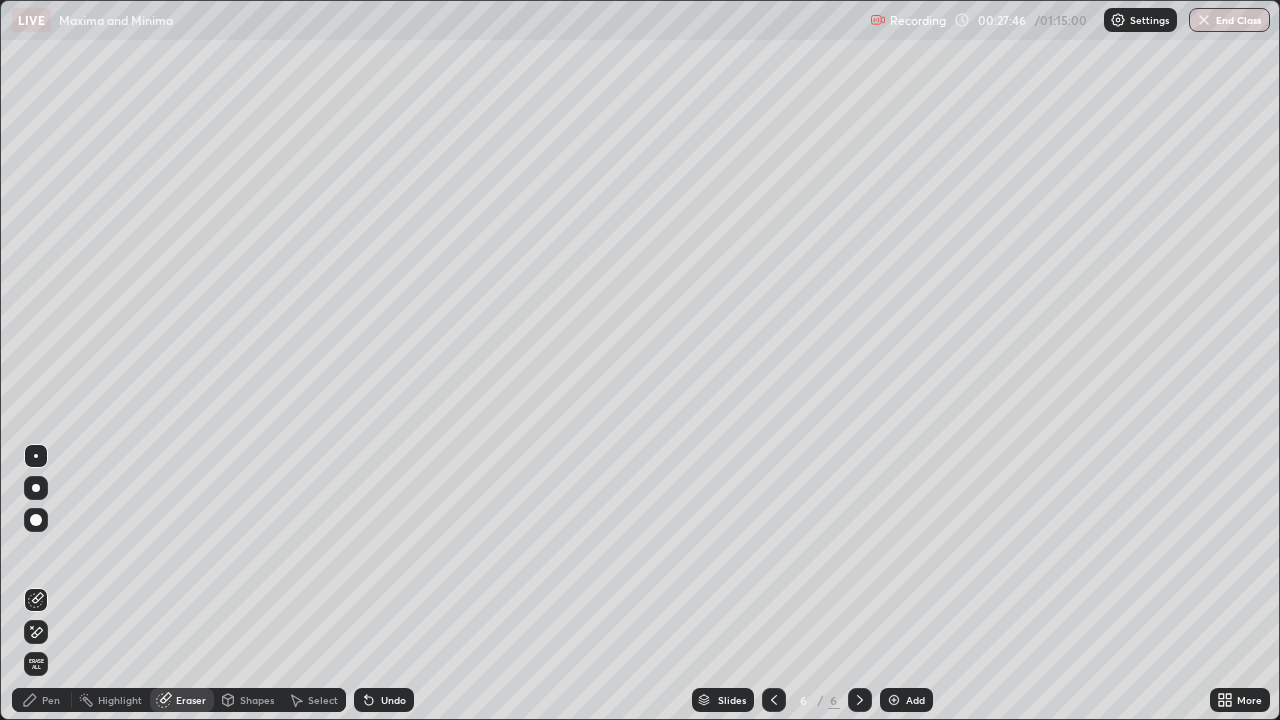 click on "Pen" at bounding box center [42, 700] 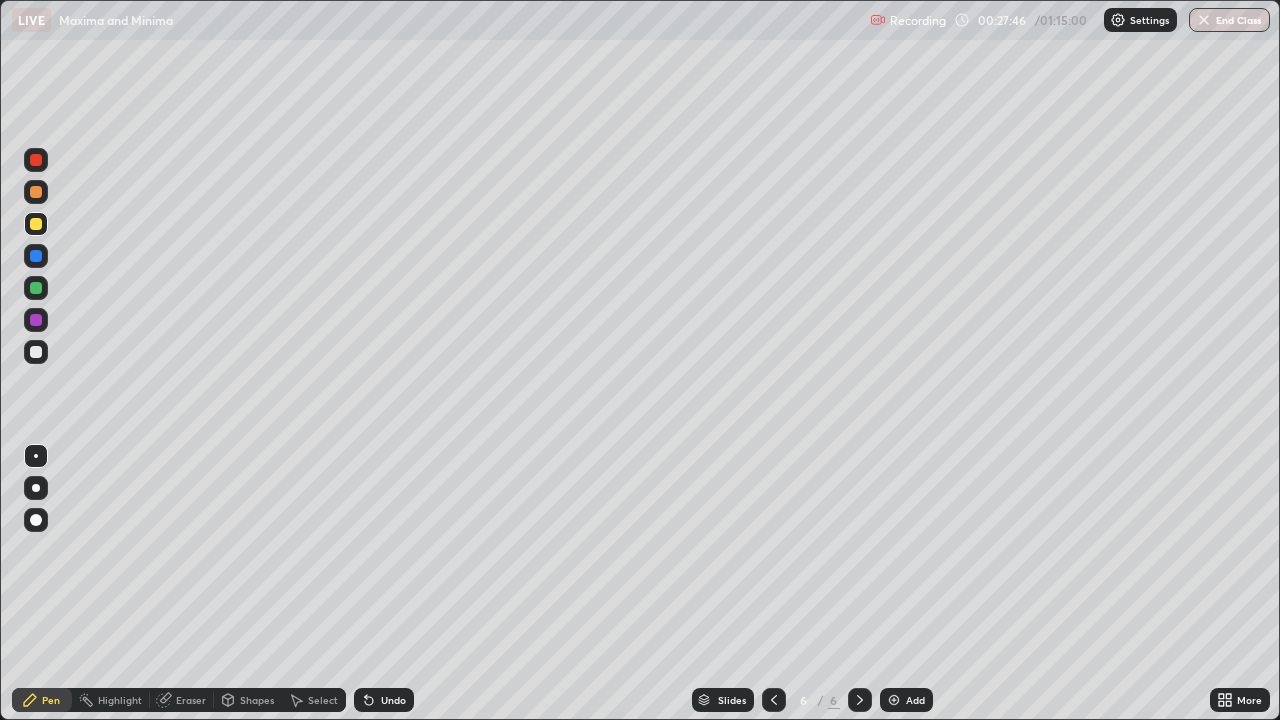 click at bounding box center [36, 352] 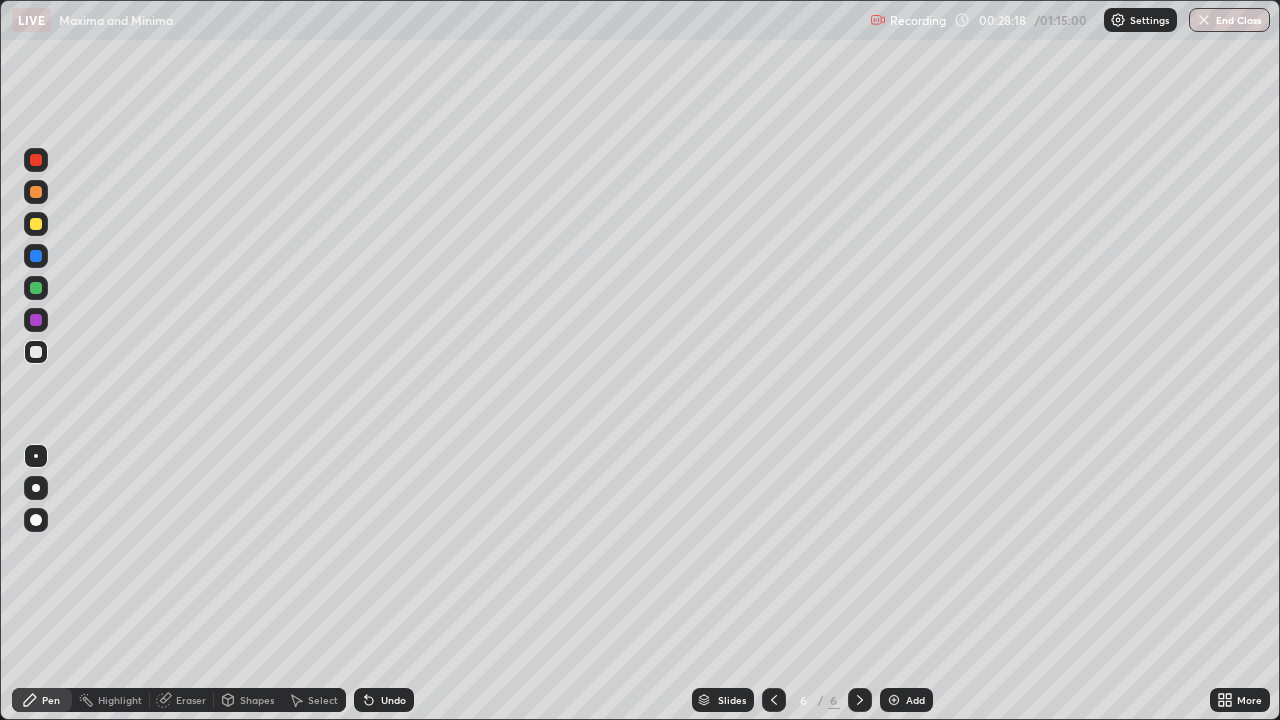 click at bounding box center [36, 352] 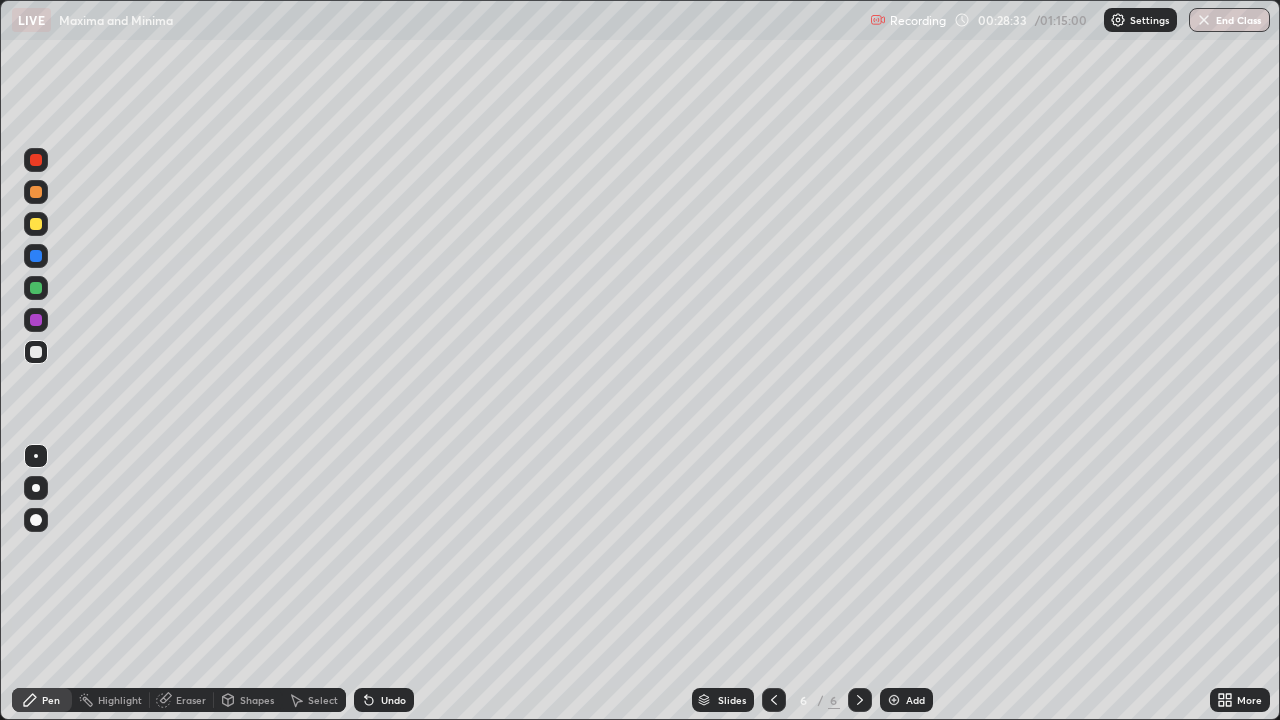 click on "Eraser" at bounding box center (191, 700) 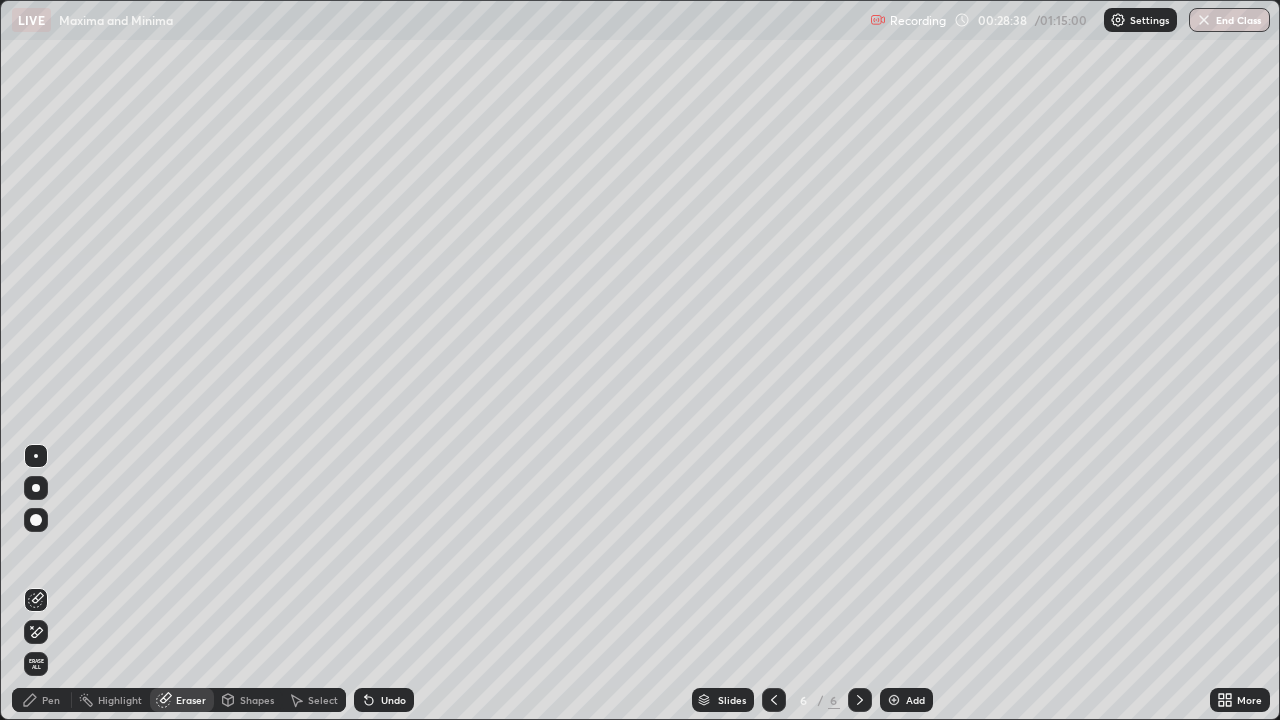 click on "Pen" at bounding box center (42, 700) 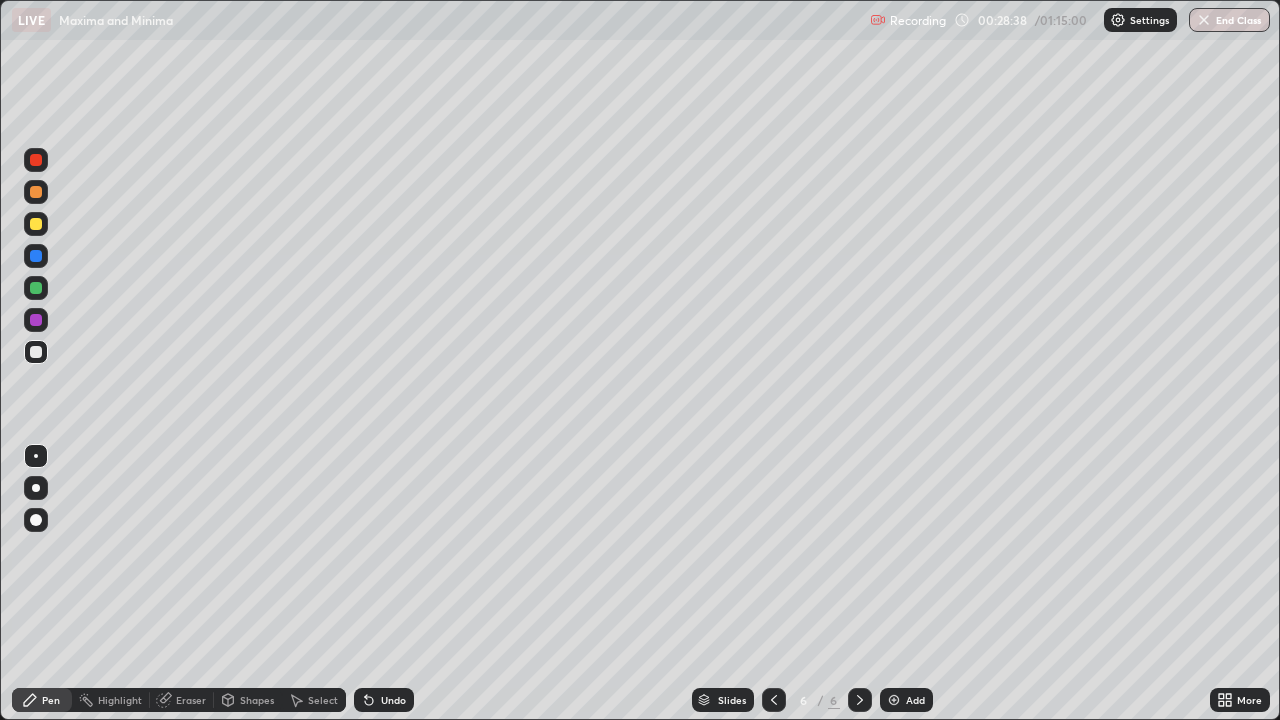 click at bounding box center [36, 352] 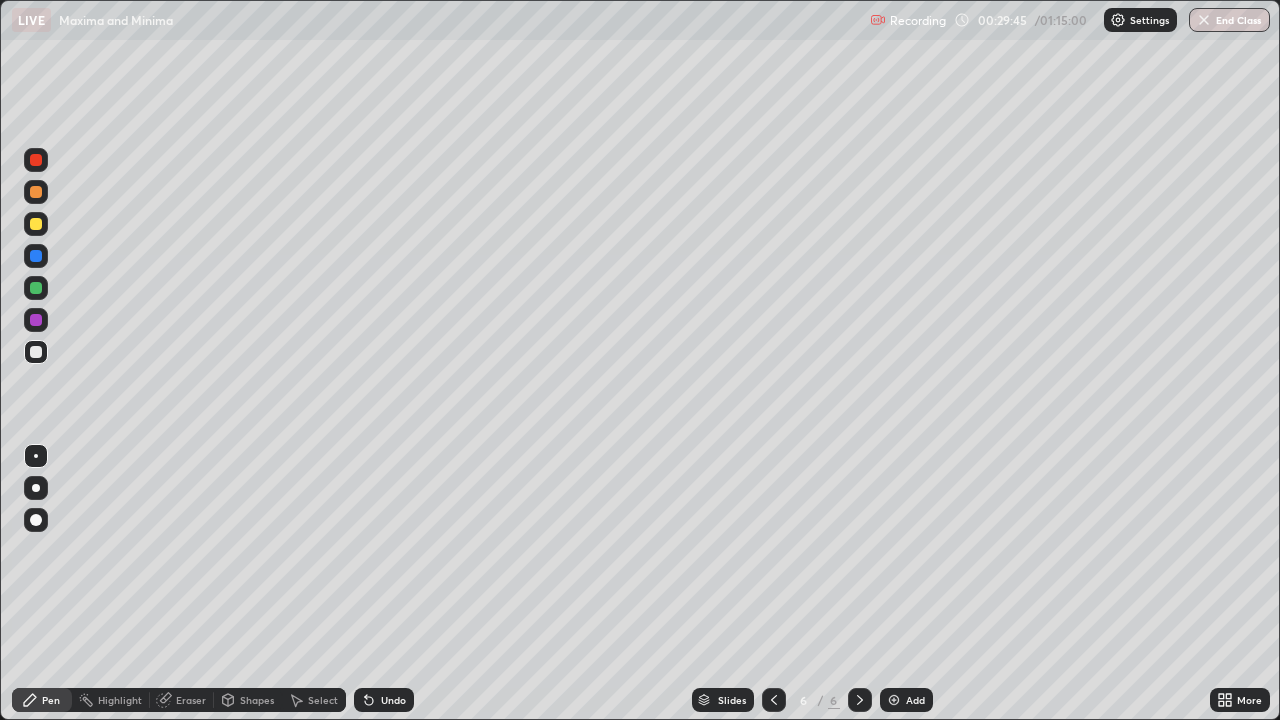 click on "Eraser" at bounding box center (182, 700) 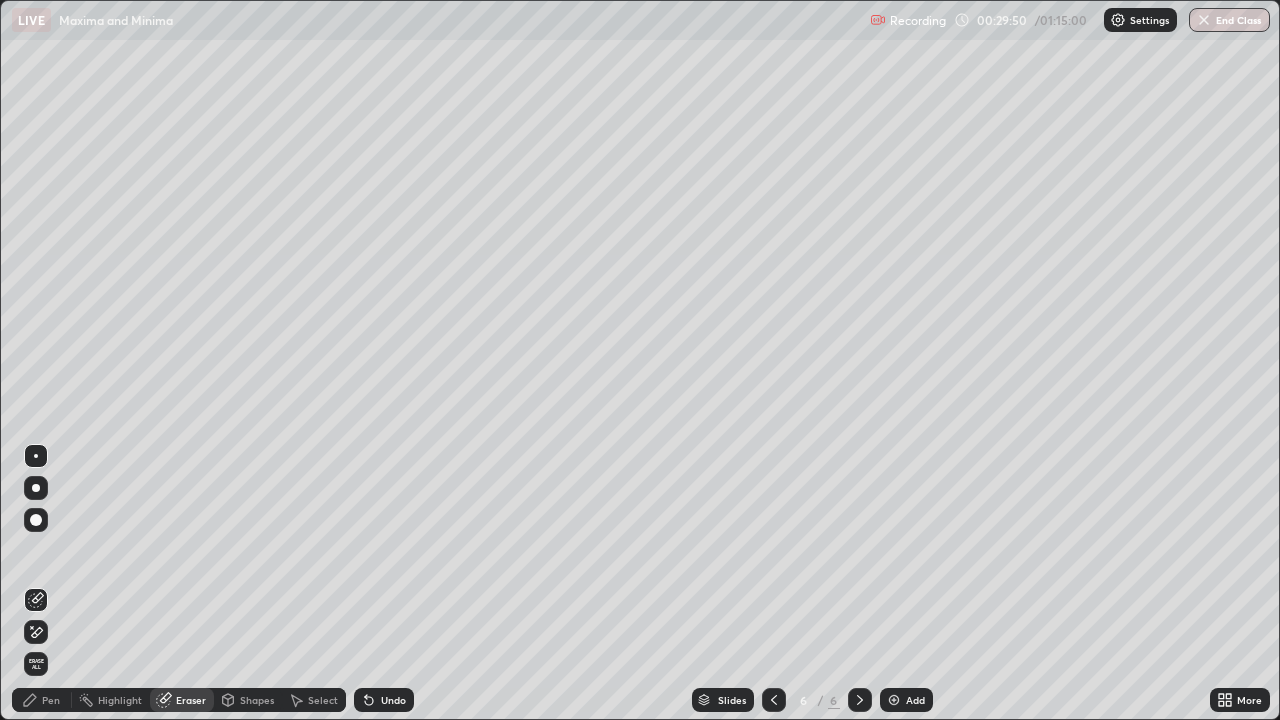 click on "Pen" at bounding box center [42, 700] 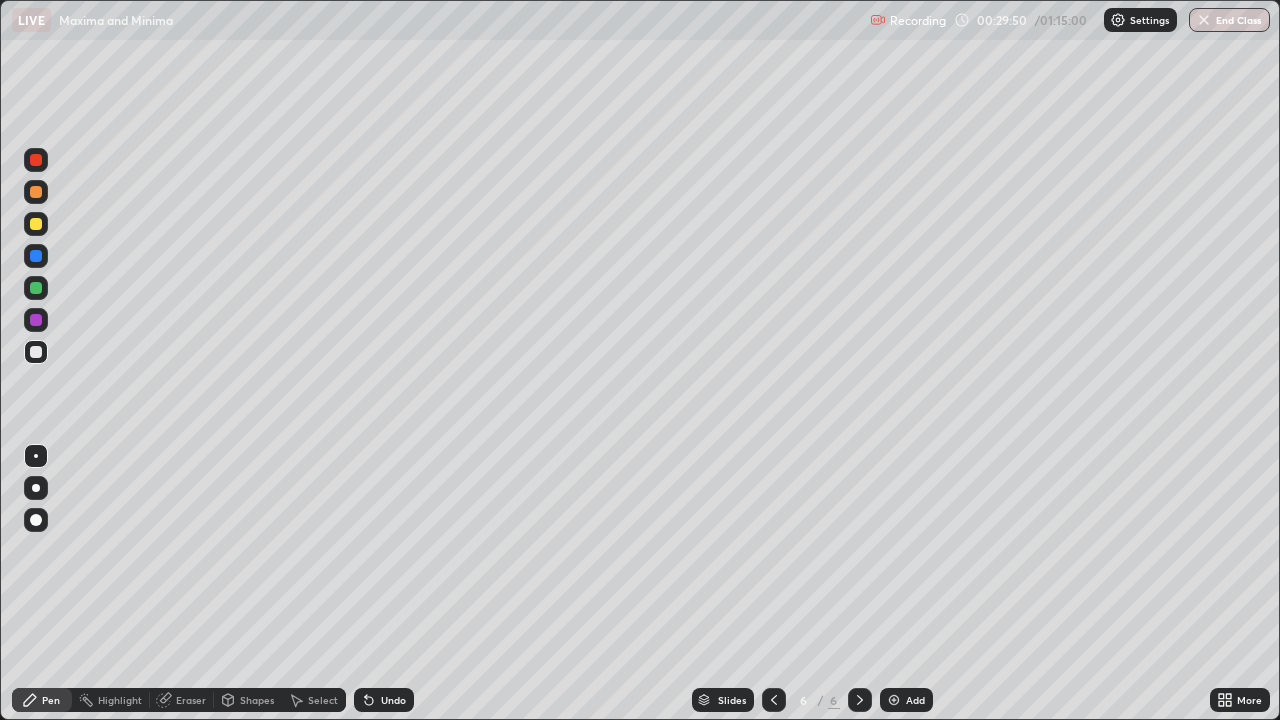 click at bounding box center (36, 352) 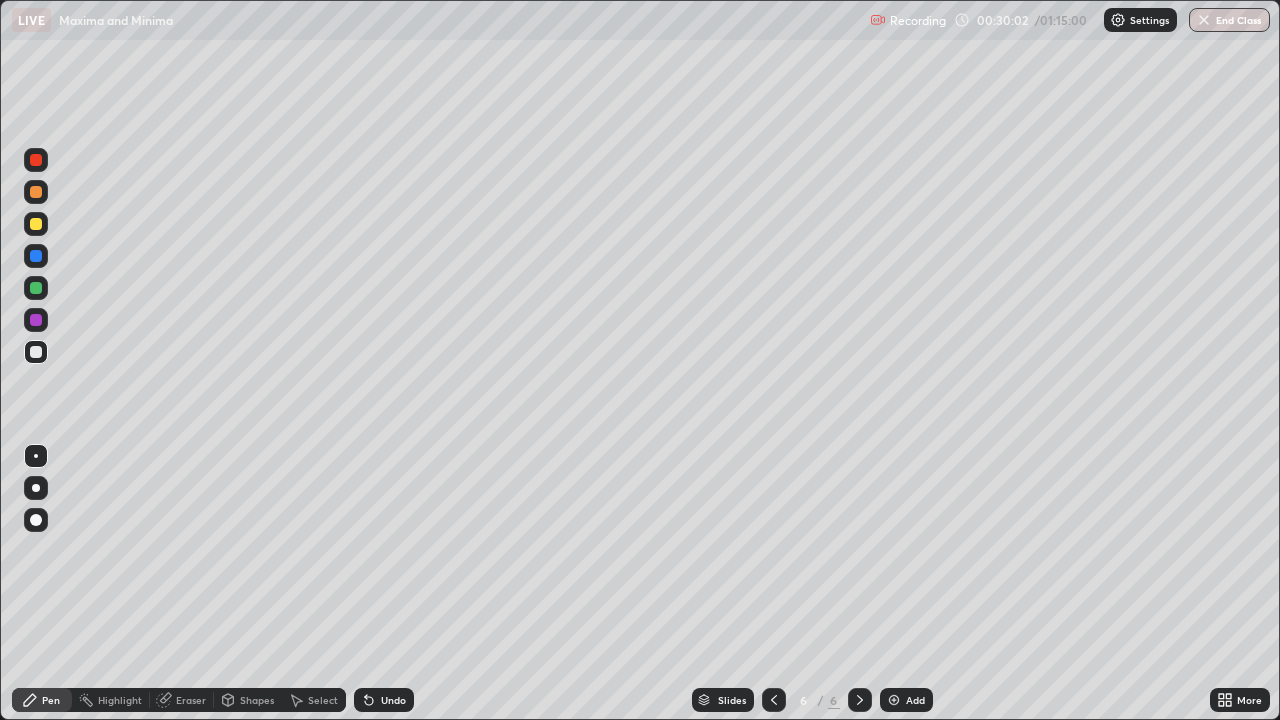 click at bounding box center (36, 224) 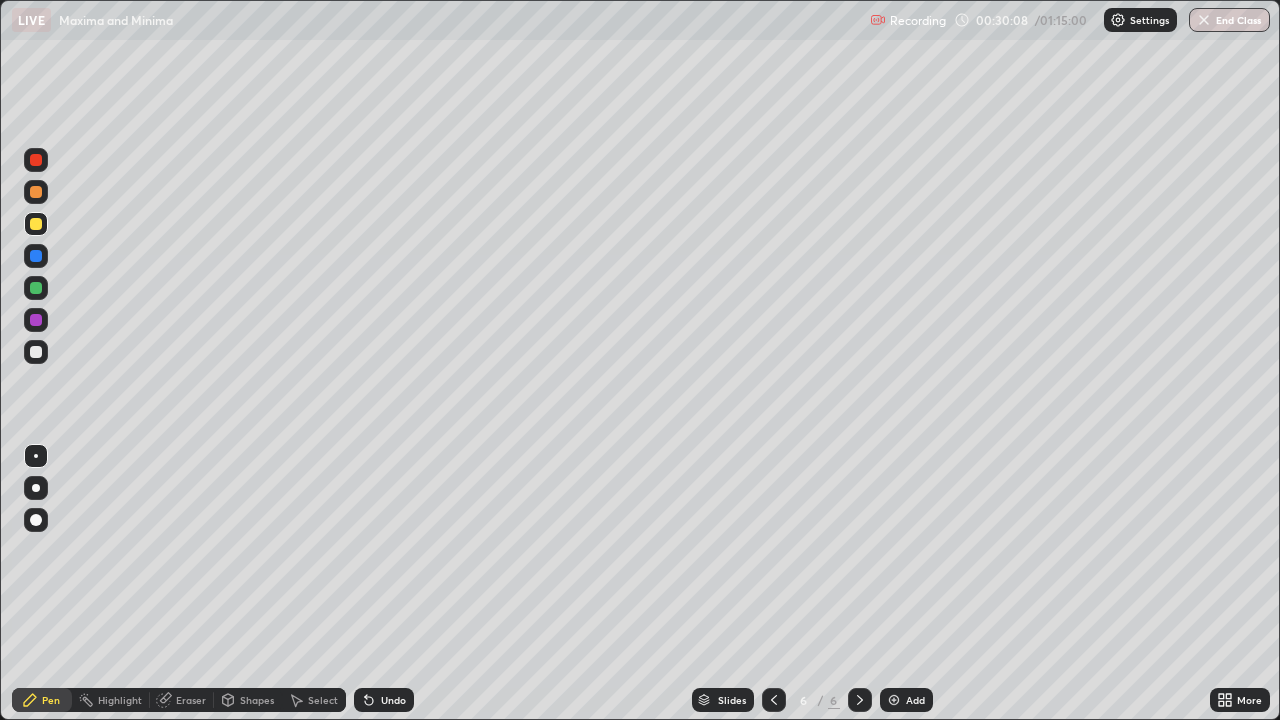 click at bounding box center (36, 352) 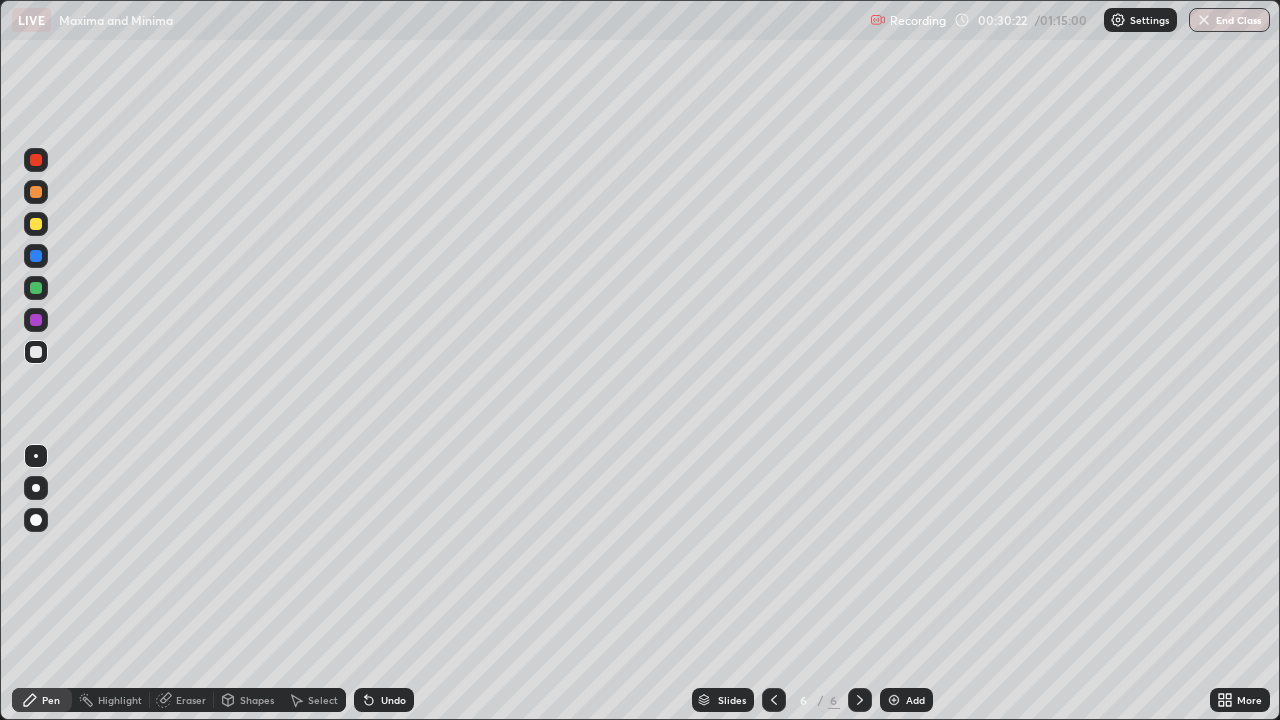 click at bounding box center (36, 288) 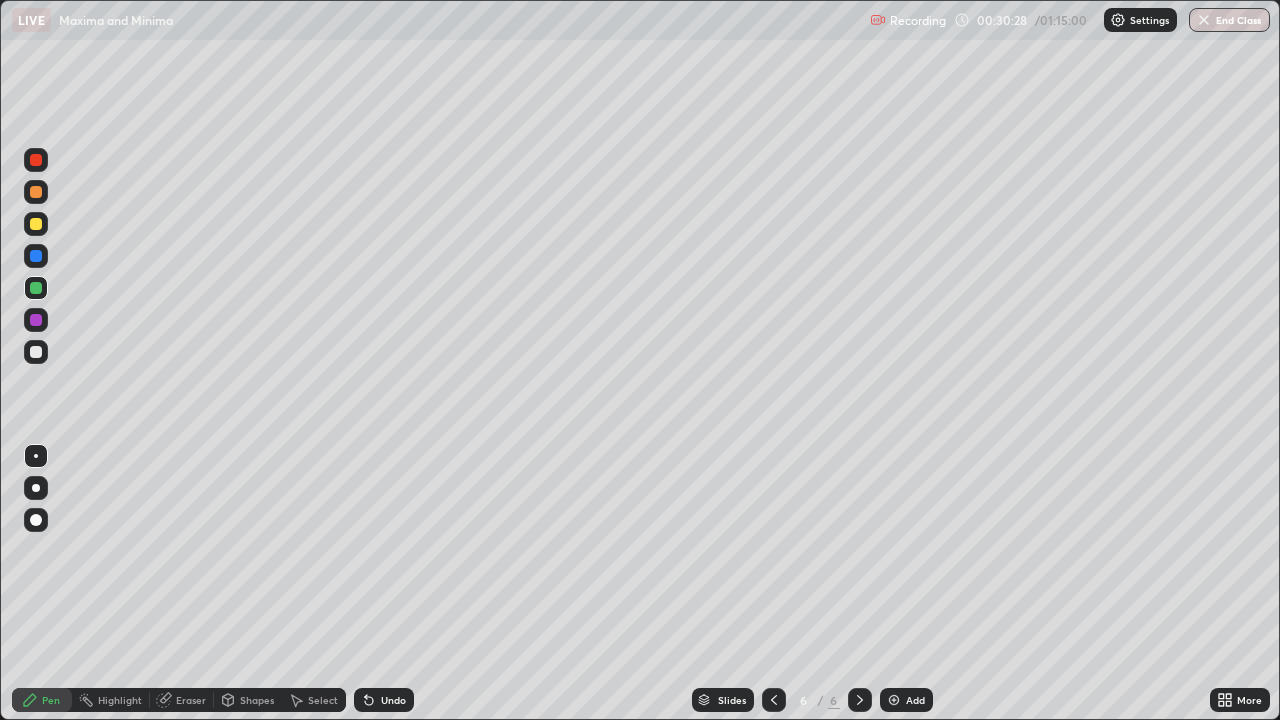 click on "Eraser" at bounding box center (191, 700) 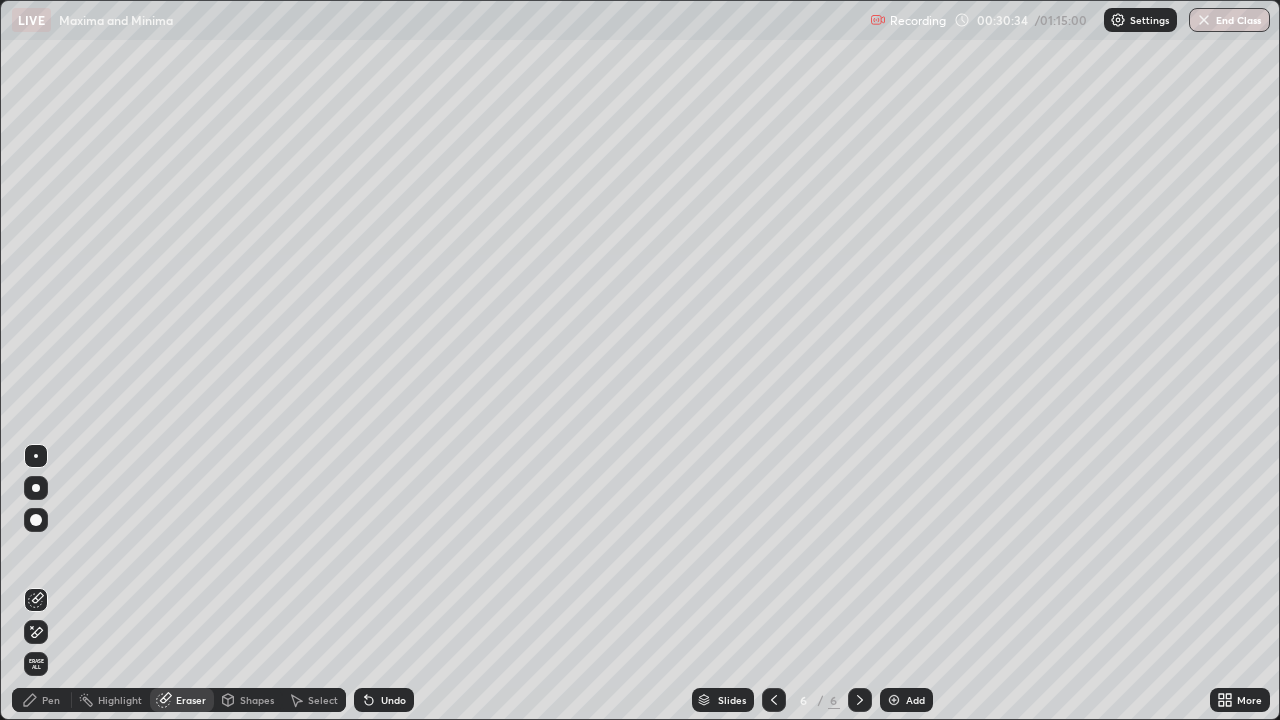 click on "Pen" at bounding box center (42, 700) 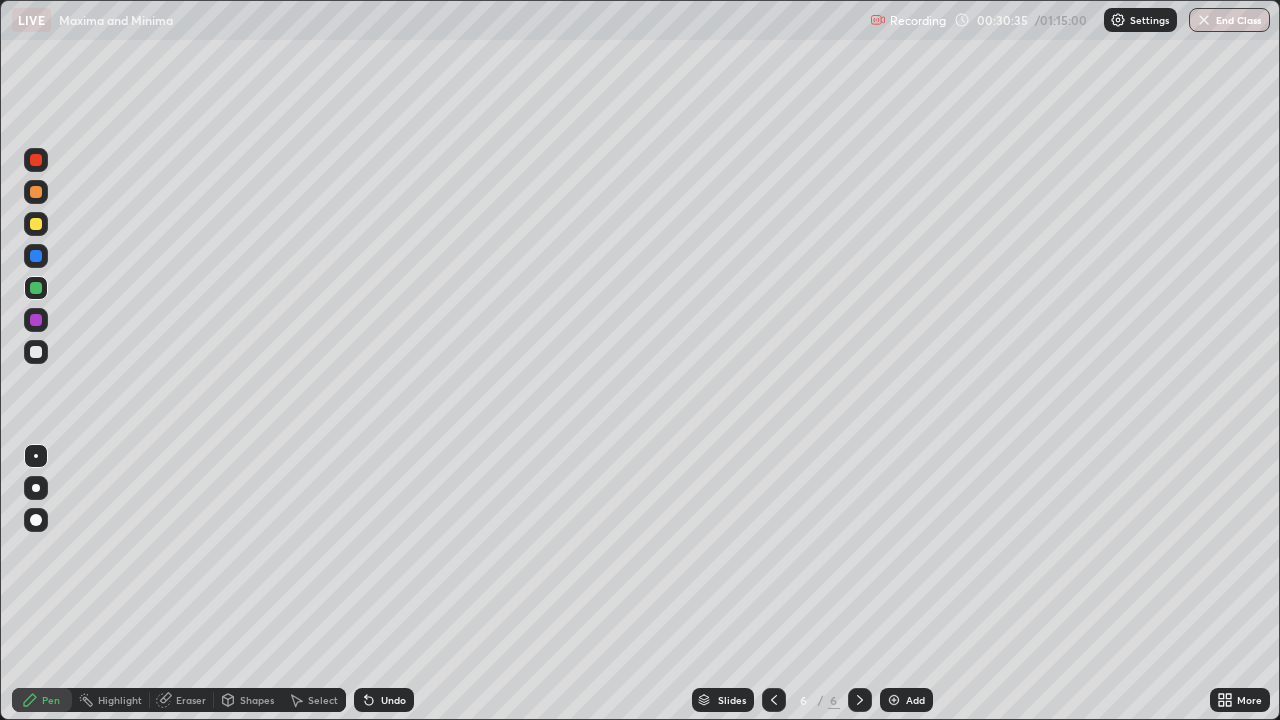 click at bounding box center [36, 224] 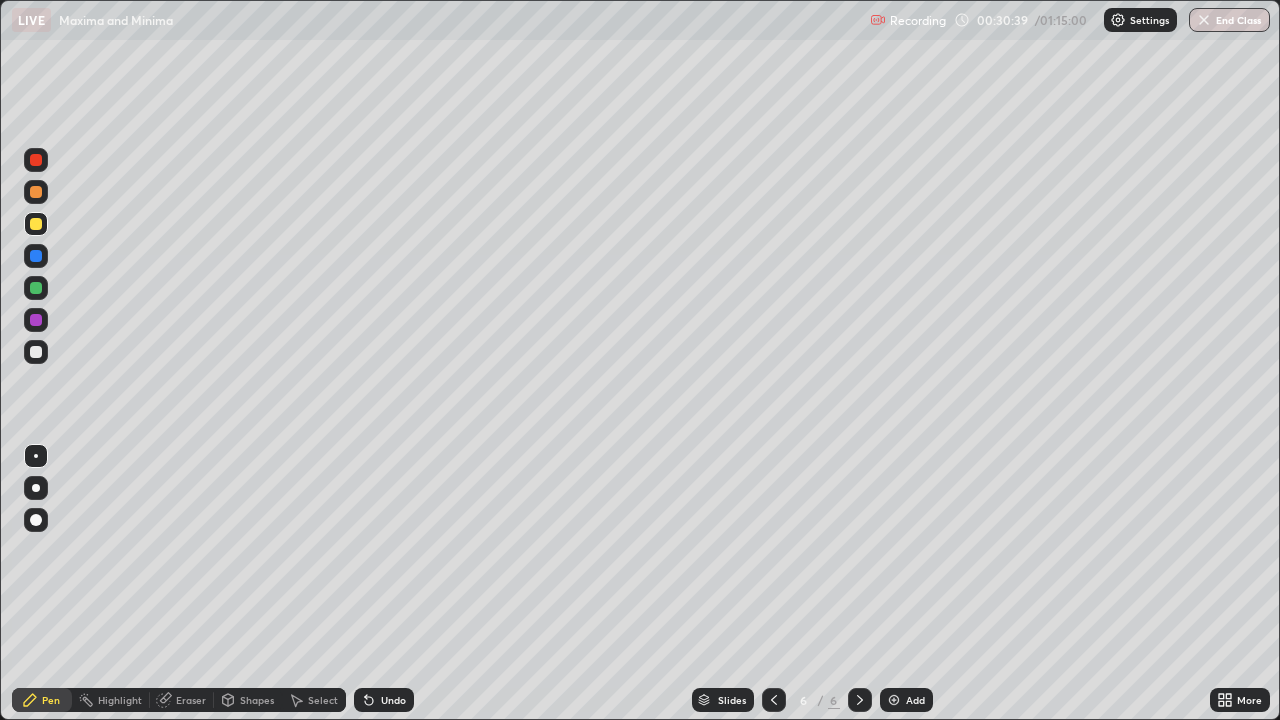 click at bounding box center [36, 288] 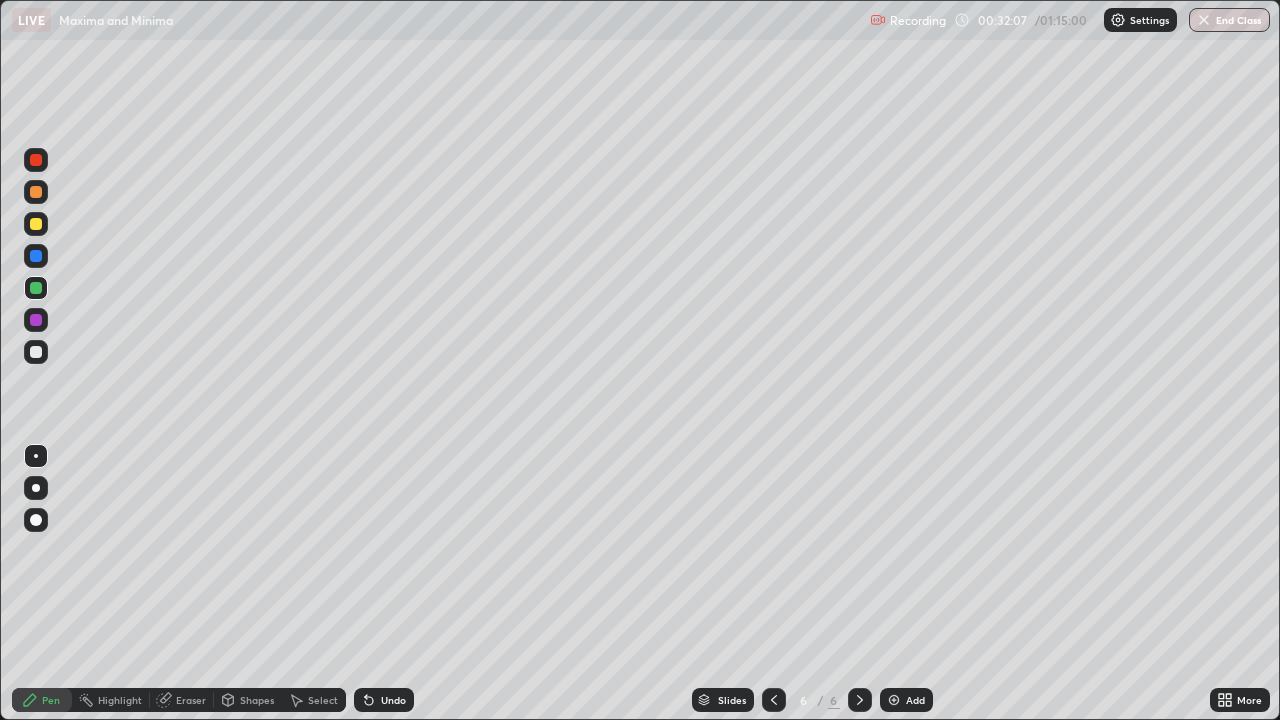 click at bounding box center (36, 352) 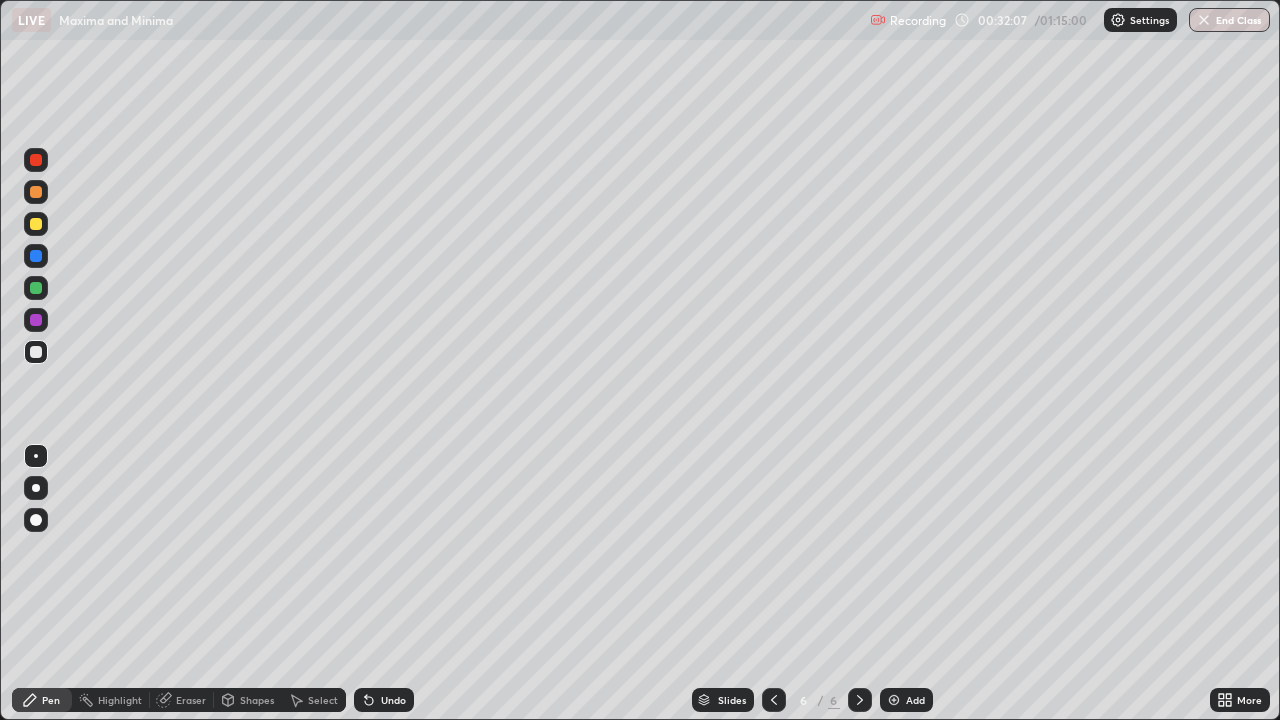 click at bounding box center [36, 352] 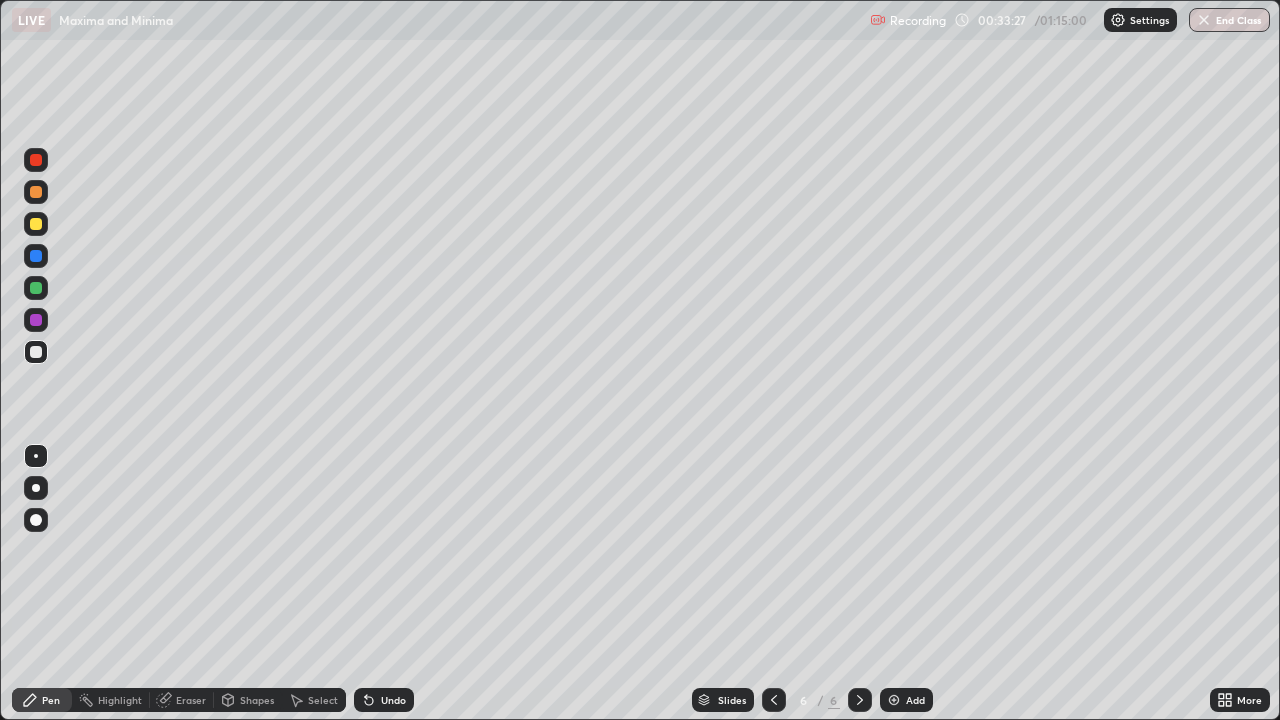 click on "Add" at bounding box center (906, 700) 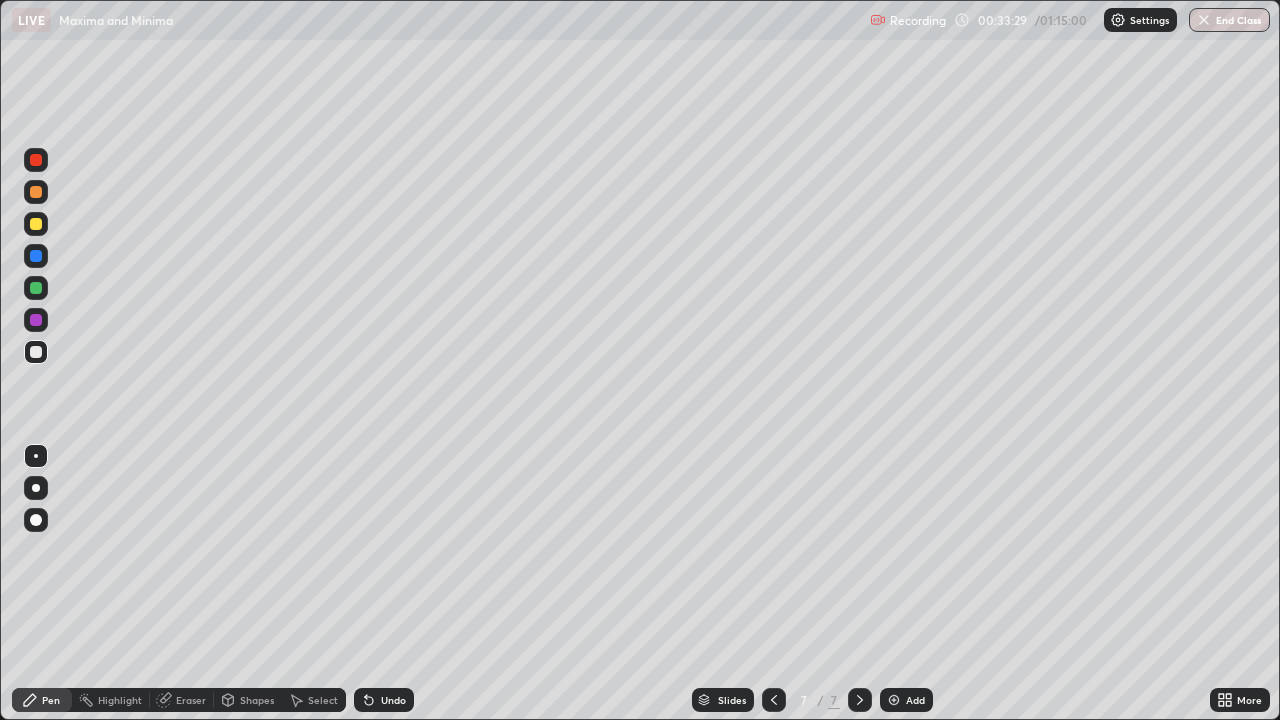 click at bounding box center (36, 192) 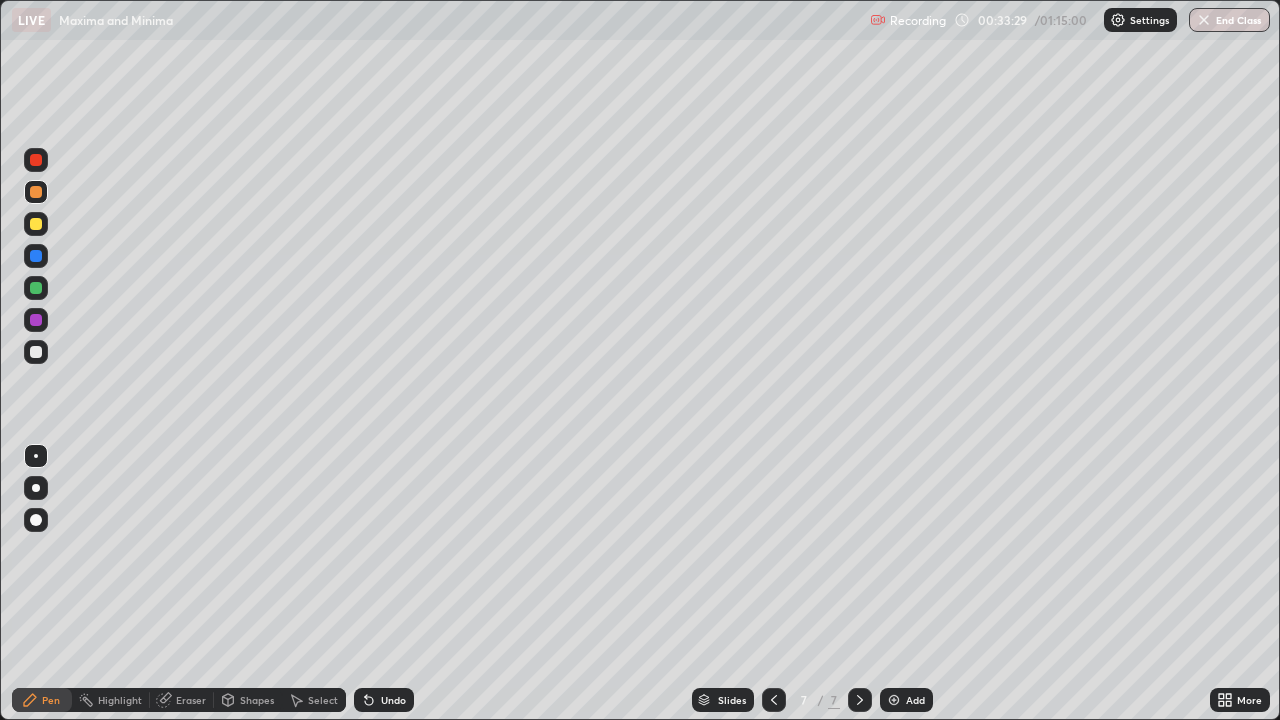 click at bounding box center [36, 192] 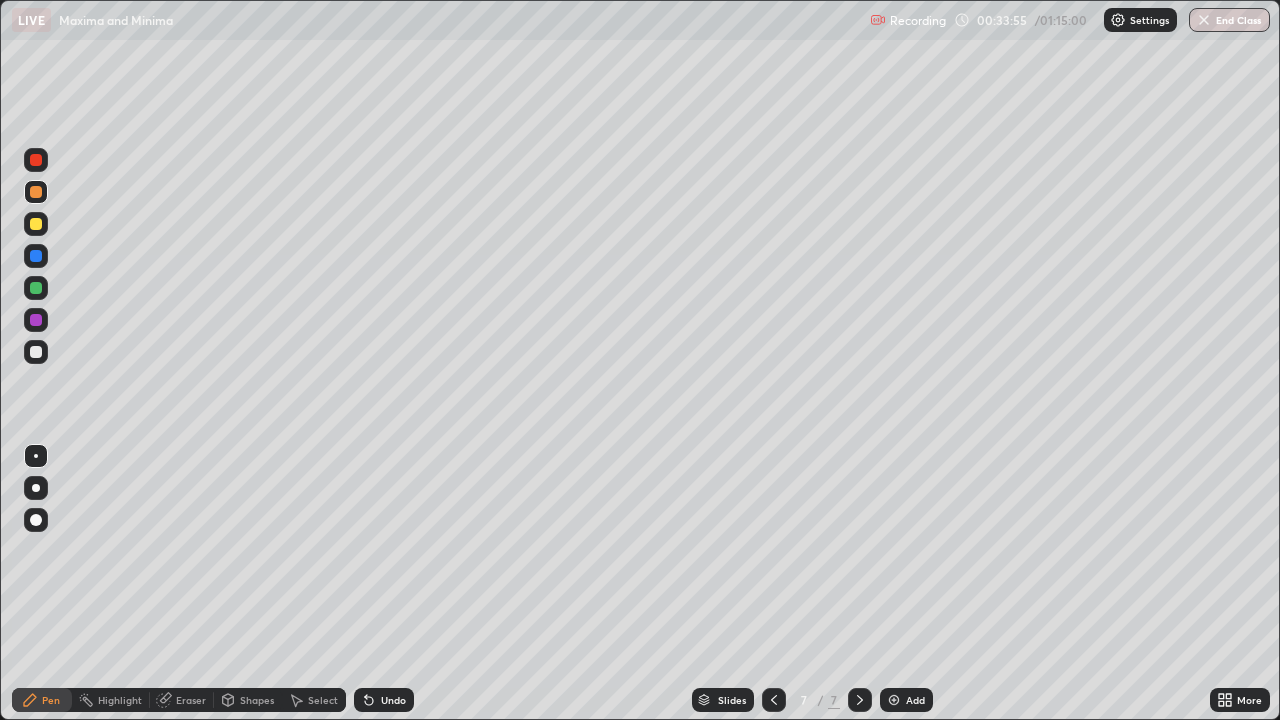 click at bounding box center [36, 352] 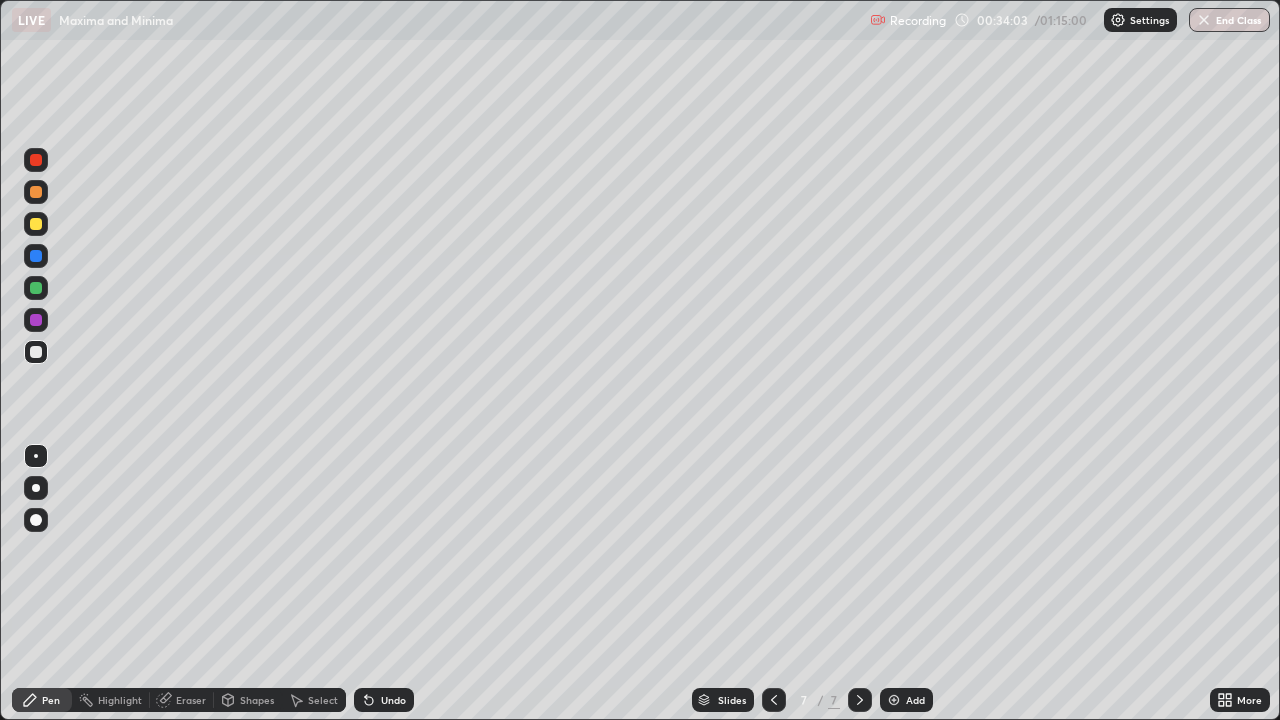 click at bounding box center [36, 224] 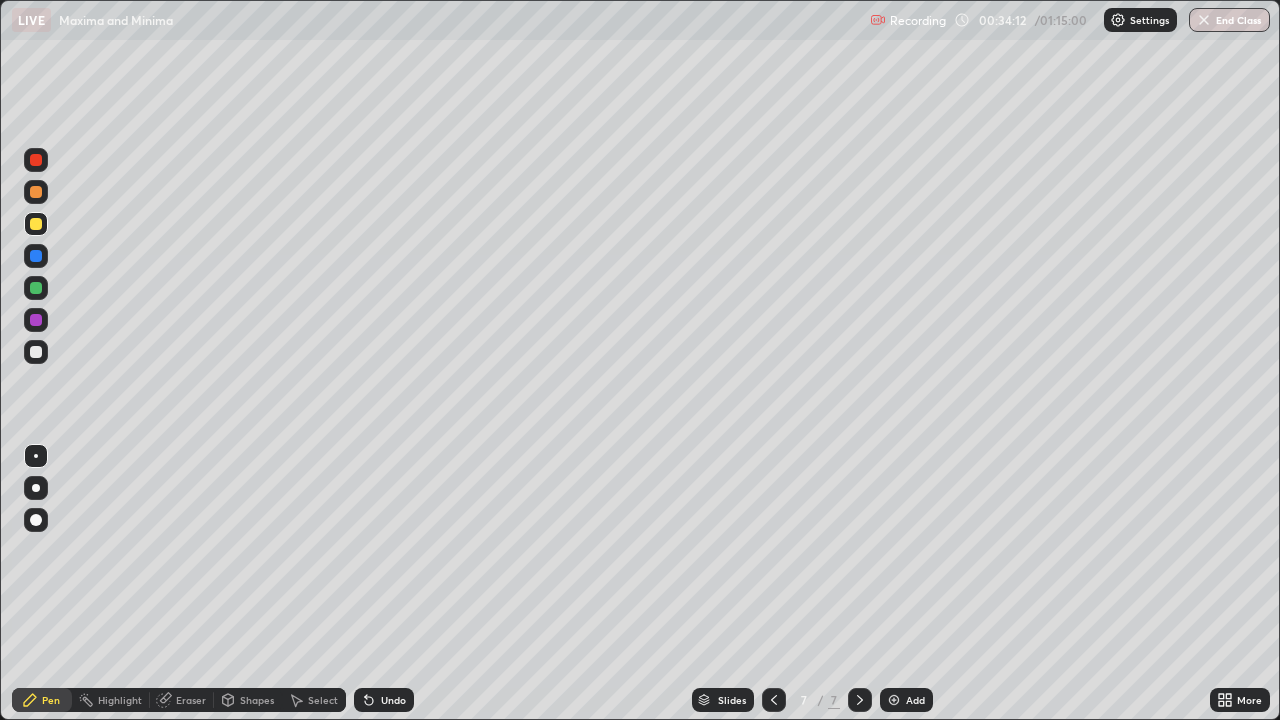 click on "Eraser" at bounding box center (182, 700) 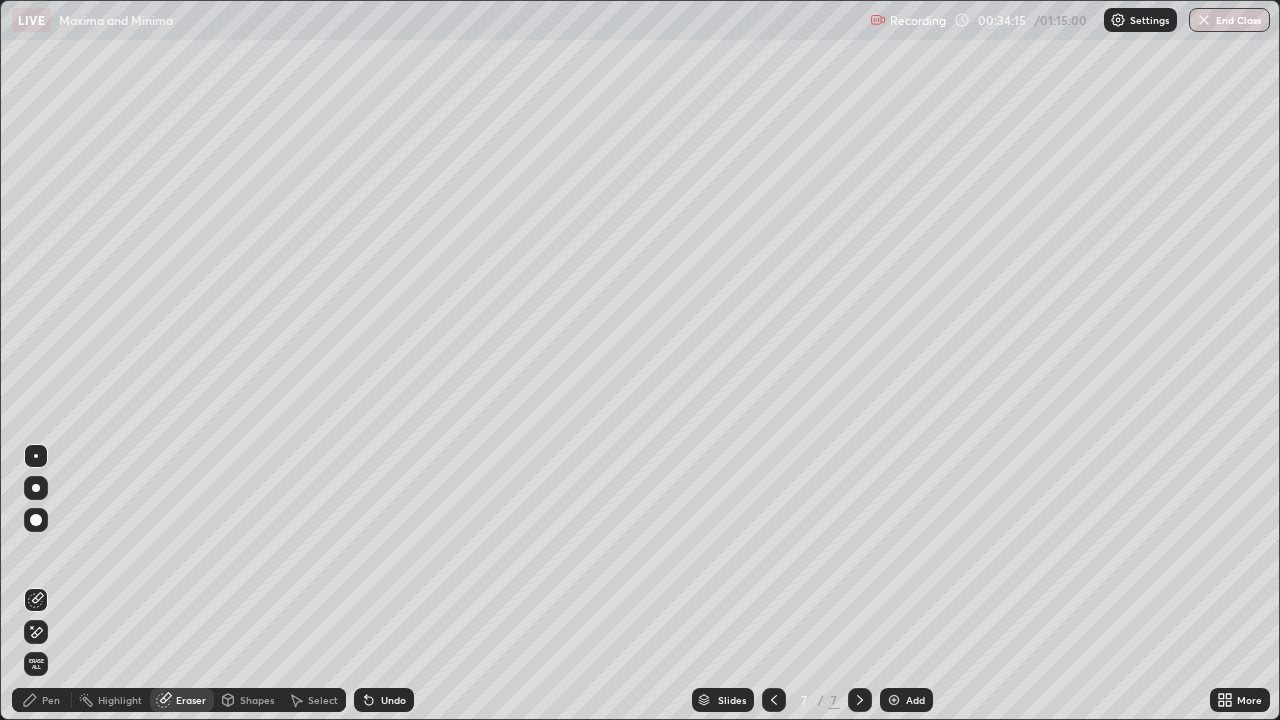 click on "Pen" at bounding box center (42, 700) 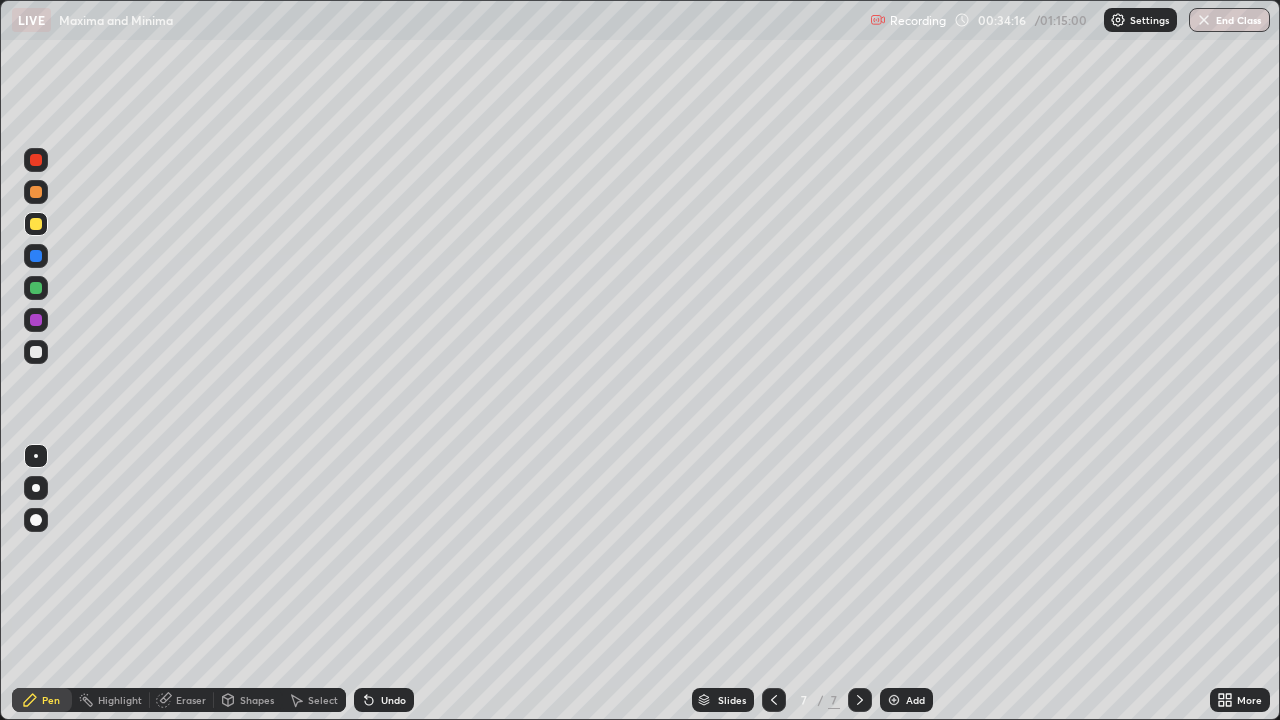 click at bounding box center [36, 192] 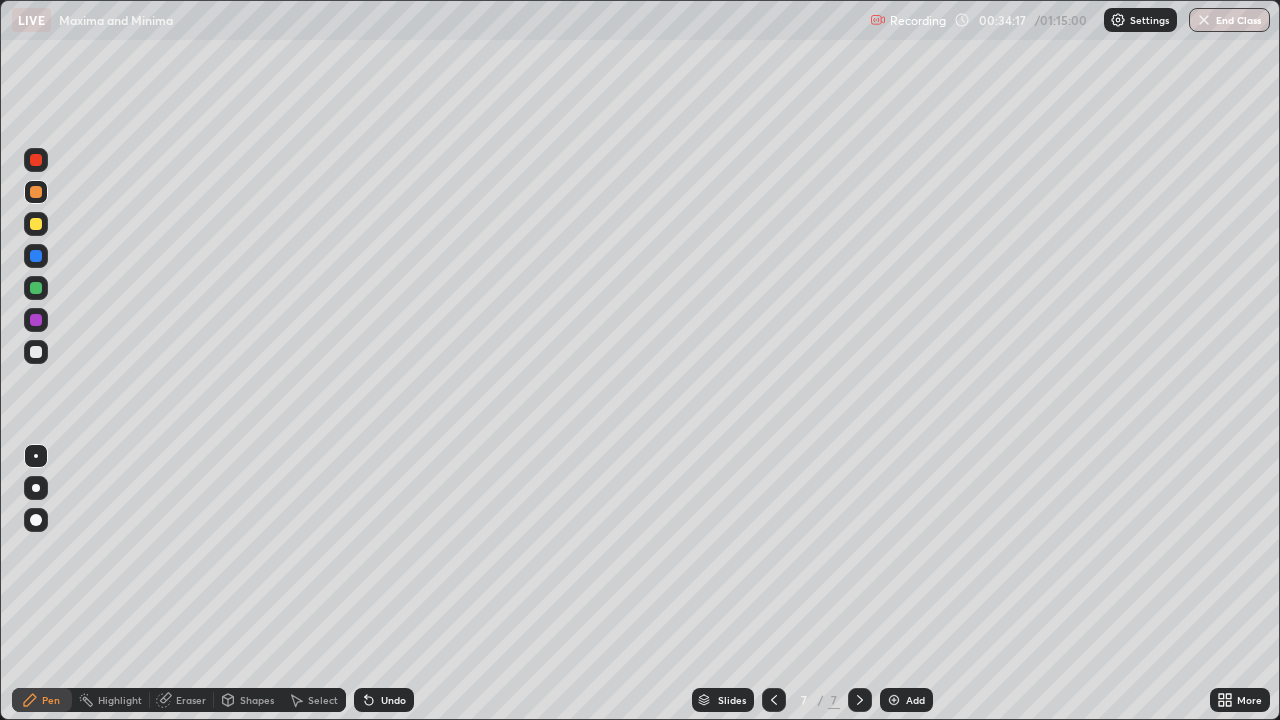 click at bounding box center [36, 224] 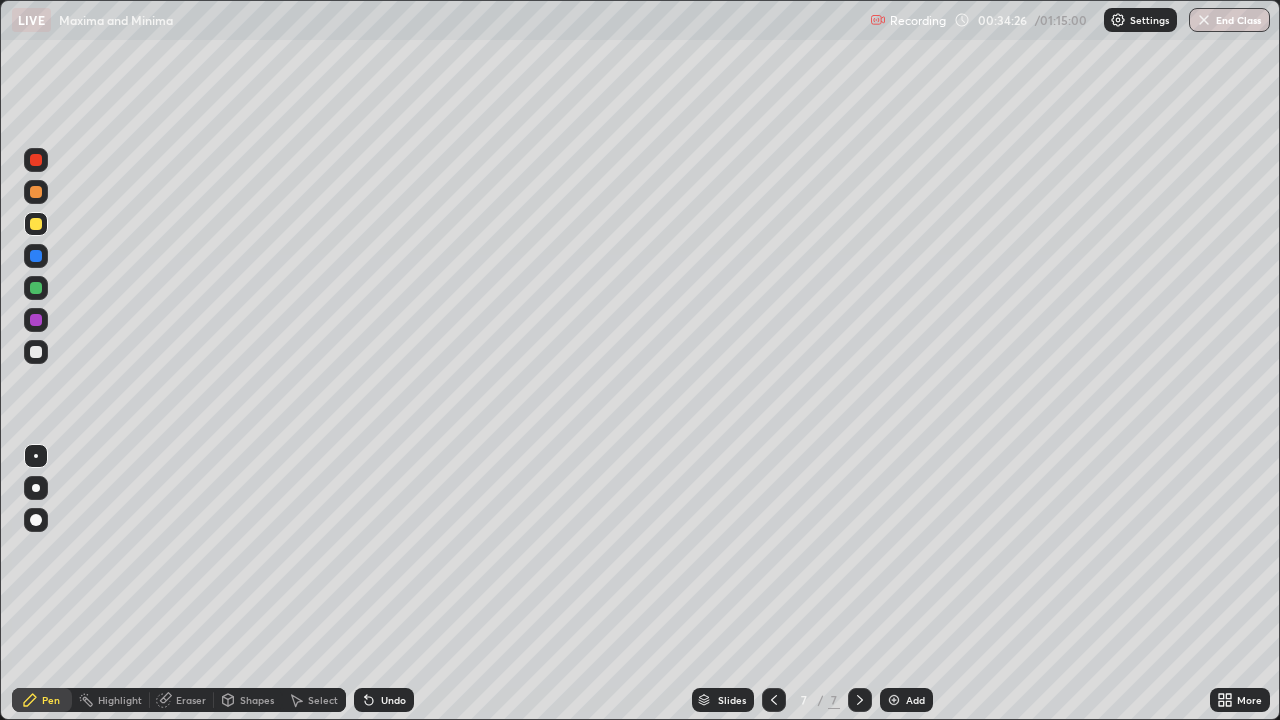 click at bounding box center (36, 352) 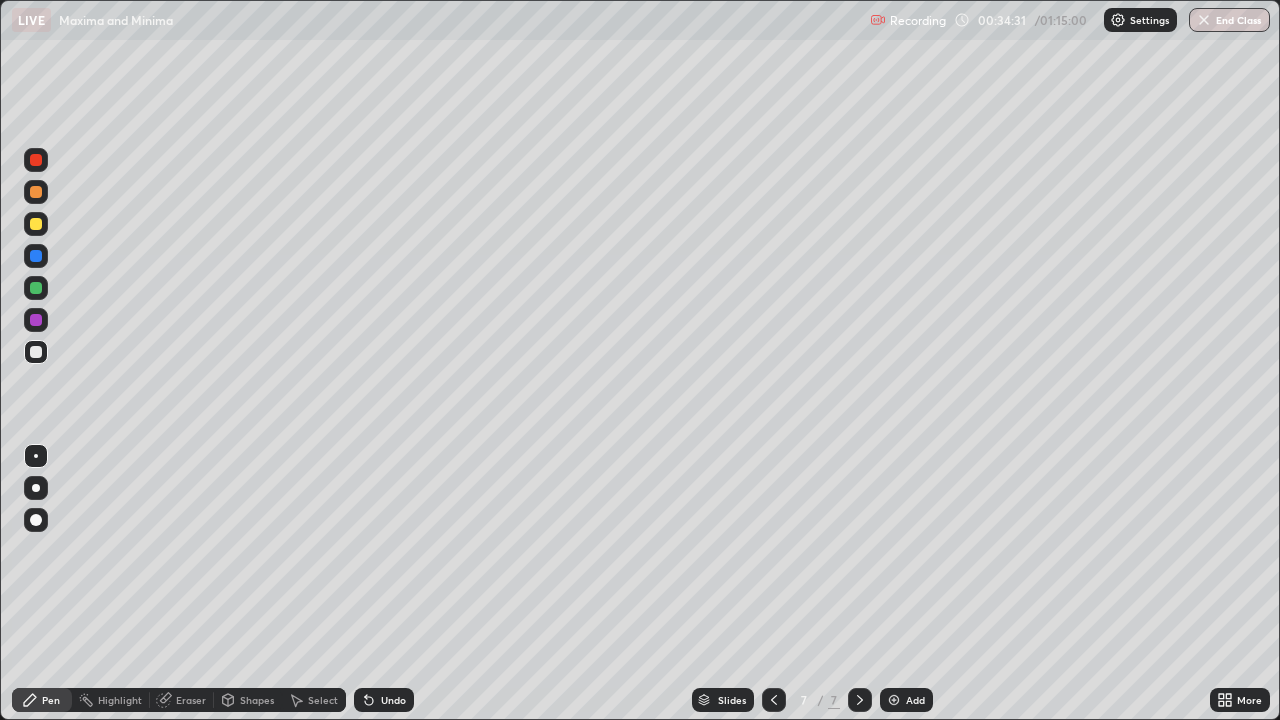 click at bounding box center (36, 288) 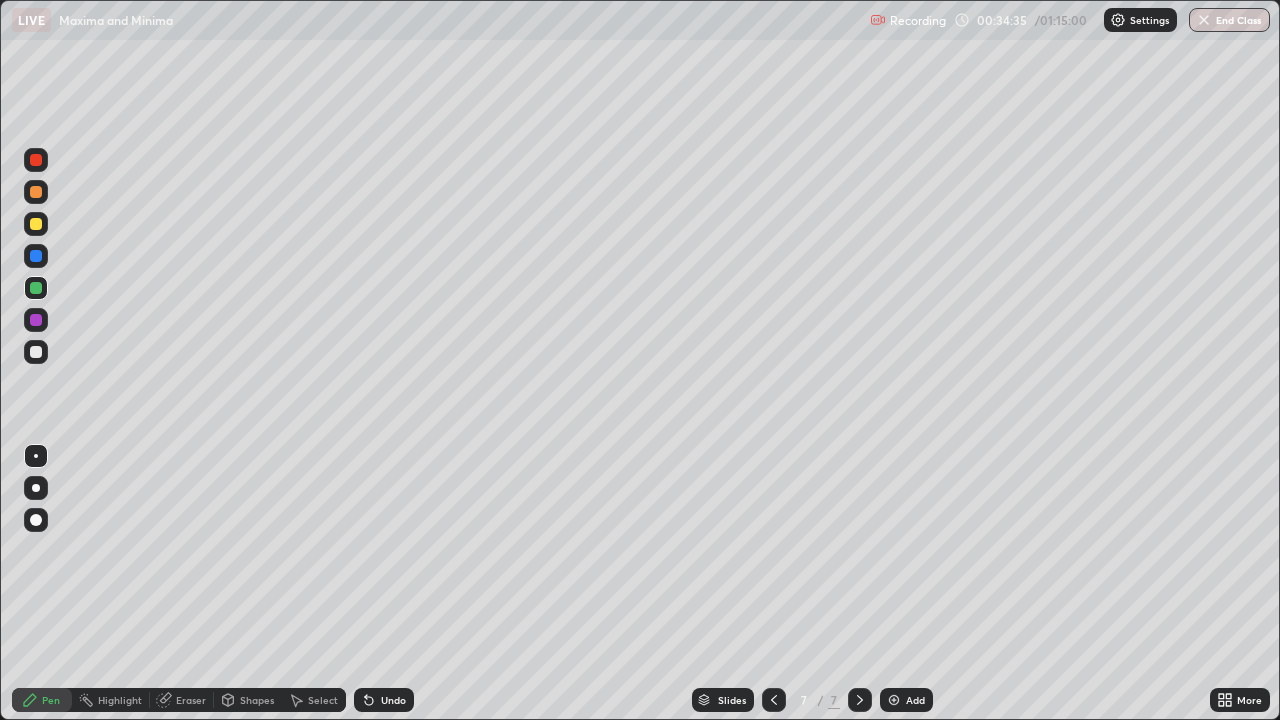 click at bounding box center [36, 224] 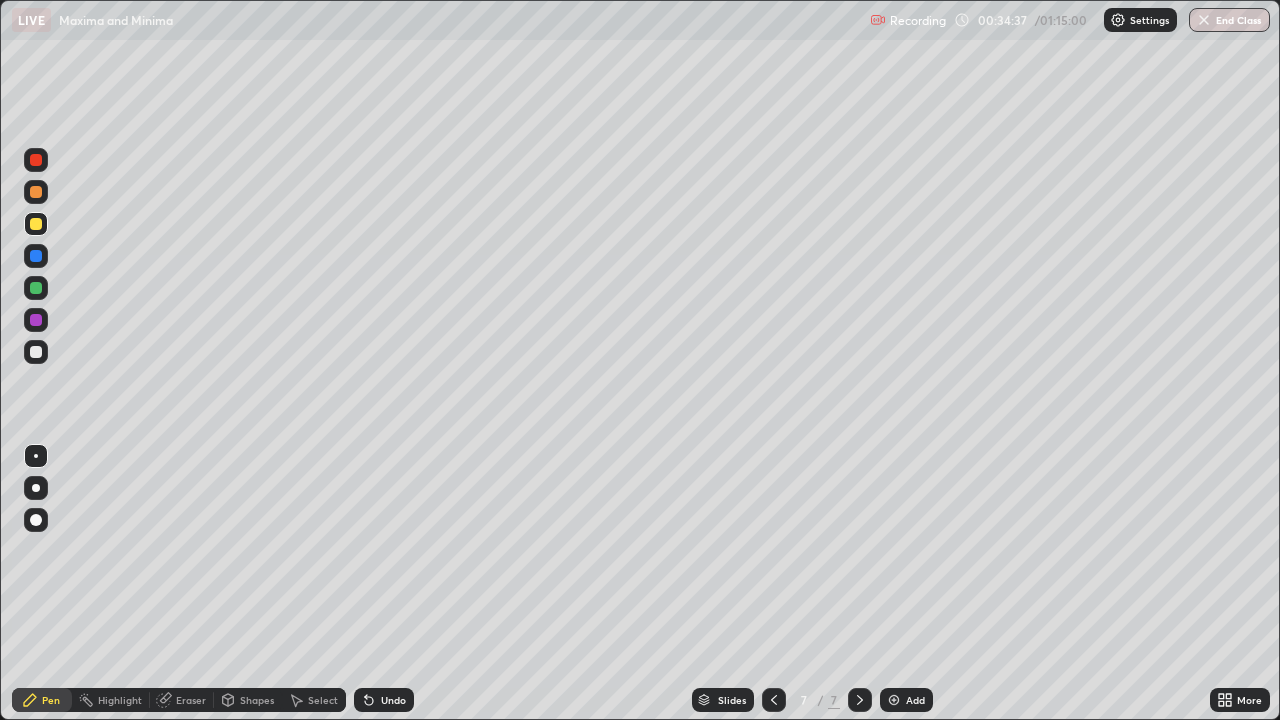 click at bounding box center (36, 288) 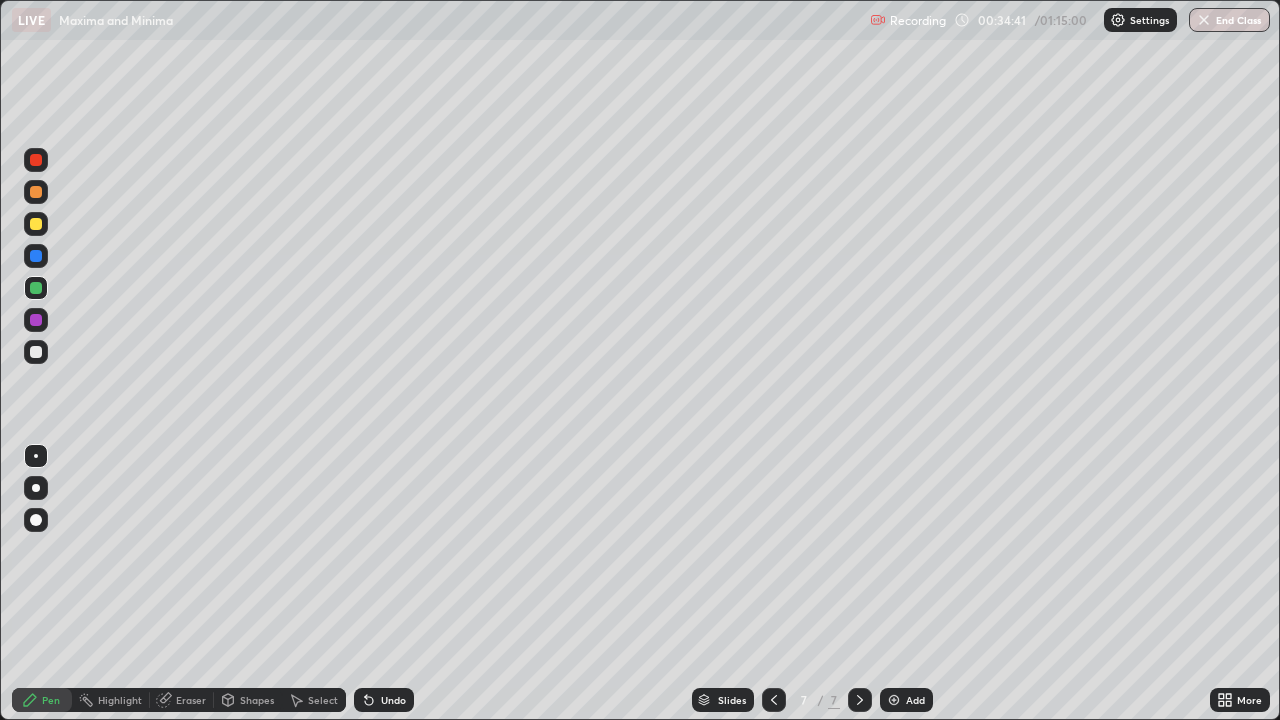 click at bounding box center (36, 352) 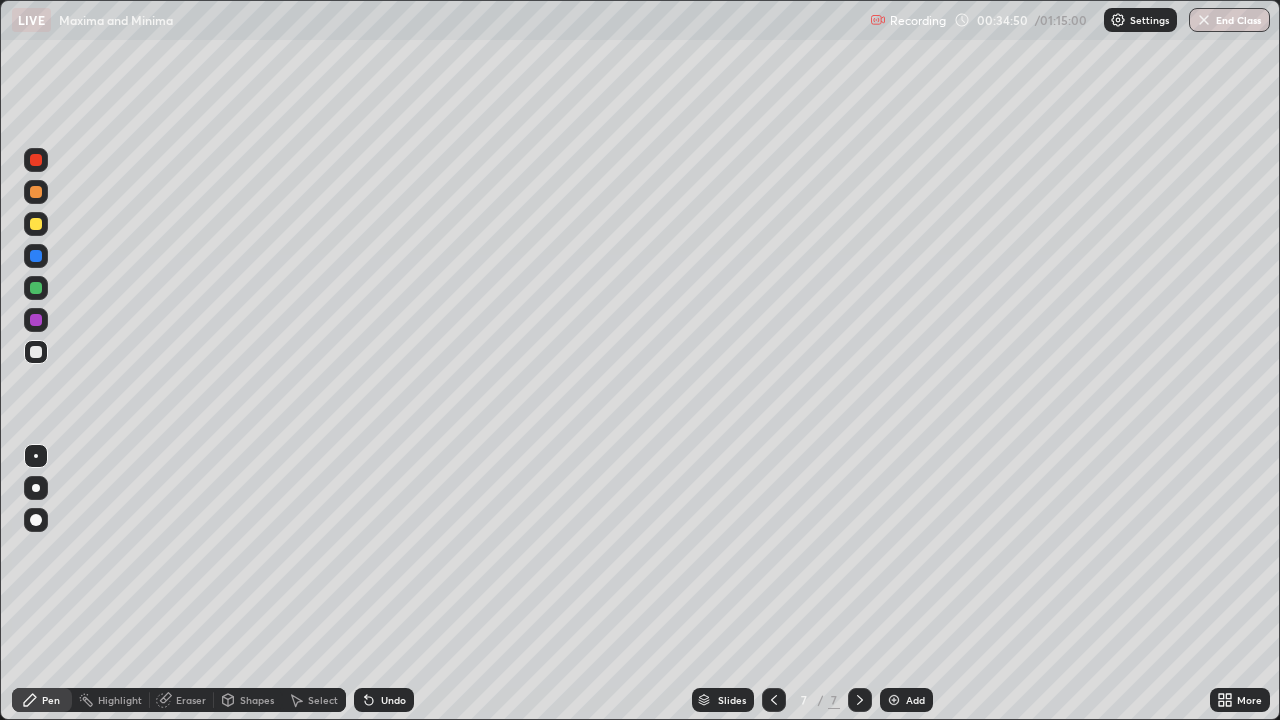 click at bounding box center [36, 160] 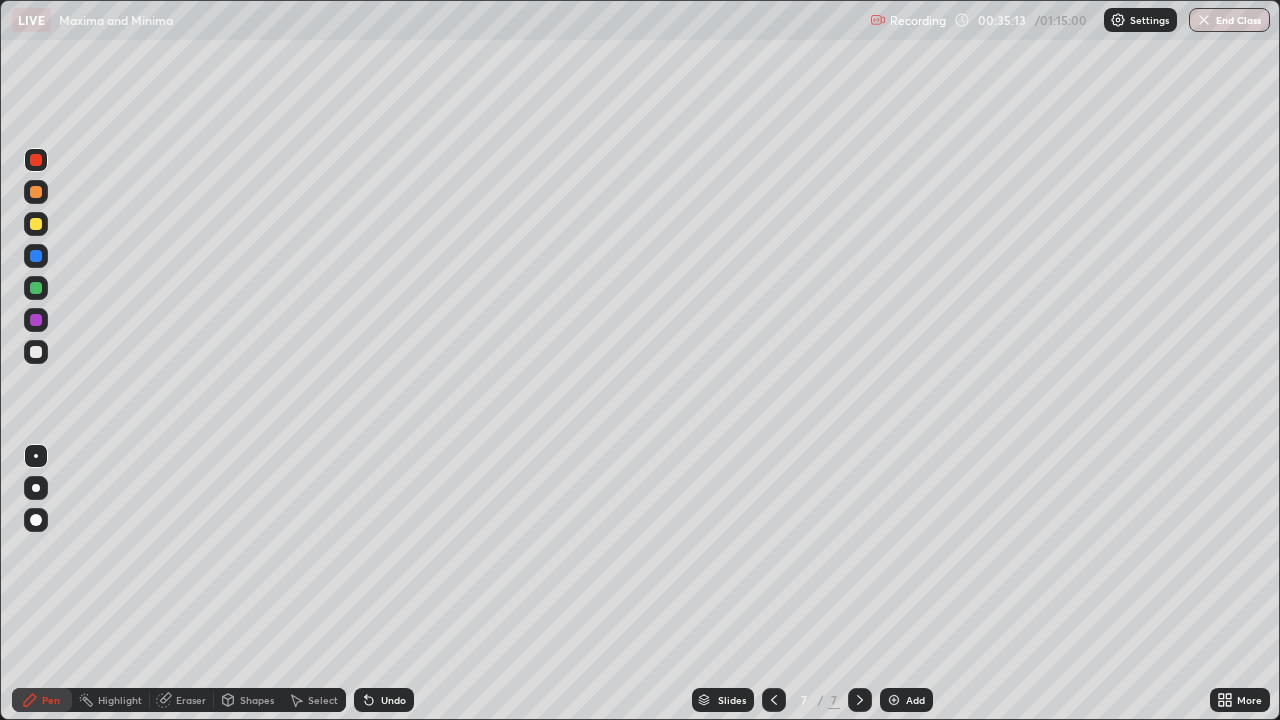 click at bounding box center [36, 352] 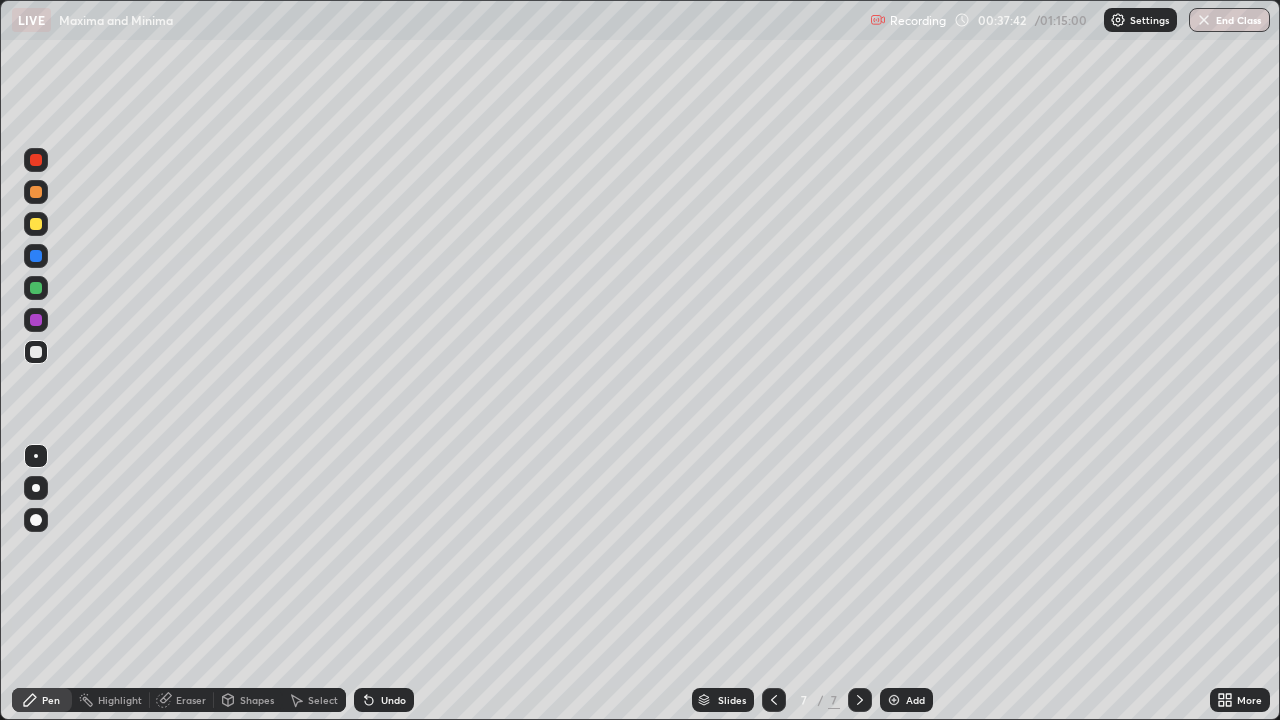 click at bounding box center [36, 320] 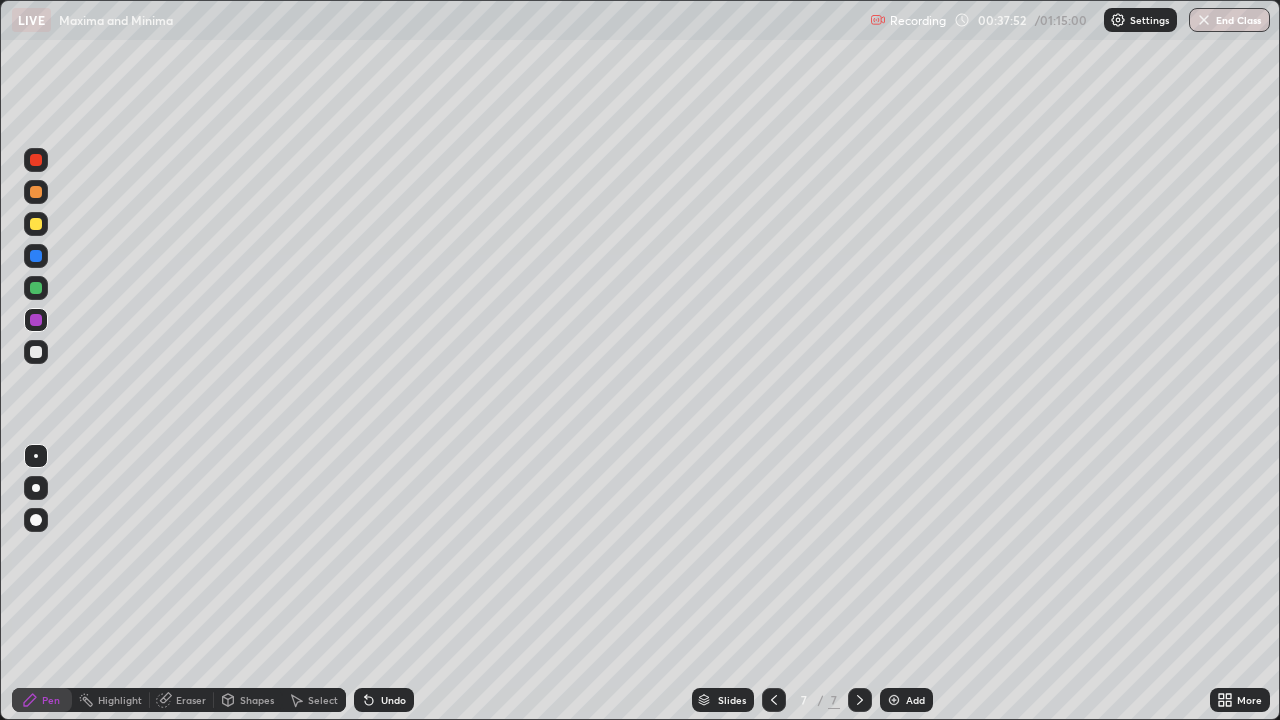 click 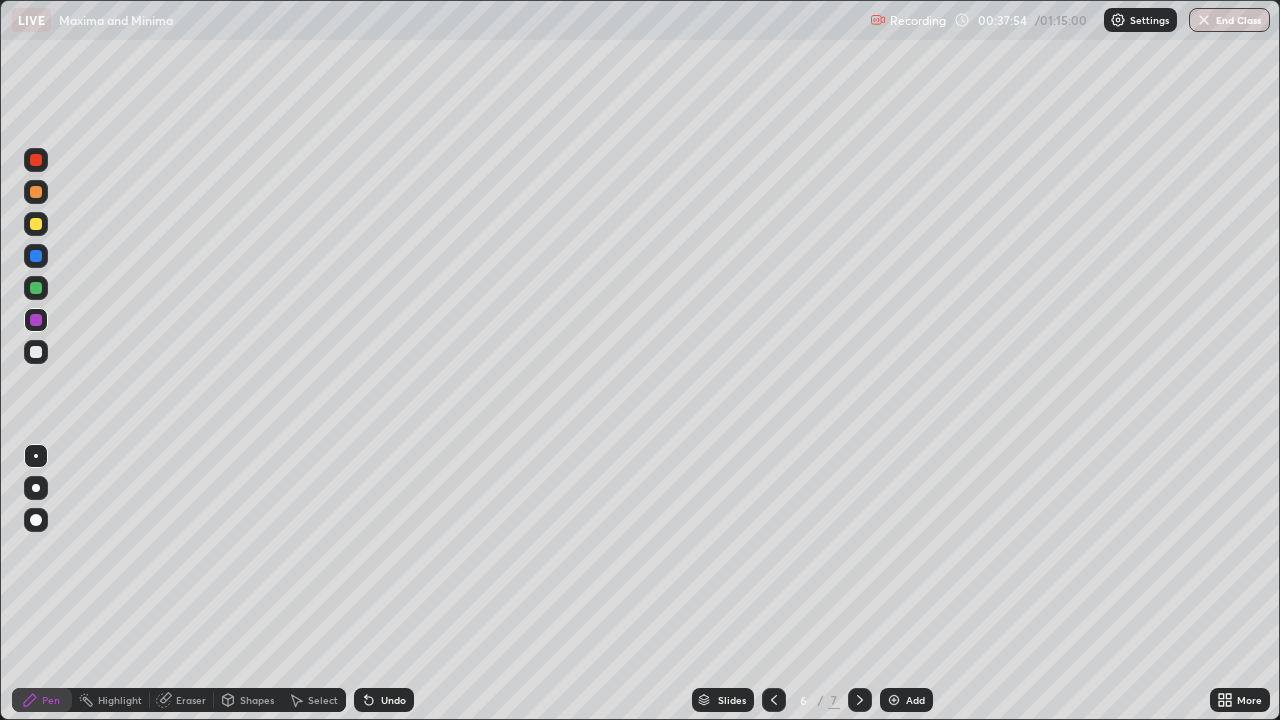 click 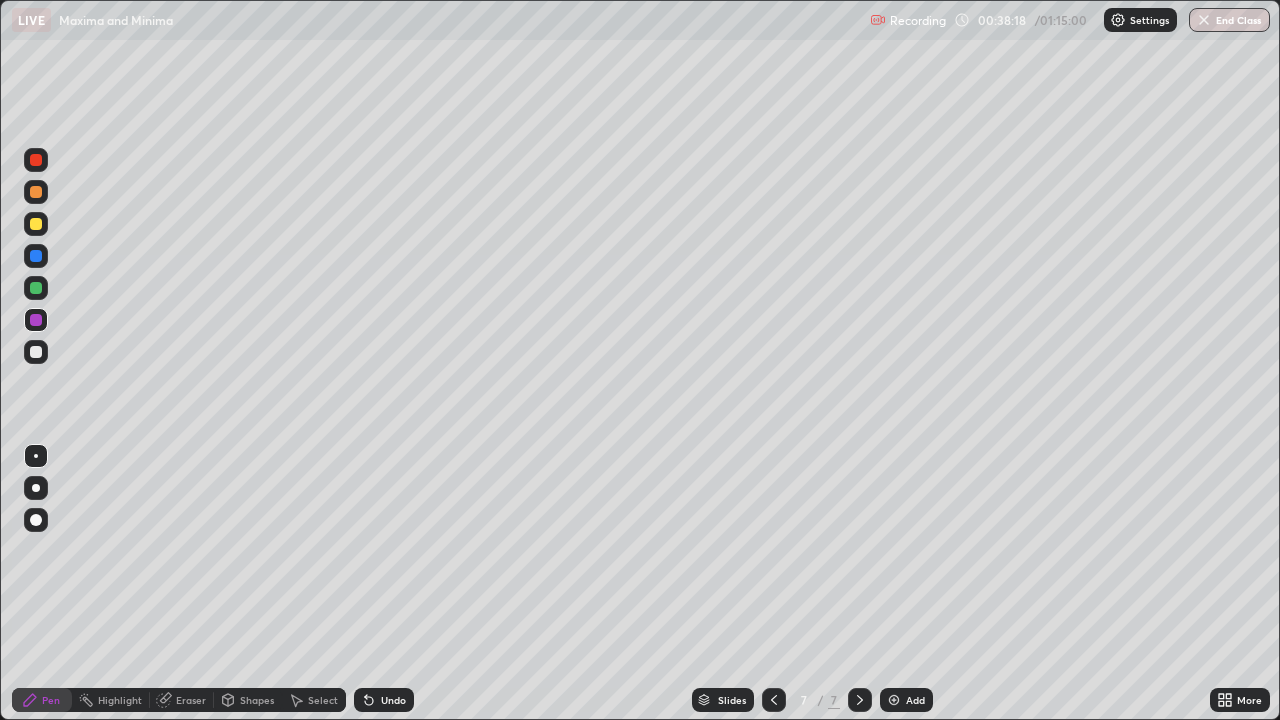 click at bounding box center (36, 352) 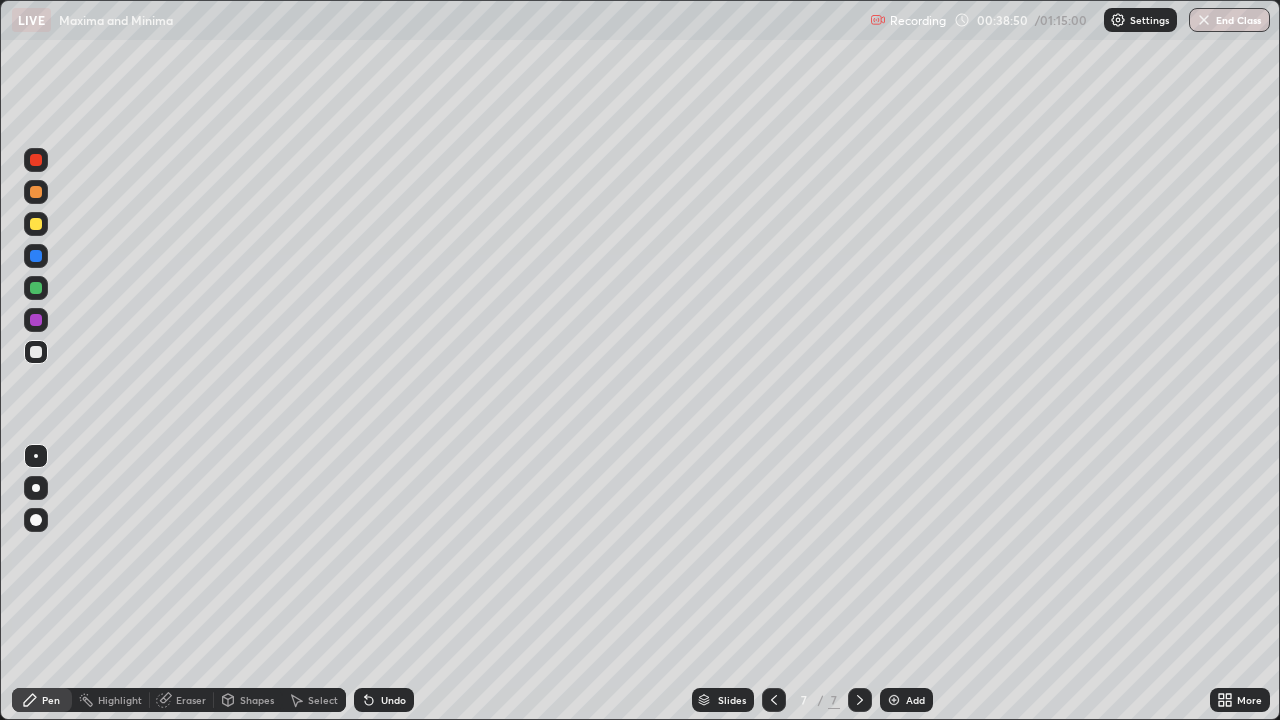 click at bounding box center [36, 352] 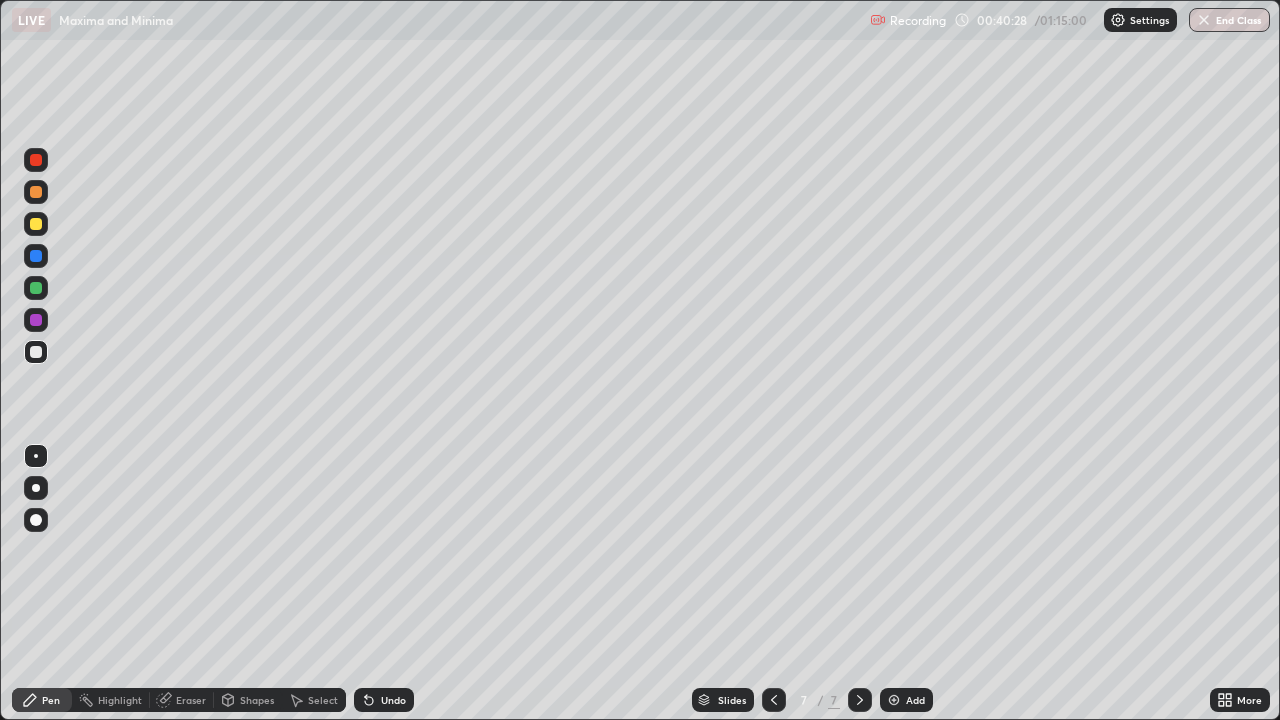 click at bounding box center [36, 352] 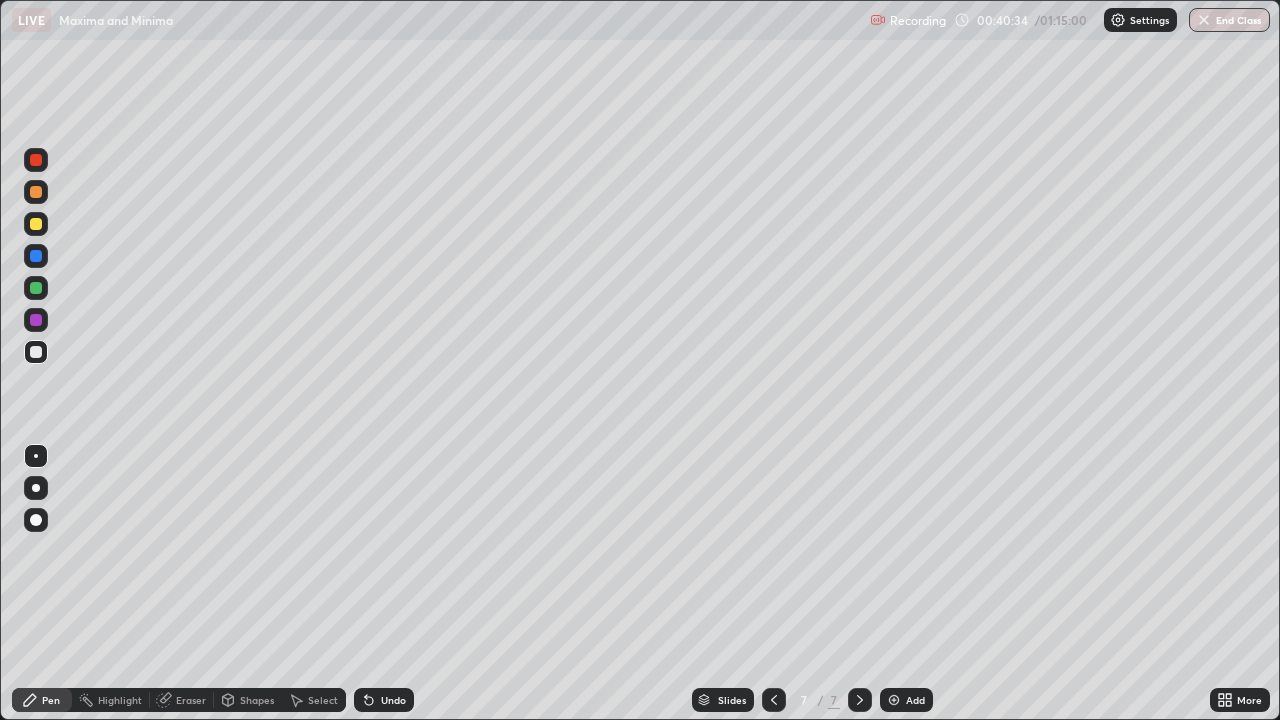 click on "Add" at bounding box center [906, 700] 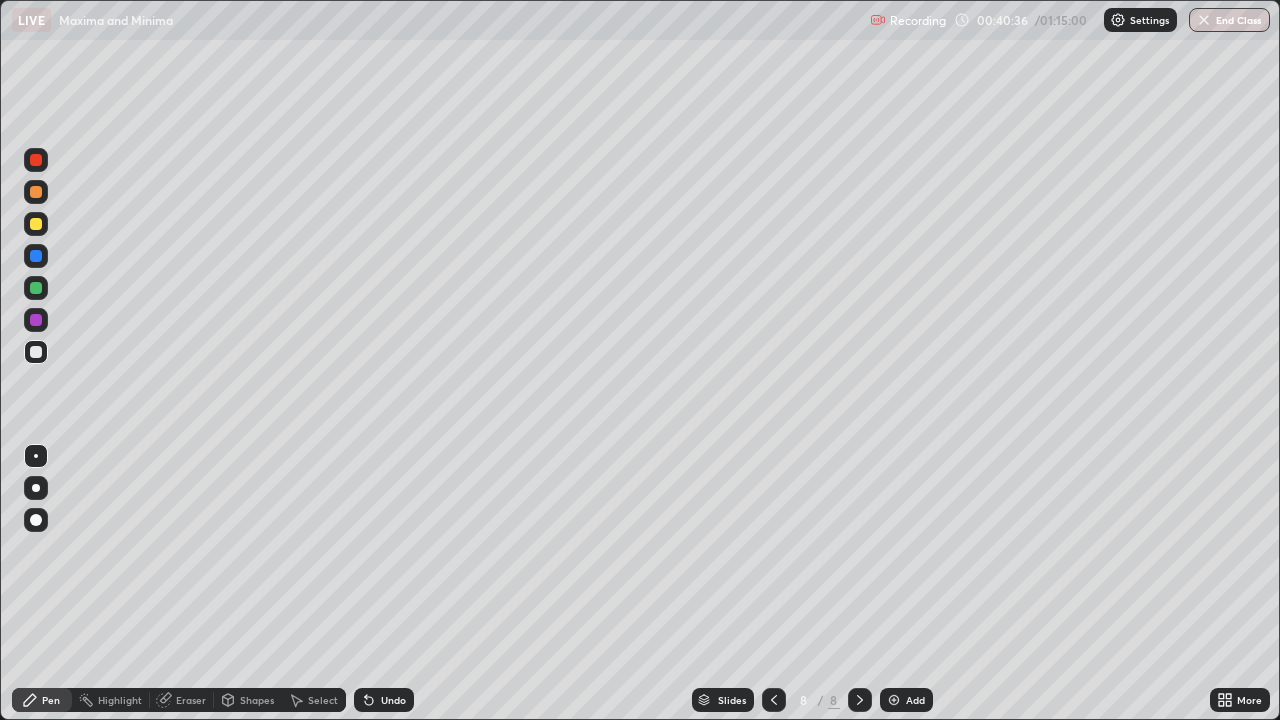 click at bounding box center (36, 352) 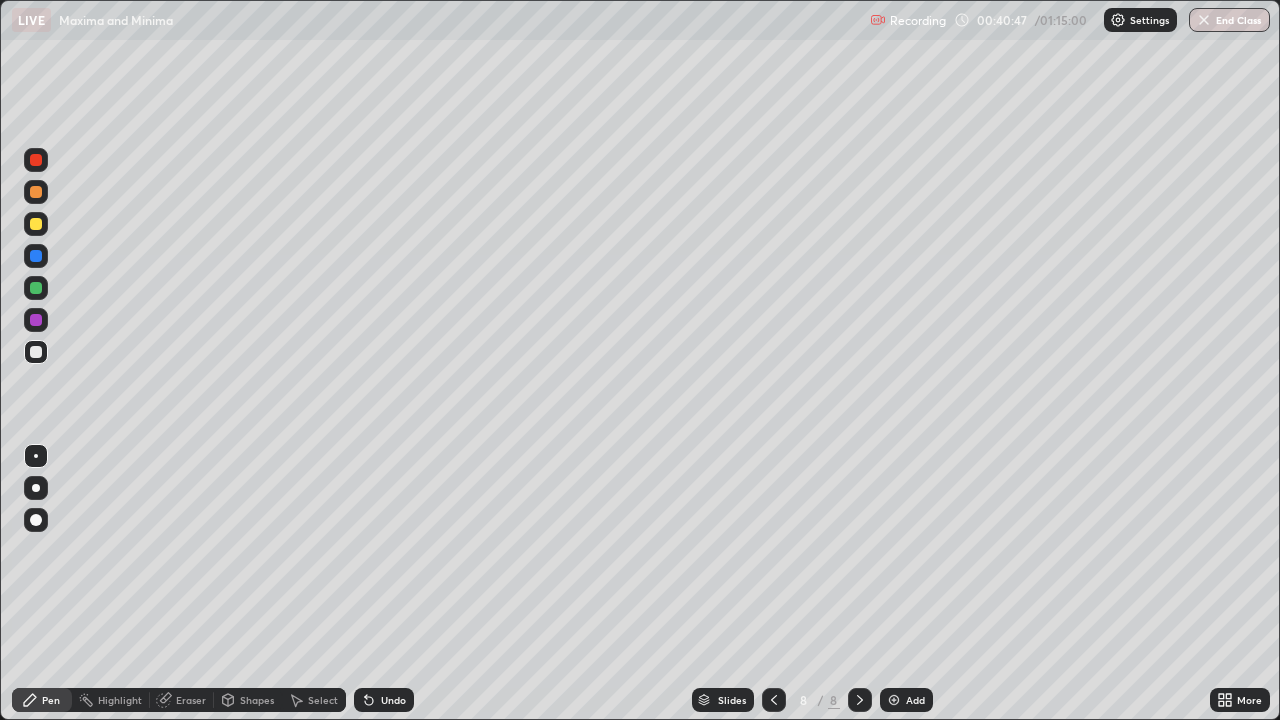 click at bounding box center [36, 352] 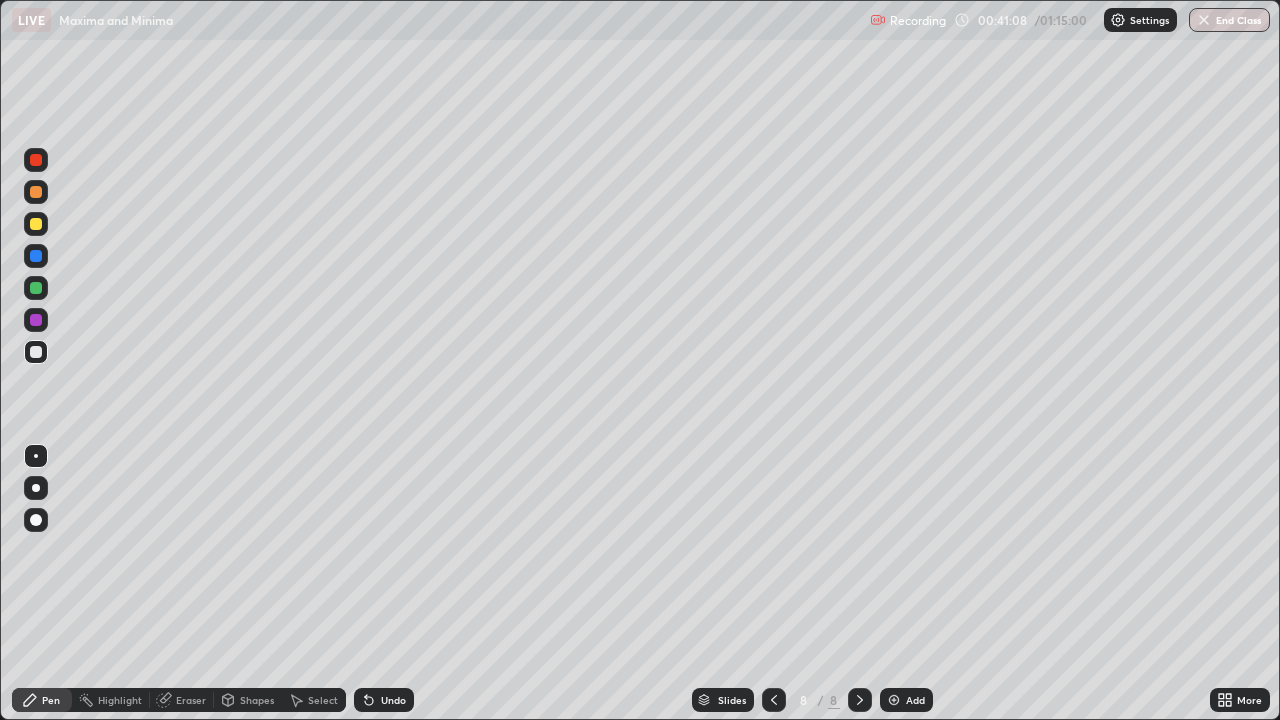 click at bounding box center [36, 352] 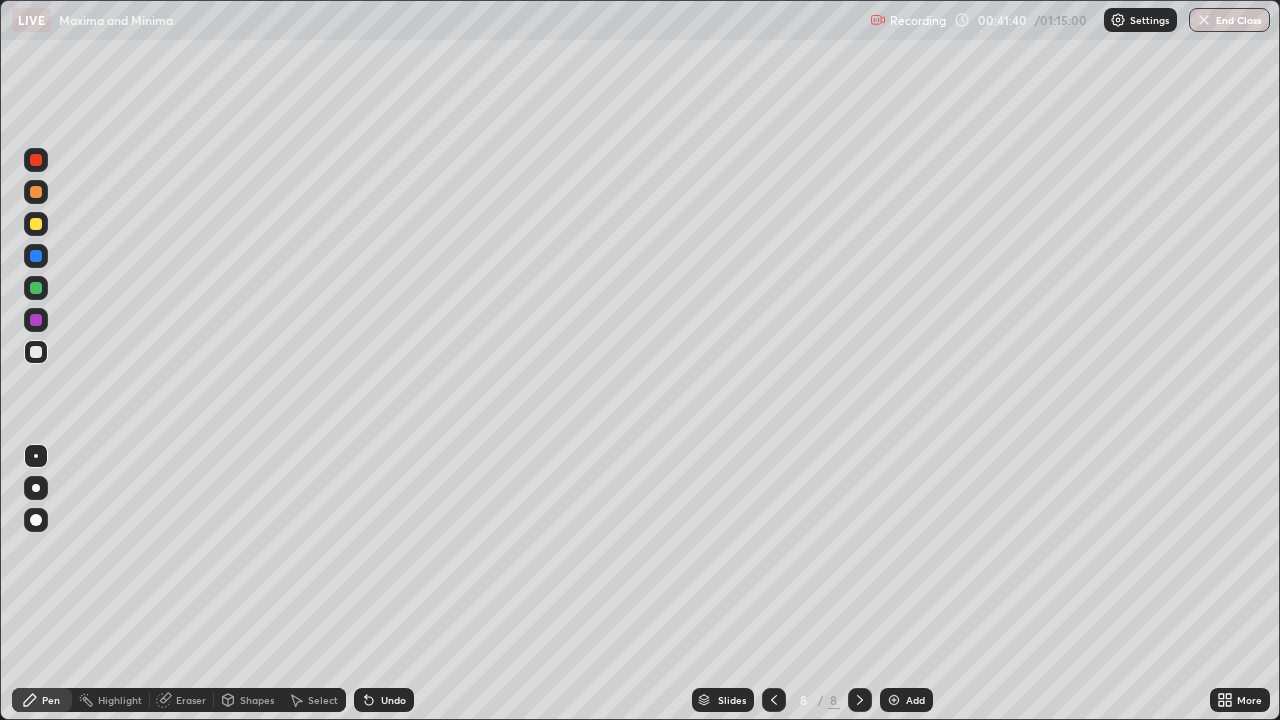 click at bounding box center (36, 352) 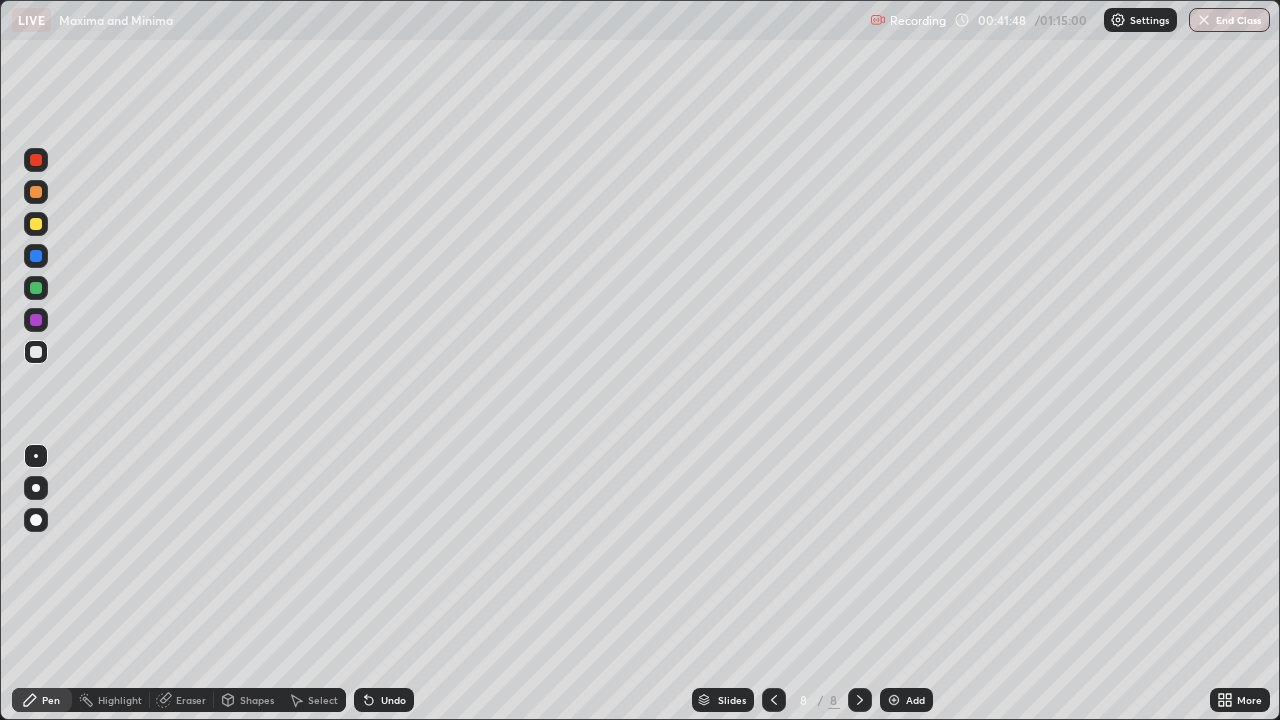 click on "Erase all" at bounding box center [36, 360] 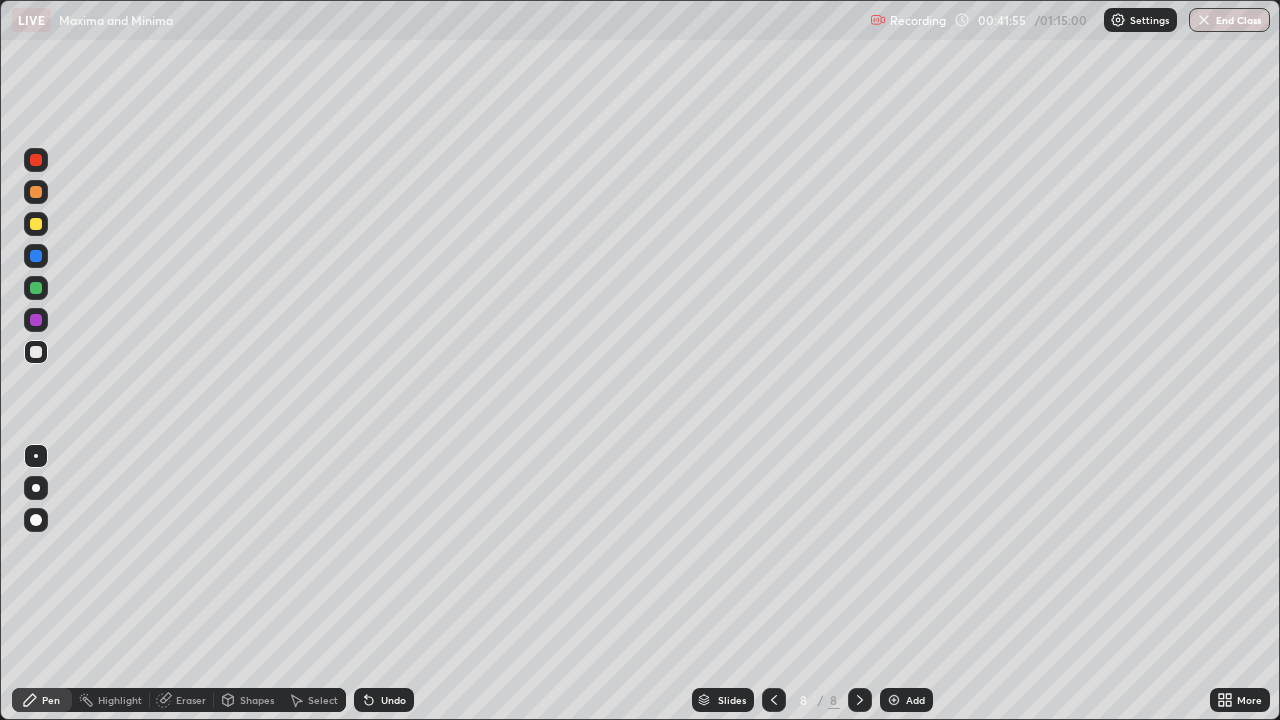 click at bounding box center [36, 352] 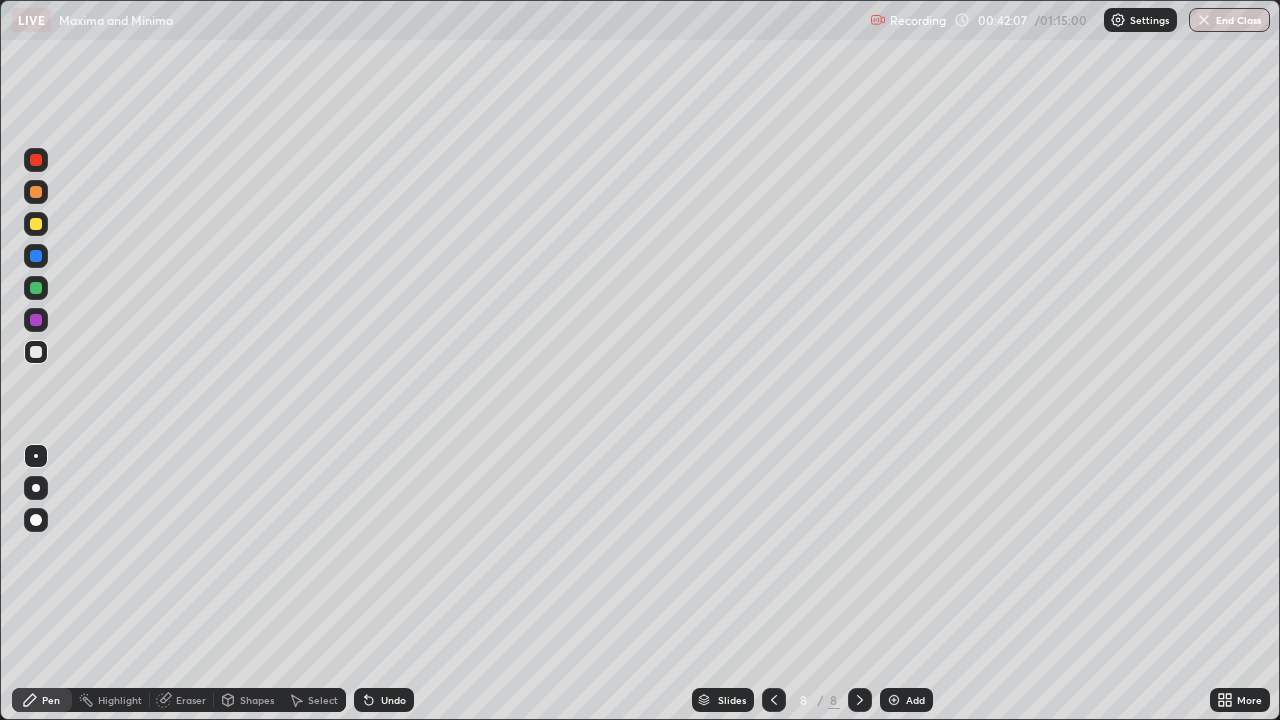 click on "Eraser" at bounding box center [182, 700] 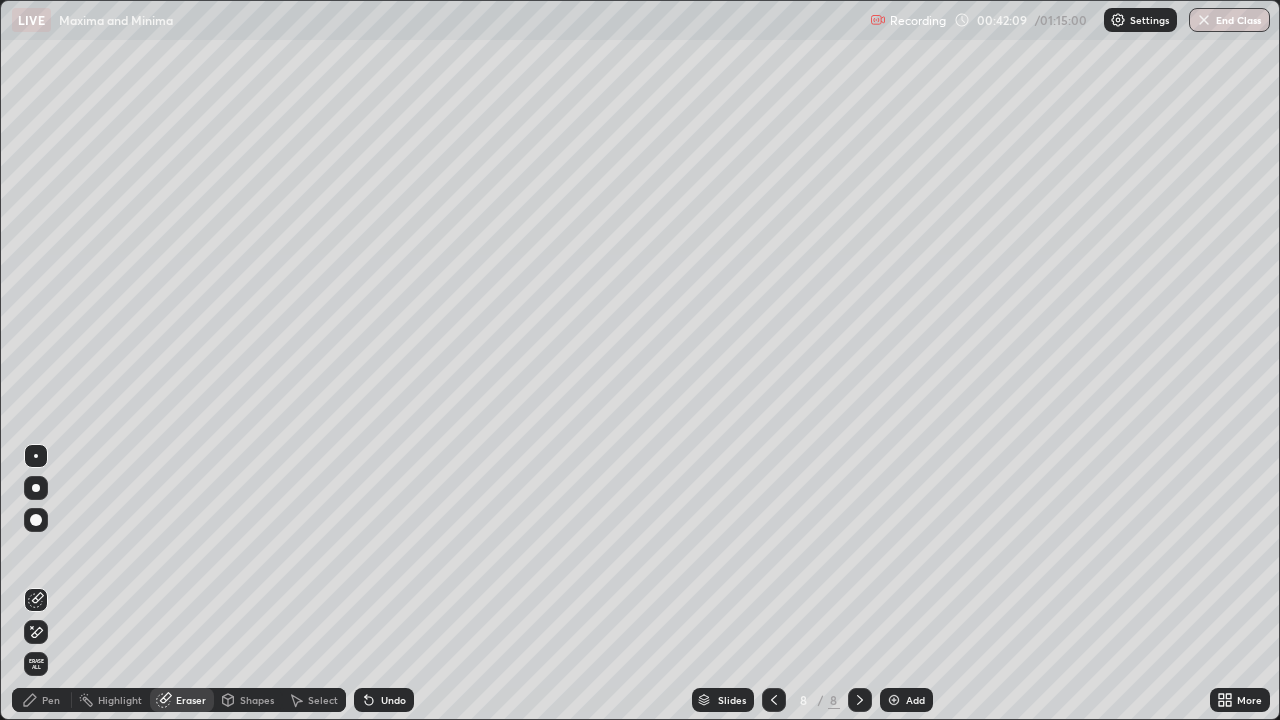 click on "Pen" at bounding box center [51, 700] 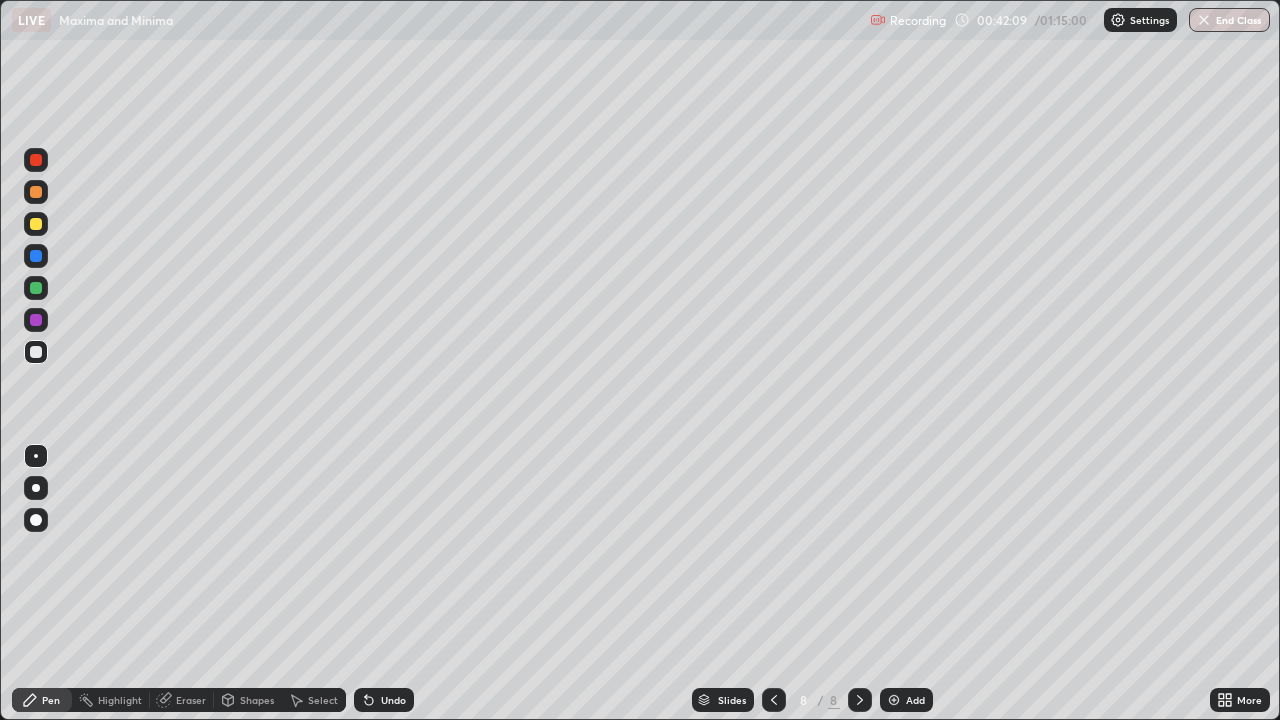 click on "Pen" at bounding box center [42, 700] 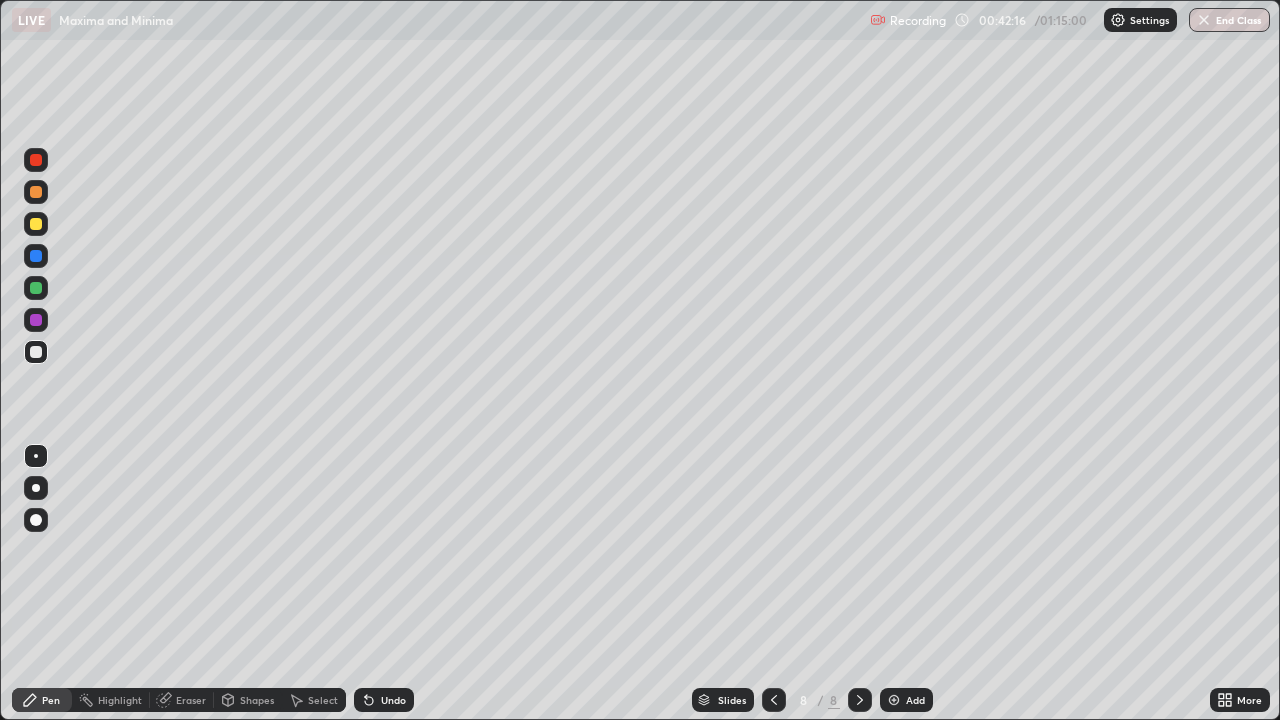 click at bounding box center (36, 352) 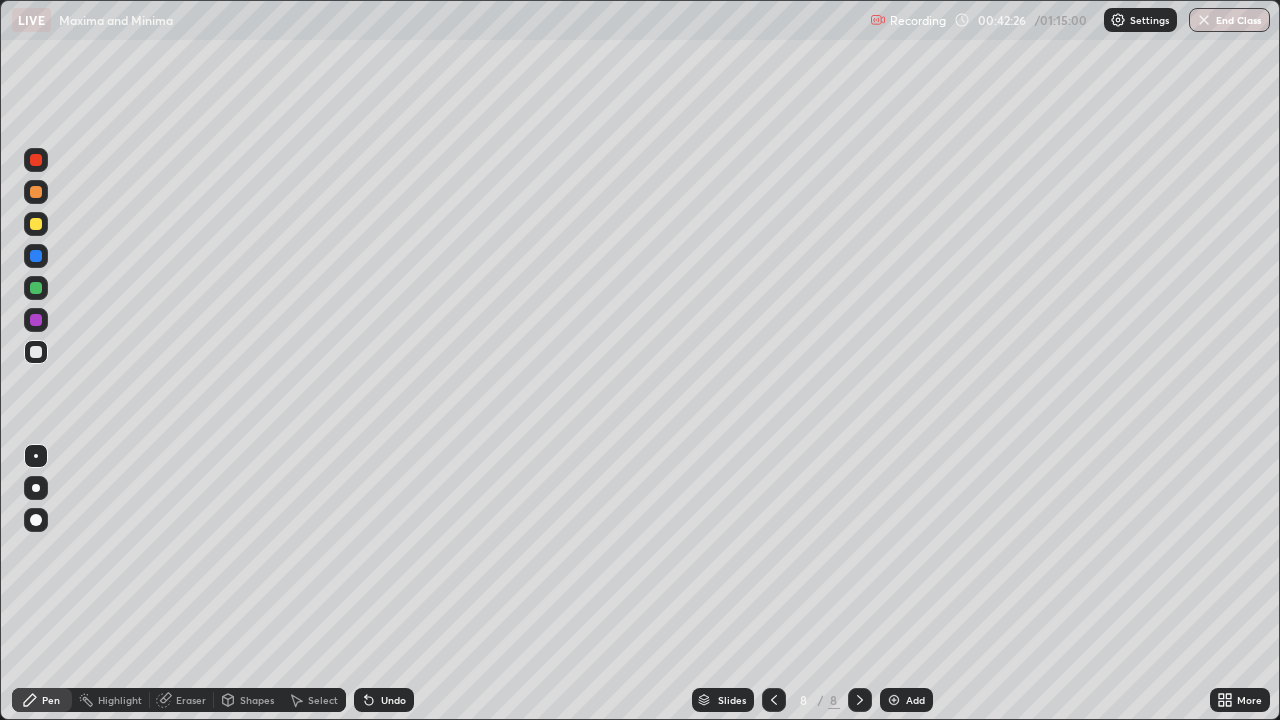 click at bounding box center (36, 288) 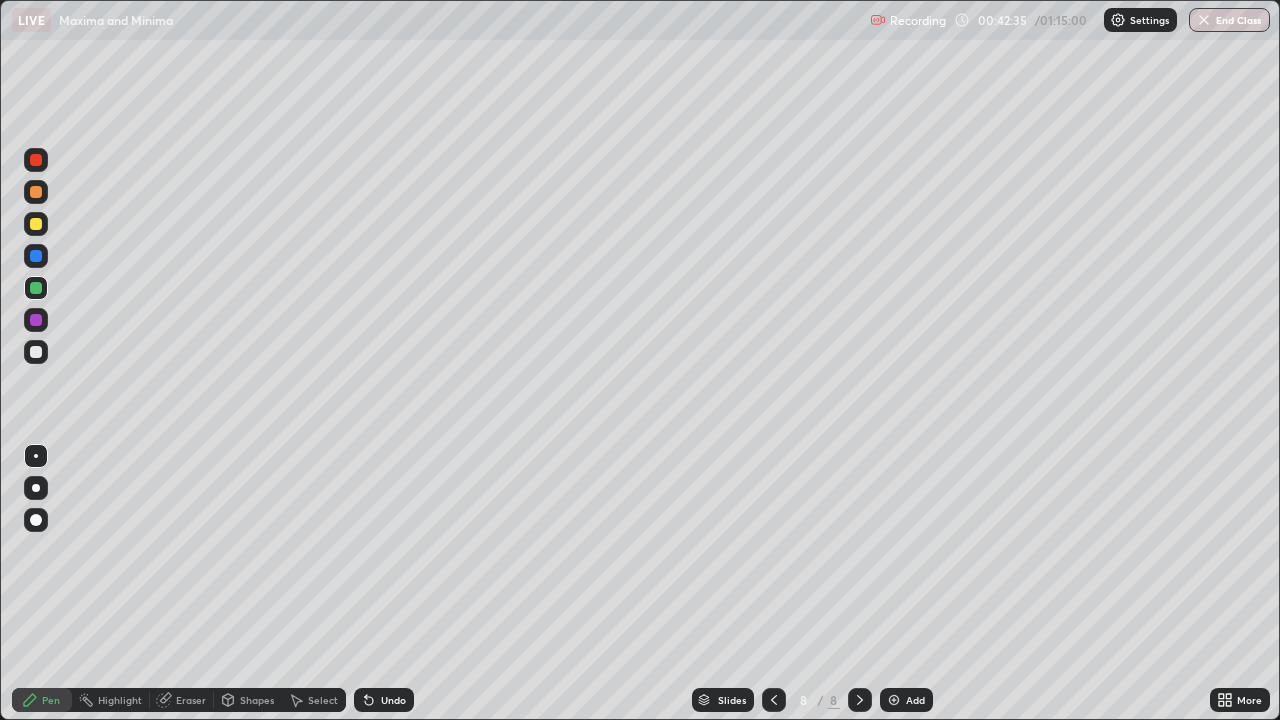 click on "Eraser" at bounding box center [182, 700] 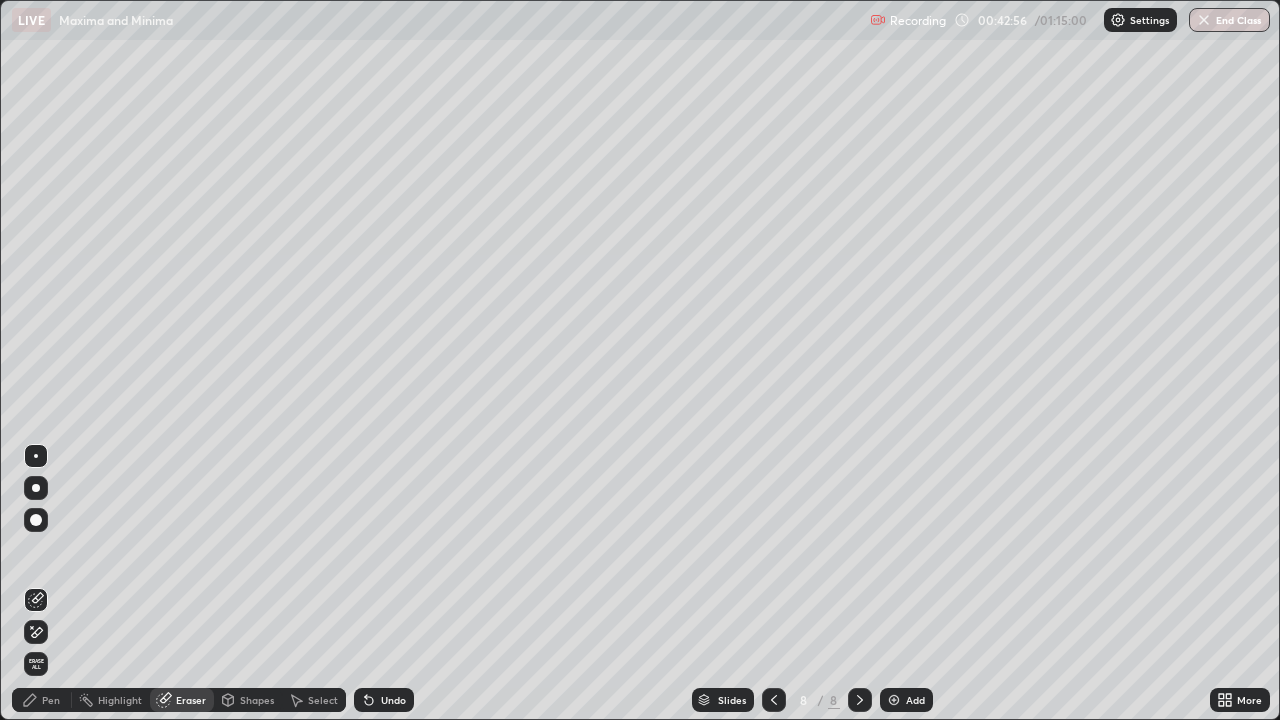 click on "Pen" at bounding box center (42, 700) 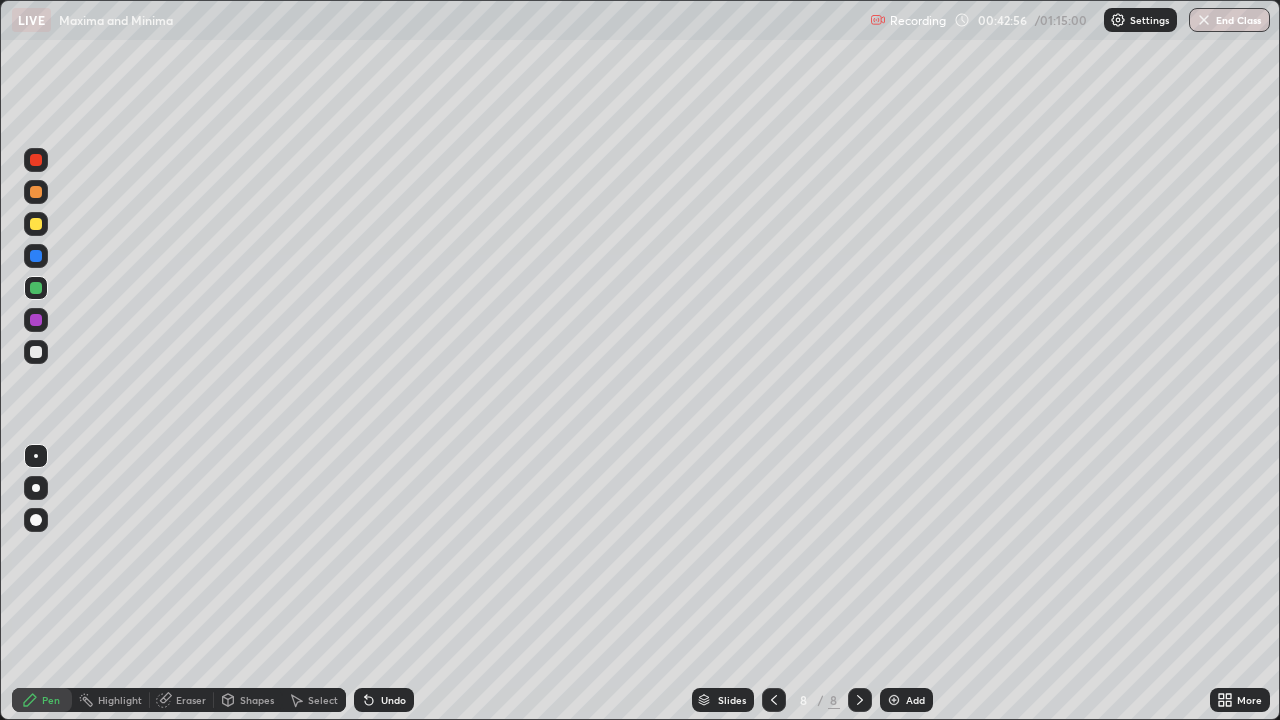 click at bounding box center [36, 352] 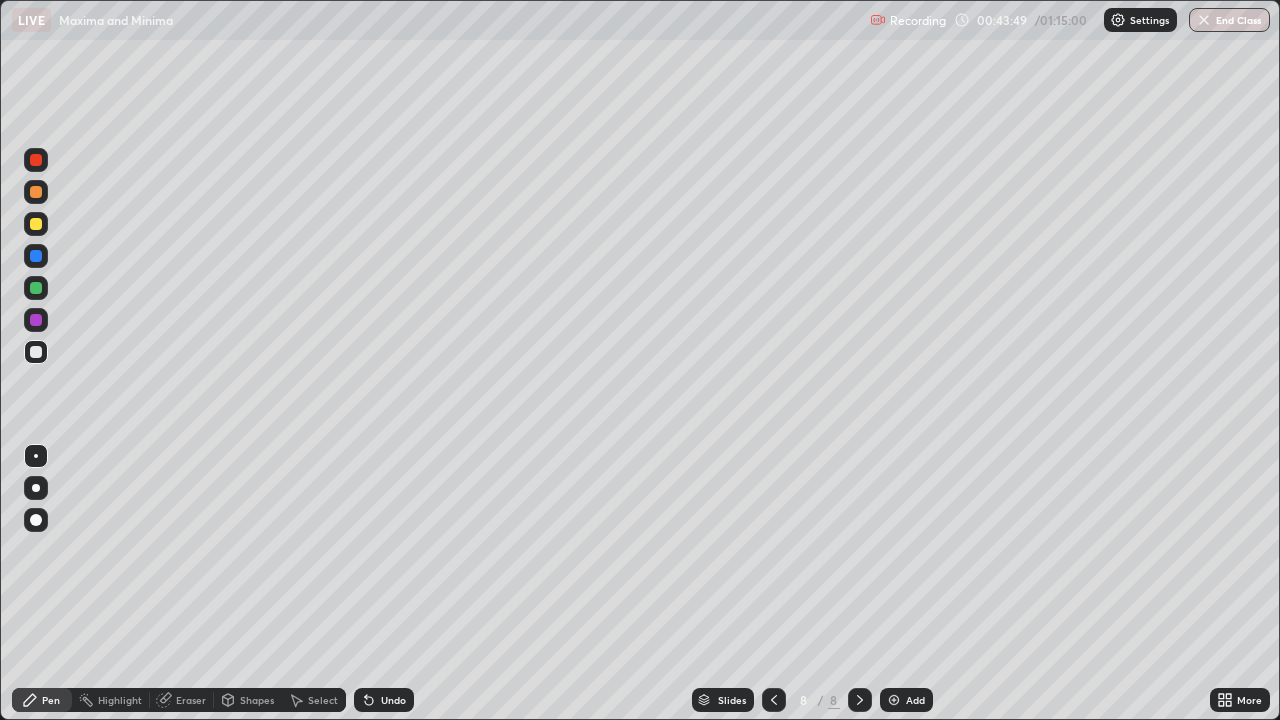 click on "Eraser" at bounding box center (182, 700) 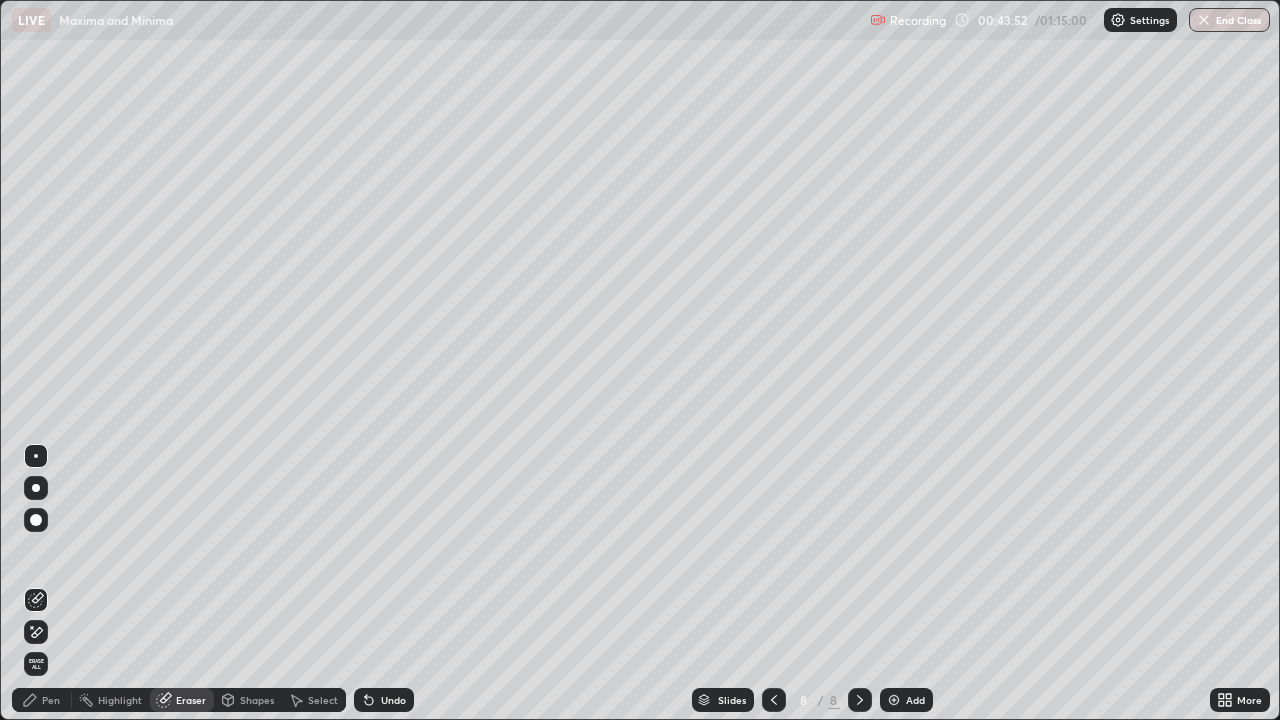 click on "Pen" at bounding box center (42, 700) 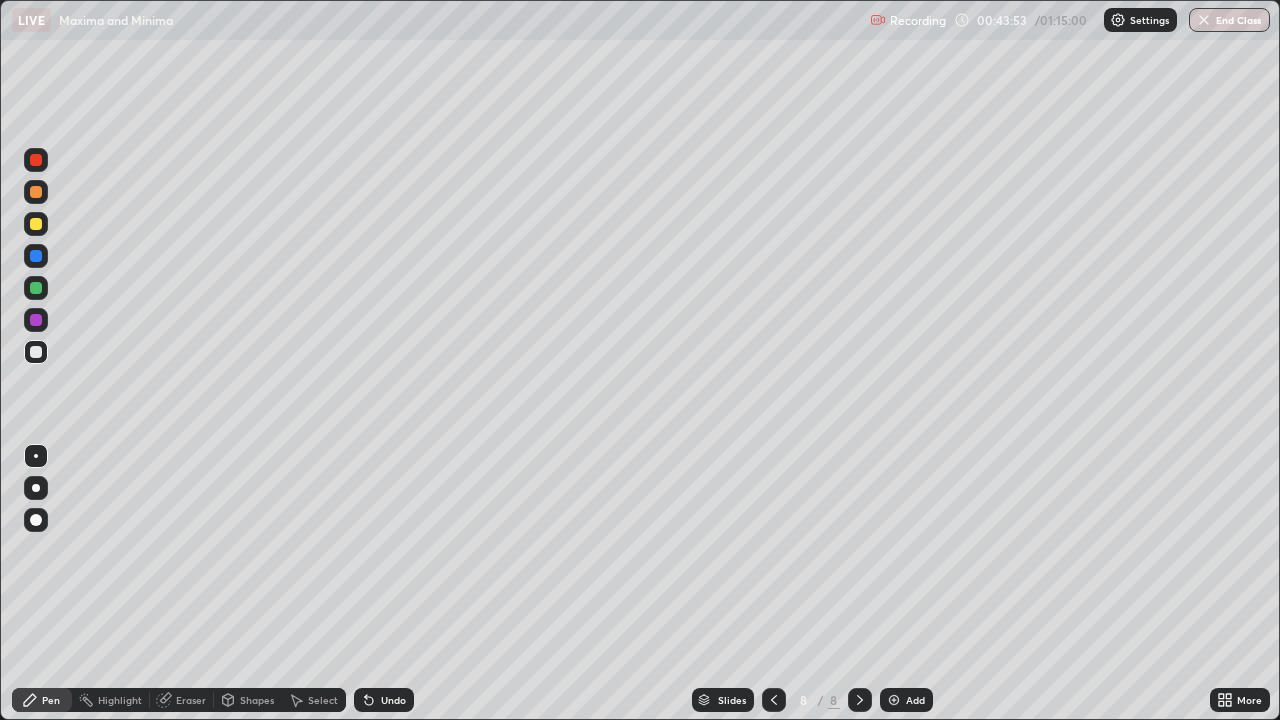click at bounding box center [36, 352] 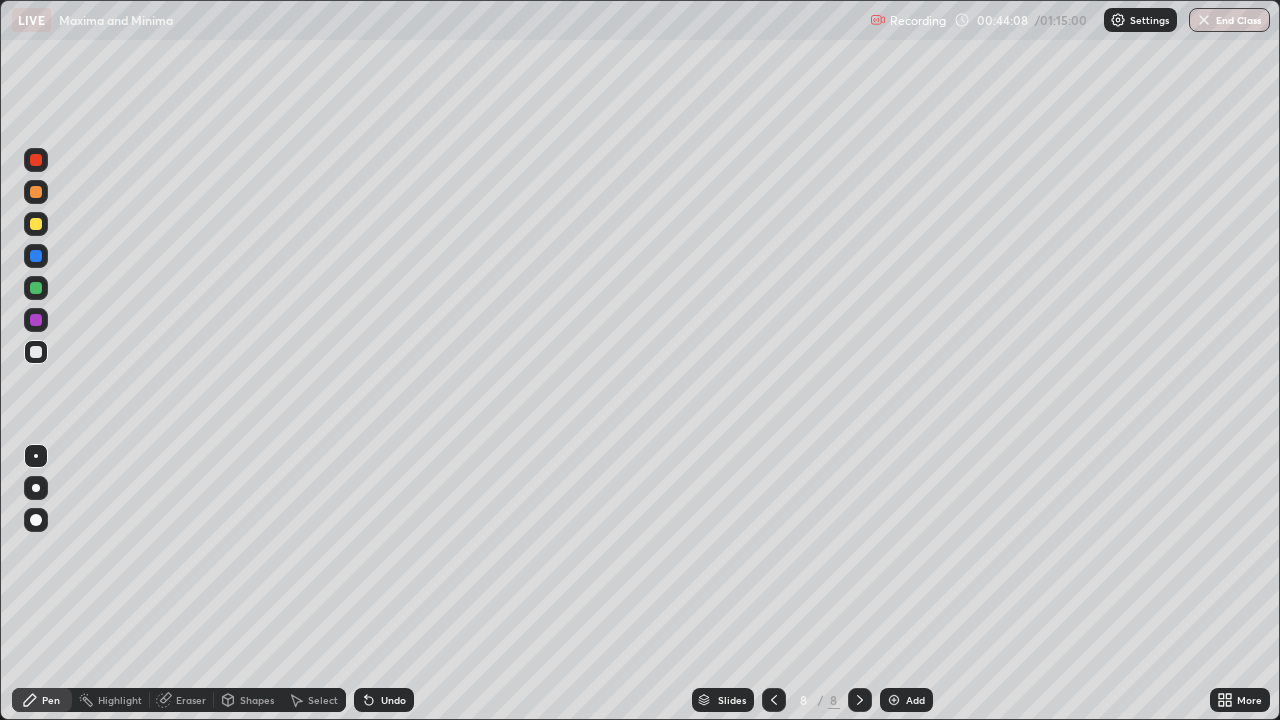click on "Eraser" at bounding box center (191, 700) 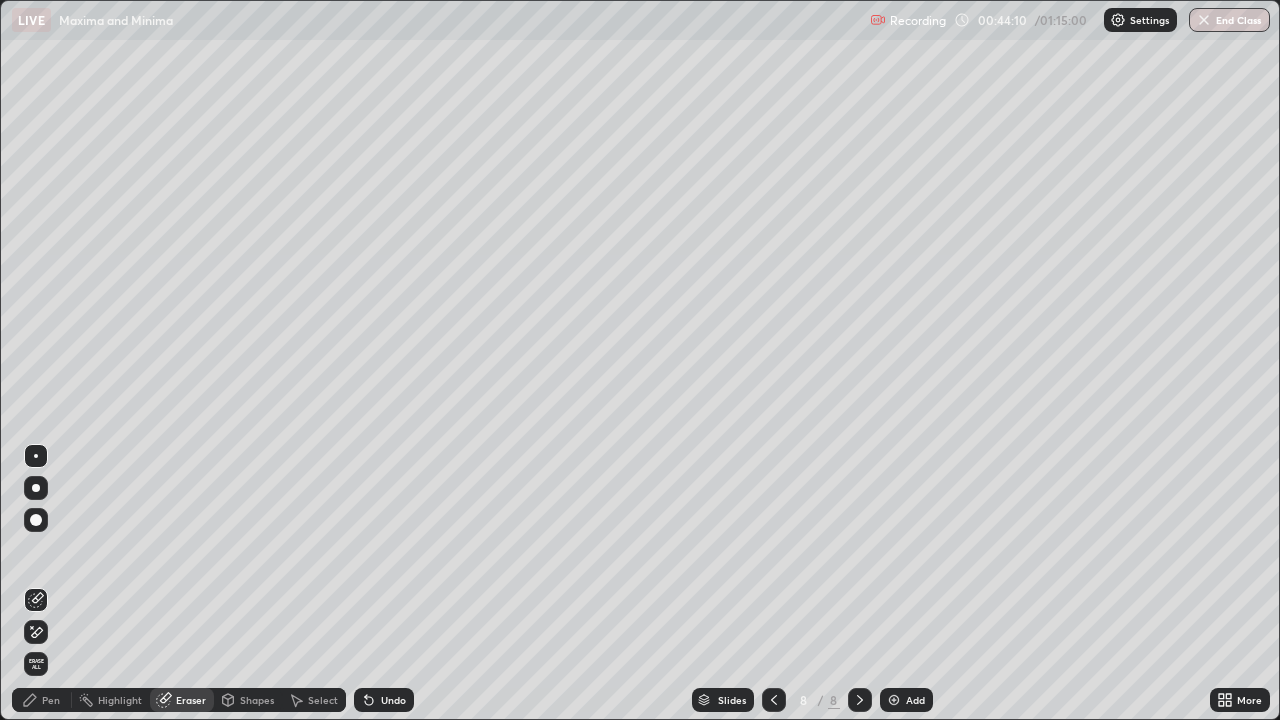 click on "Pen" at bounding box center (42, 700) 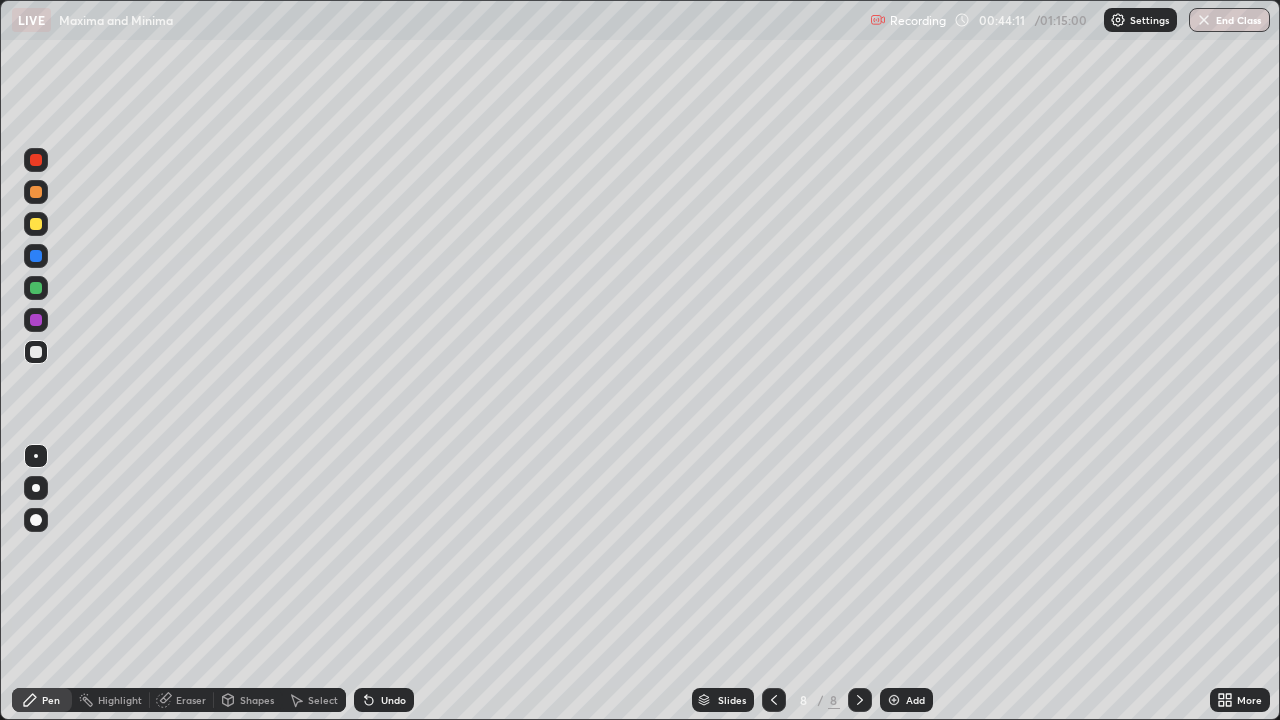 click at bounding box center [36, 352] 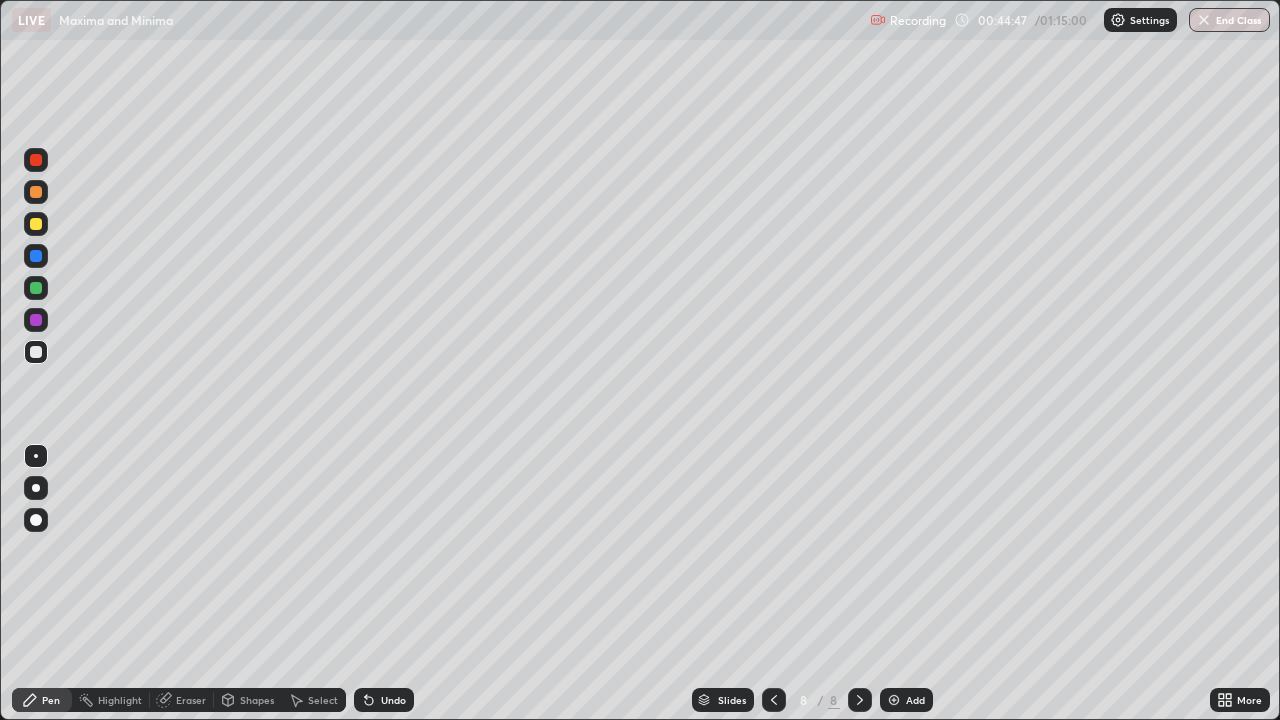 click at bounding box center [36, 352] 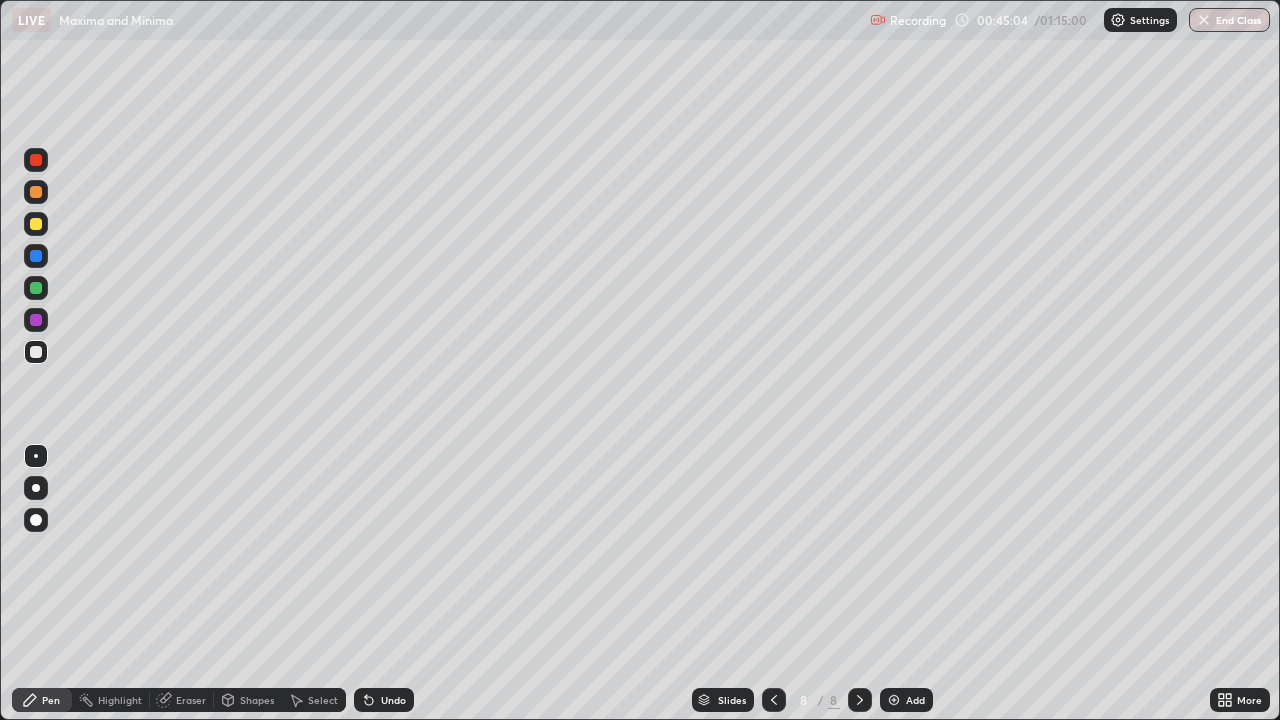 click at bounding box center (36, 224) 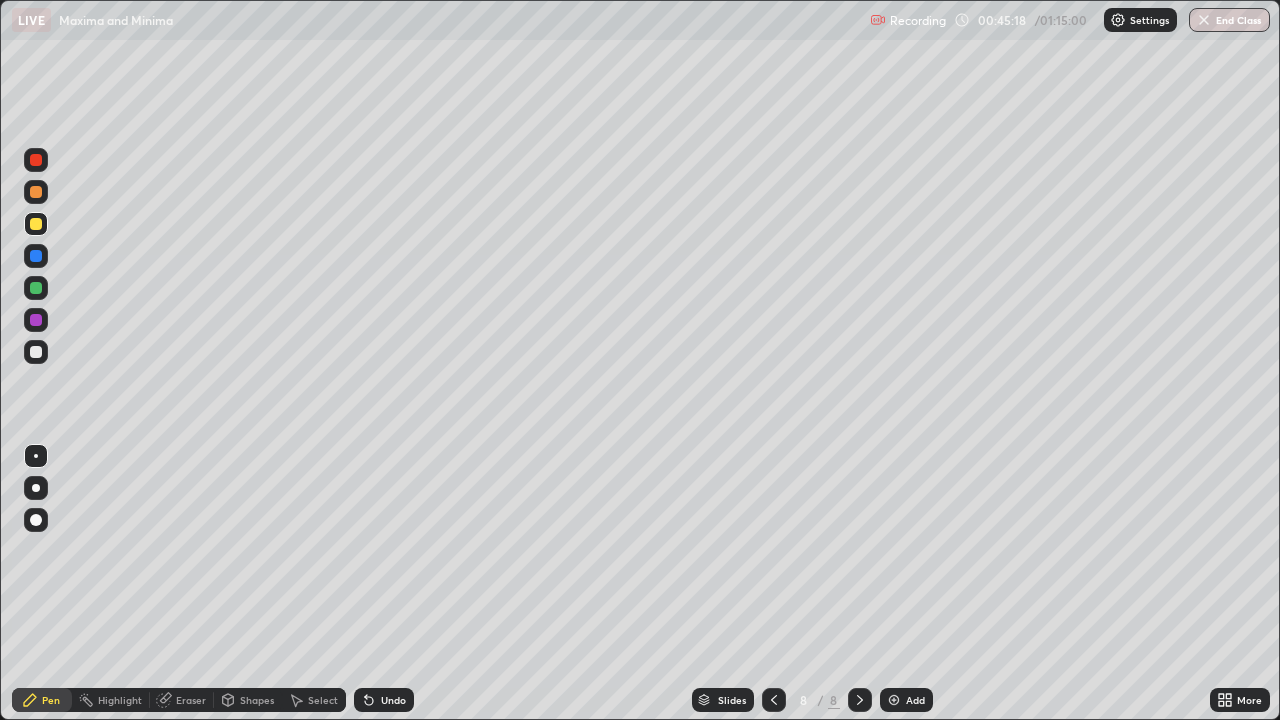 click at bounding box center [36, 320] 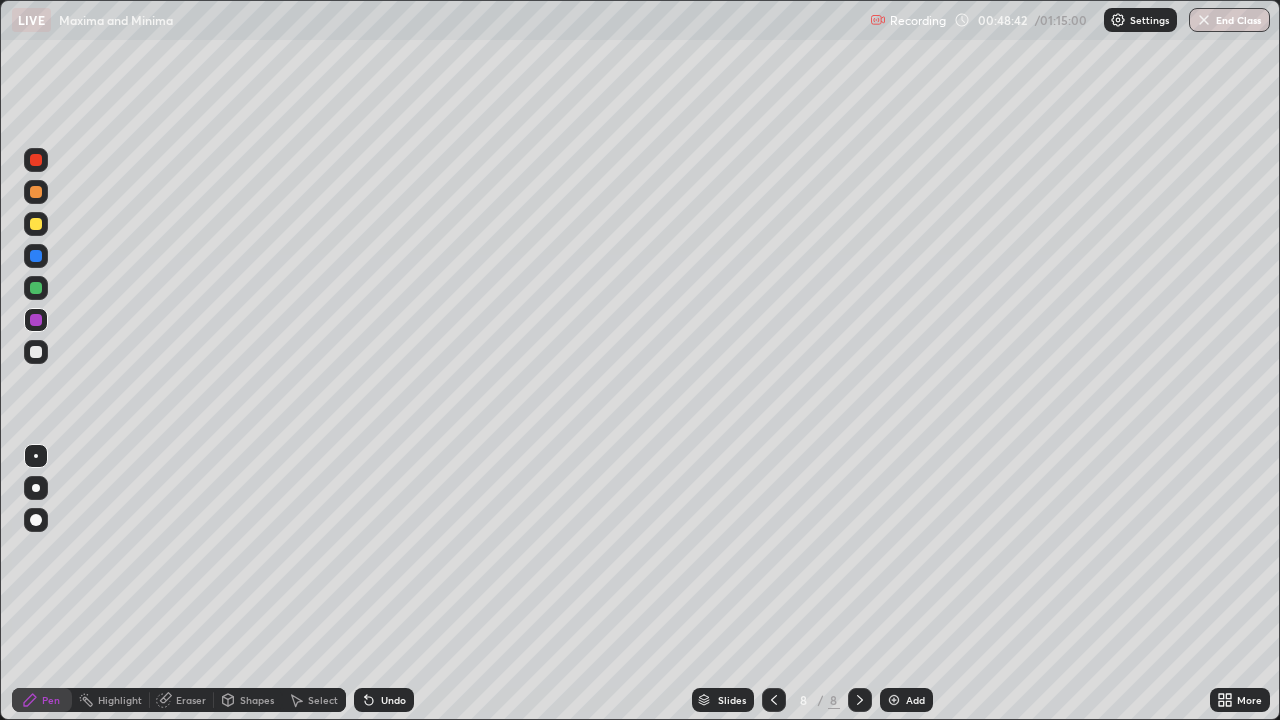 click on "Add" at bounding box center [906, 700] 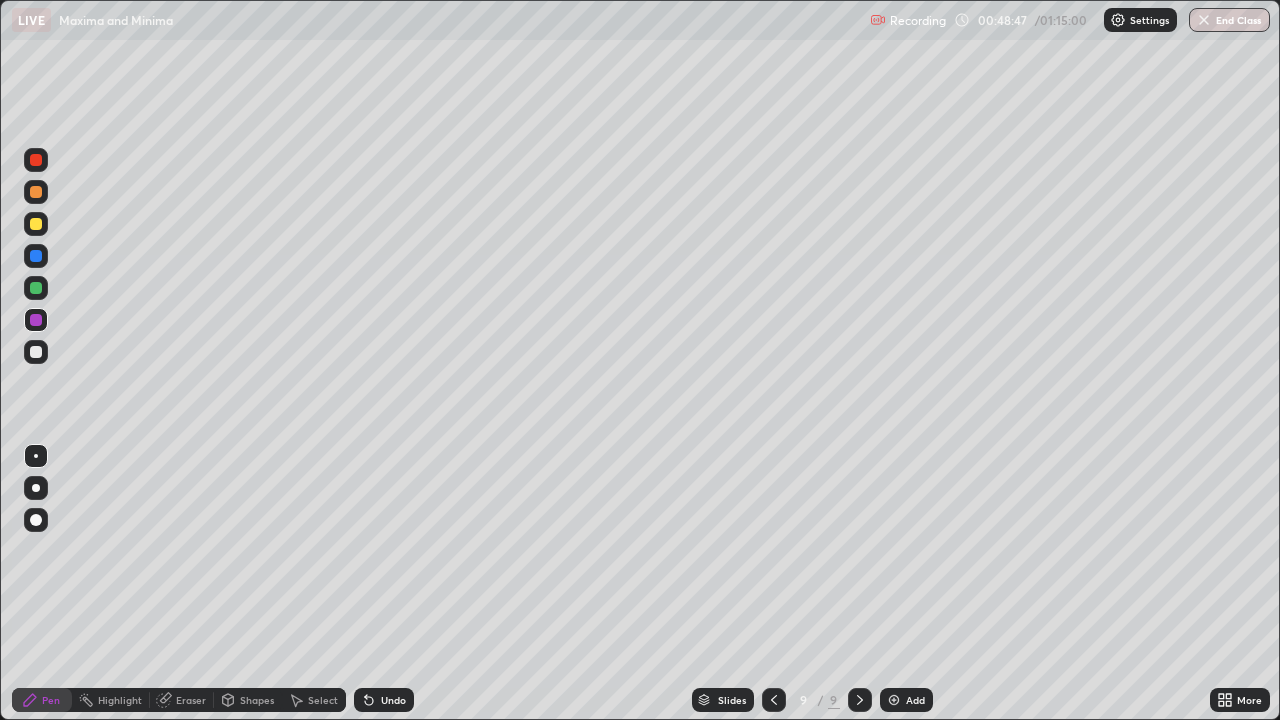 click at bounding box center [36, 352] 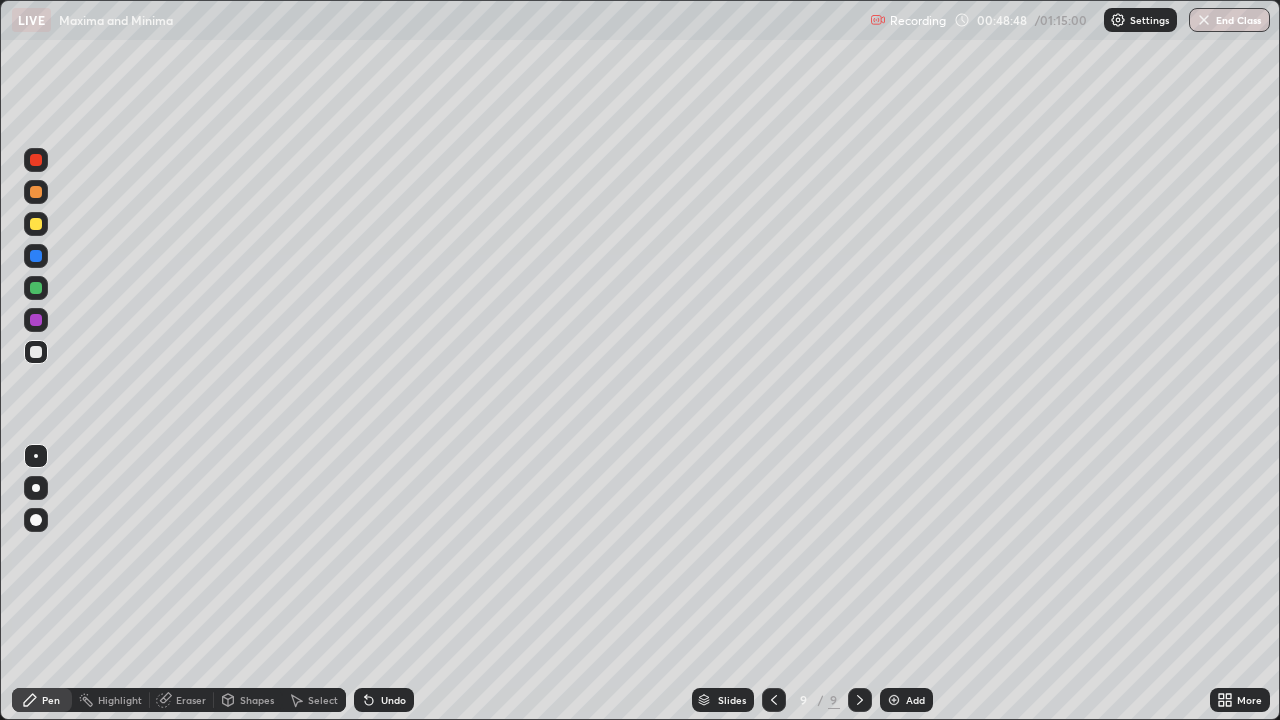 click at bounding box center [36, 224] 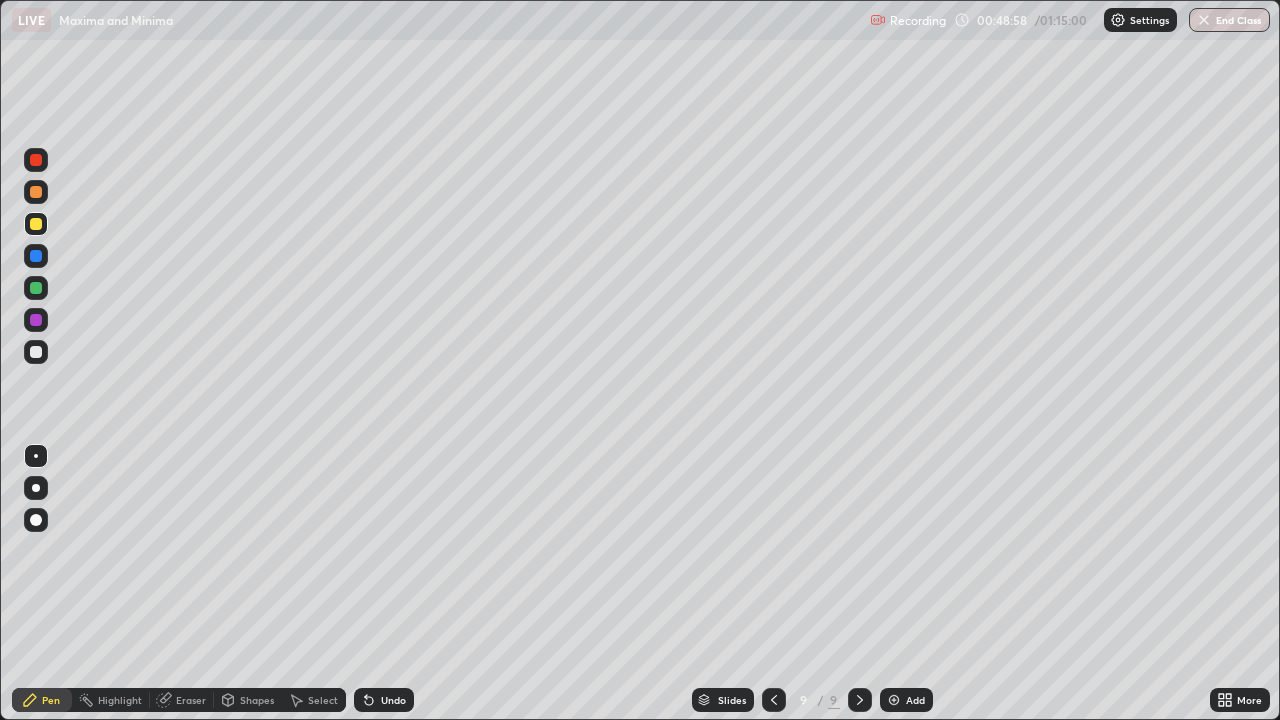 click on "Eraser" at bounding box center (182, 700) 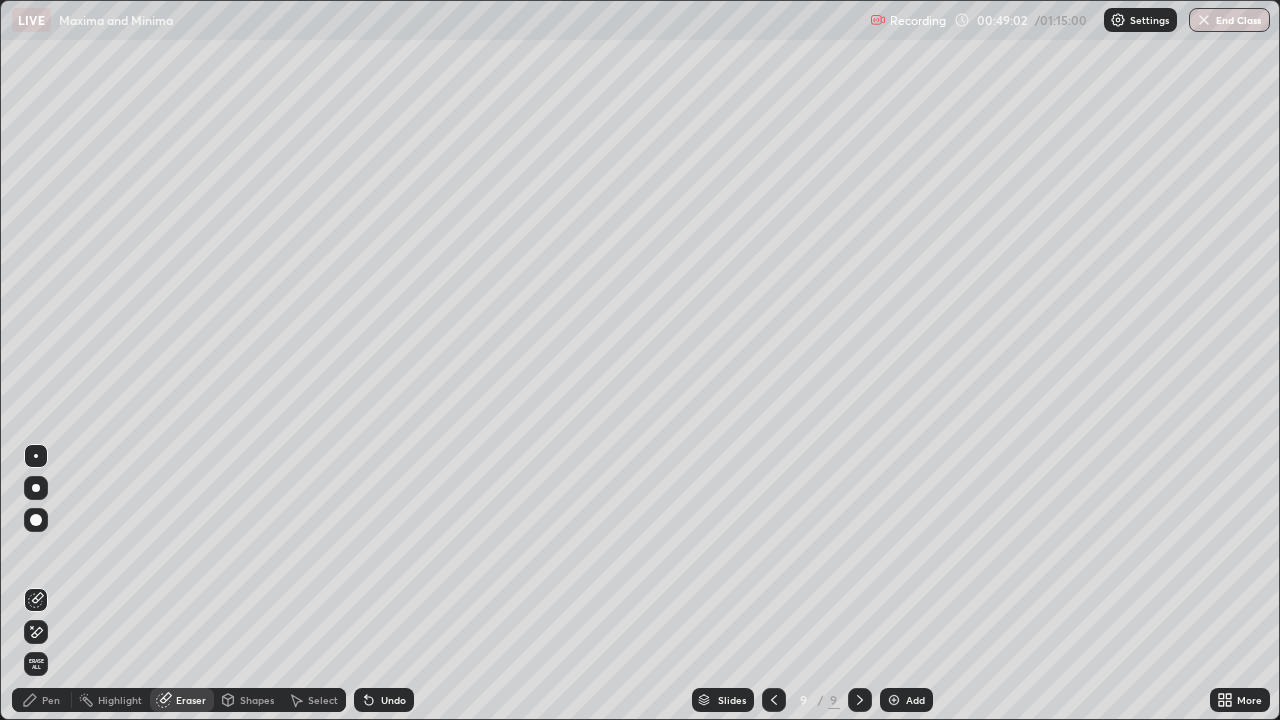 click on "Pen" at bounding box center (51, 700) 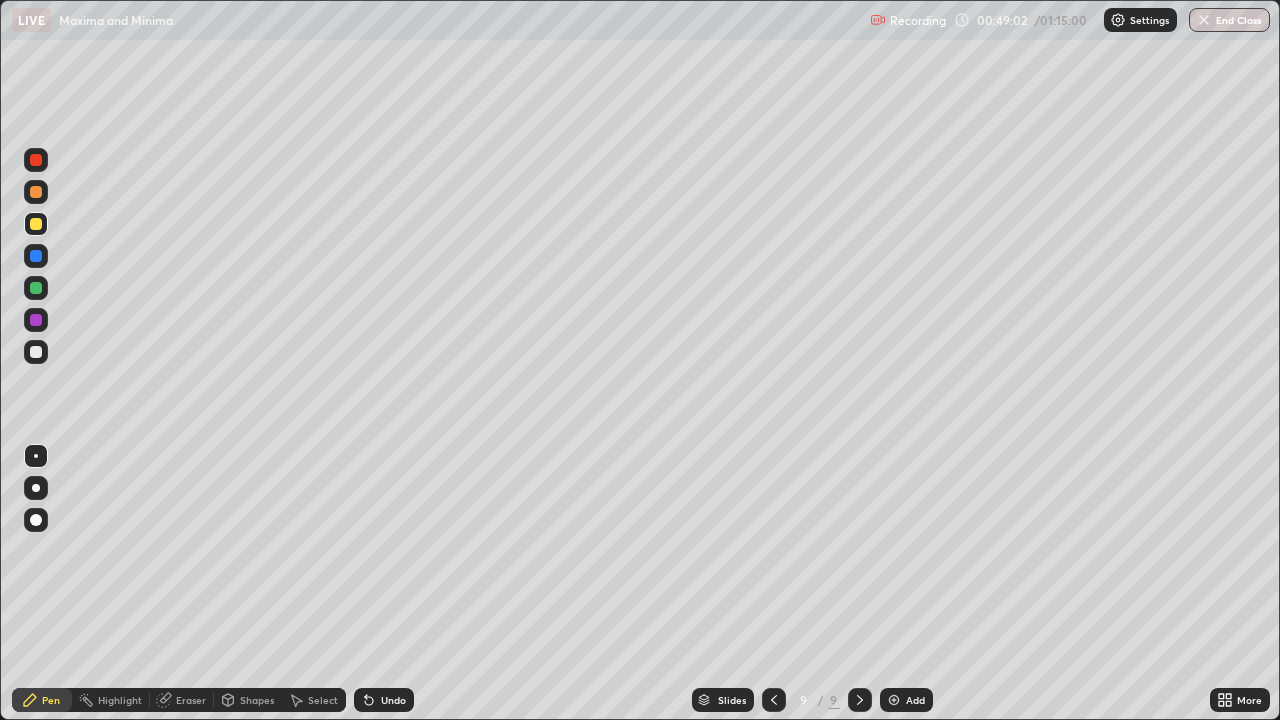 click at bounding box center [36, 224] 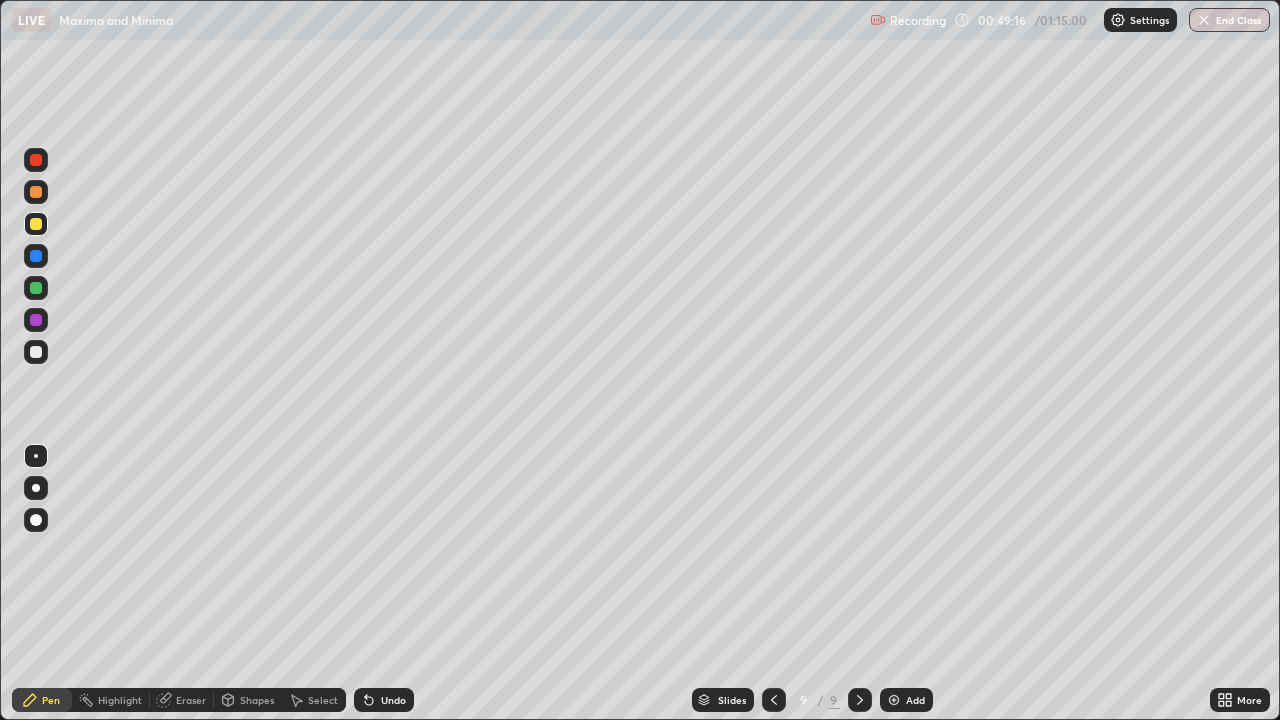 click at bounding box center (36, 352) 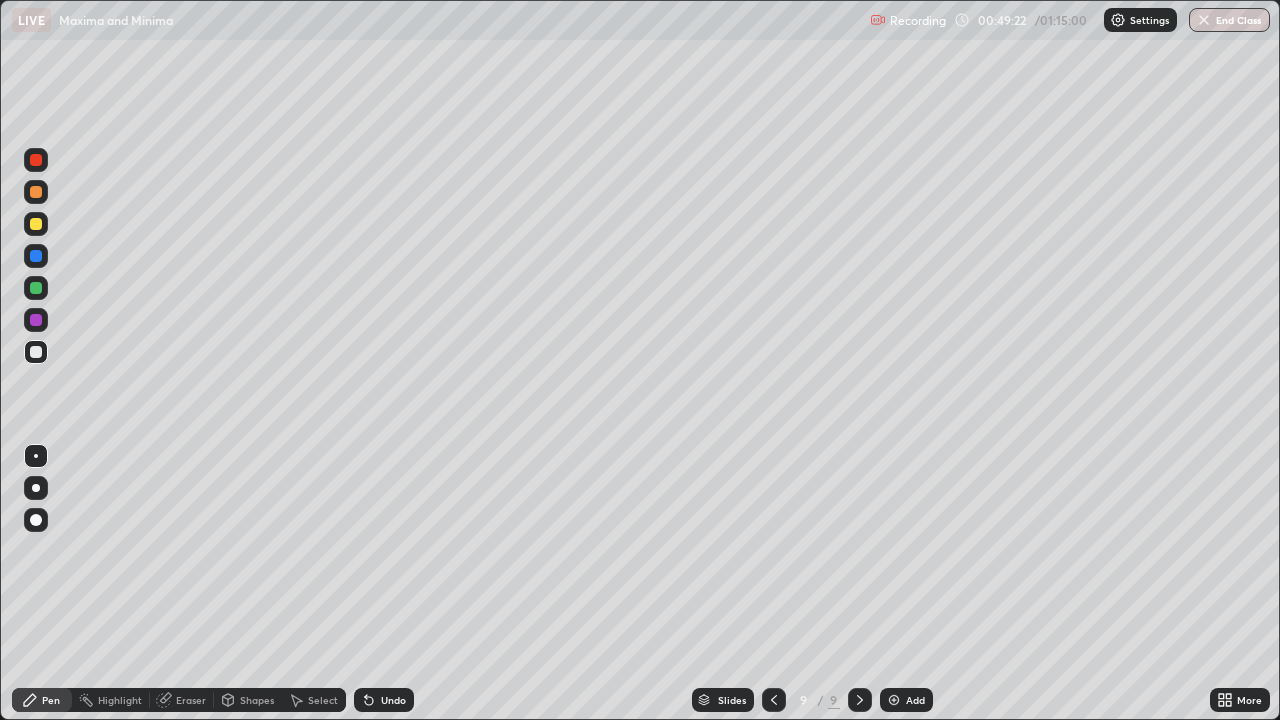 click at bounding box center (36, 352) 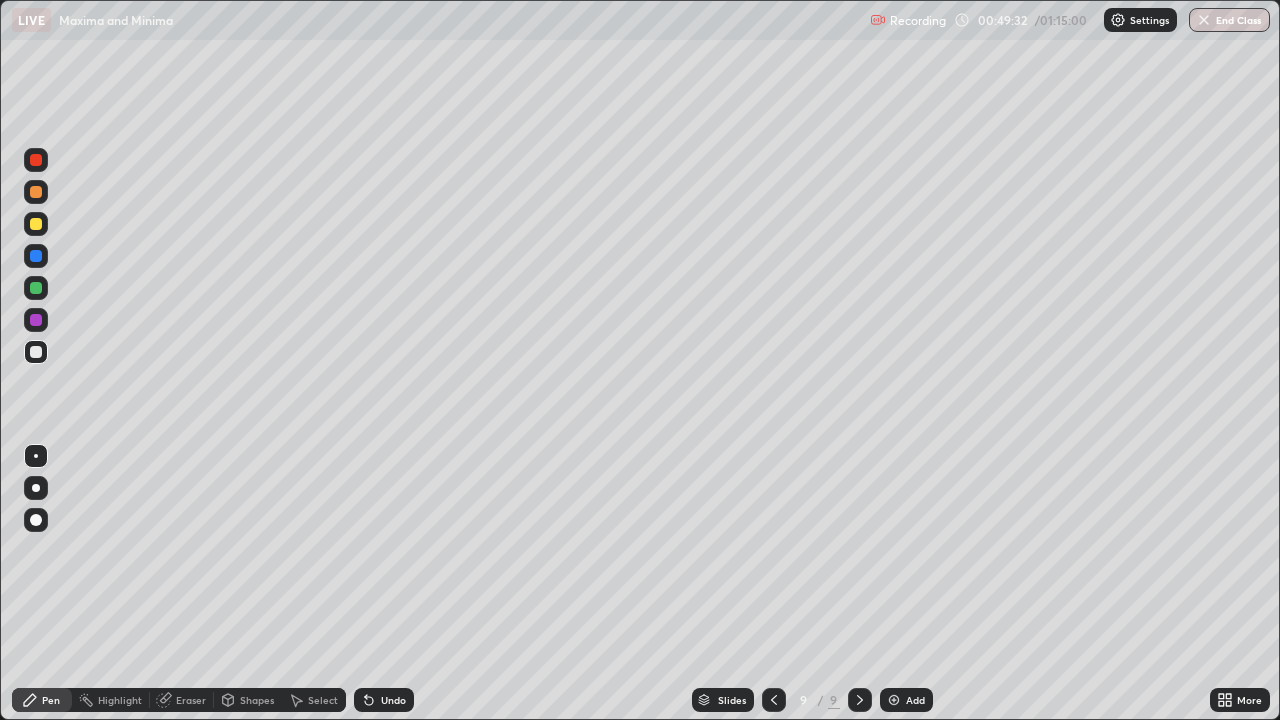 click on "Eraser" at bounding box center [182, 700] 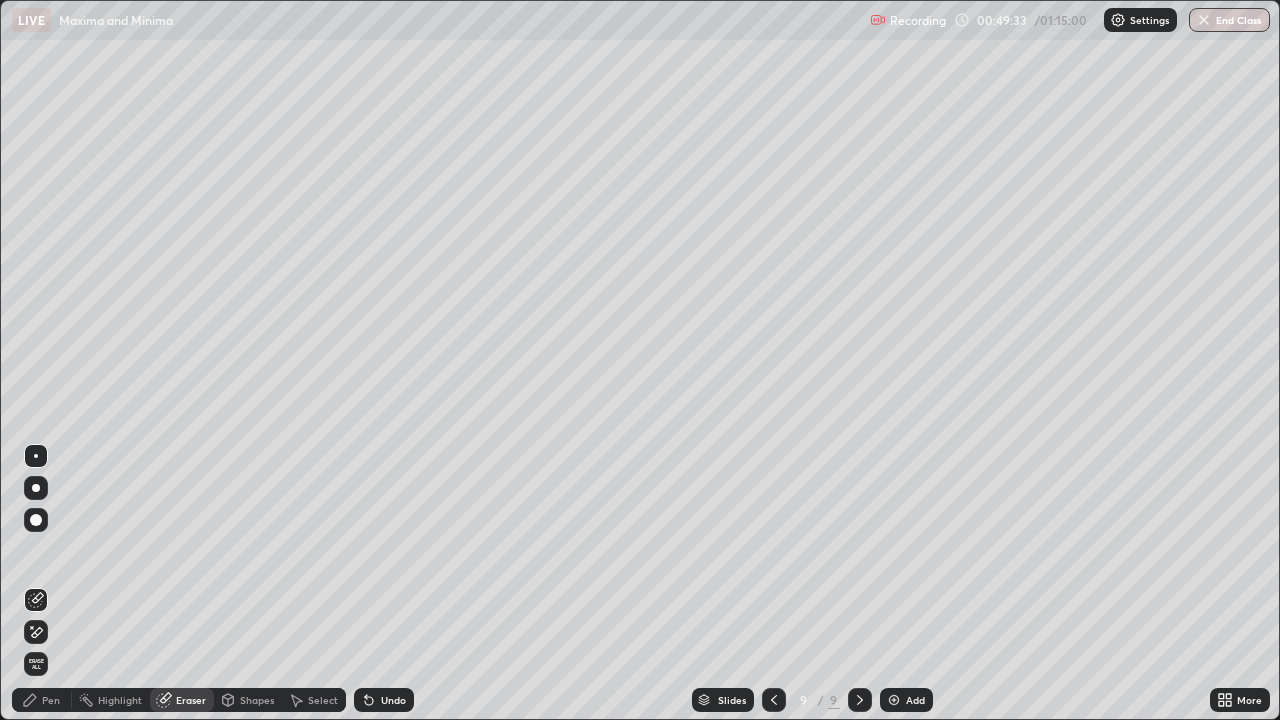 click on "Pen" at bounding box center [42, 700] 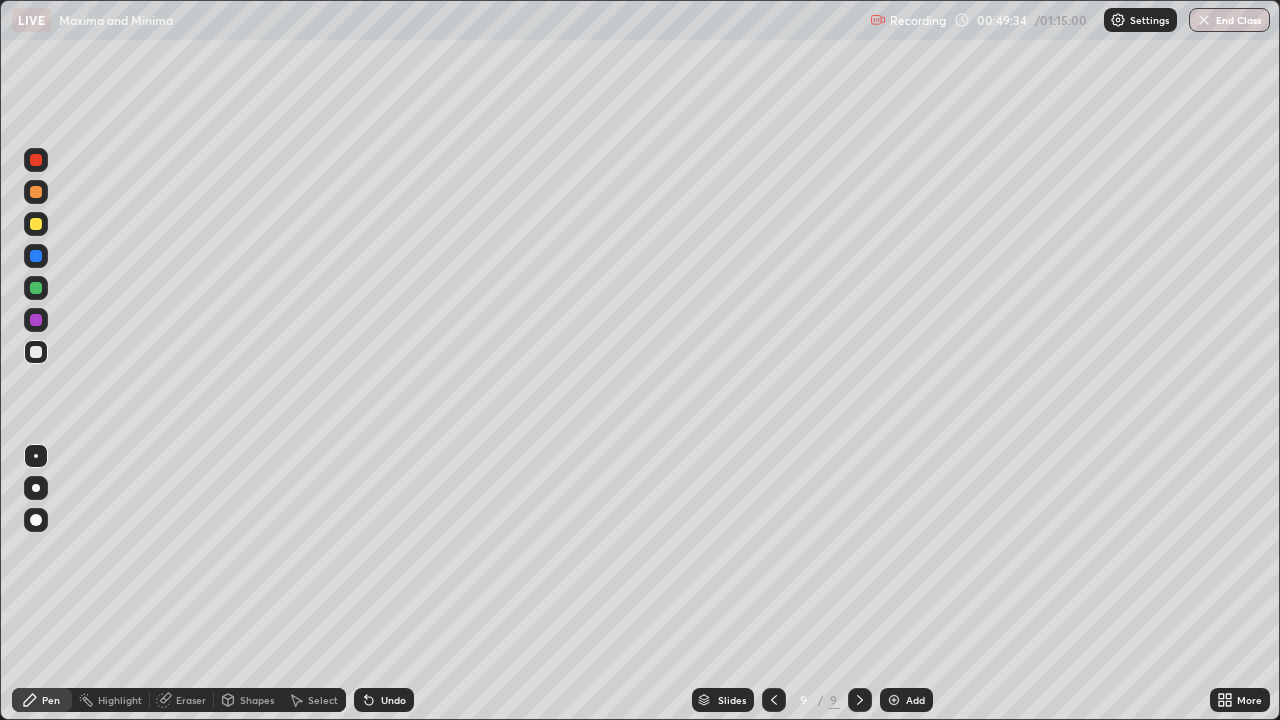 click at bounding box center [36, 352] 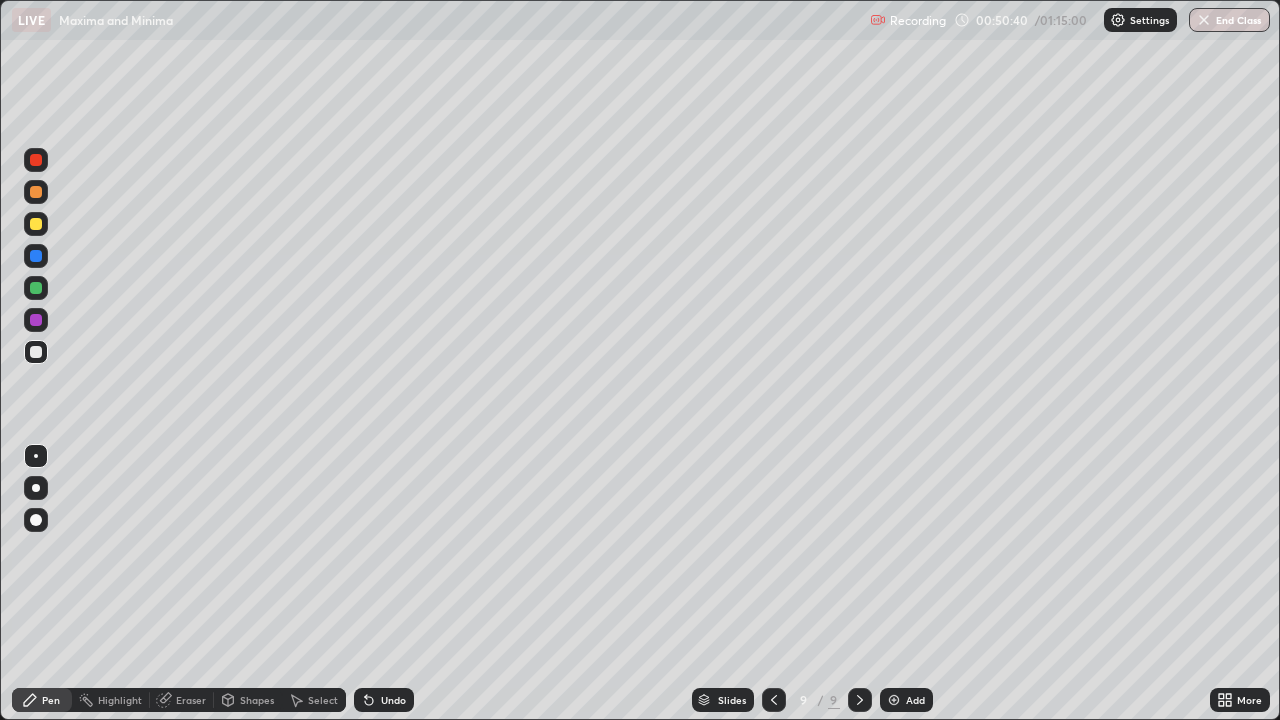 click at bounding box center (36, 352) 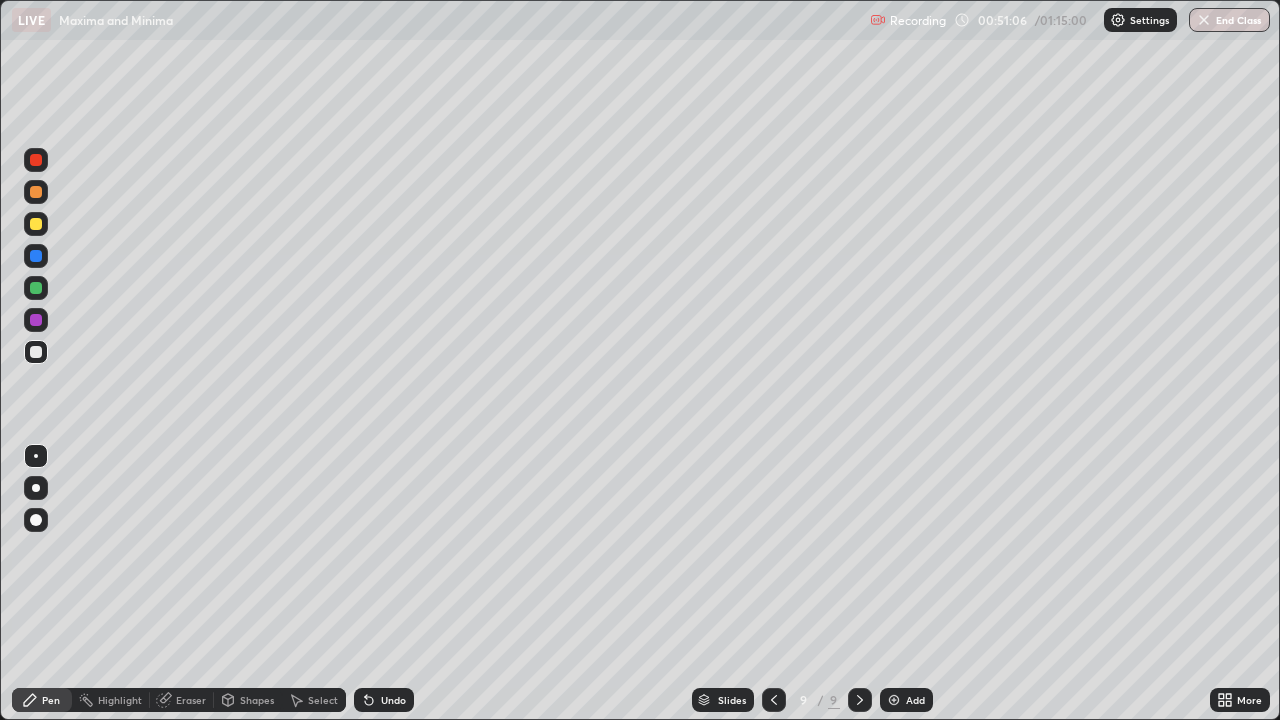 click on "Eraser" at bounding box center (191, 700) 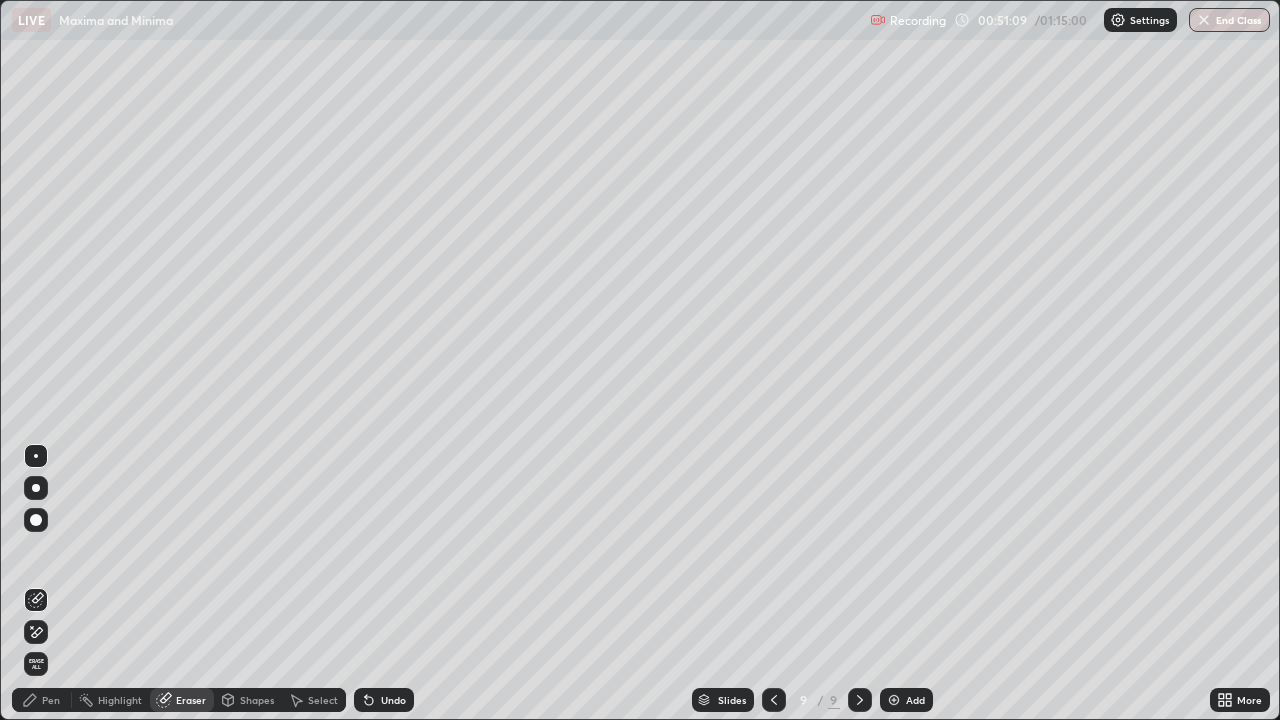 click on "Pen" at bounding box center [42, 700] 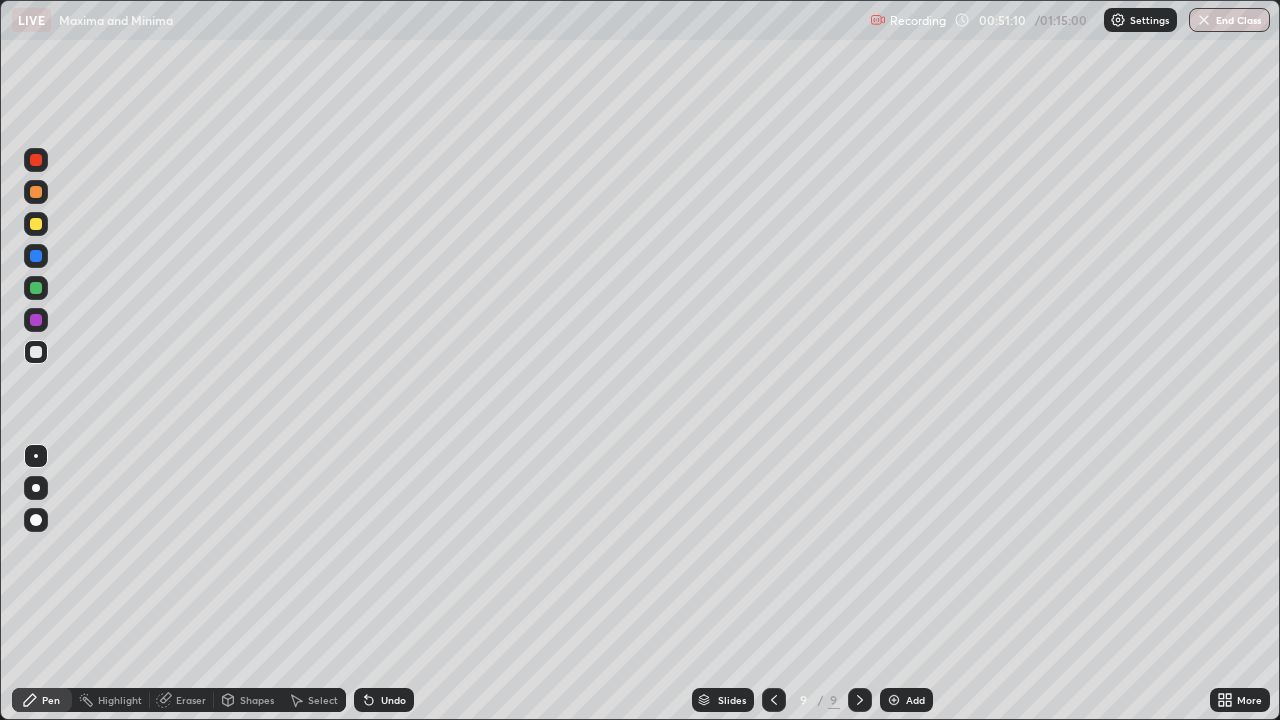 click at bounding box center [36, 352] 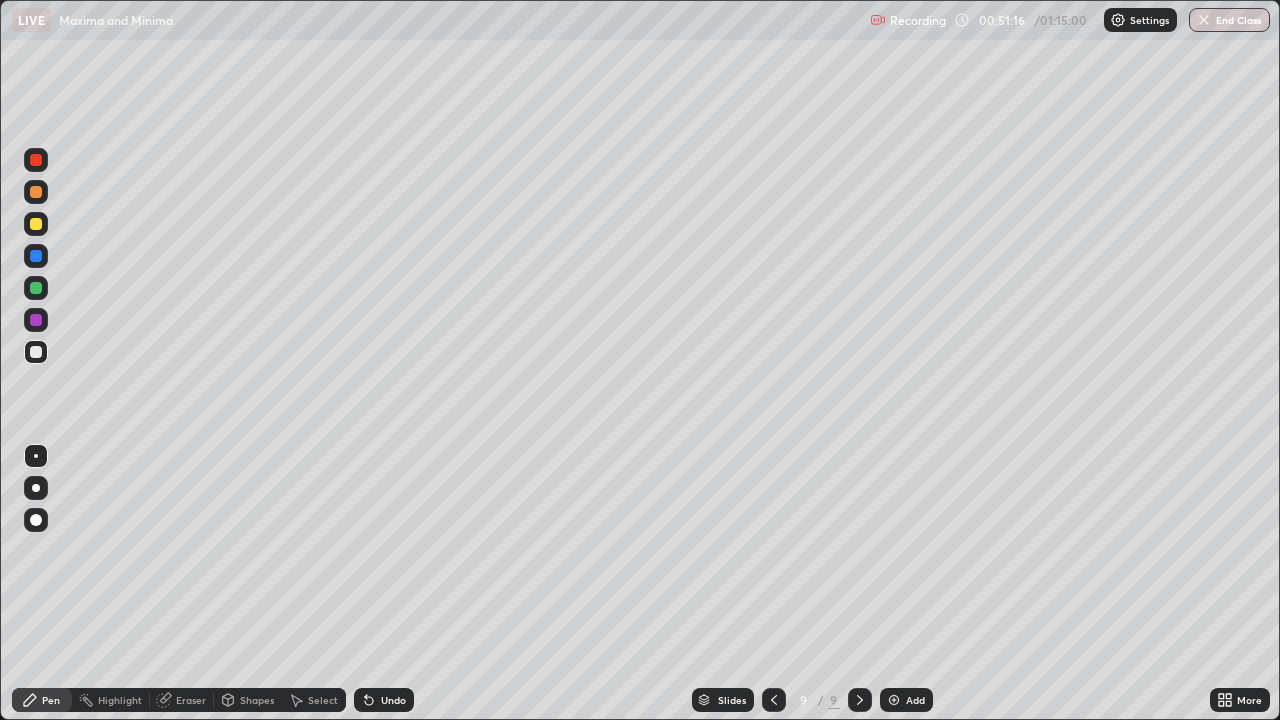 click at bounding box center (36, 352) 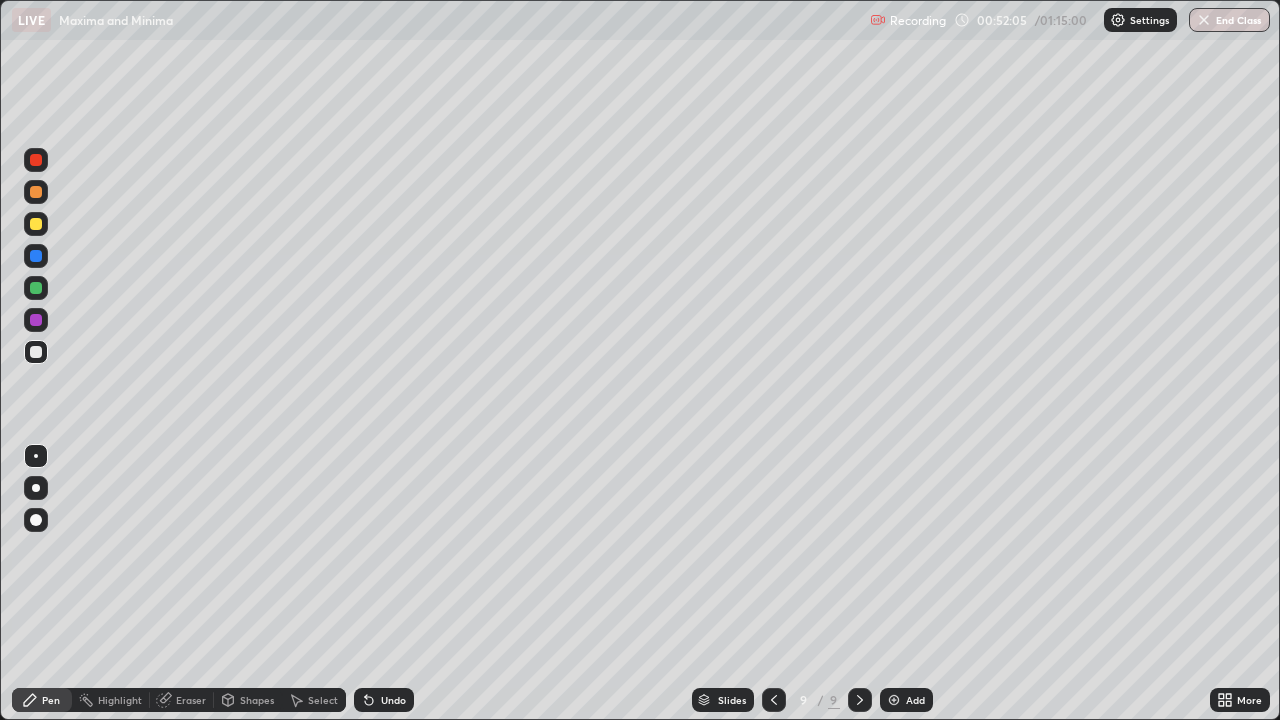 click on "Eraser" at bounding box center (182, 700) 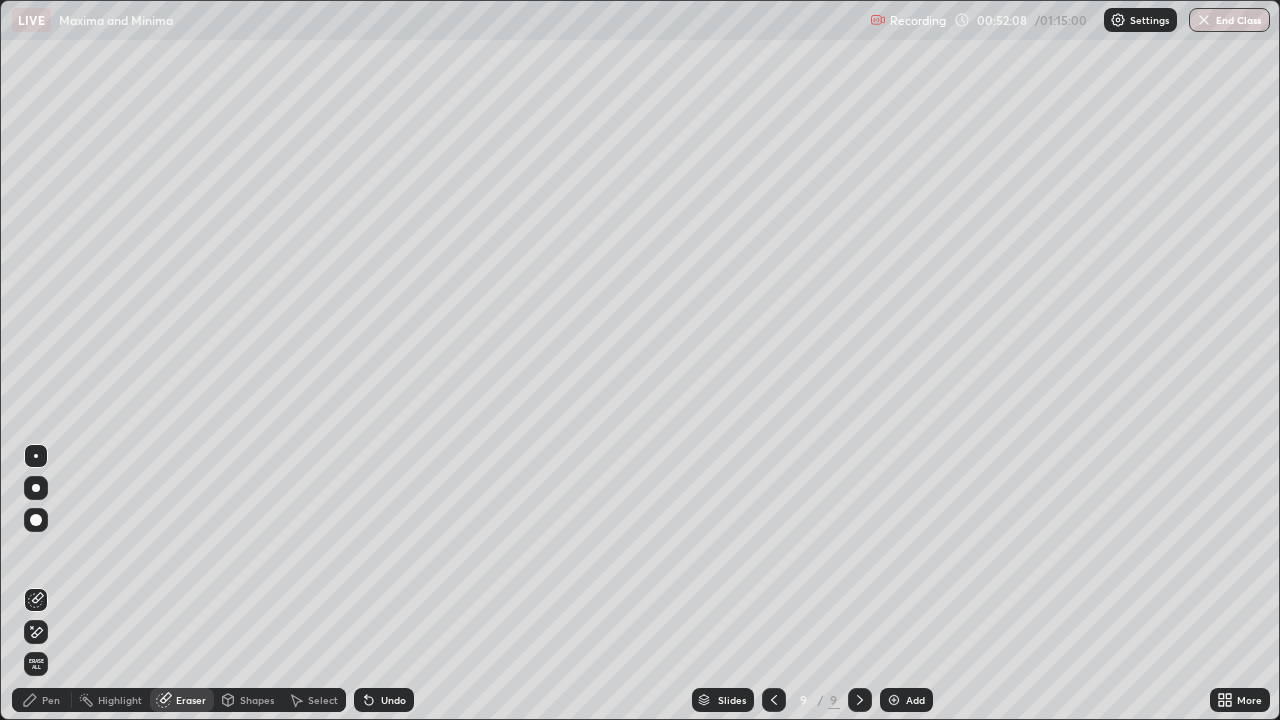 click on "Pen" at bounding box center [42, 700] 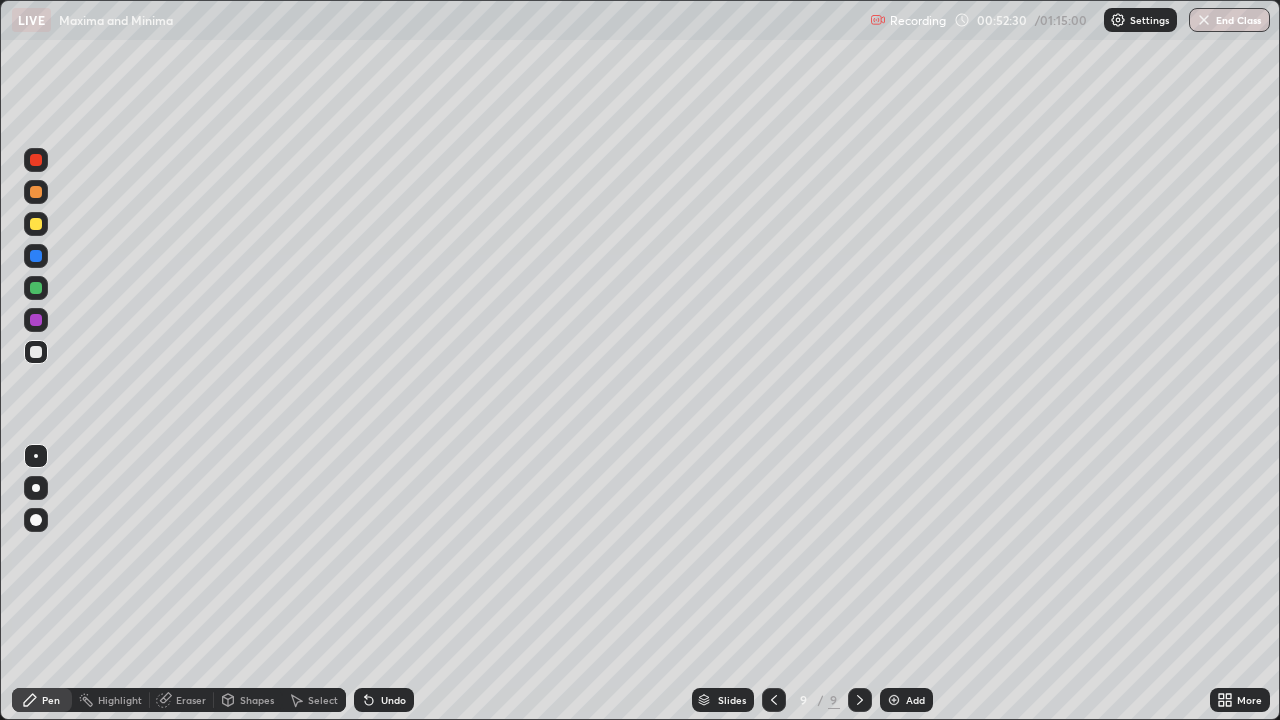 click on "Eraser" at bounding box center [191, 700] 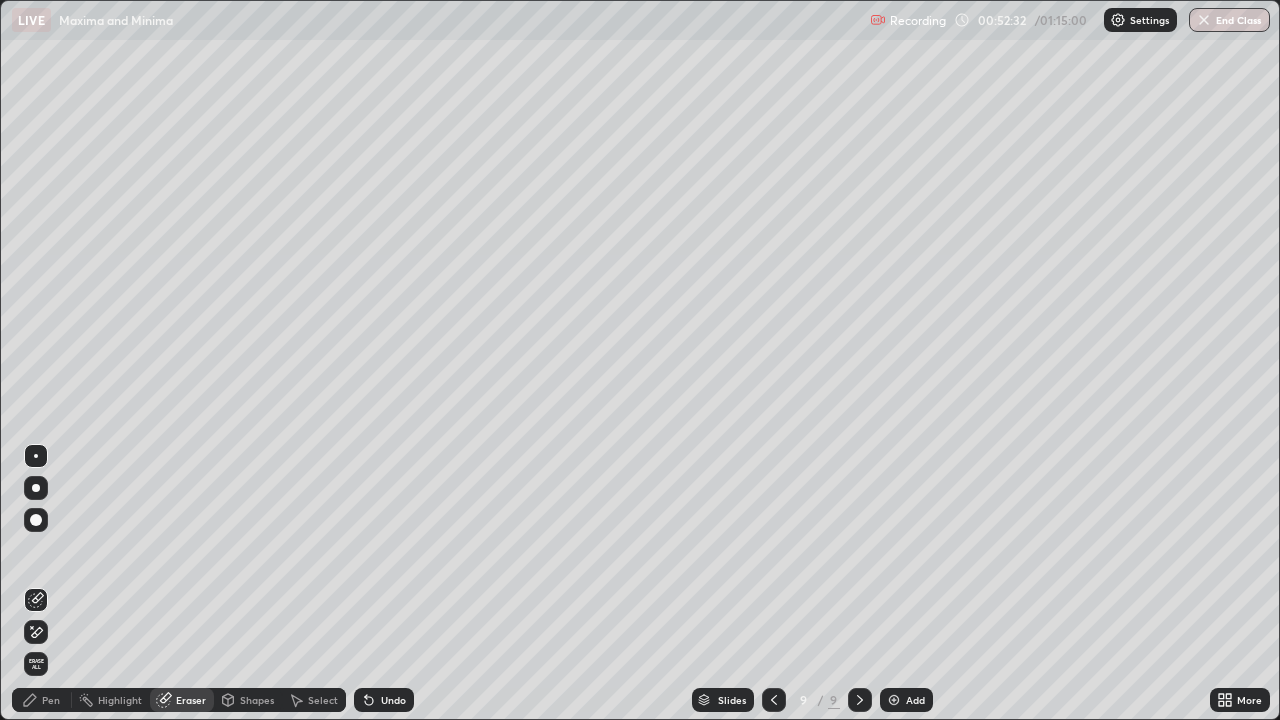 click on "Pen" at bounding box center (42, 700) 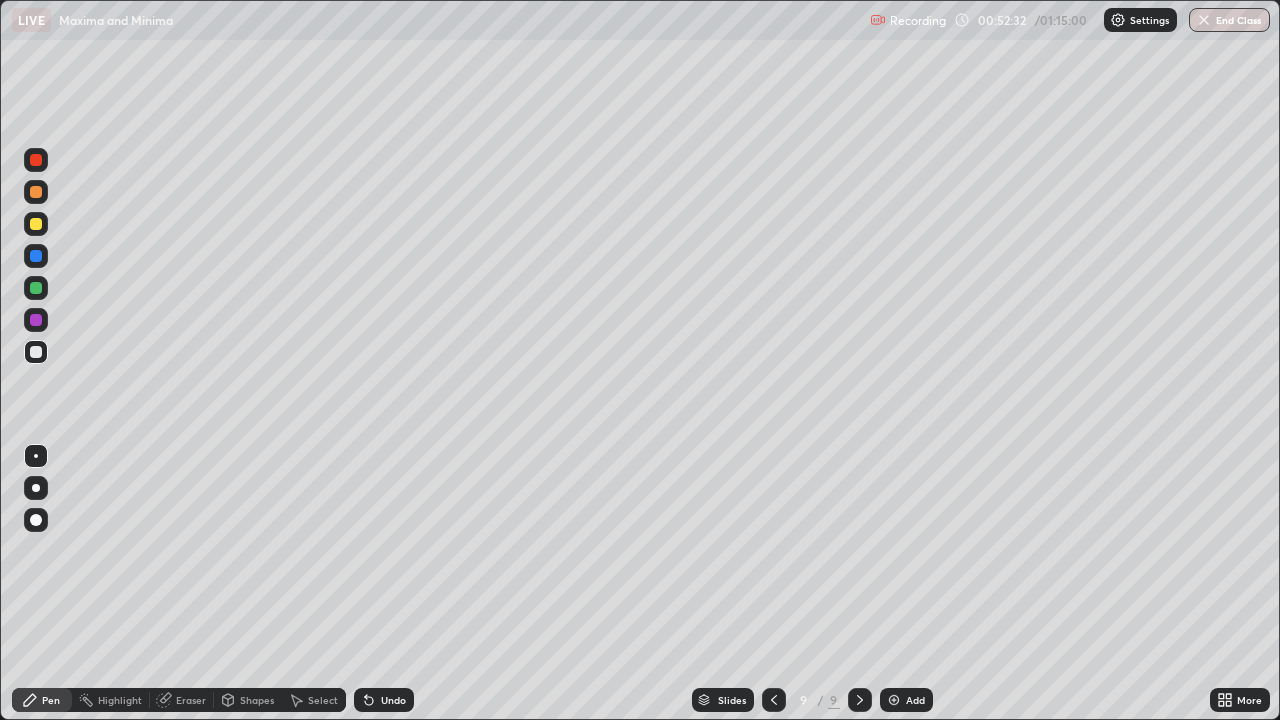 click at bounding box center (36, 352) 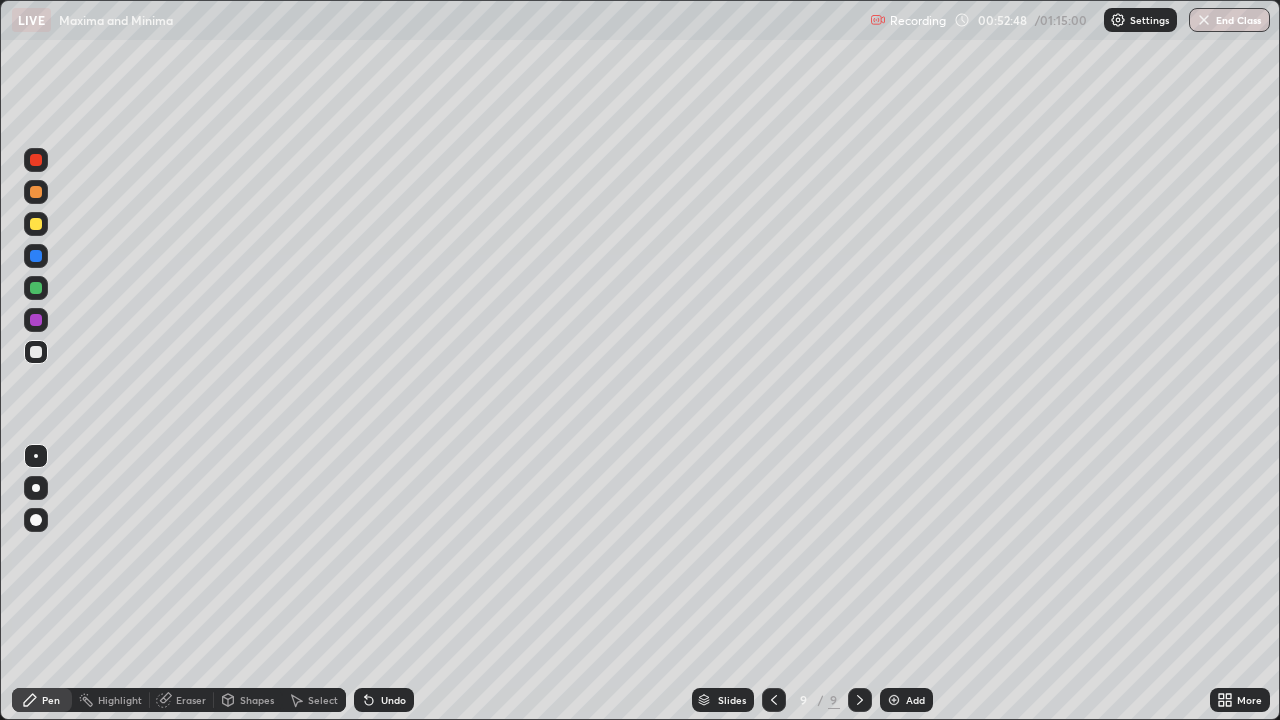 click at bounding box center [36, 288] 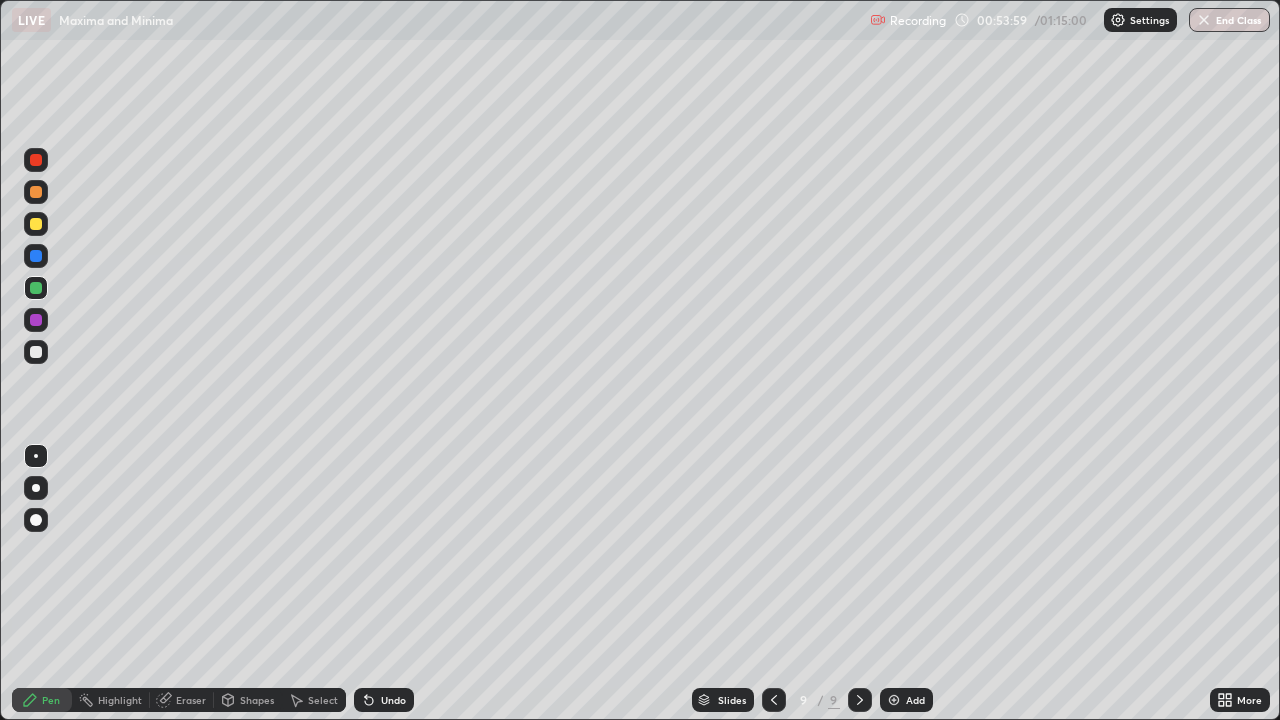 click at bounding box center [36, 320] 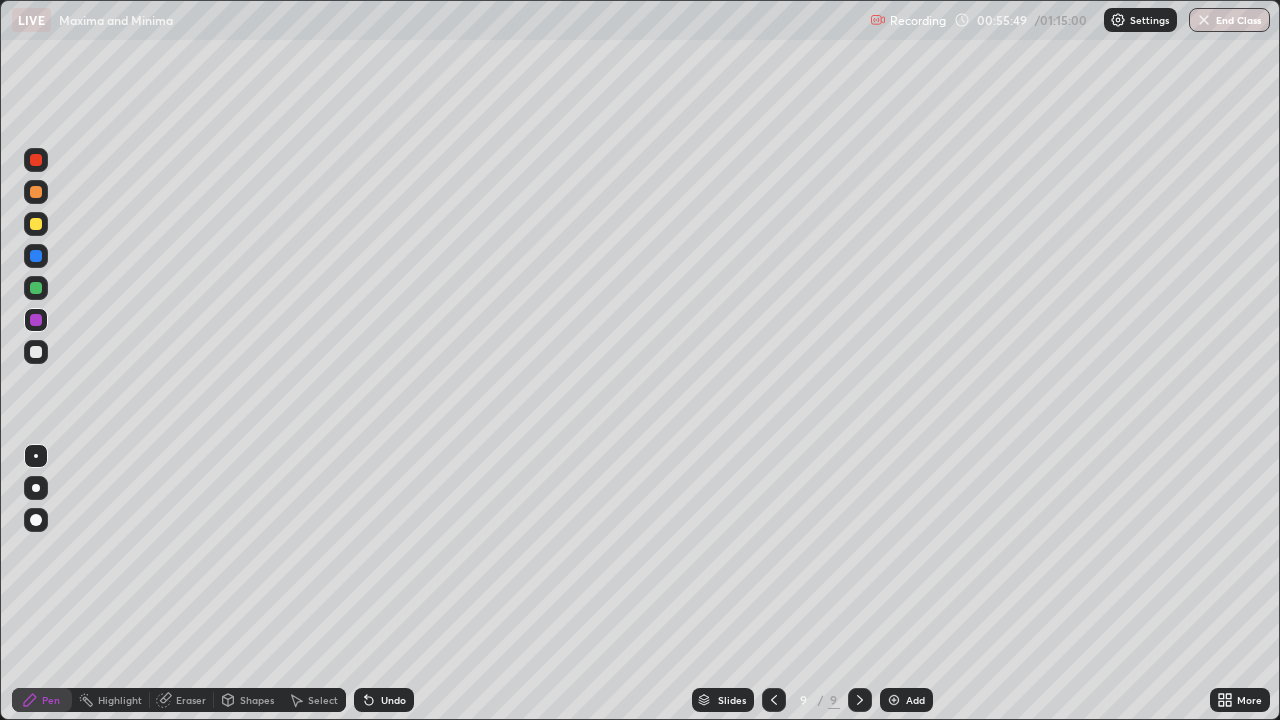 click at bounding box center (36, 320) 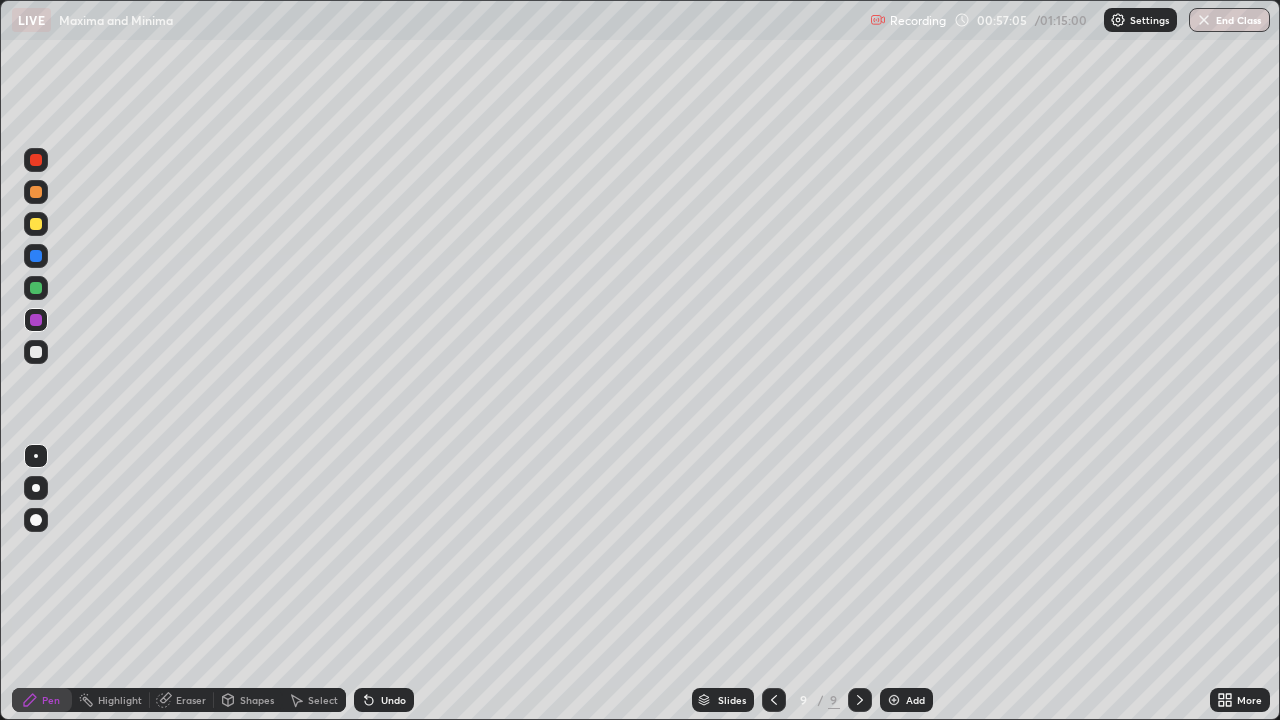 click on "Add" at bounding box center [915, 700] 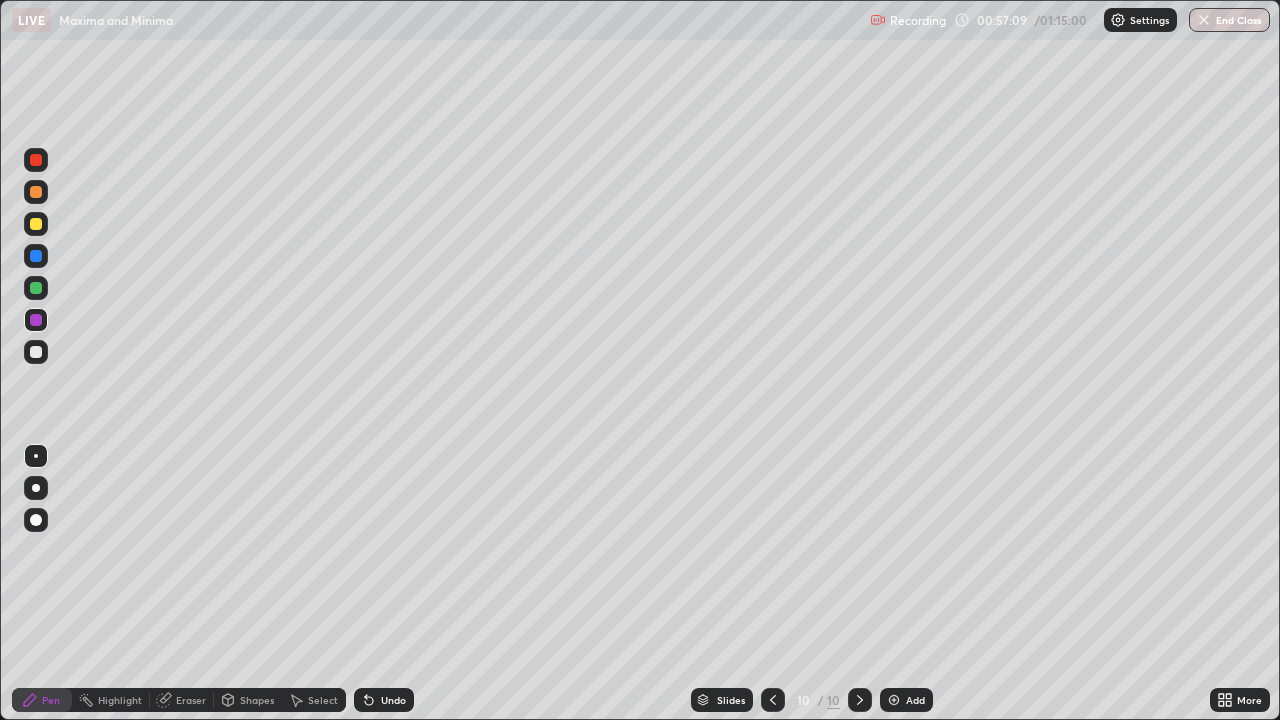 click at bounding box center (36, 352) 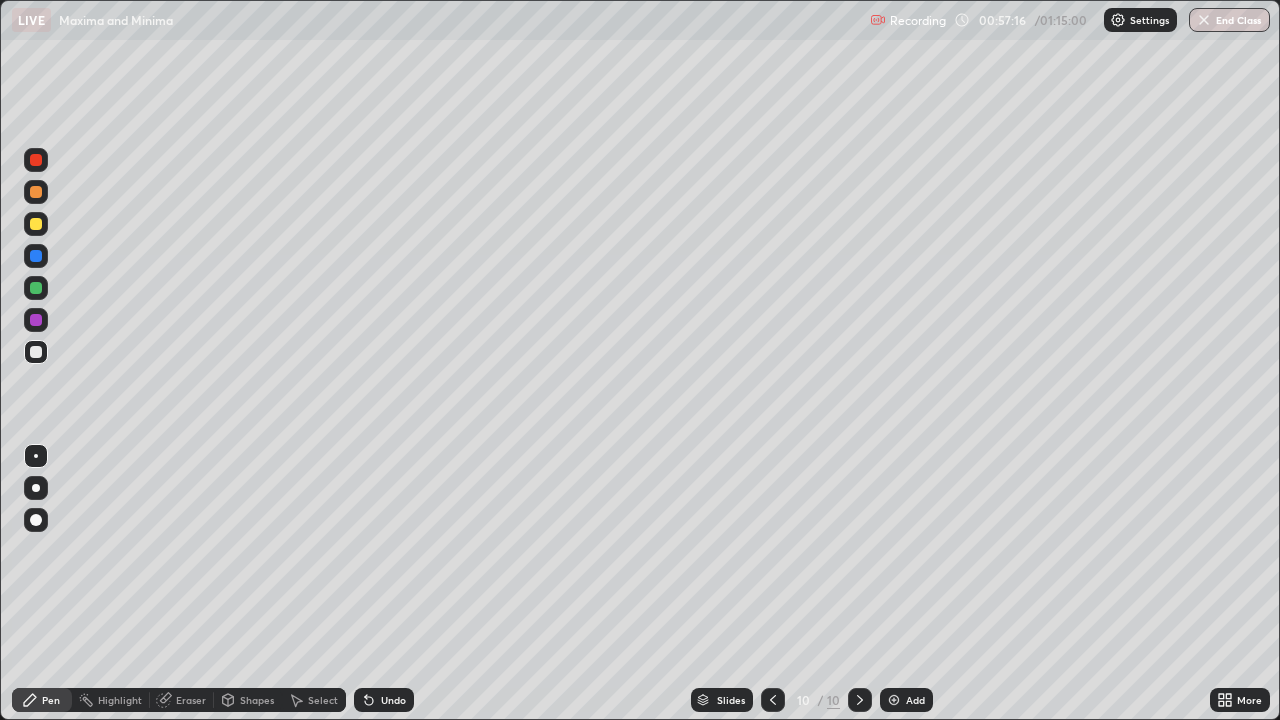 click at bounding box center (36, 224) 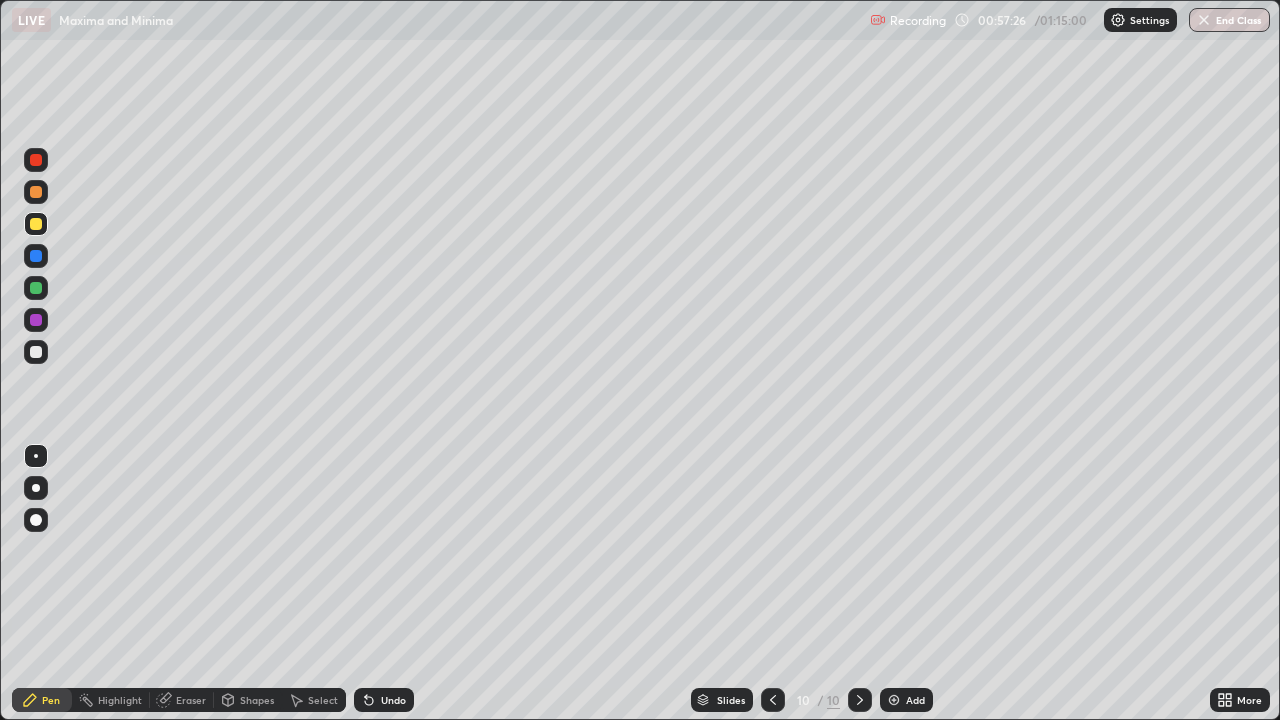 click at bounding box center (36, 192) 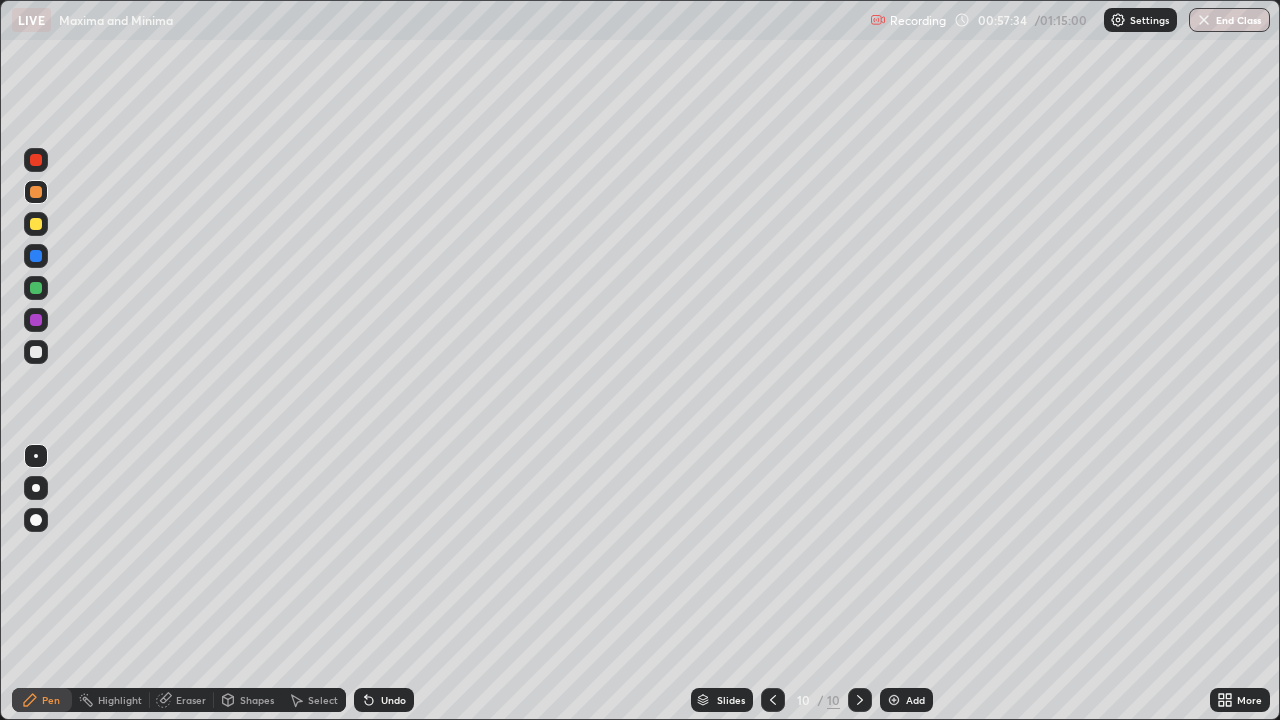 click at bounding box center (36, 224) 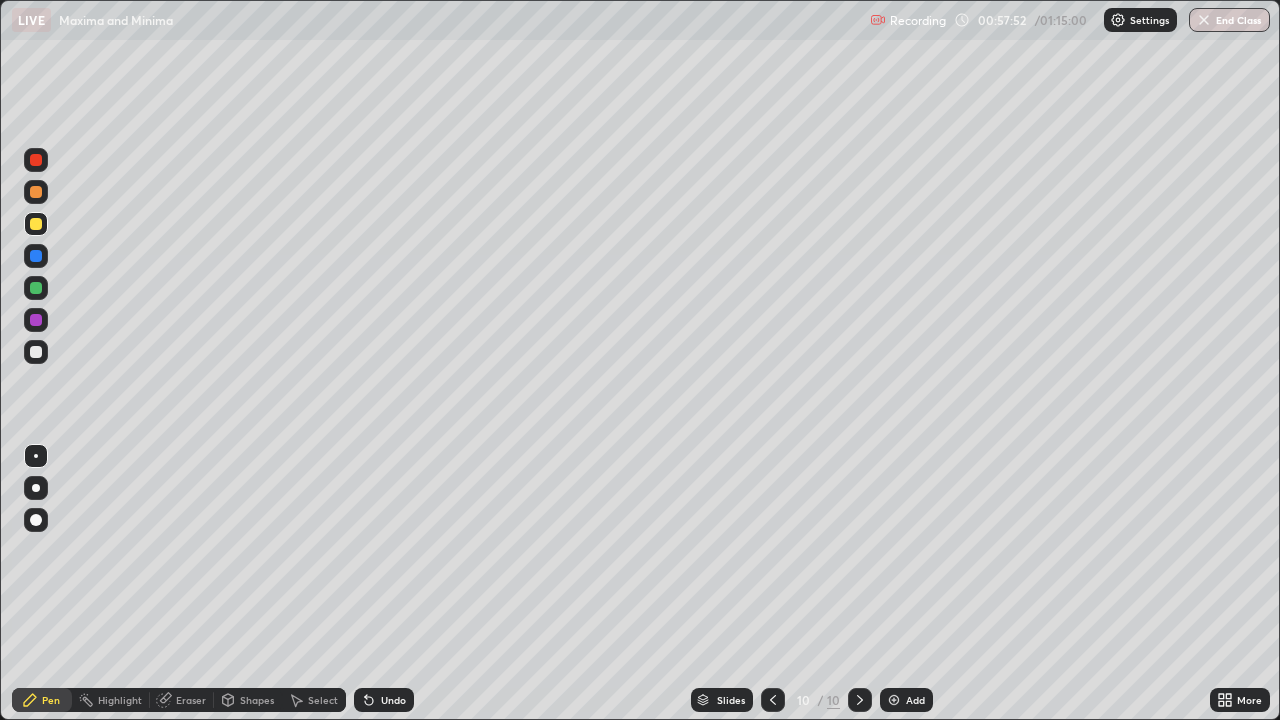 click at bounding box center [36, 320] 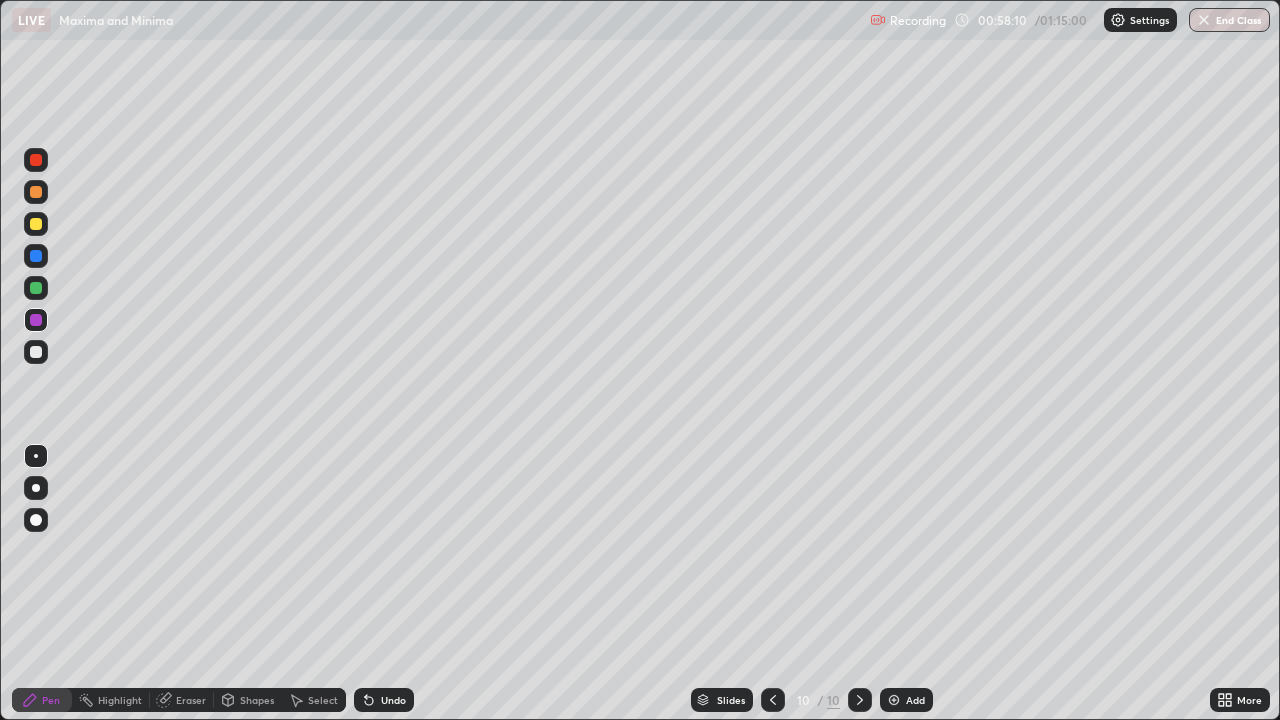 click at bounding box center (36, 352) 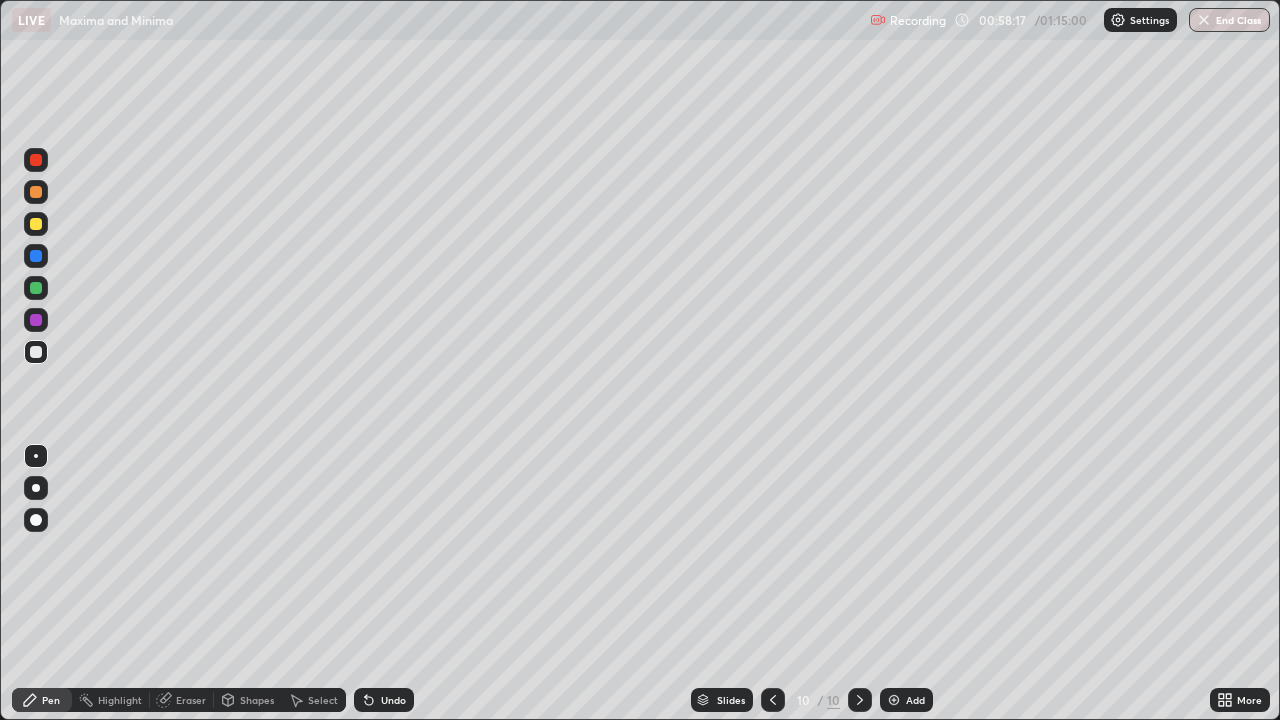 click at bounding box center (36, 352) 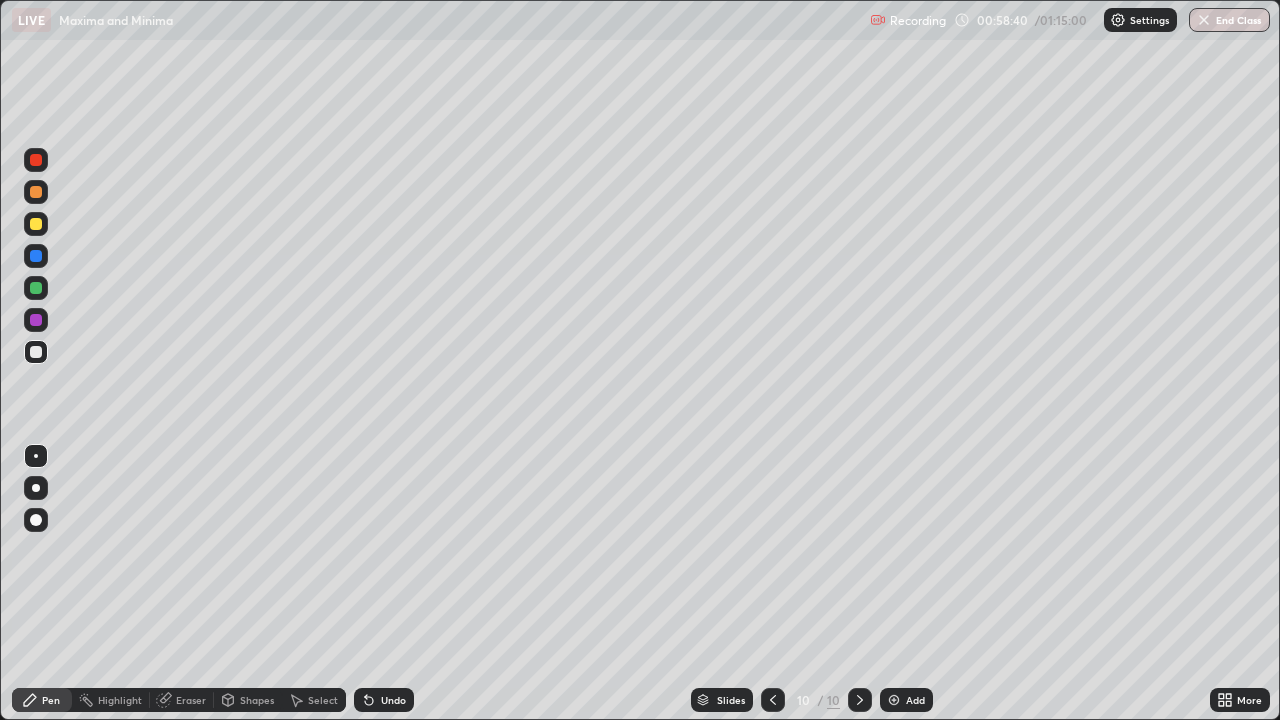 click at bounding box center (36, 352) 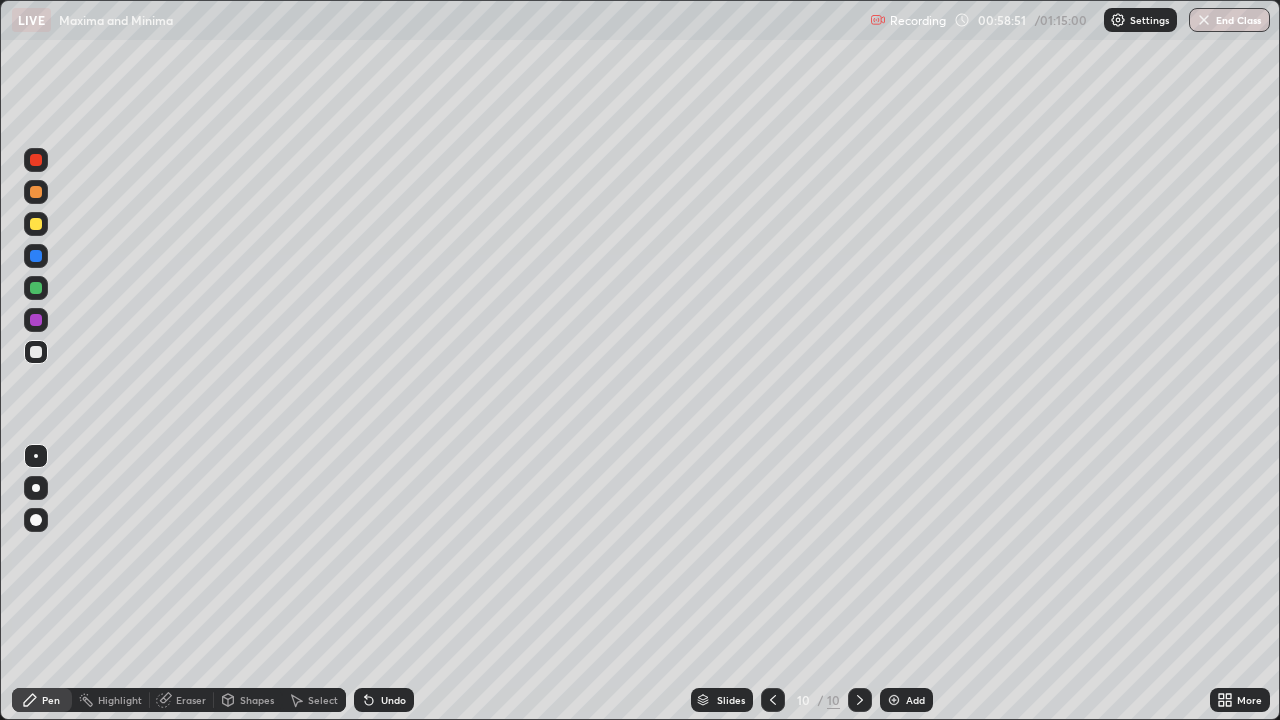 click at bounding box center (36, 352) 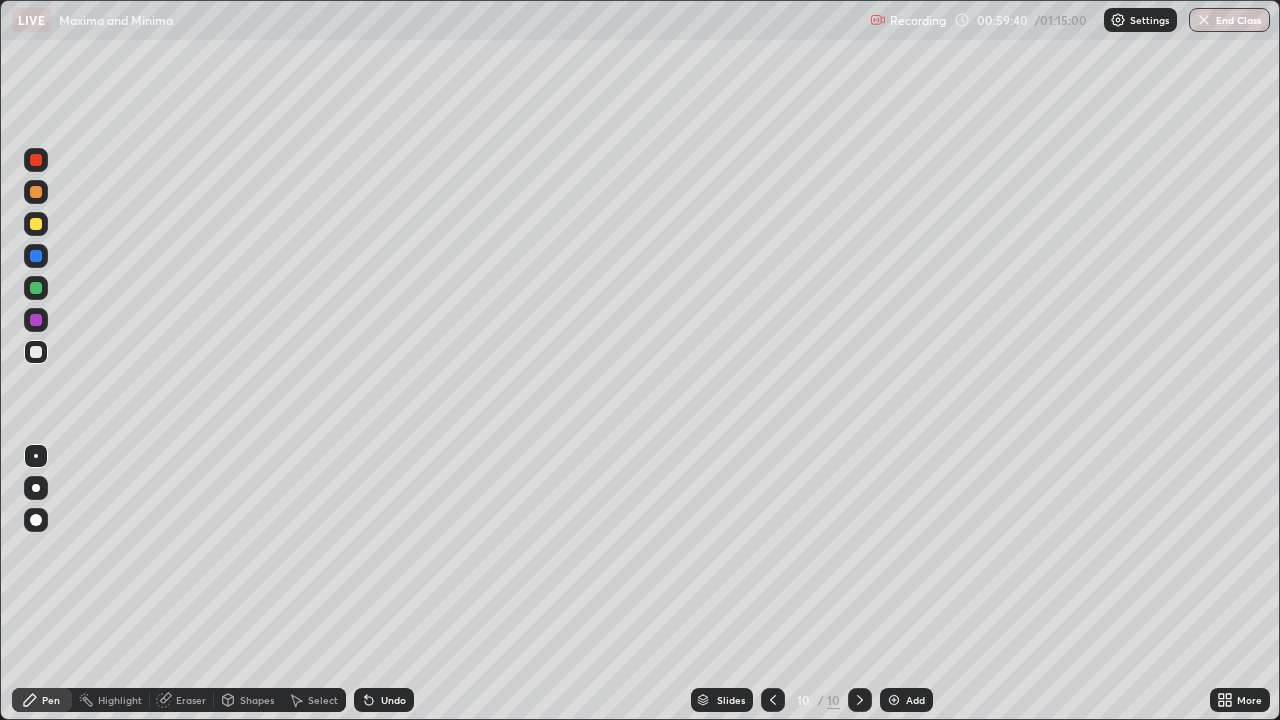 click at bounding box center (36, 288) 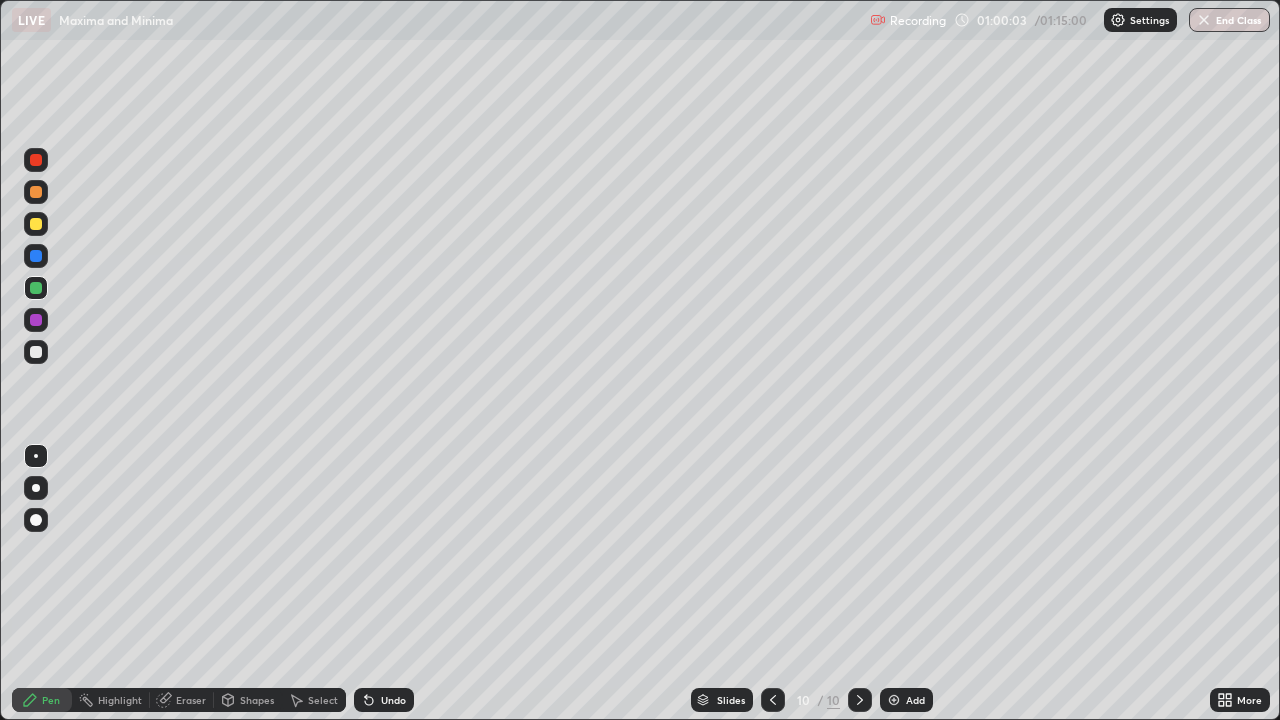 click at bounding box center [36, 352] 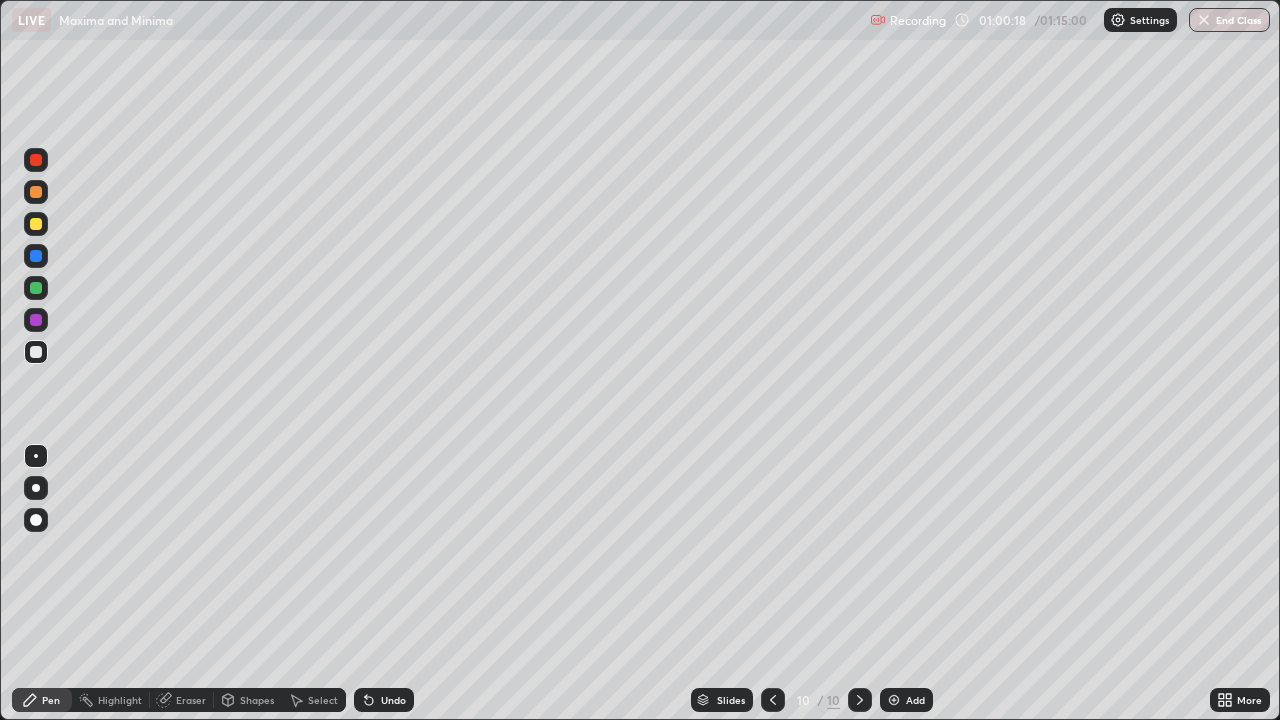 click on "Eraser" at bounding box center [182, 700] 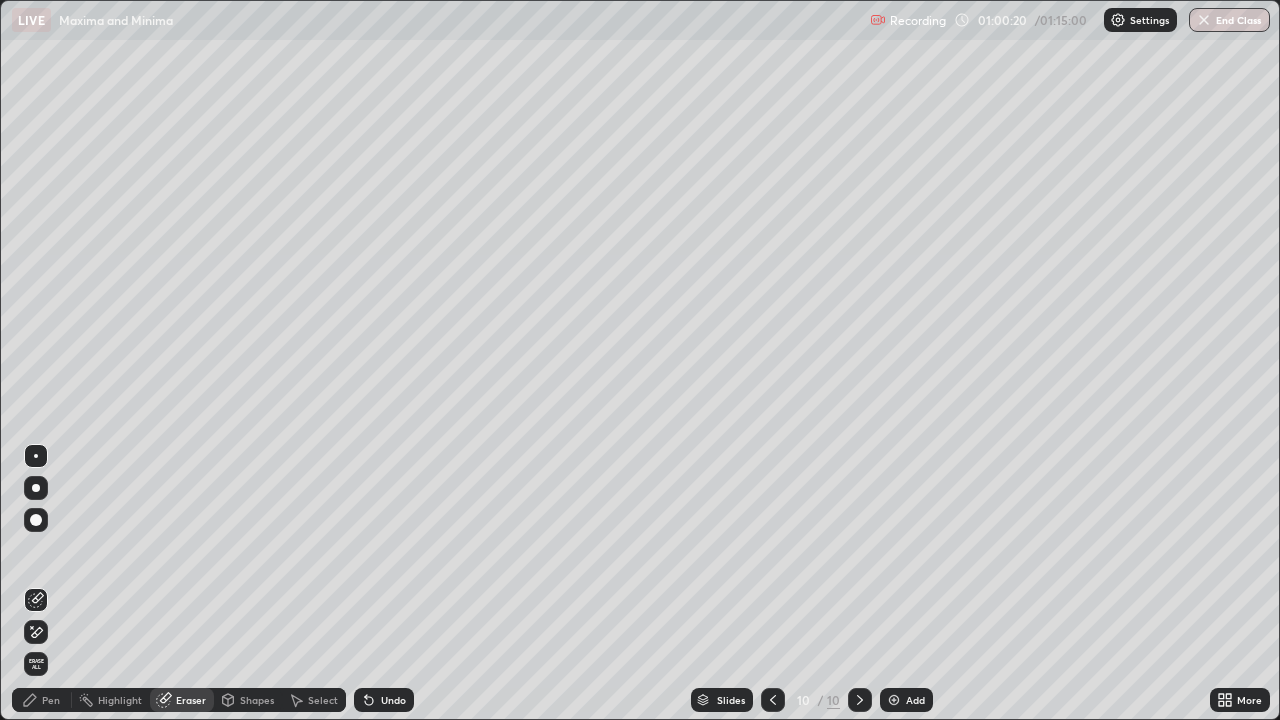 click on "Pen" at bounding box center (42, 700) 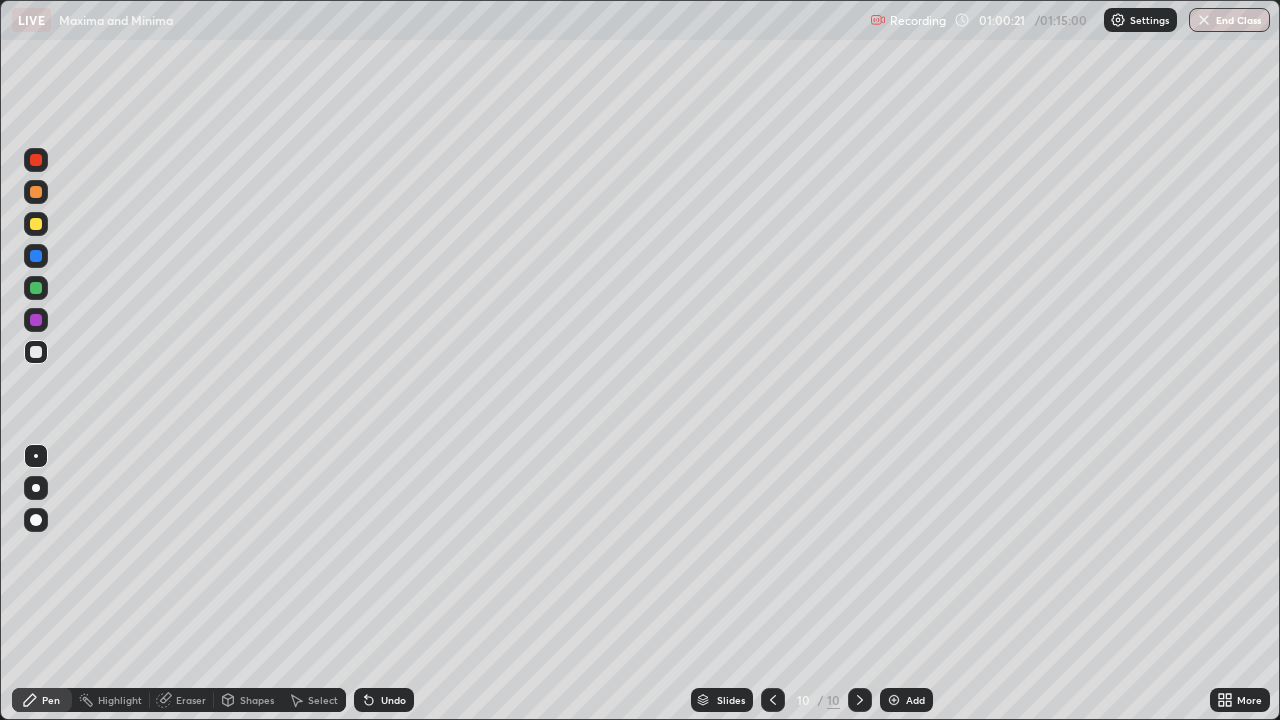 click at bounding box center (36, 320) 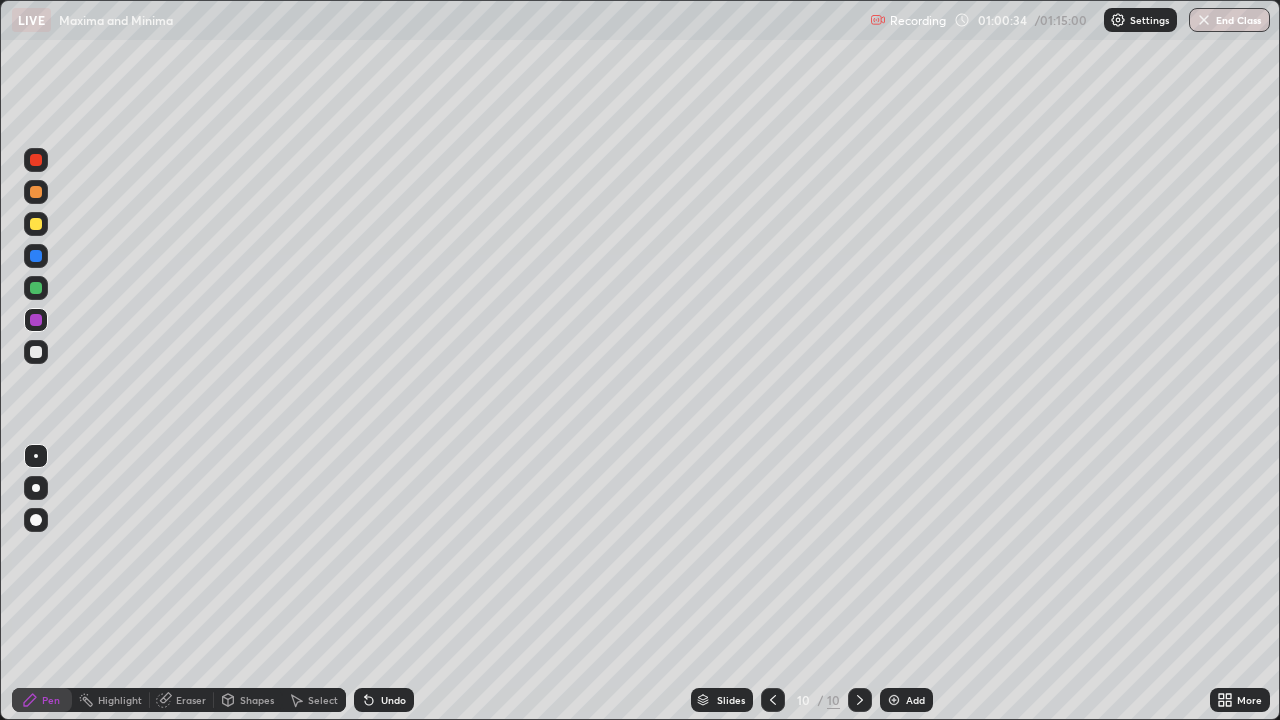 click at bounding box center (36, 352) 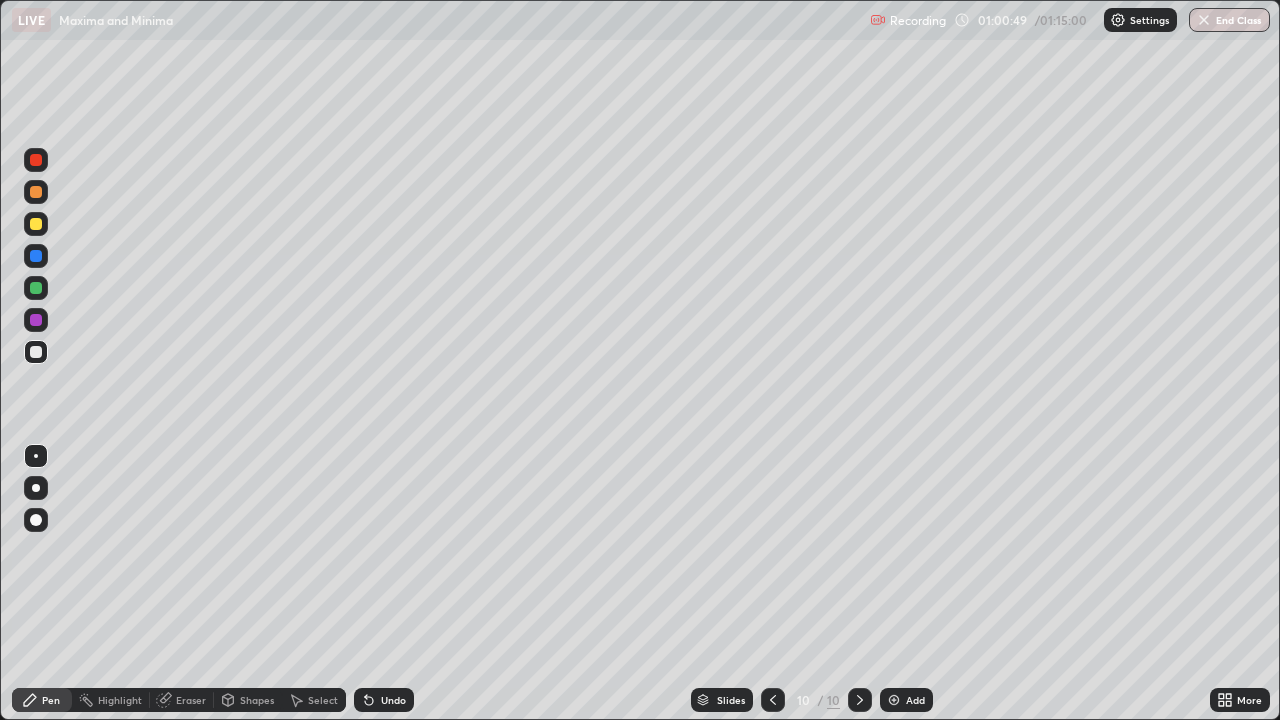 click at bounding box center [36, 288] 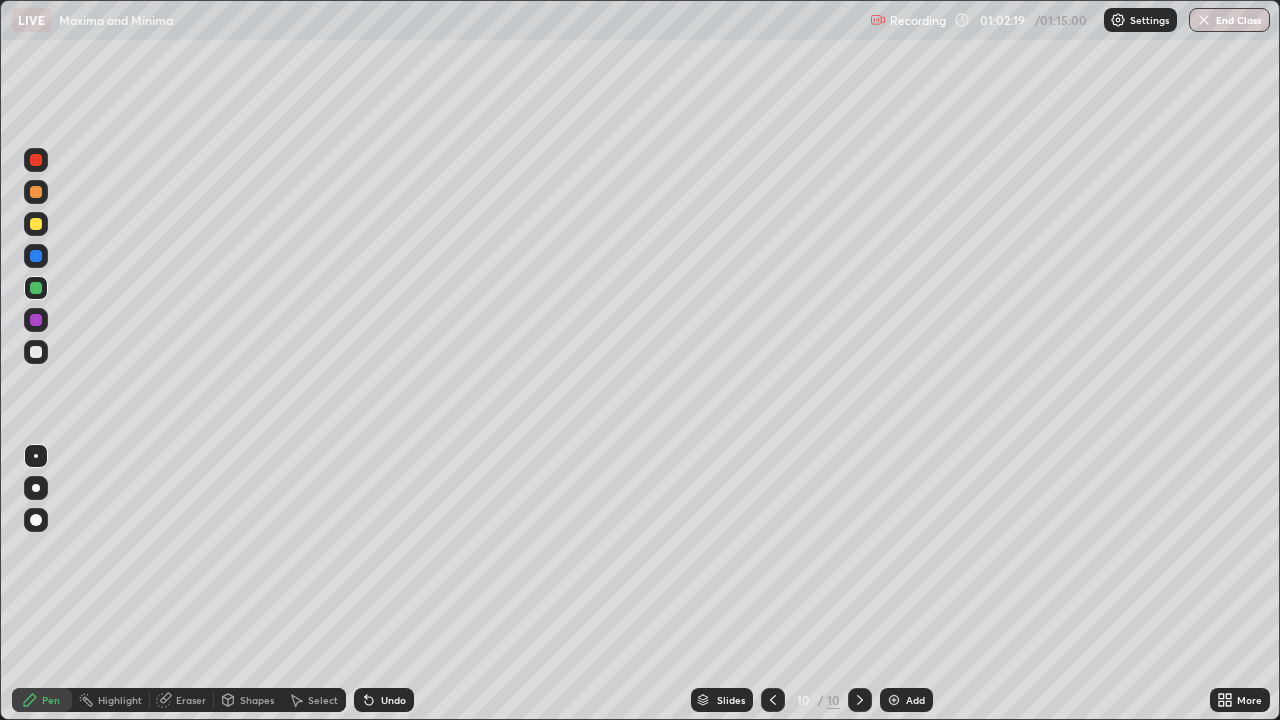 click at bounding box center [36, 192] 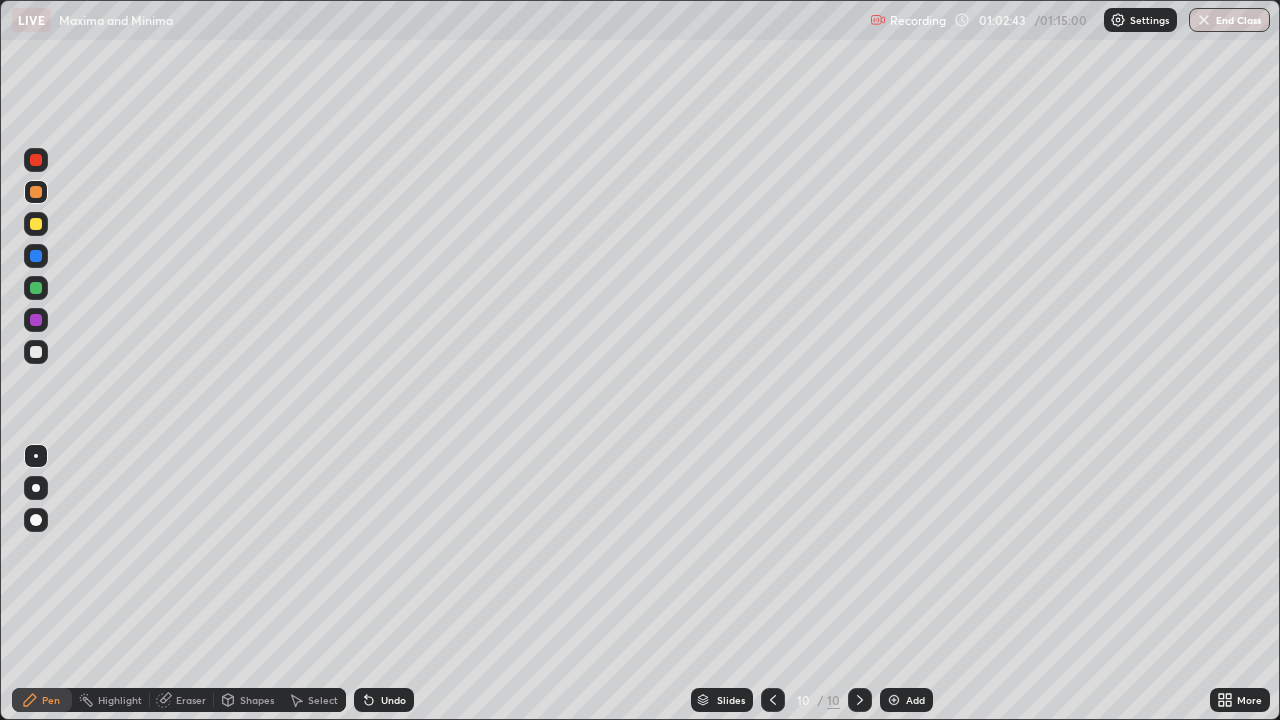 click at bounding box center (36, 352) 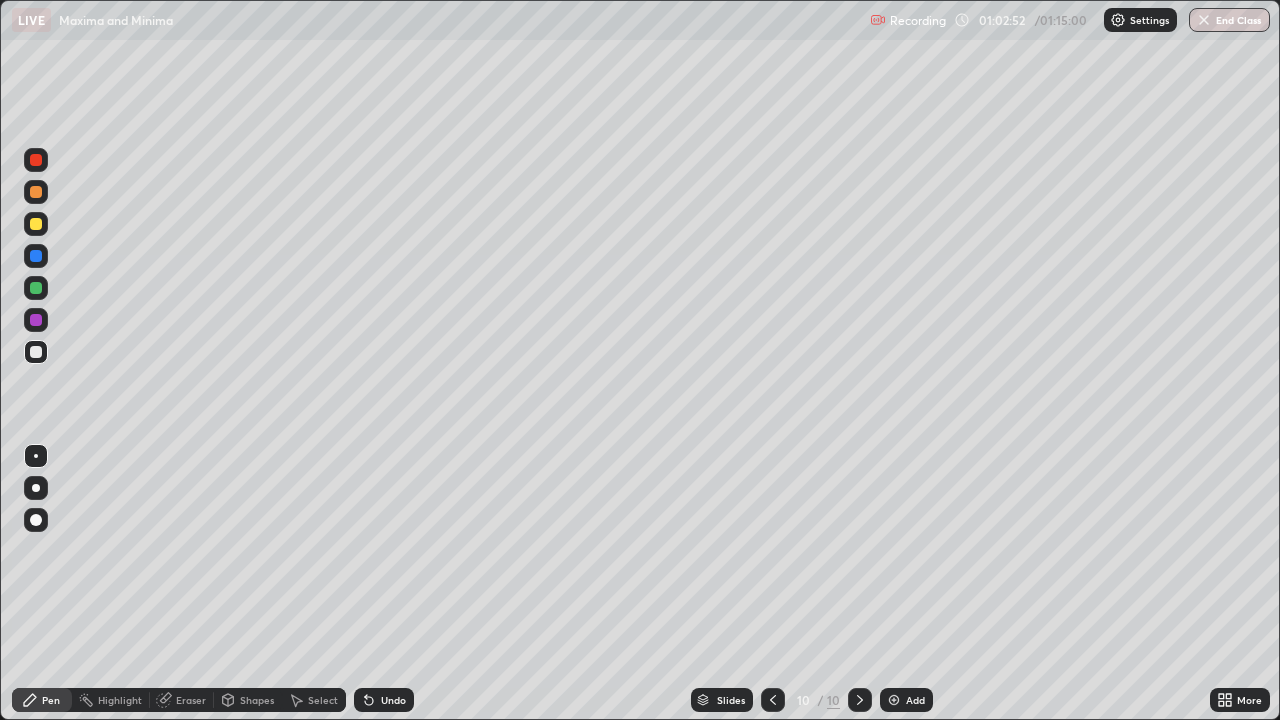 click on "Eraser" at bounding box center (191, 700) 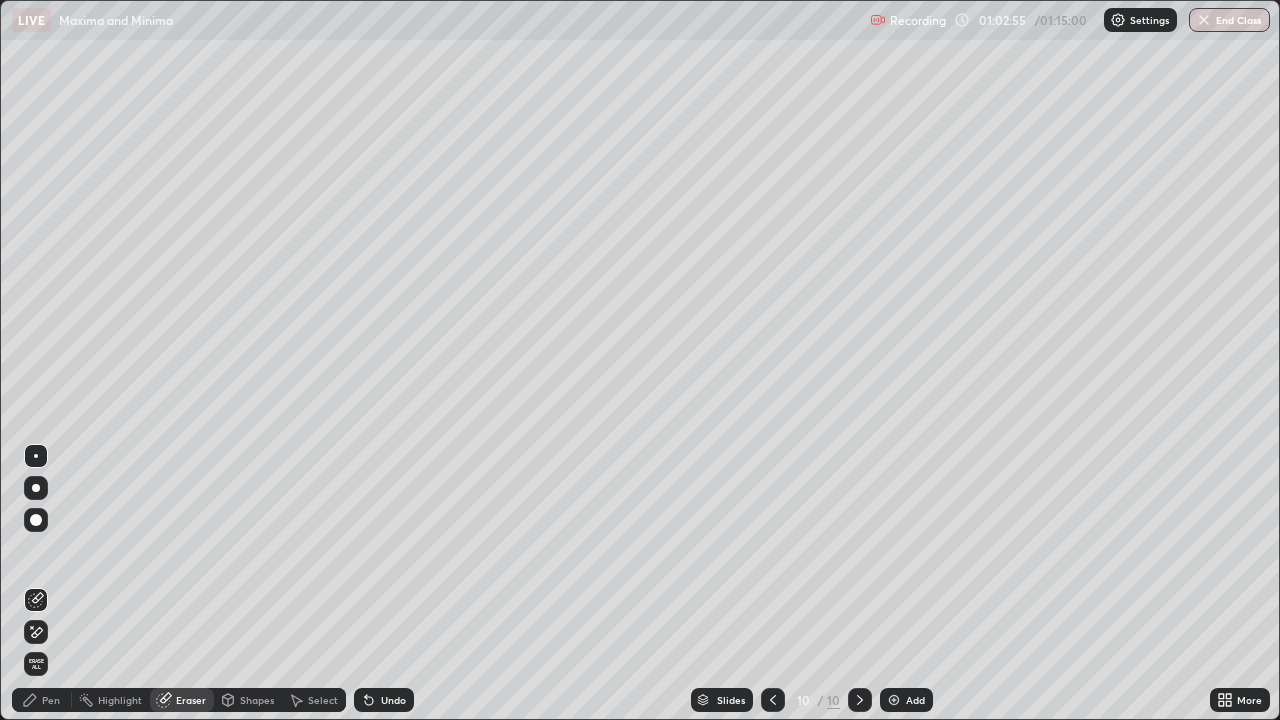 click on "Pen" at bounding box center (42, 700) 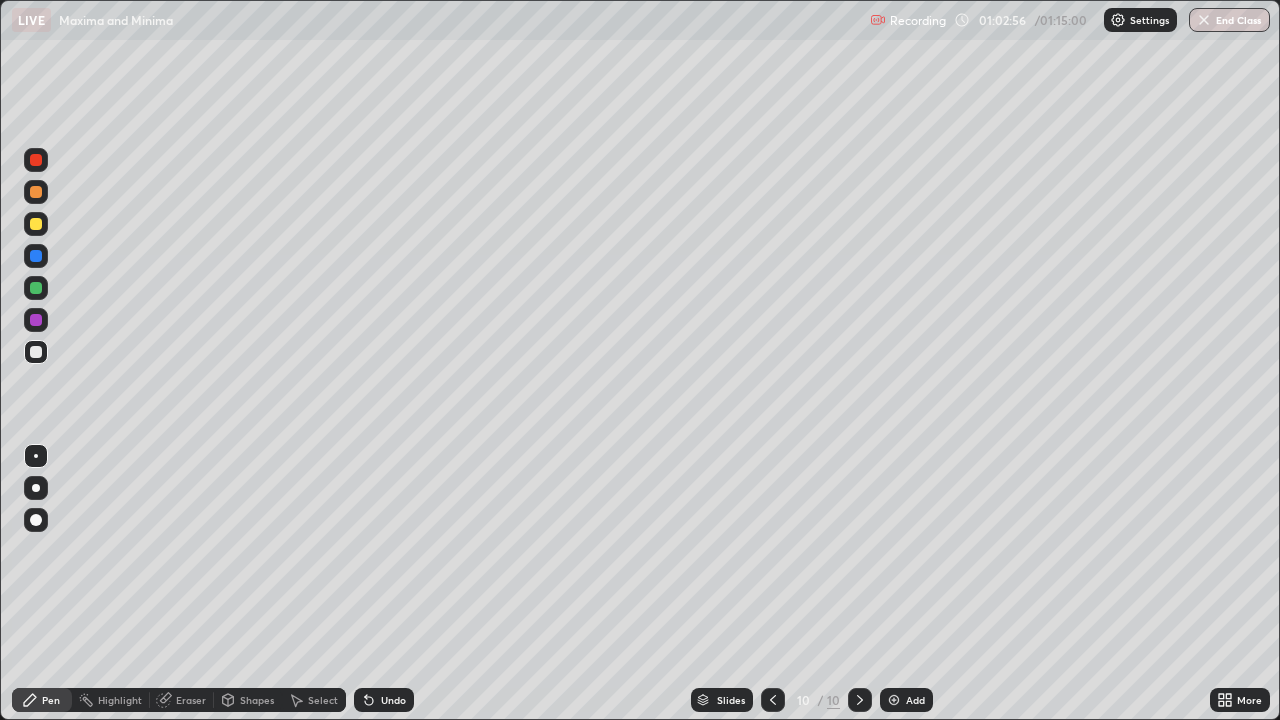 click at bounding box center (36, 352) 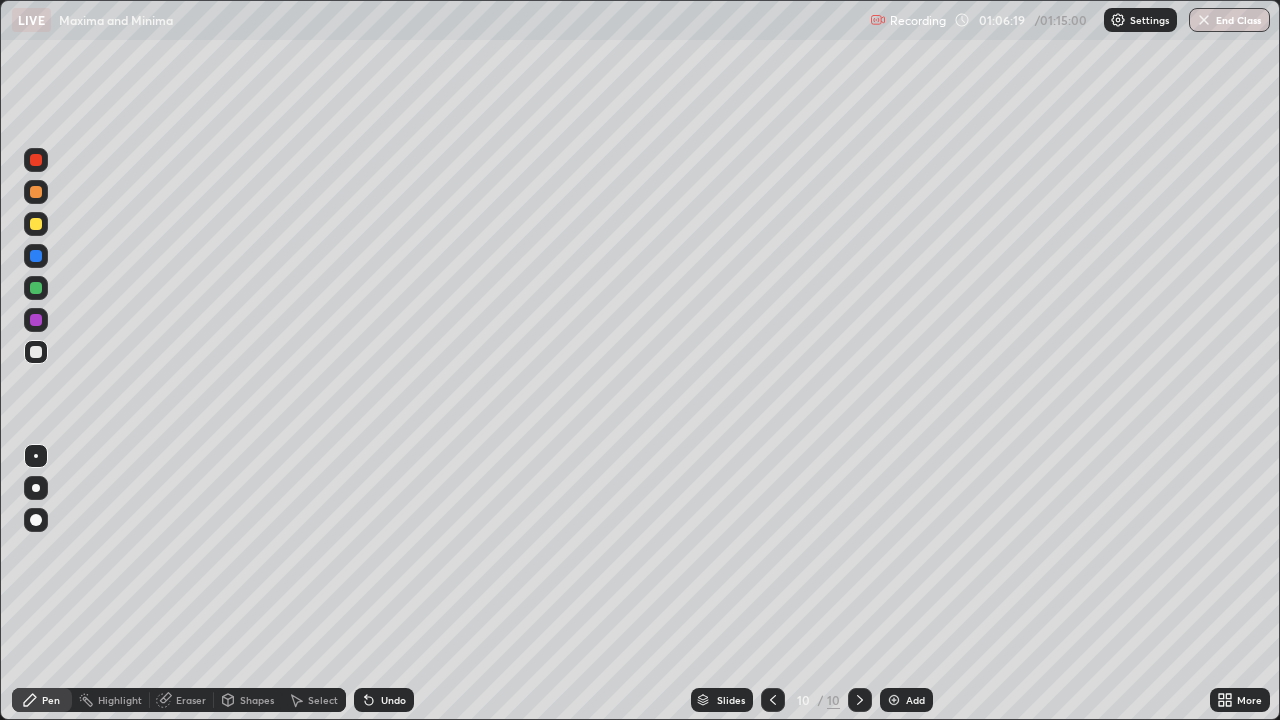 click on "Add" at bounding box center (915, 700) 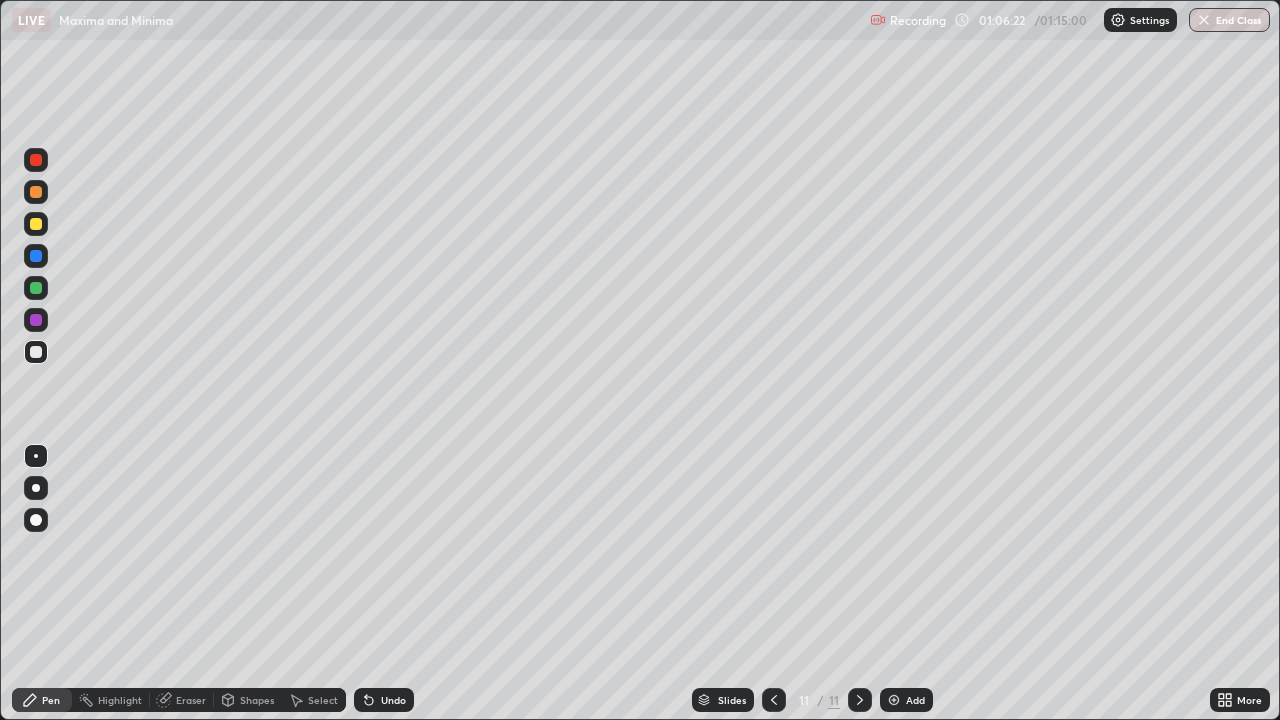 click at bounding box center [36, 352] 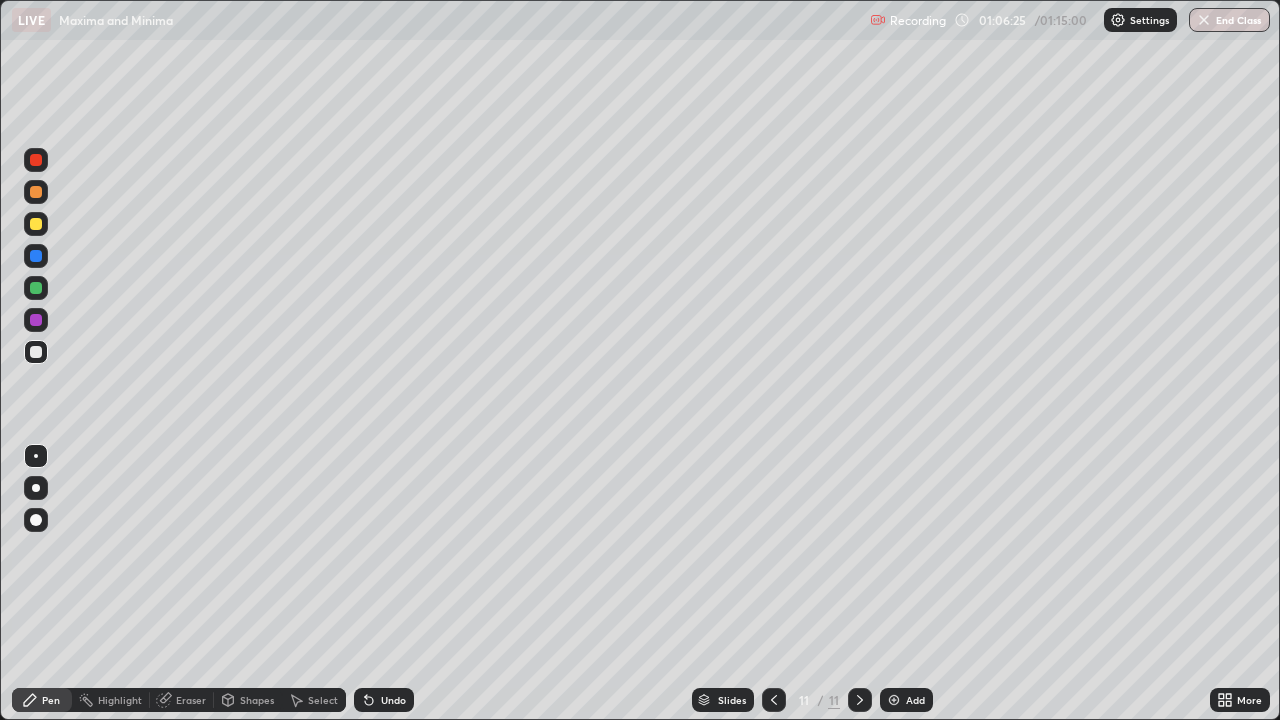 click on "Eraser" at bounding box center (182, 700) 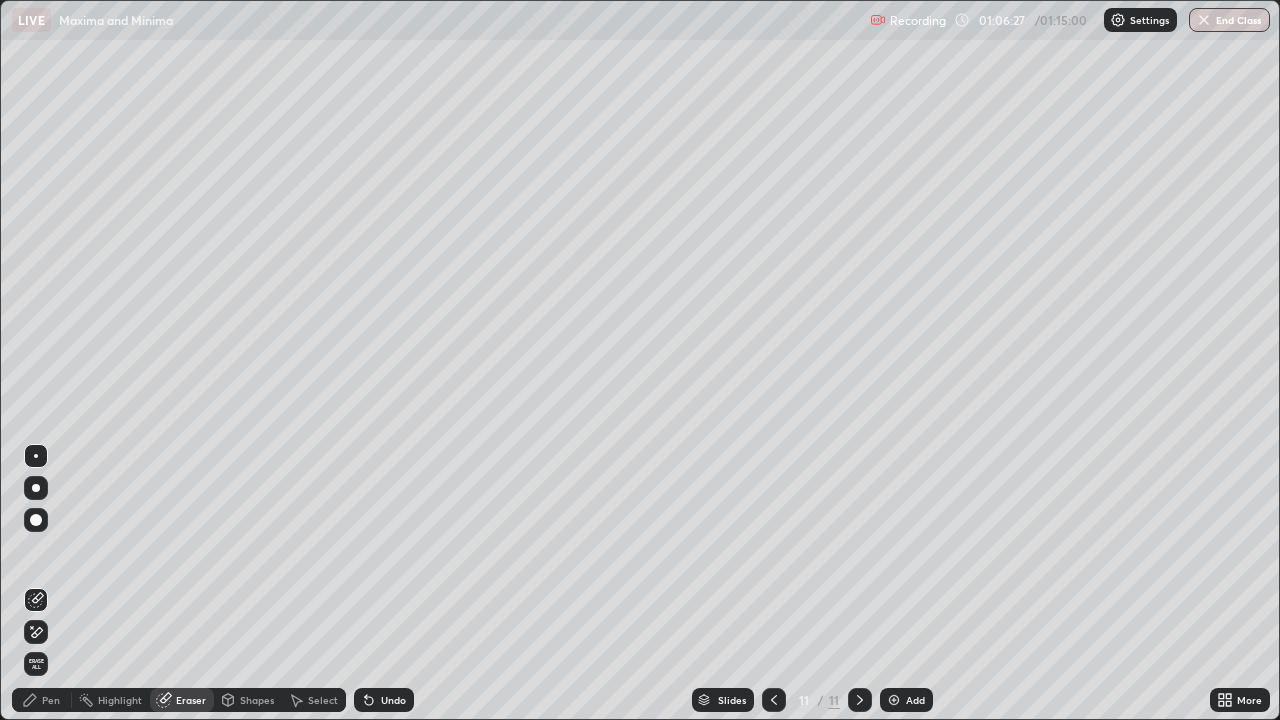click on "Pen" at bounding box center [42, 700] 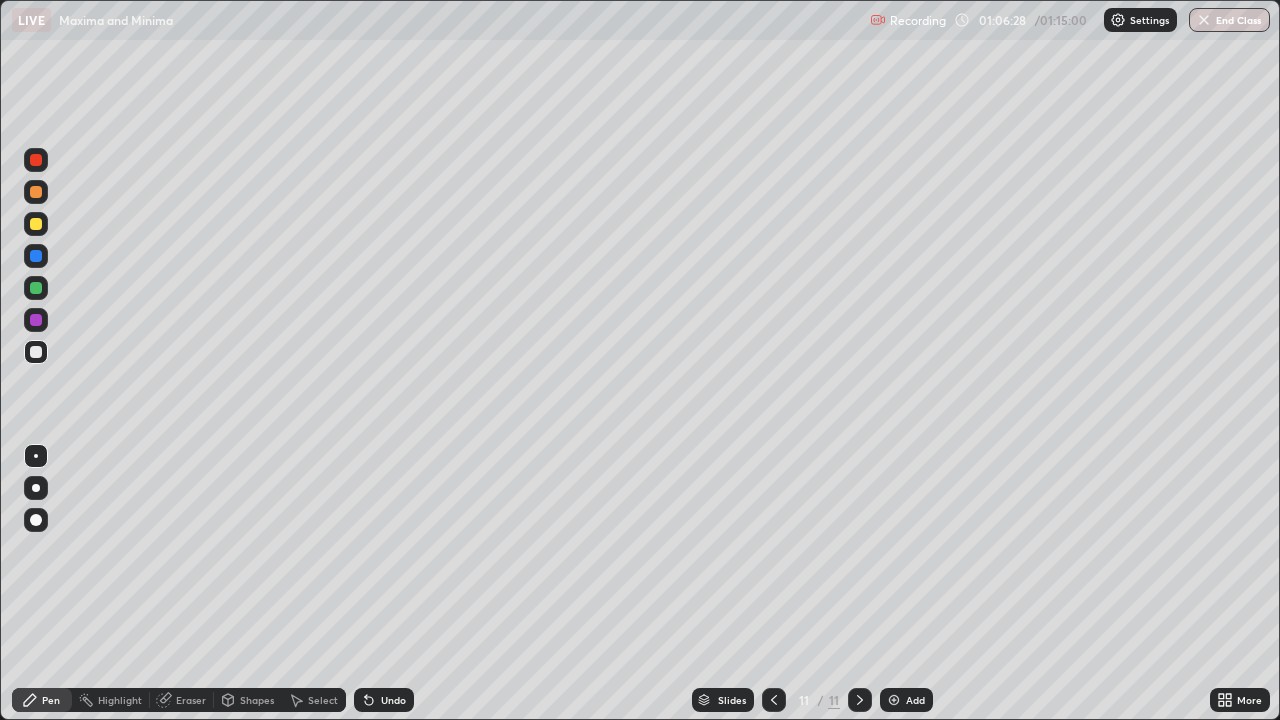 click at bounding box center (36, 352) 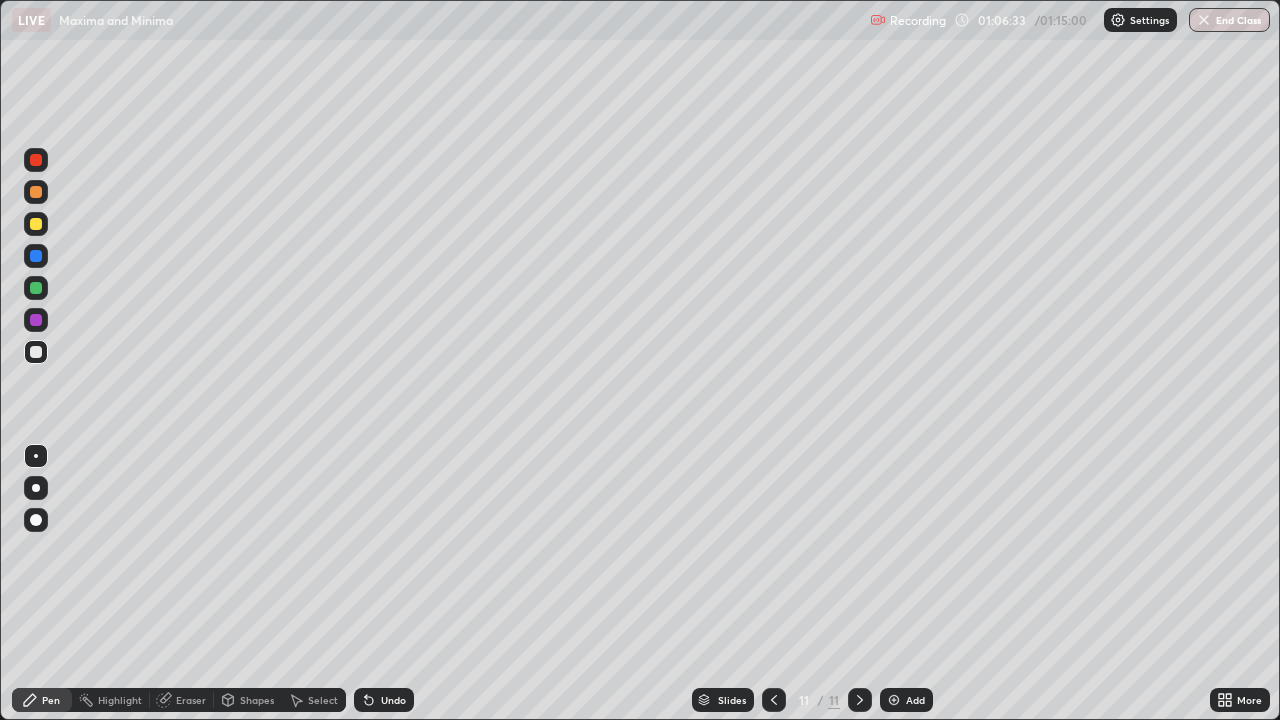 click at bounding box center [36, 352] 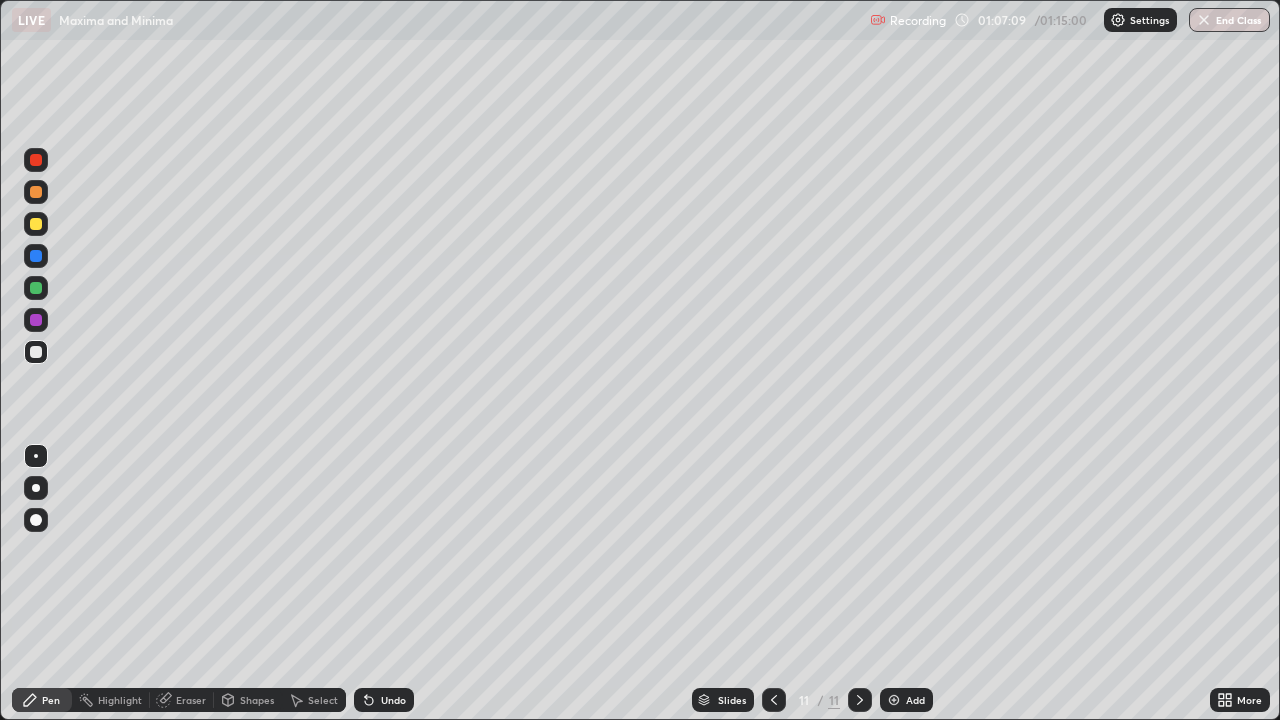 click at bounding box center [36, 352] 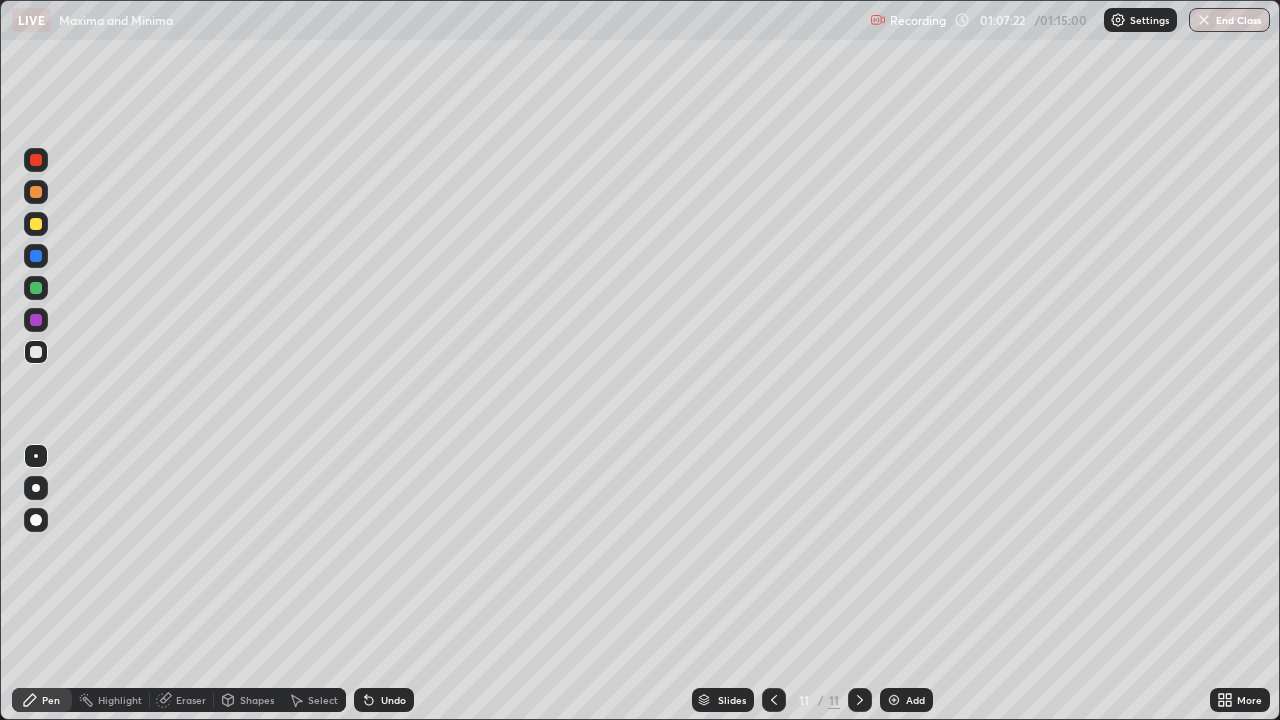 click at bounding box center (36, 288) 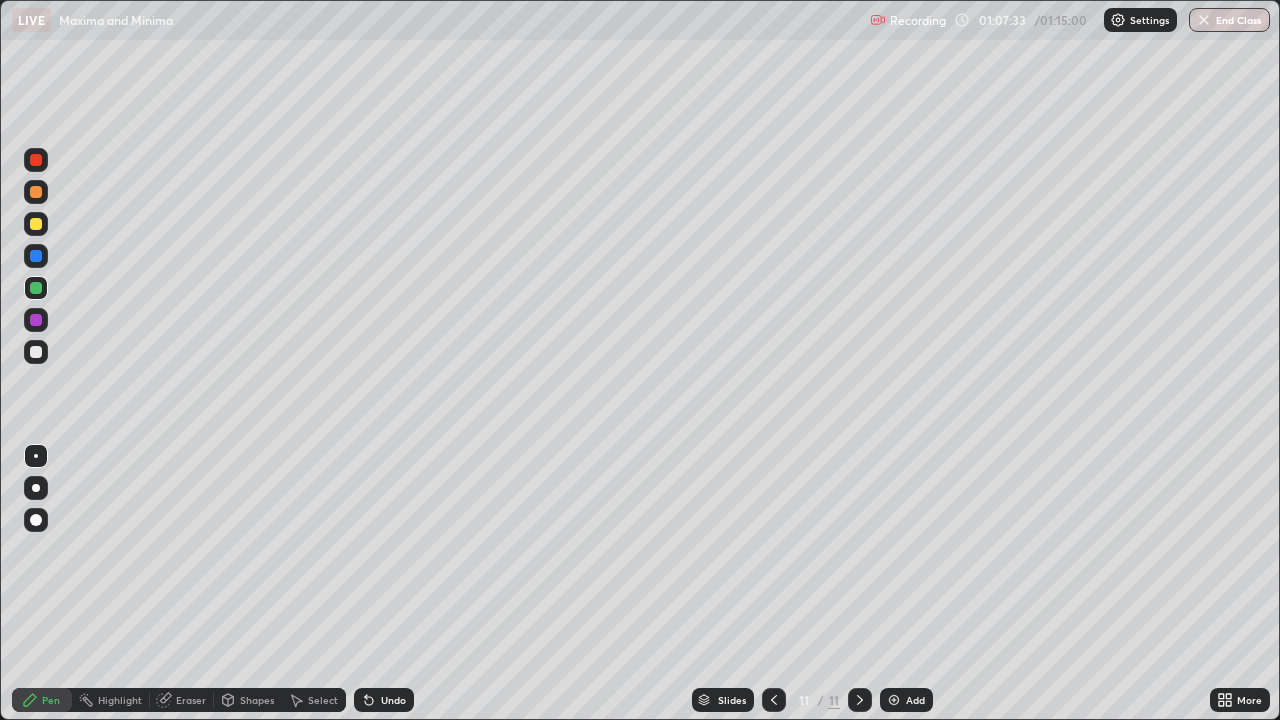 click on "Eraser" at bounding box center [191, 700] 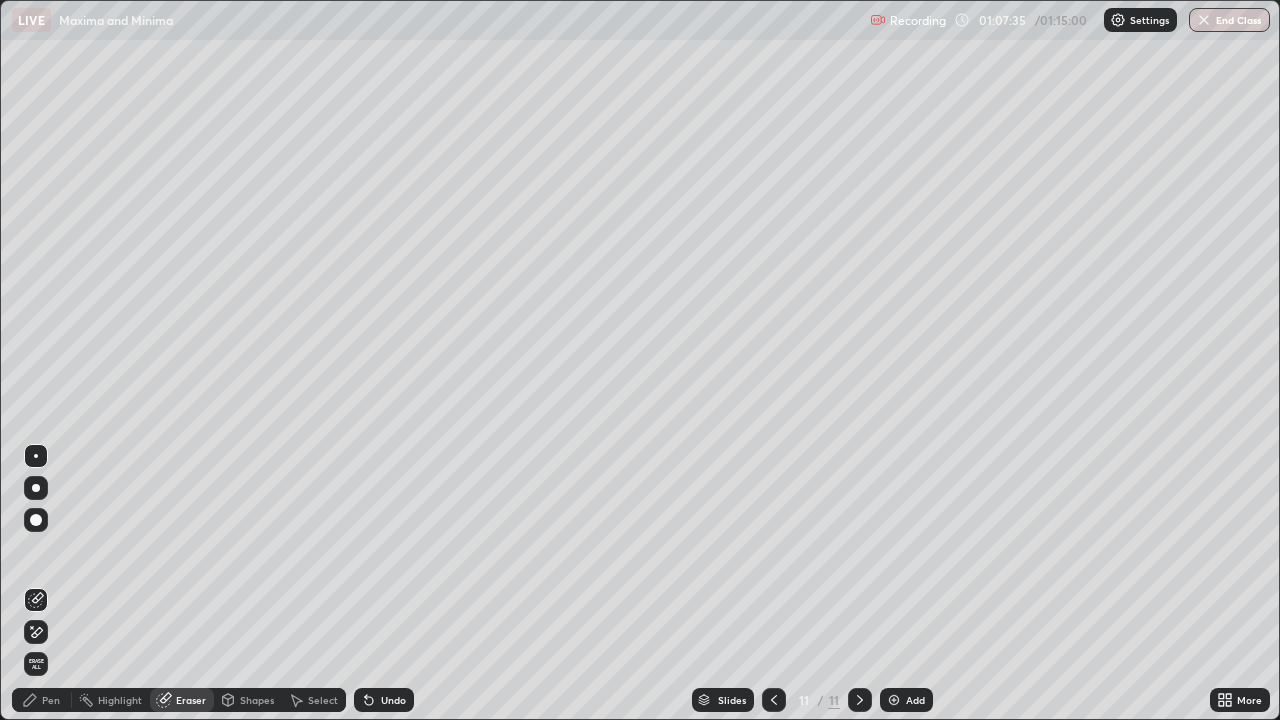 click on "Pen" at bounding box center [42, 700] 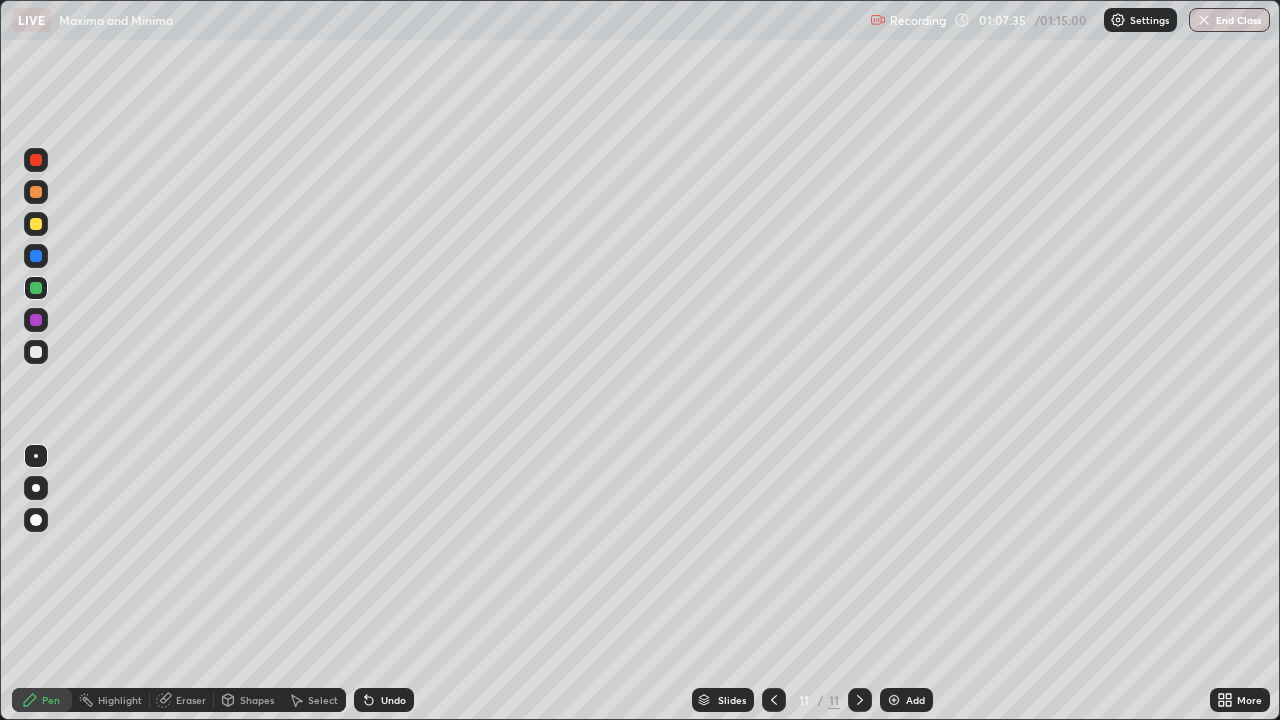 click at bounding box center [36, 352] 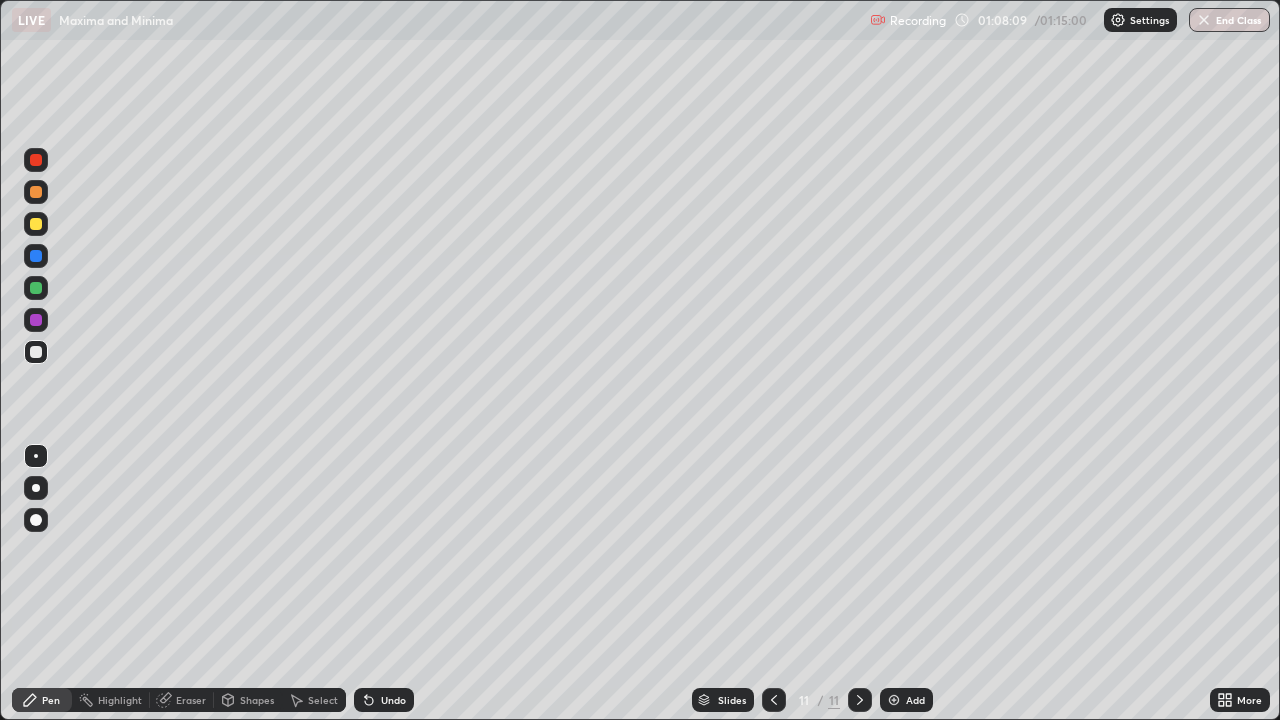 click at bounding box center (36, 320) 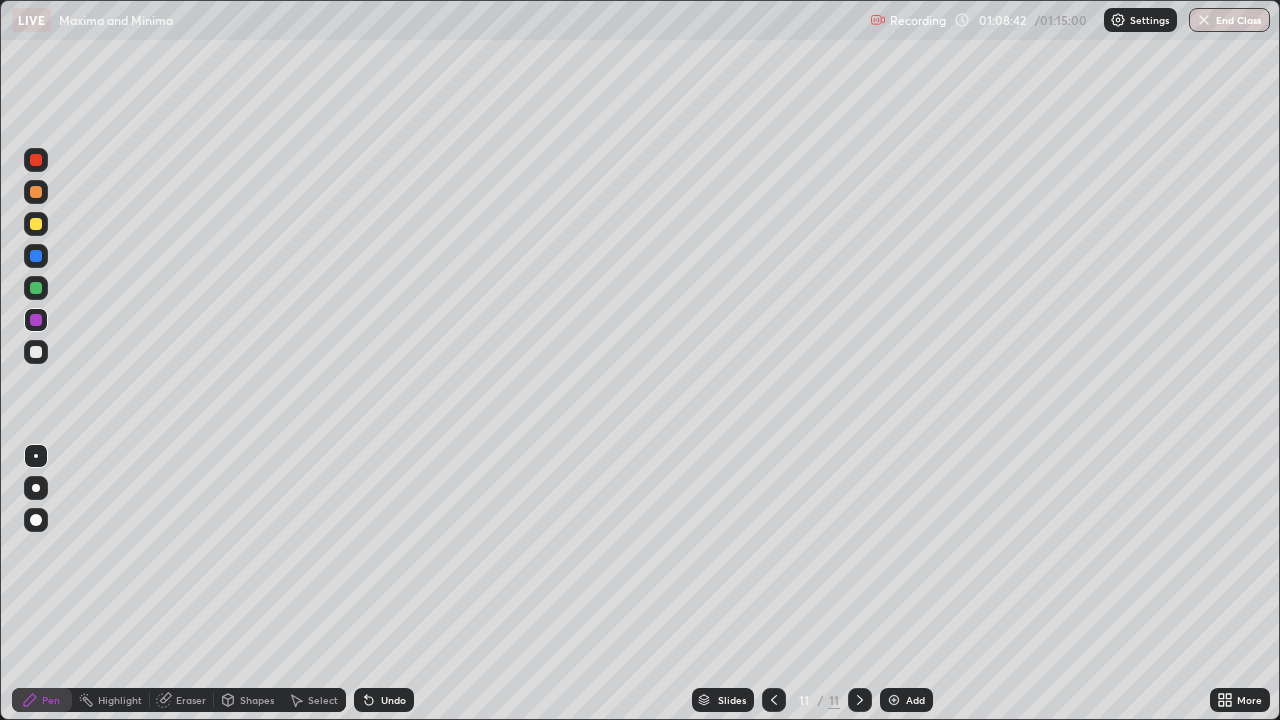 click at bounding box center [36, 224] 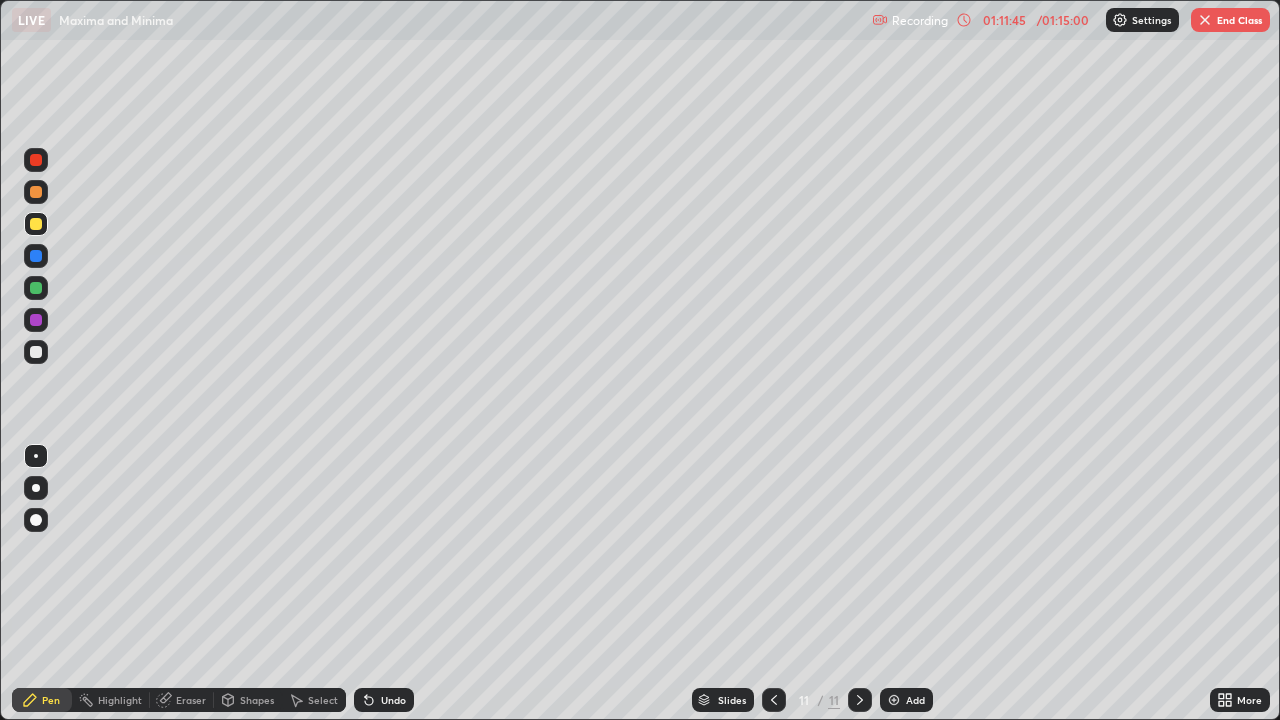 click 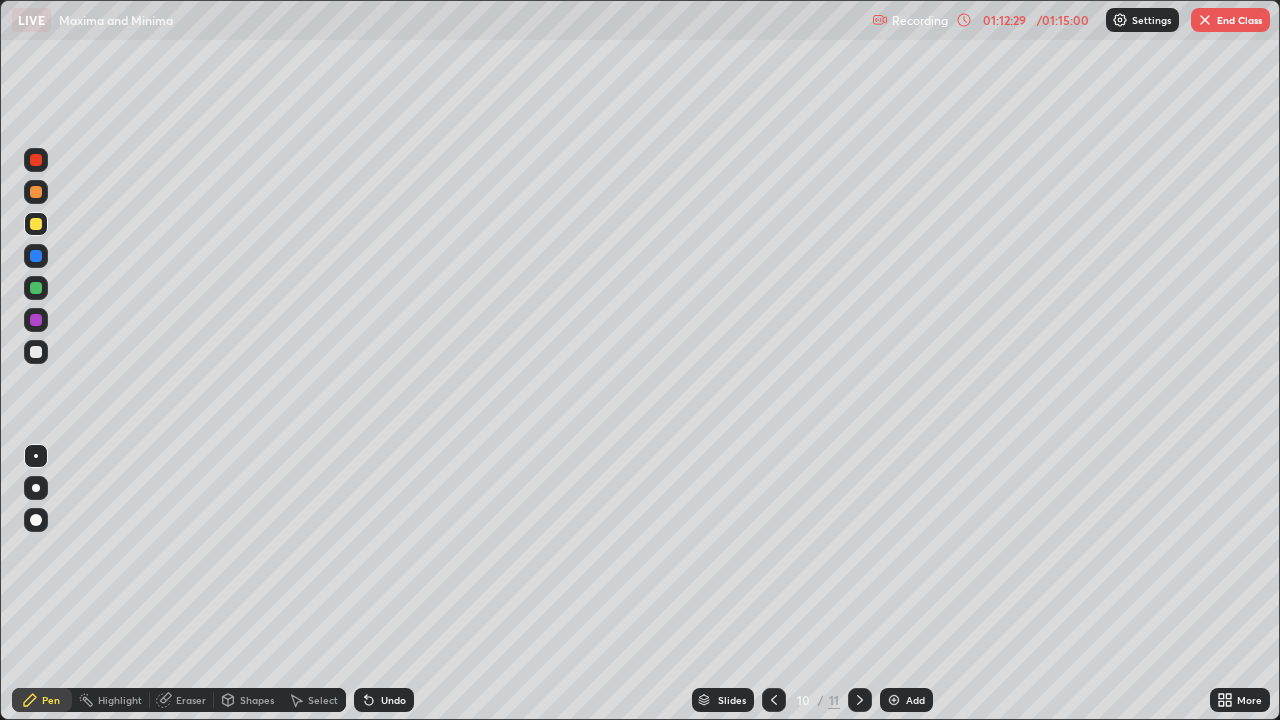 click at bounding box center (860, 700) 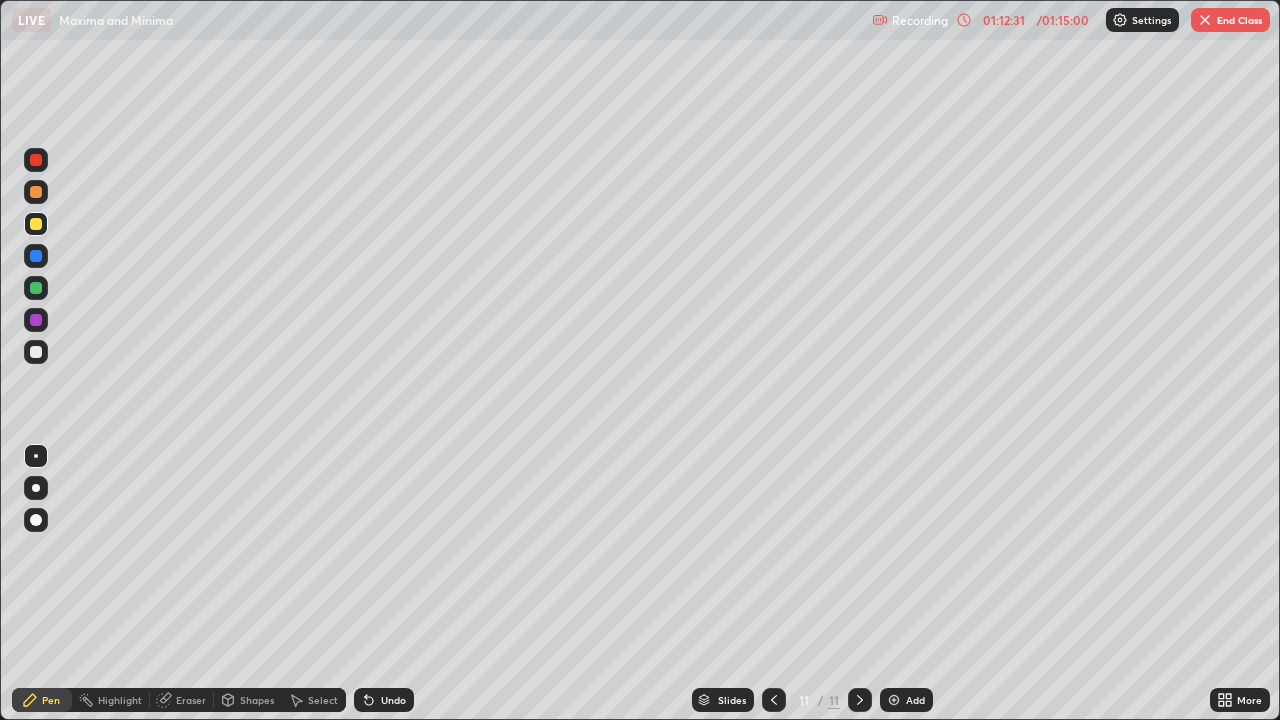 click on "Add" at bounding box center (906, 700) 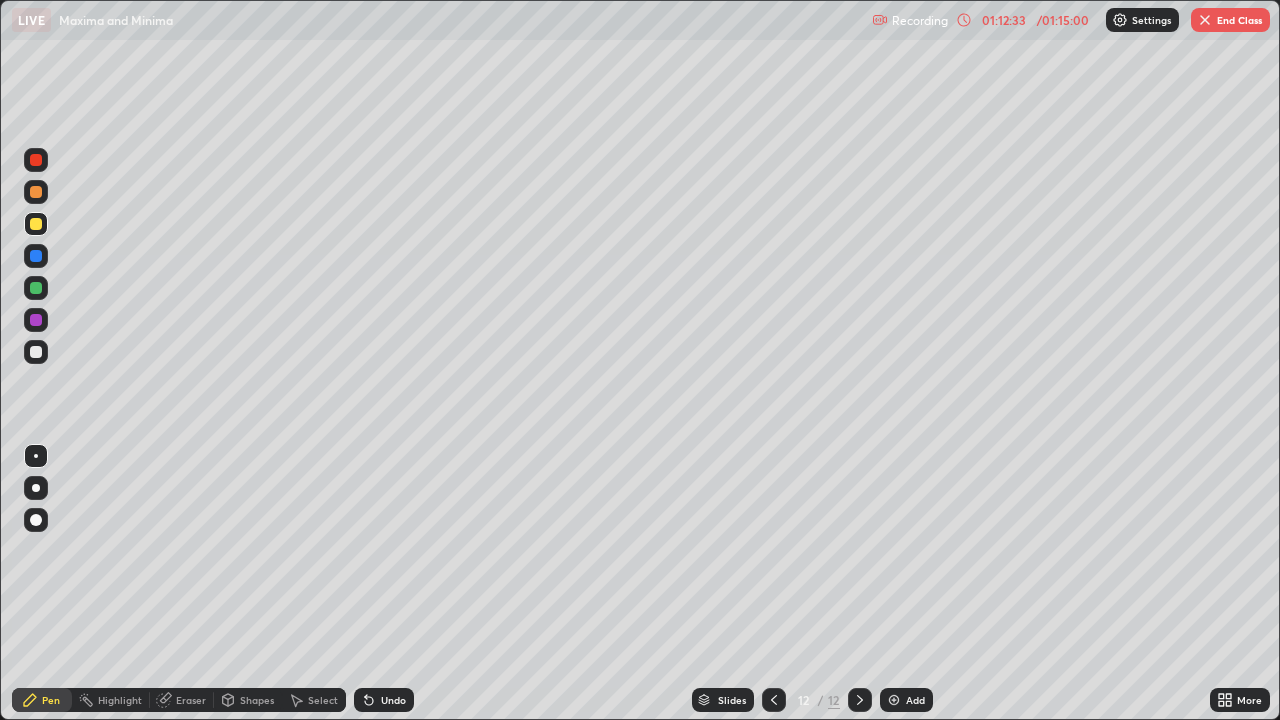 click at bounding box center (36, 224) 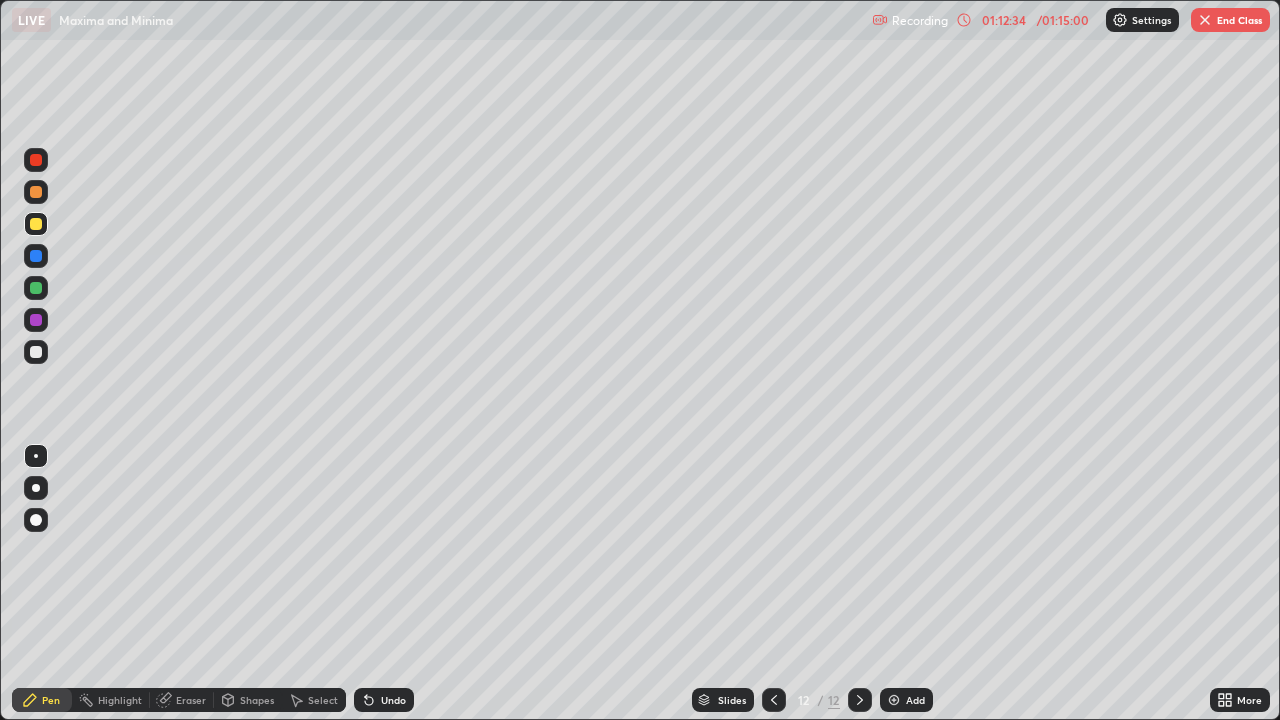 click at bounding box center (36, 224) 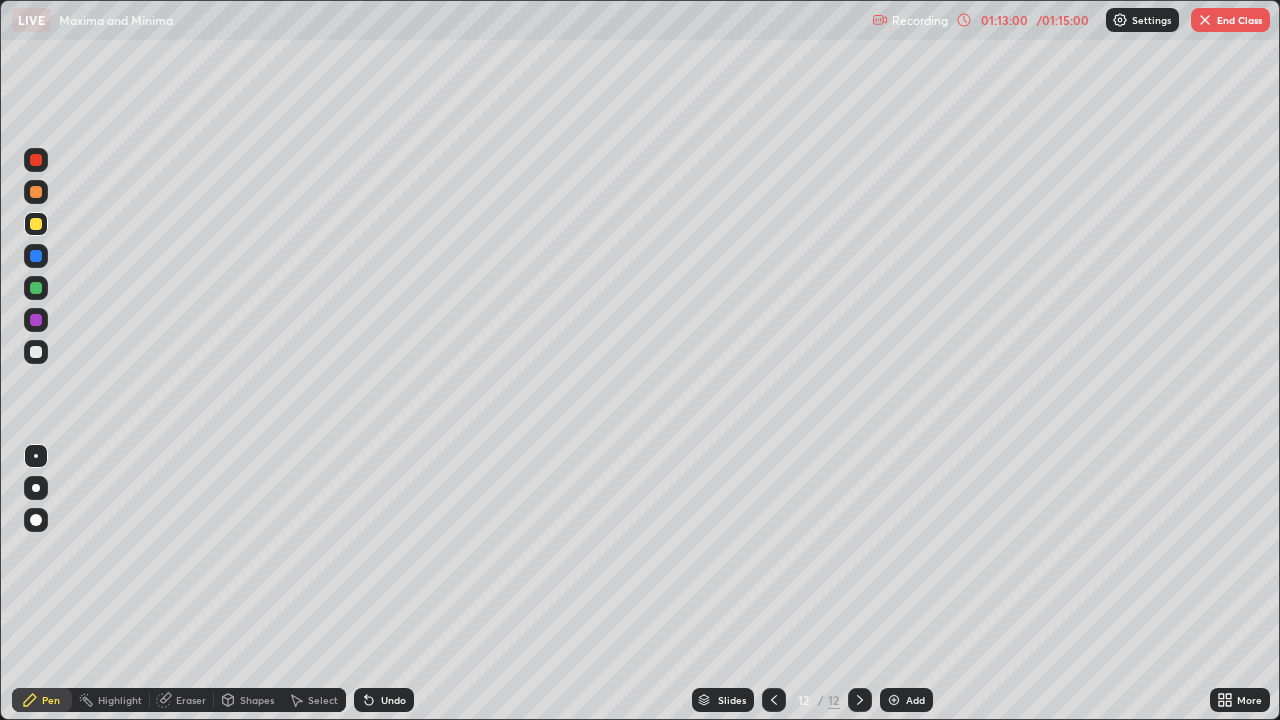 click at bounding box center (36, 320) 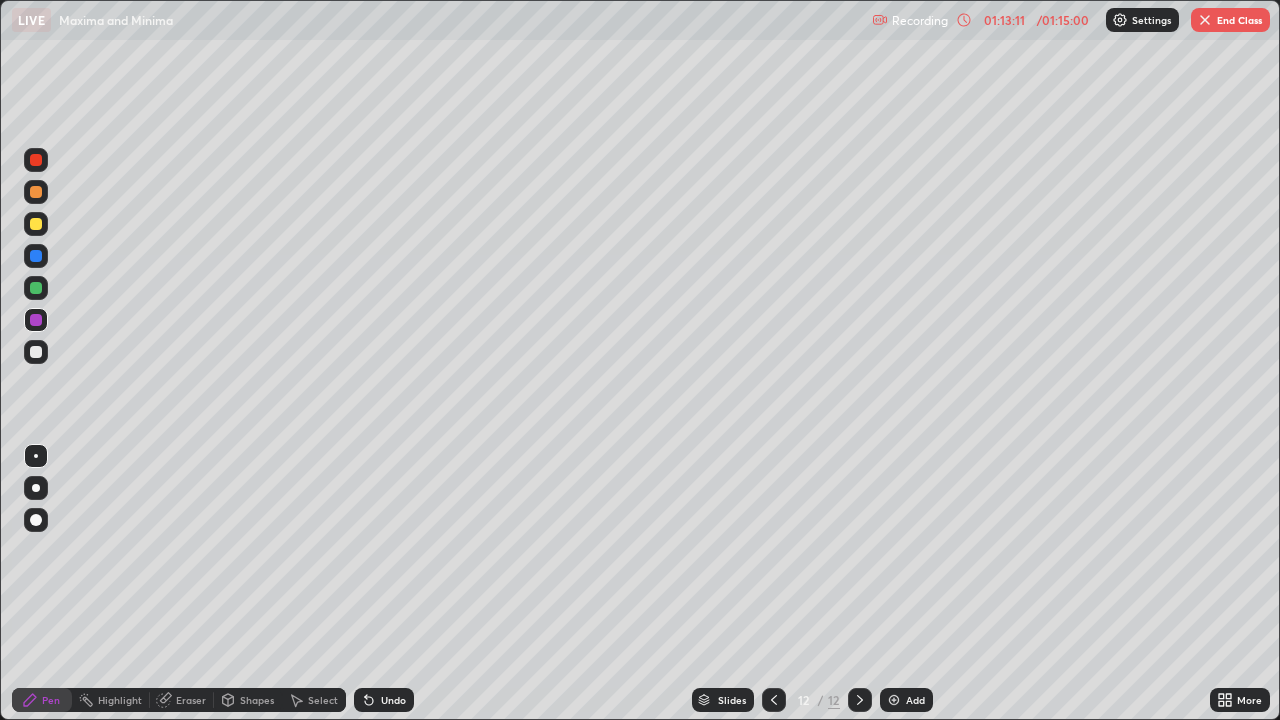 click at bounding box center (36, 352) 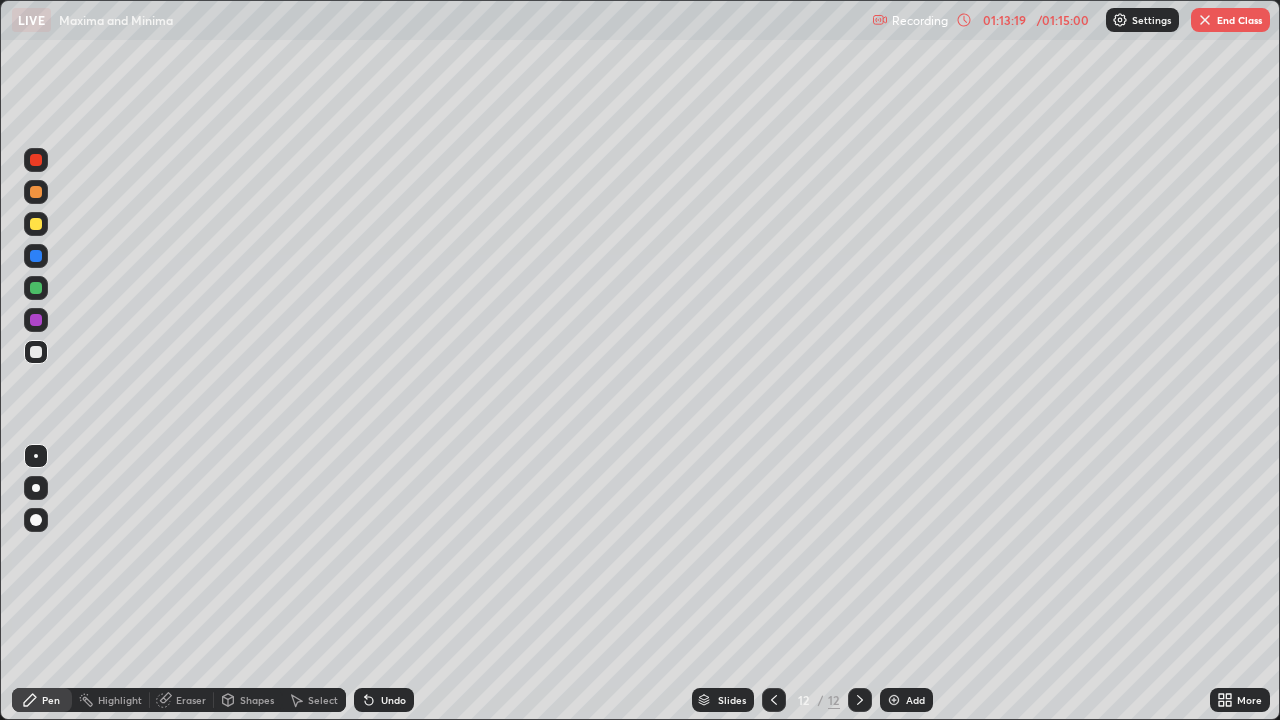 click at bounding box center (36, 256) 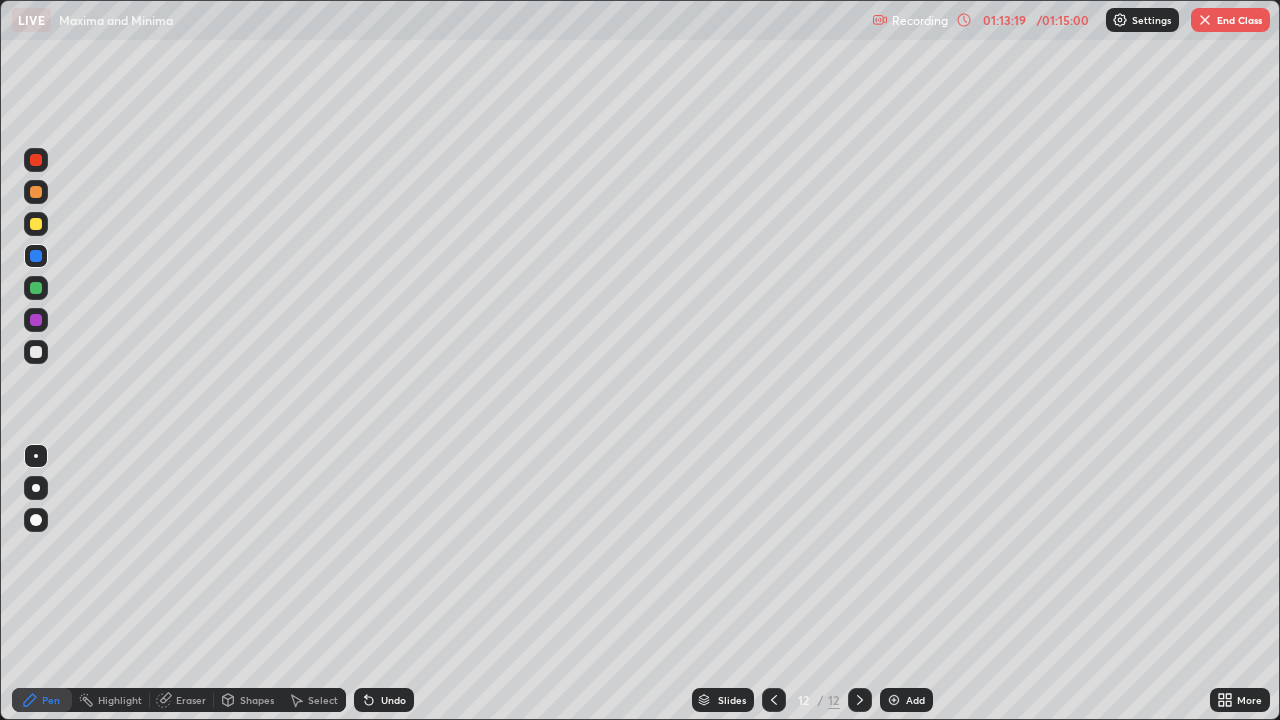 click at bounding box center [36, 256] 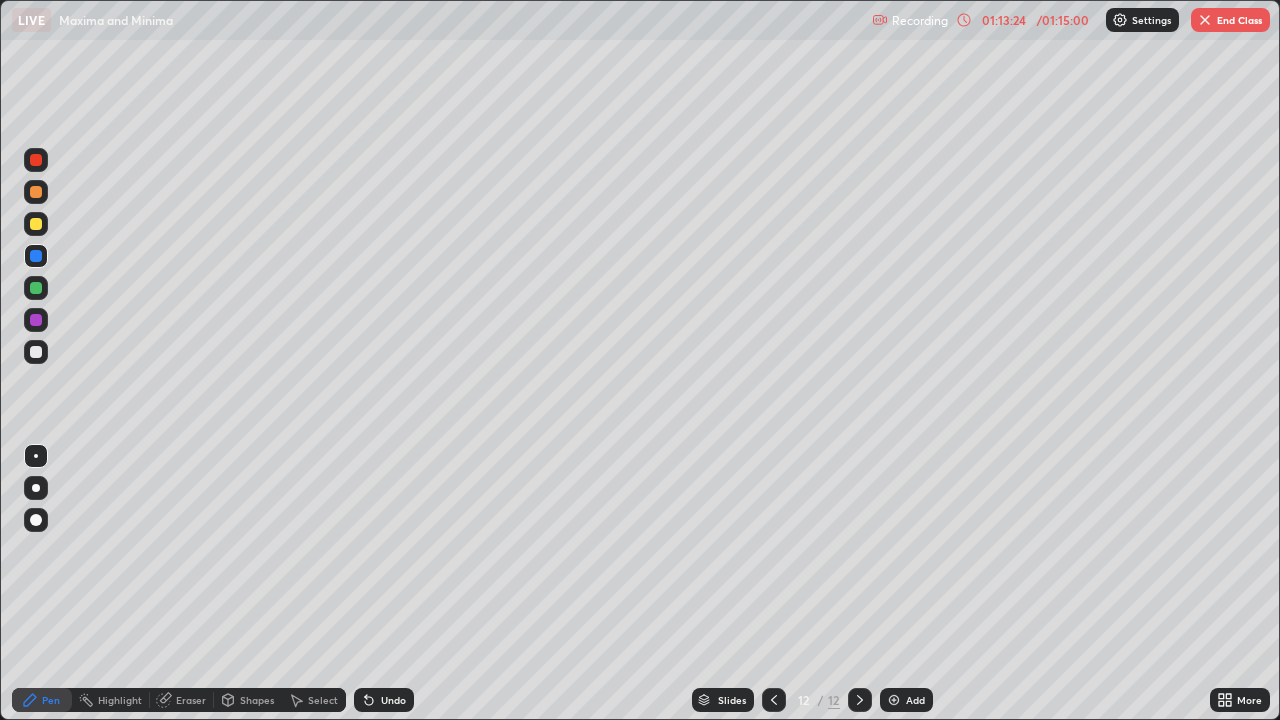 click at bounding box center [36, 192] 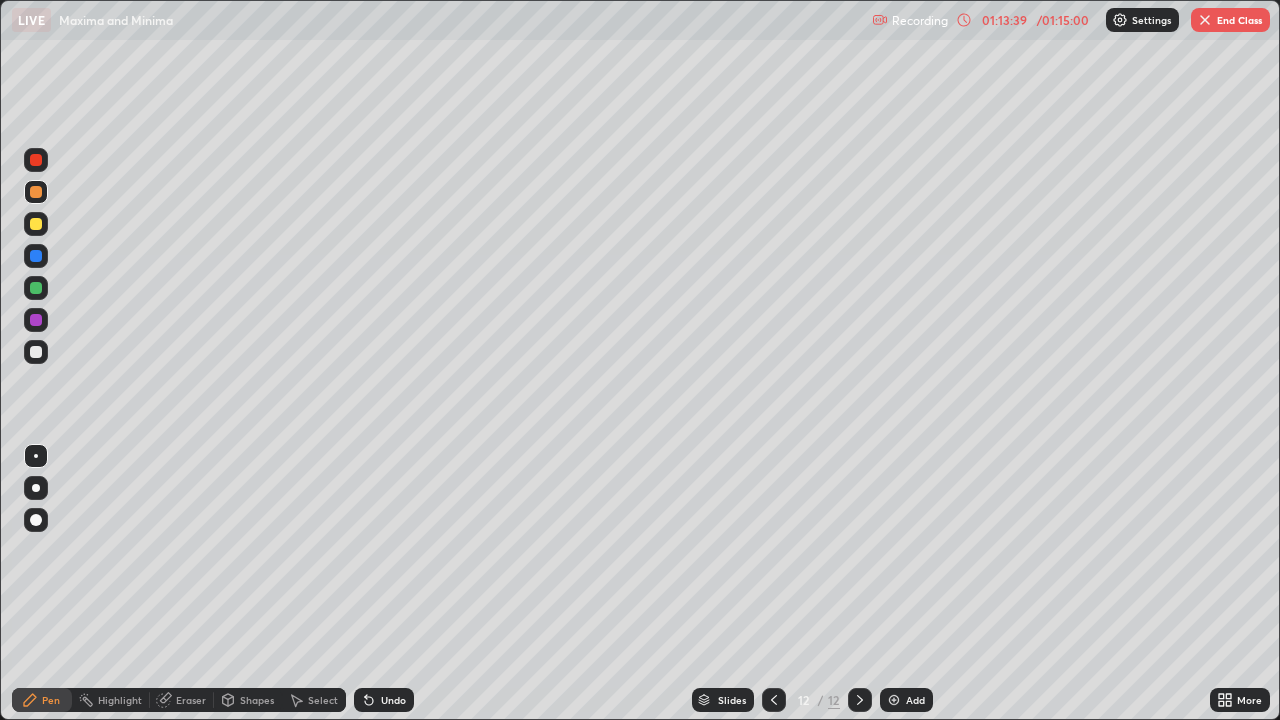 click at bounding box center [36, 352] 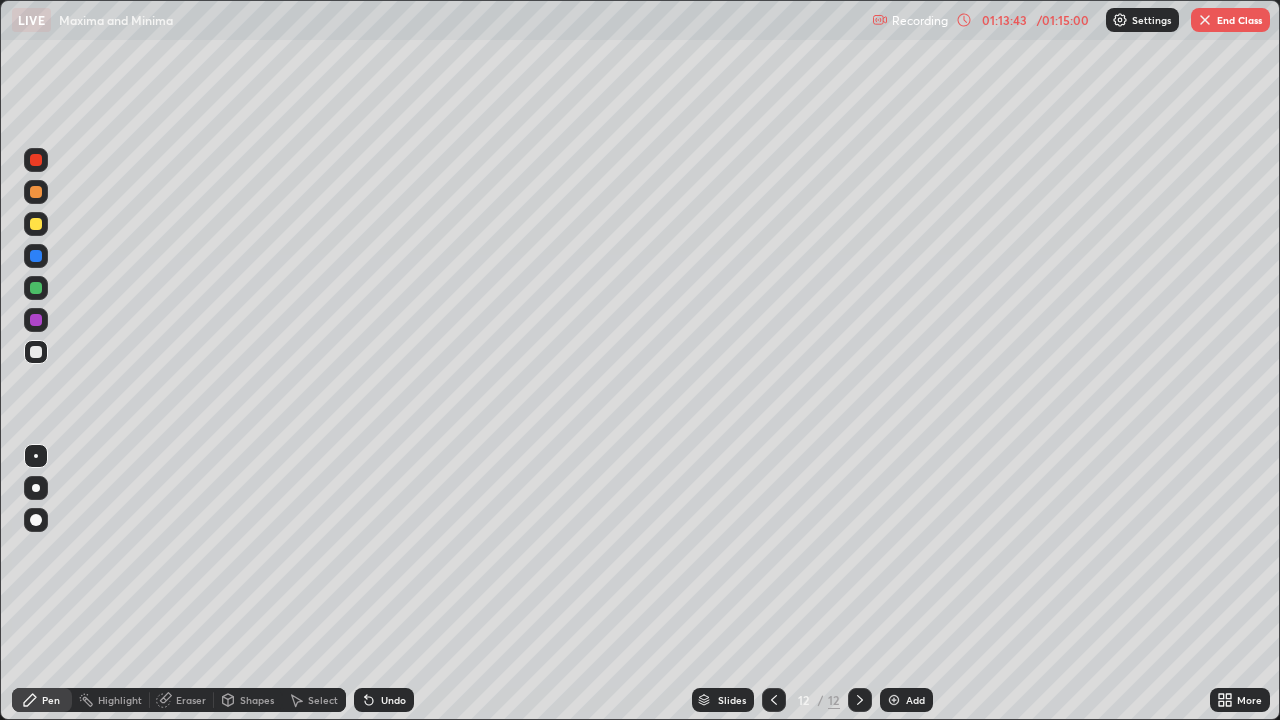 click at bounding box center [36, 352] 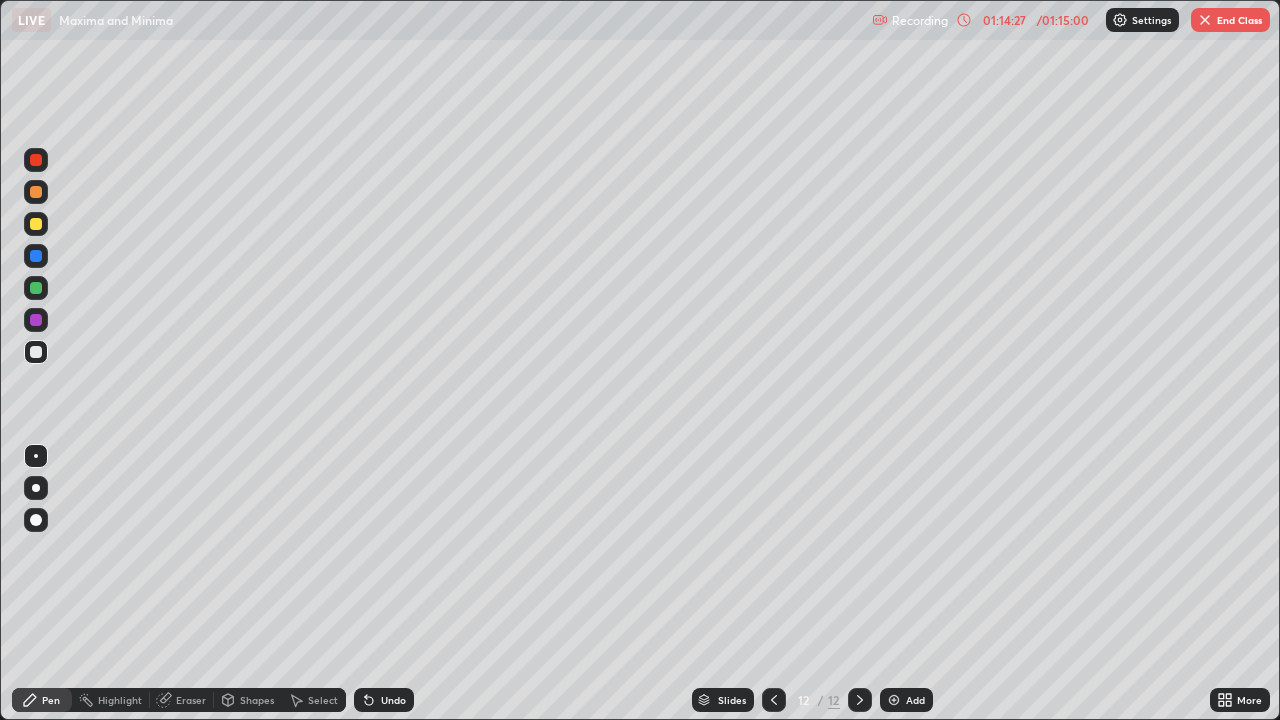 click at bounding box center (36, 352) 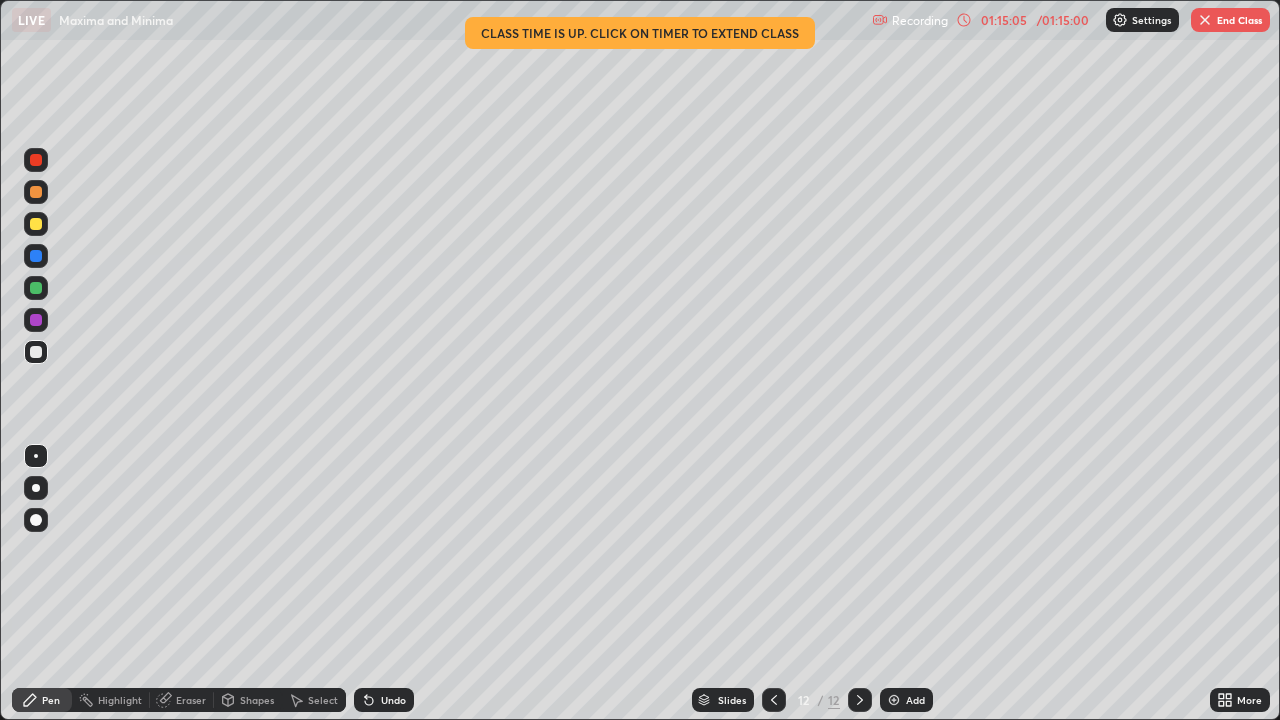 click 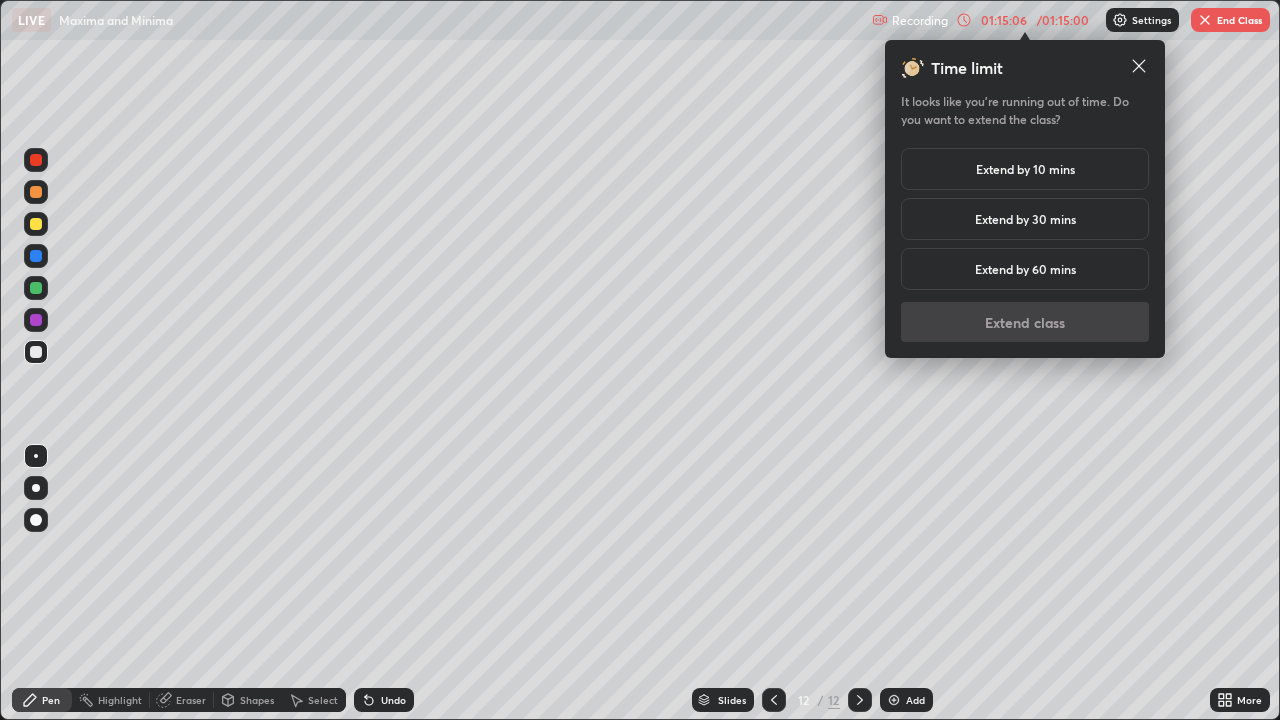 click on "Extend by 10 mins" at bounding box center (1025, 169) 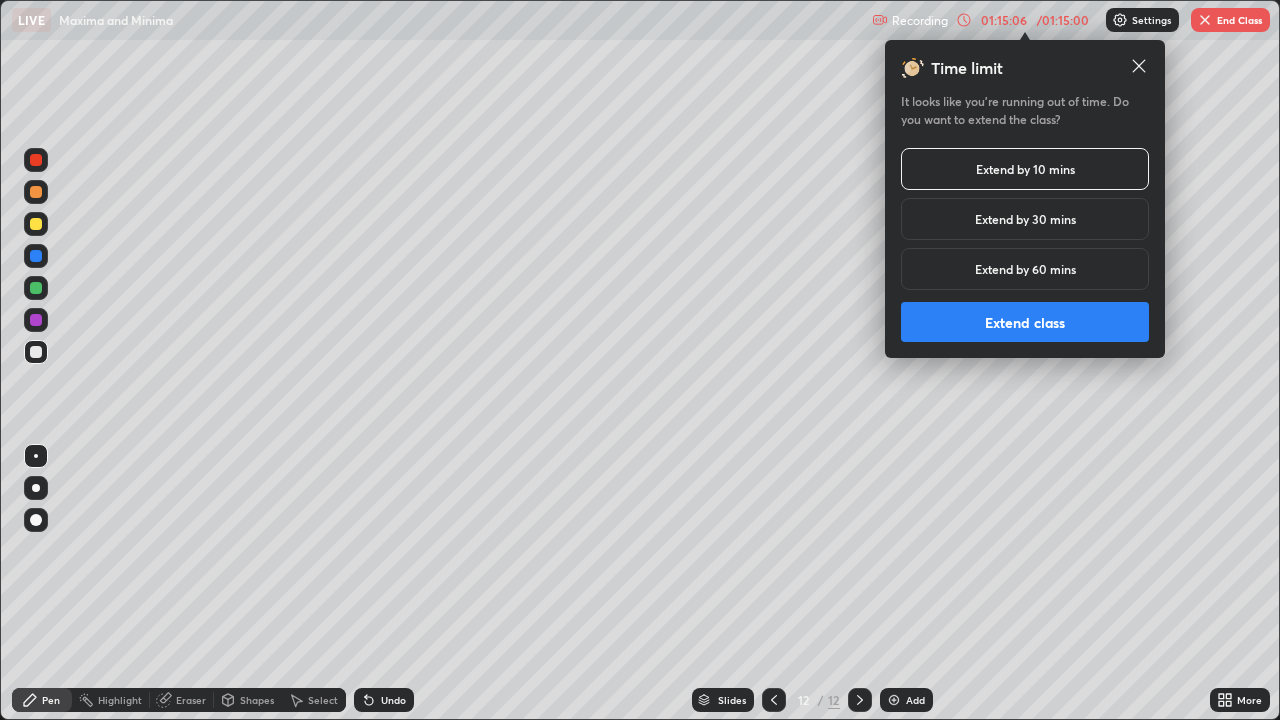 click on "Extend class" at bounding box center [1025, 322] 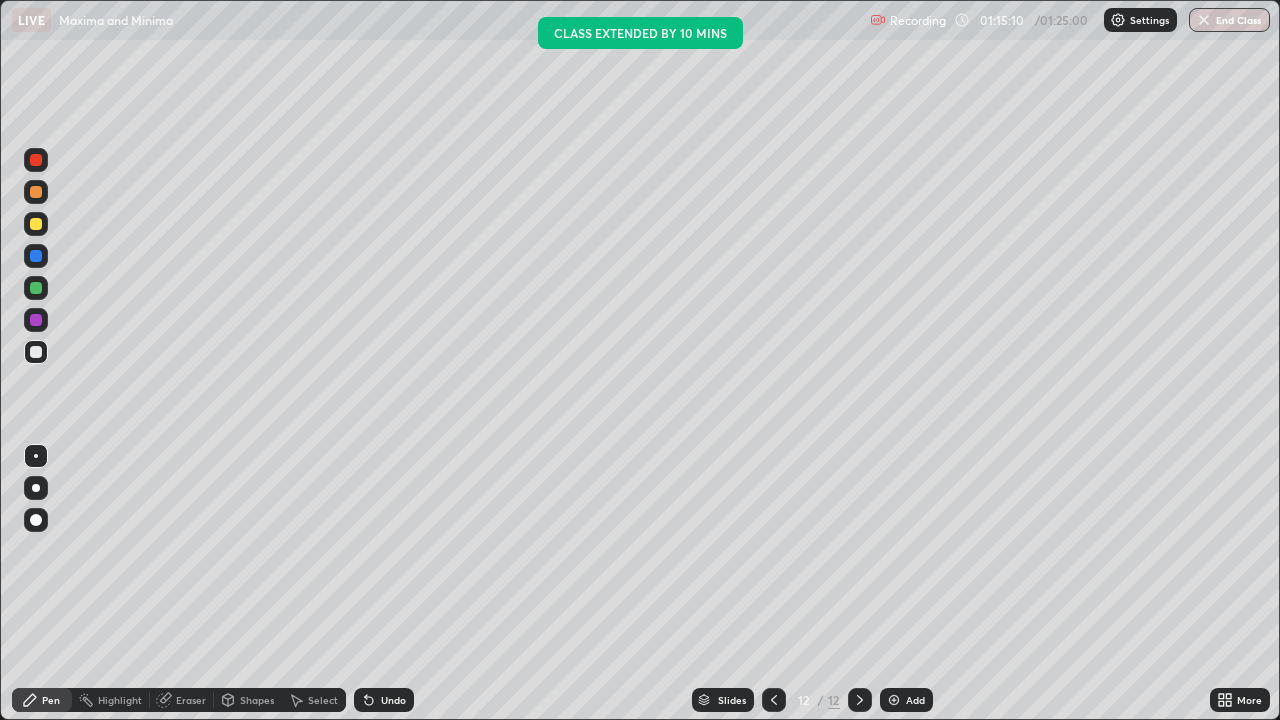 click at bounding box center [36, 352] 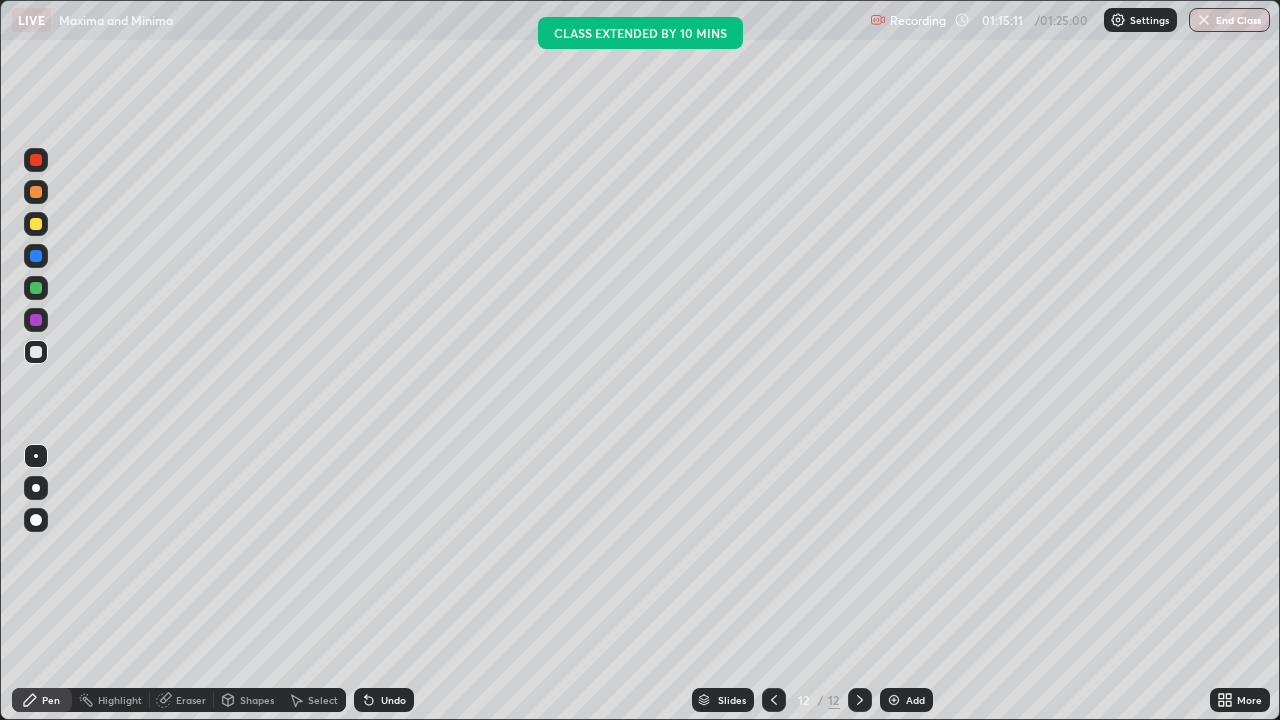 click at bounding box center [36, 352] 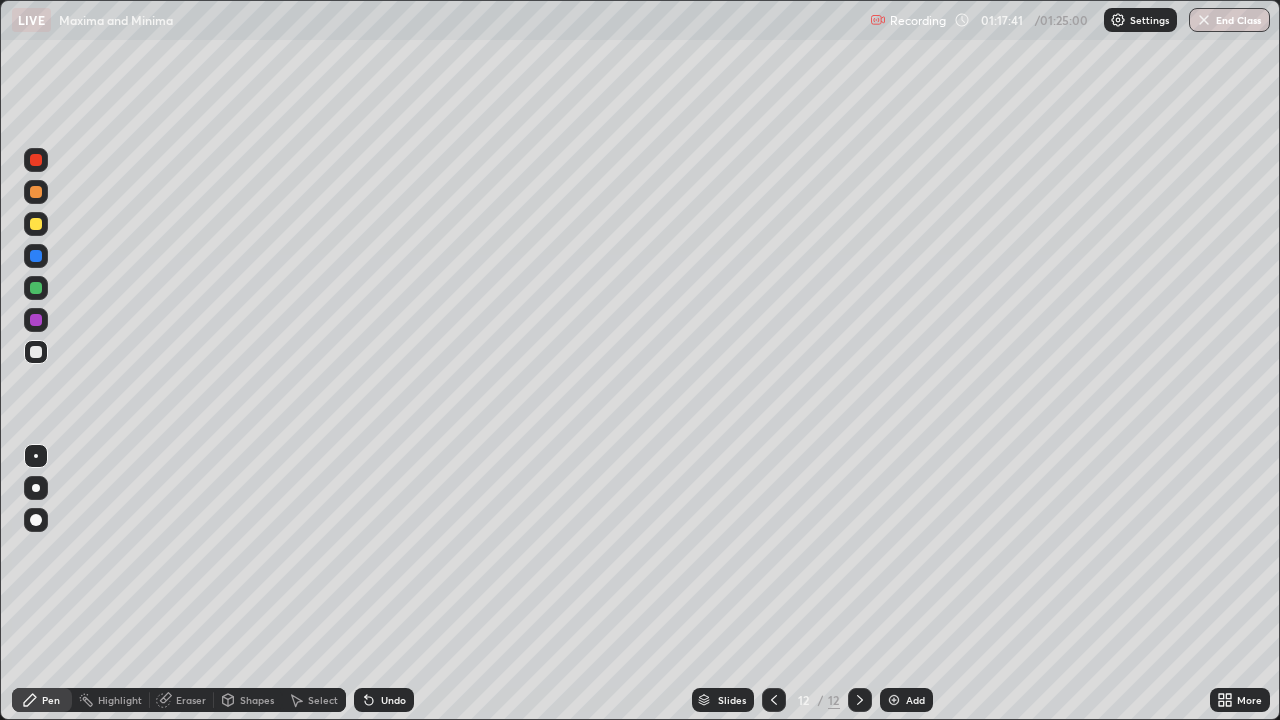 click on "Add" at bounding box center [915, 700] 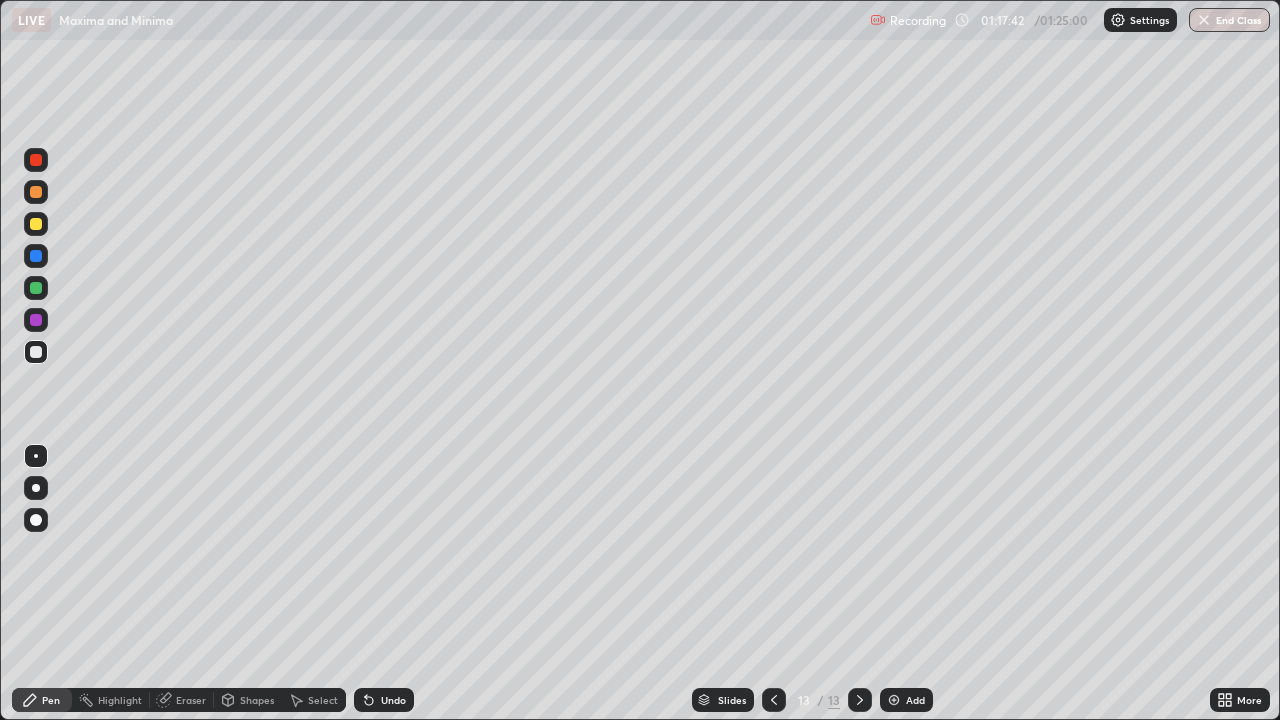 click at bounding box center (36, 352) 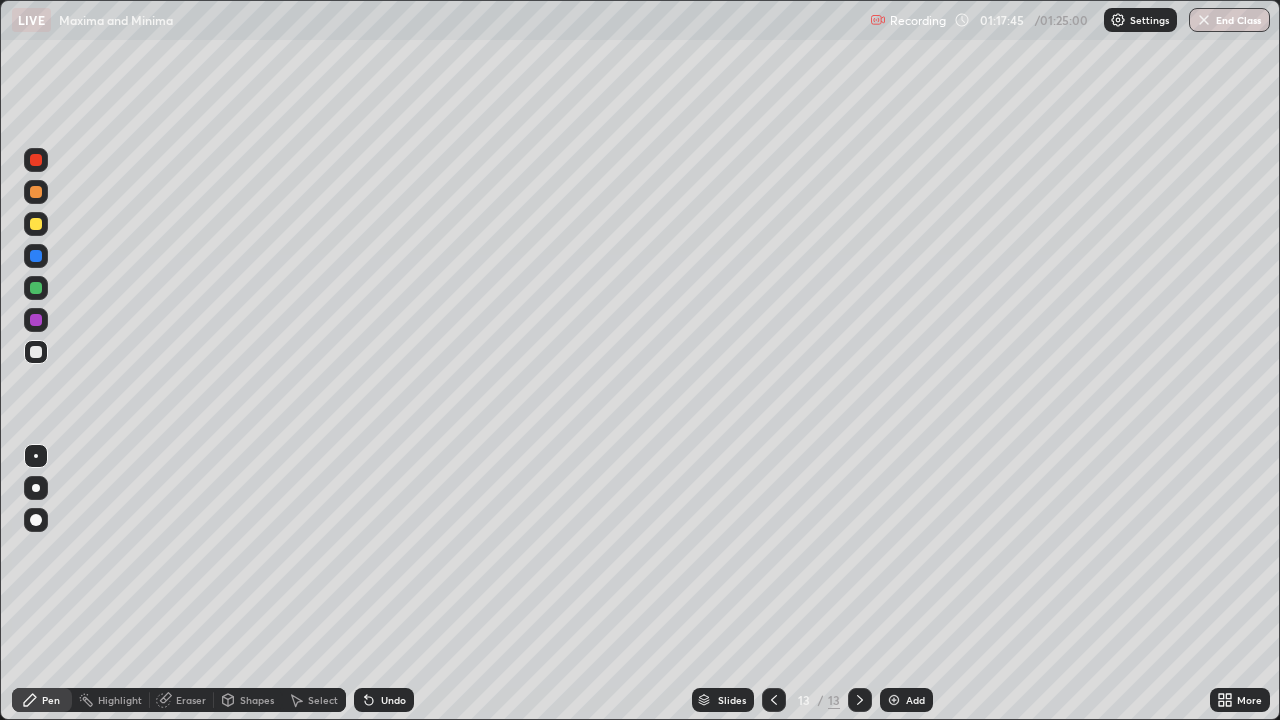 click at bounding box center [36, 352] 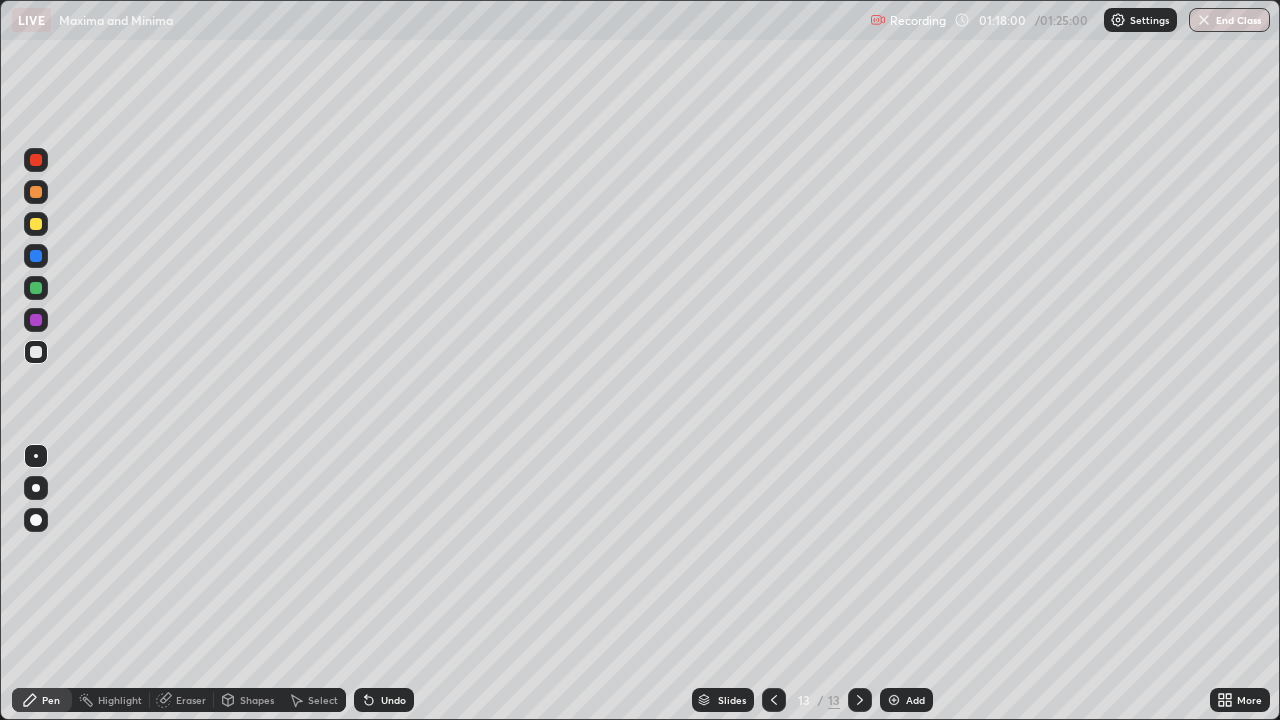 click at bounding box center (36, 352) 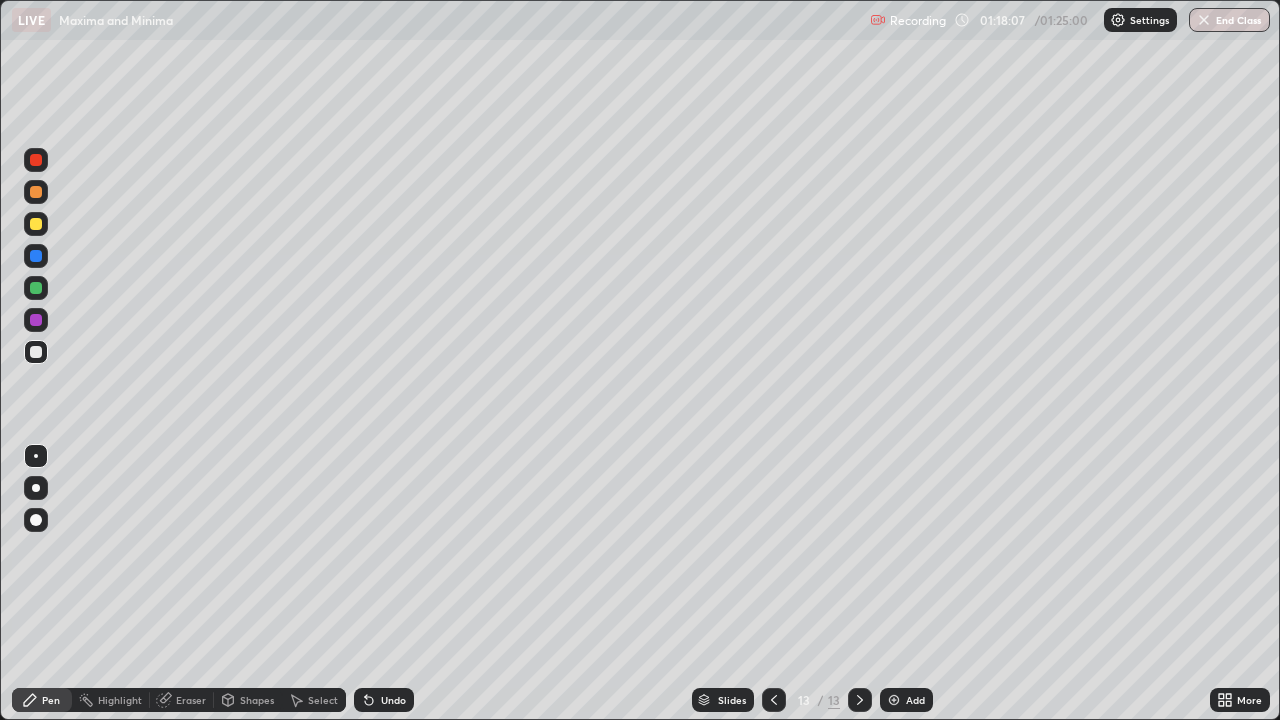 click at bounding box center [36, 224] 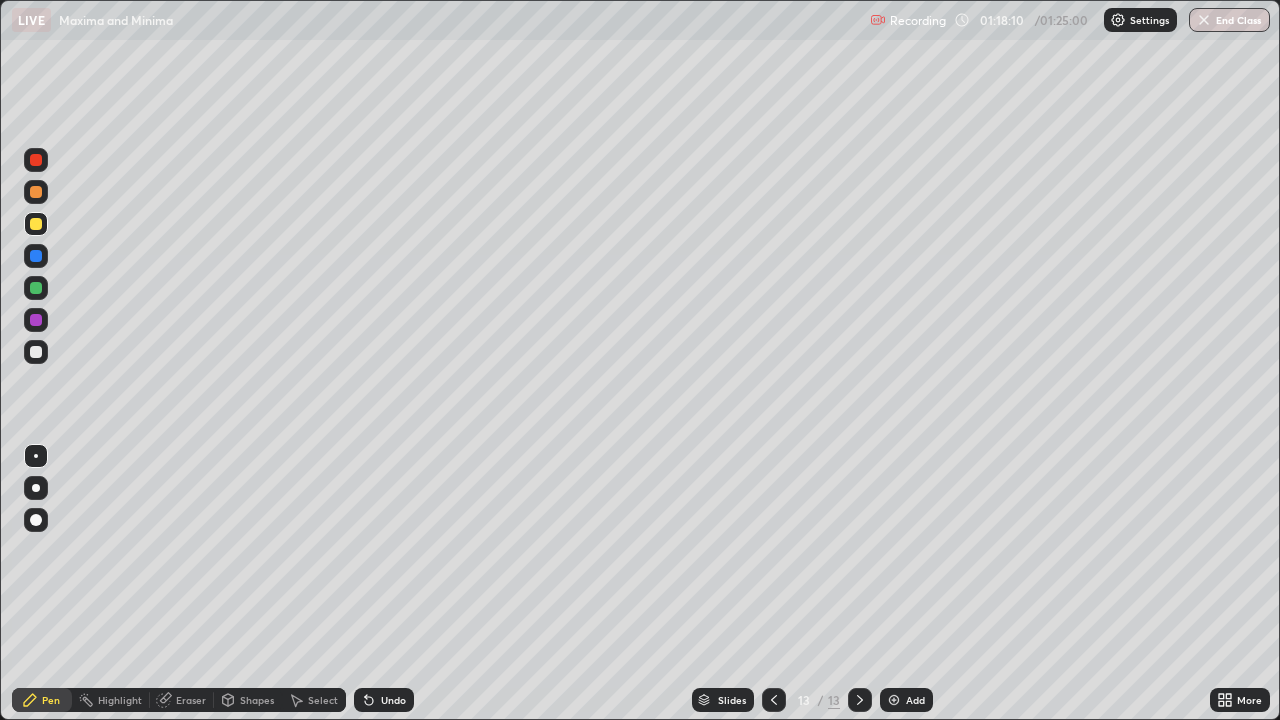 click at bounding box center (36, 352) 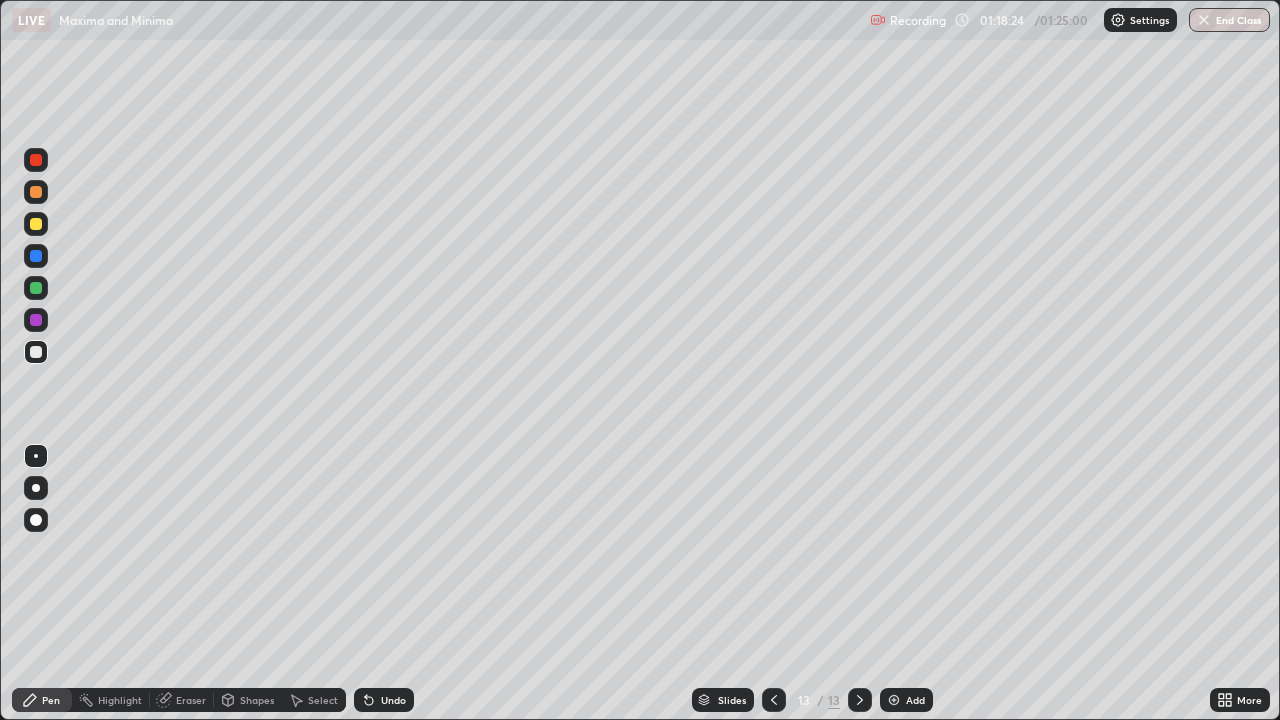 click at bounding box center [36, 320] 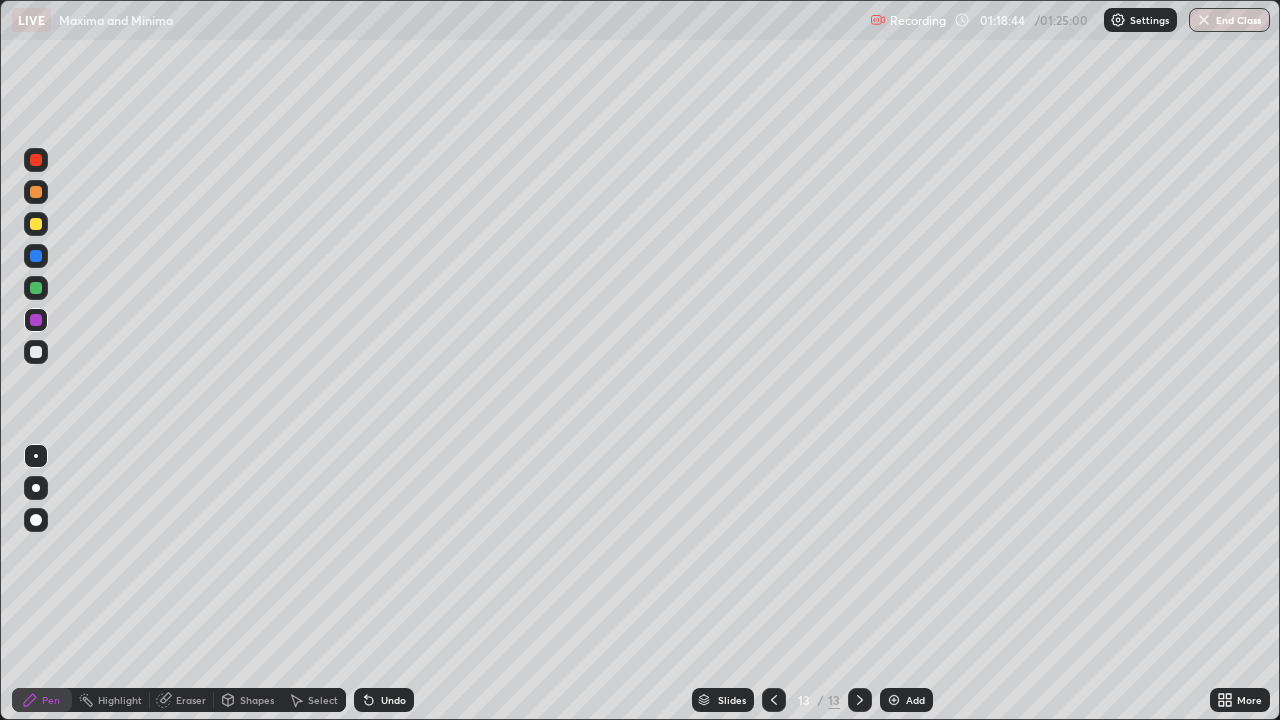 click at bounding box center [36, 288] 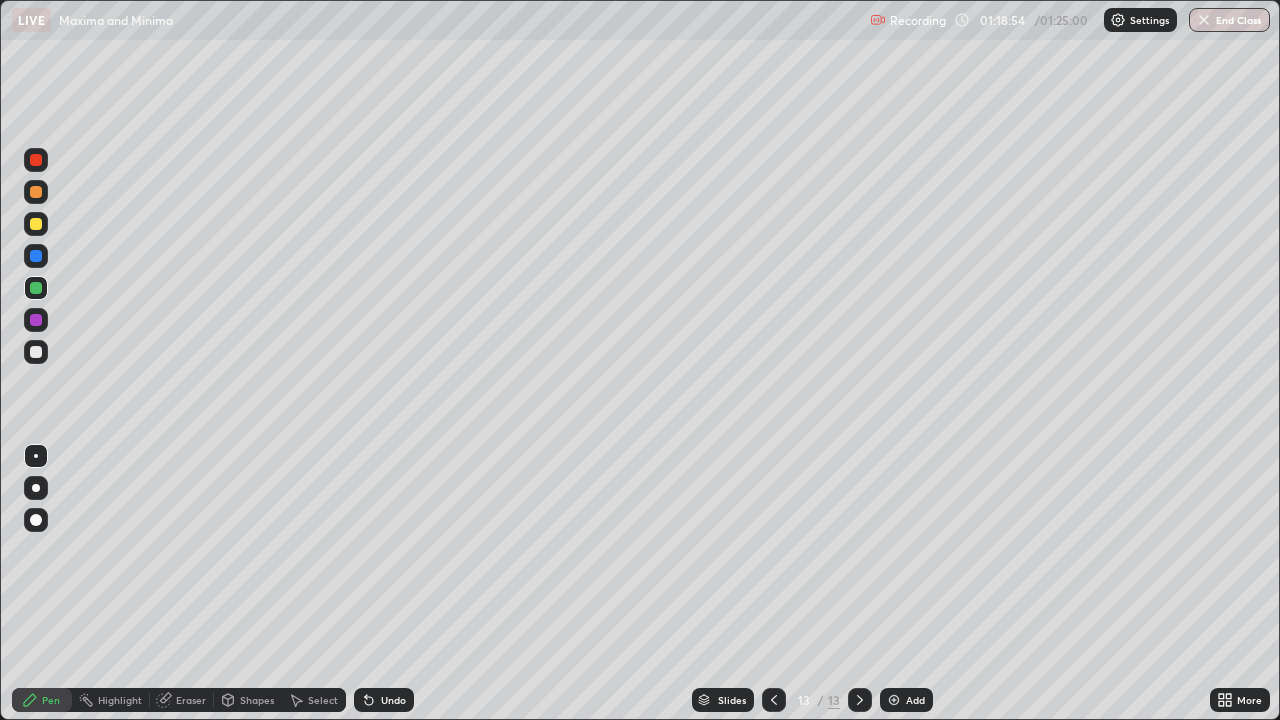 click on "Eraser" at bounding box center [182, 700] 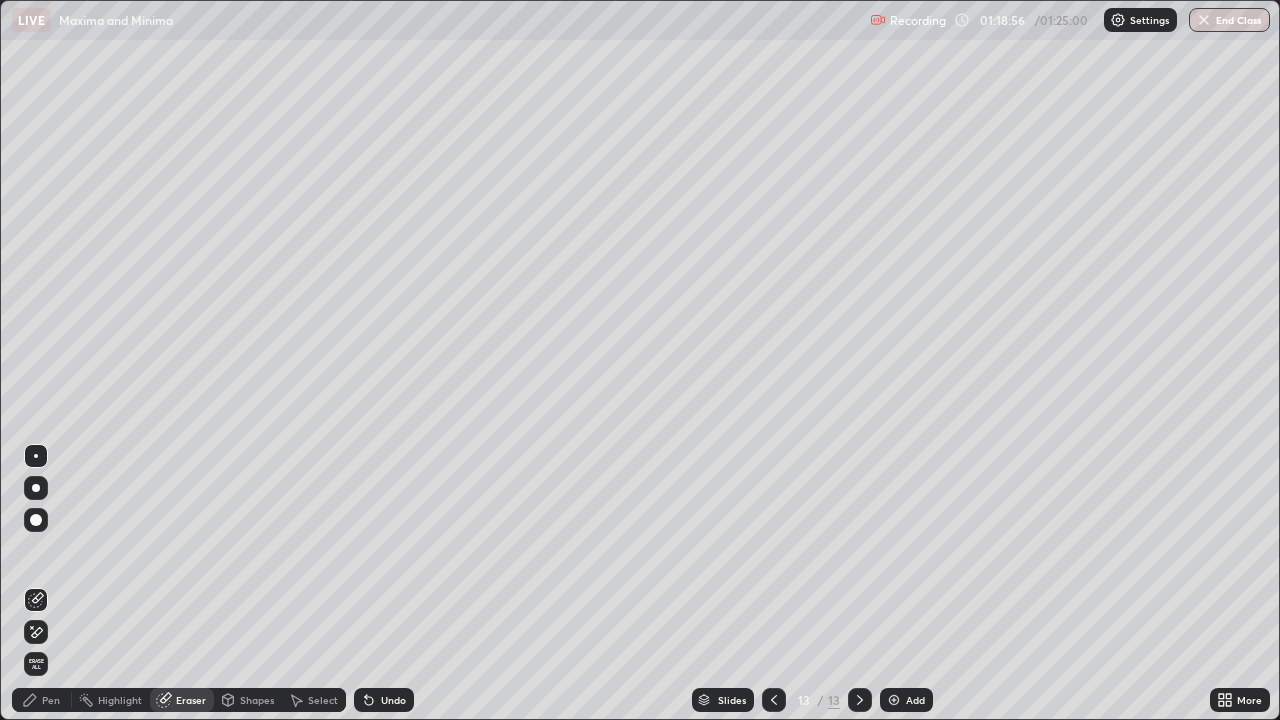 click on "Pen" at bounding box center [42, 700] 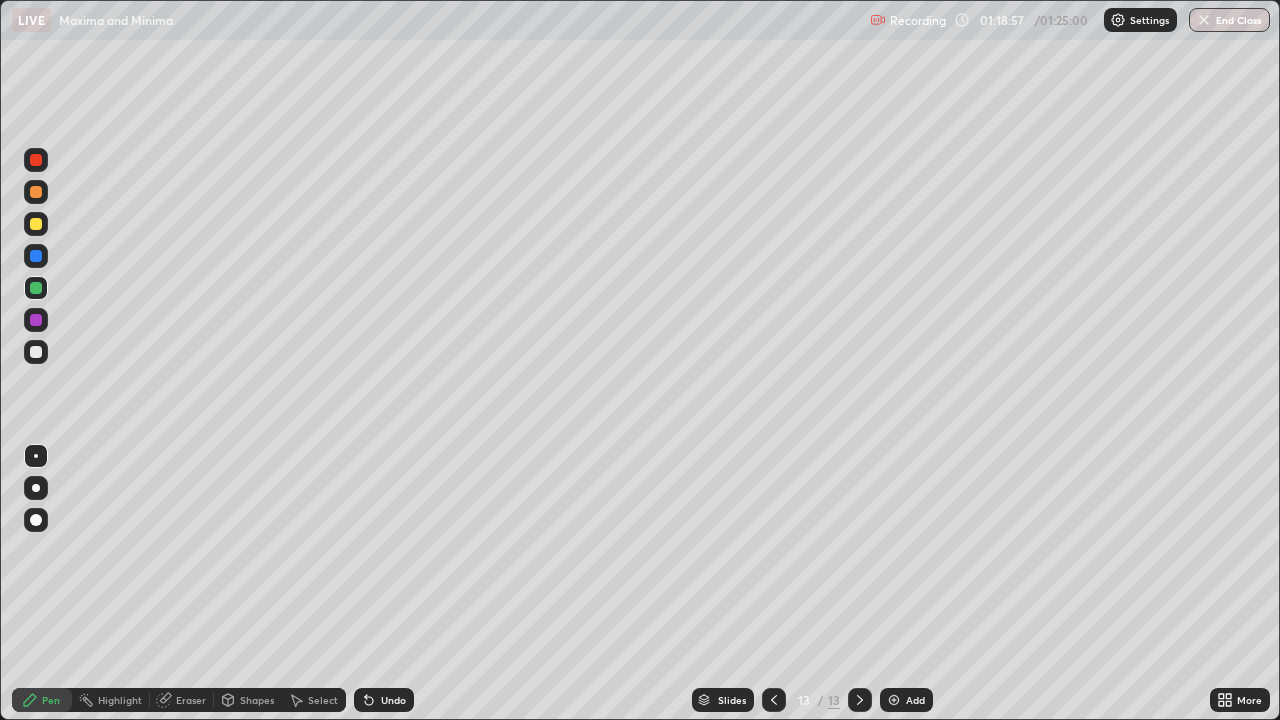 click at bounding box center [36, 288] 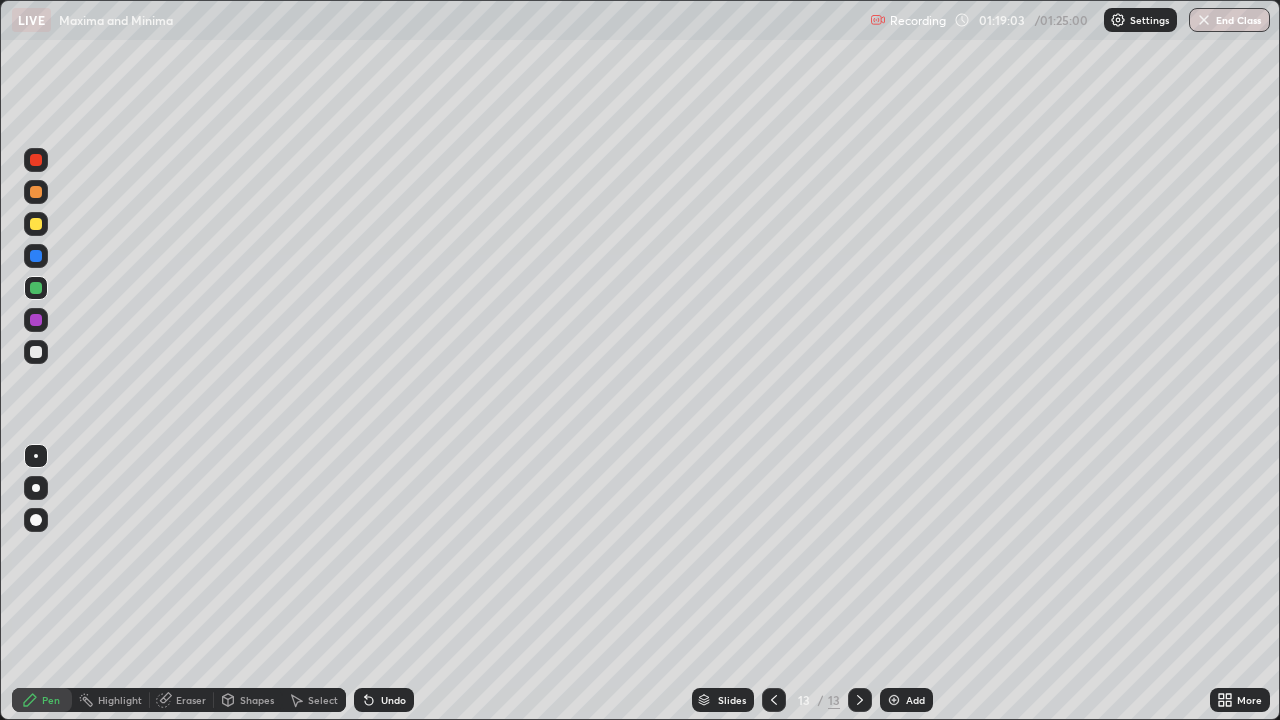 click at bounding box center (36, 160) 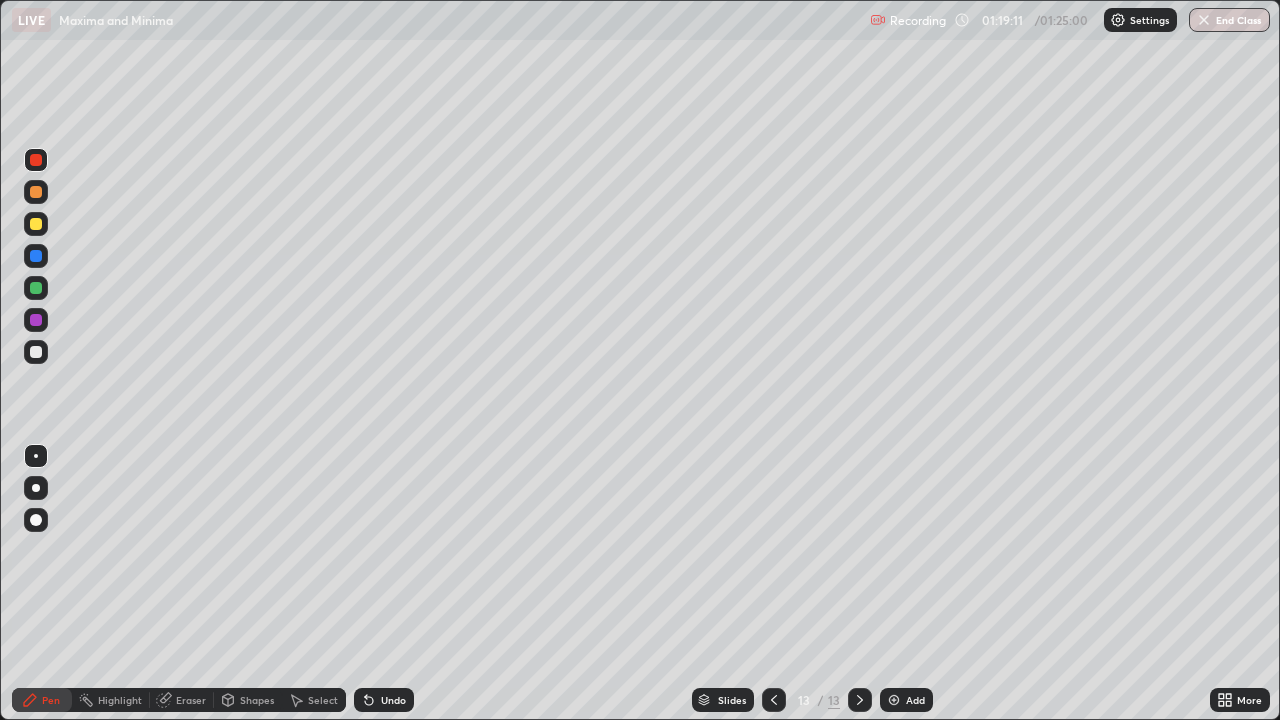 click at bounding box center [36, 352] 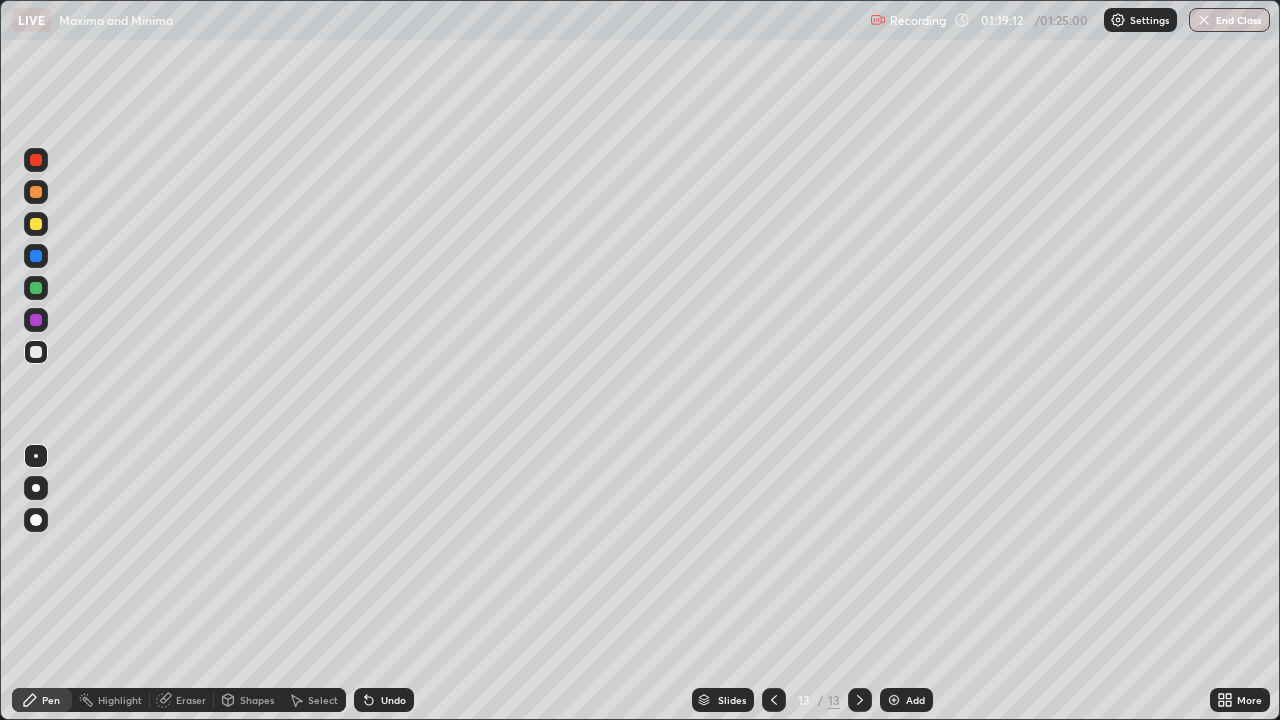 click at bounding box center (36, 192) 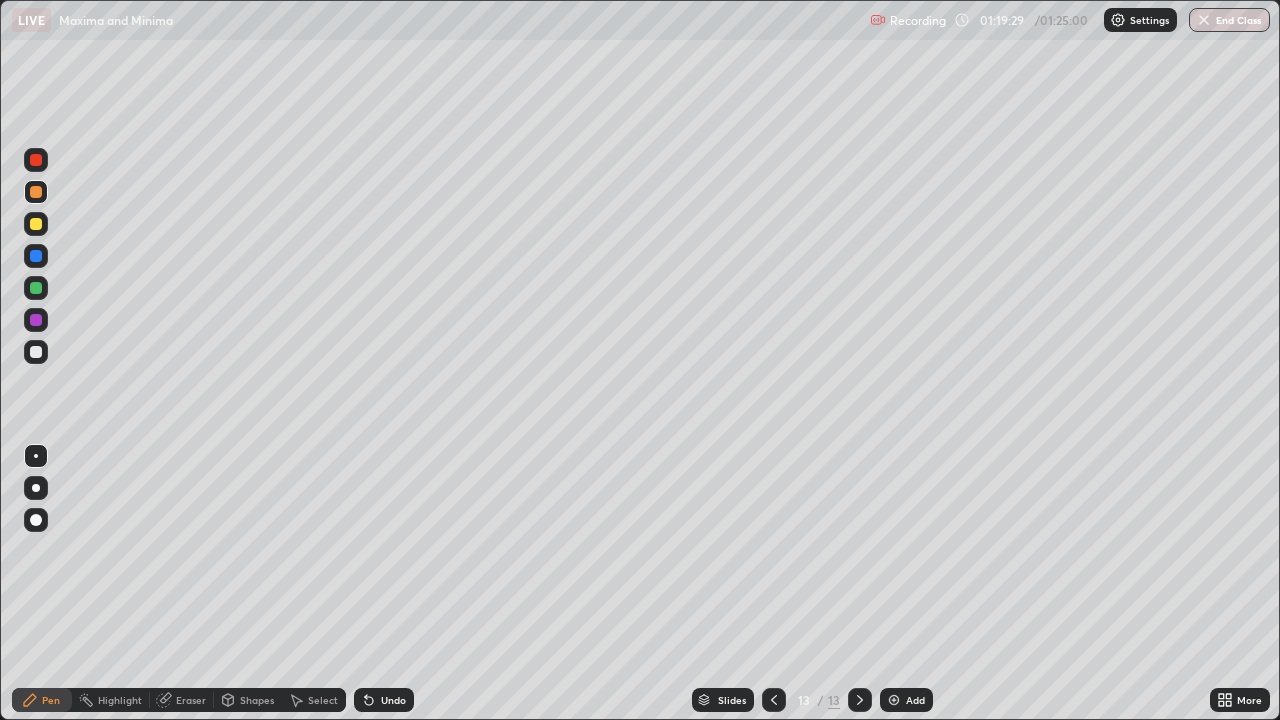 click at bounding box center [36, 288] 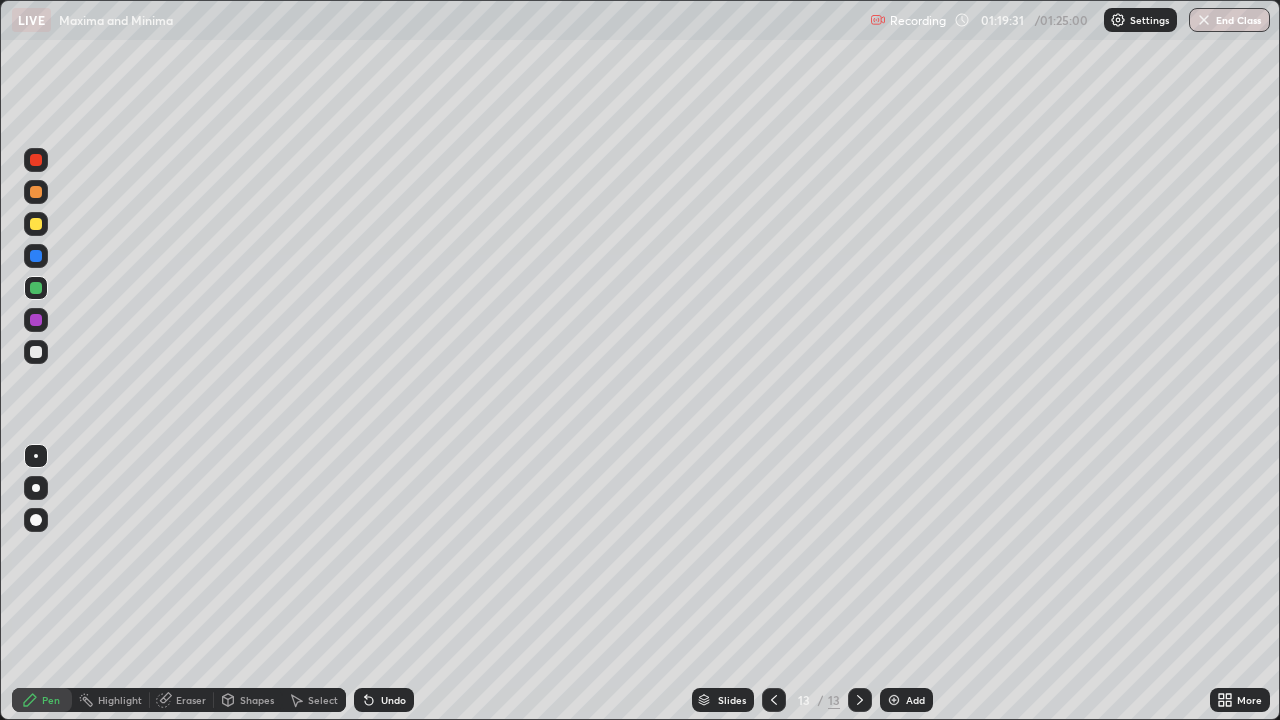 click at bounding box center (36, 320) 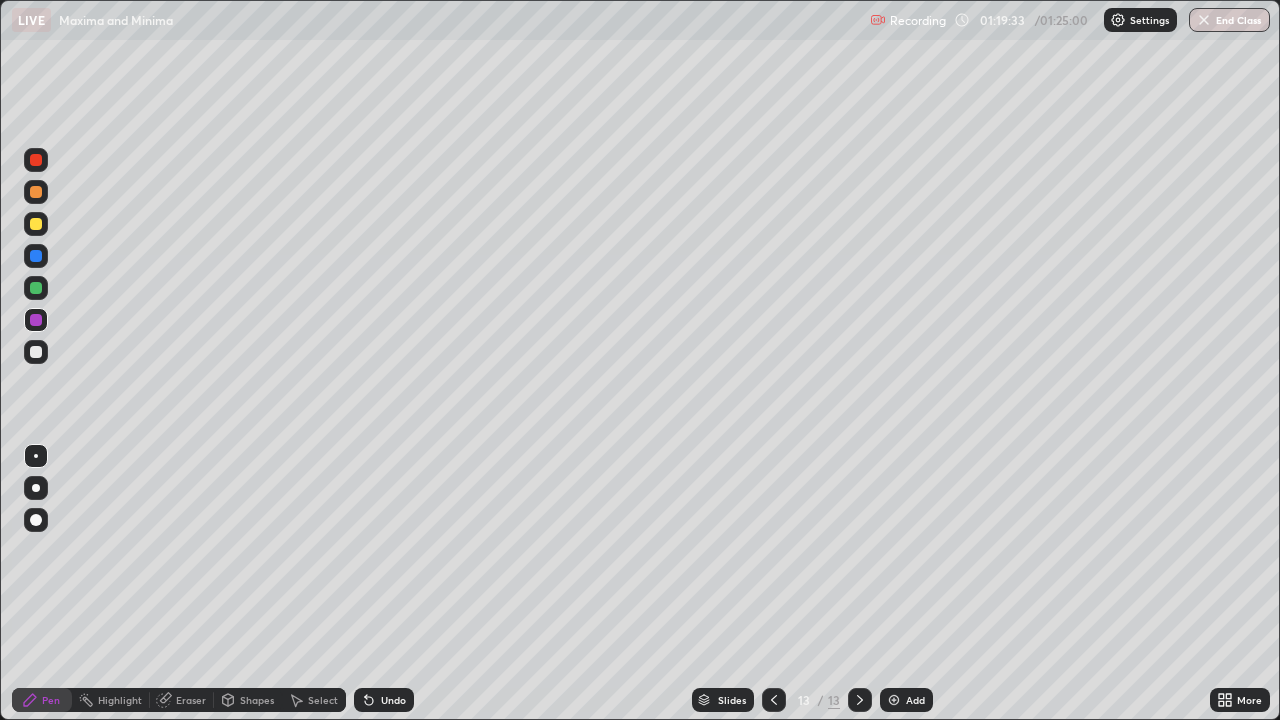 click at bounding box center [36, 352] 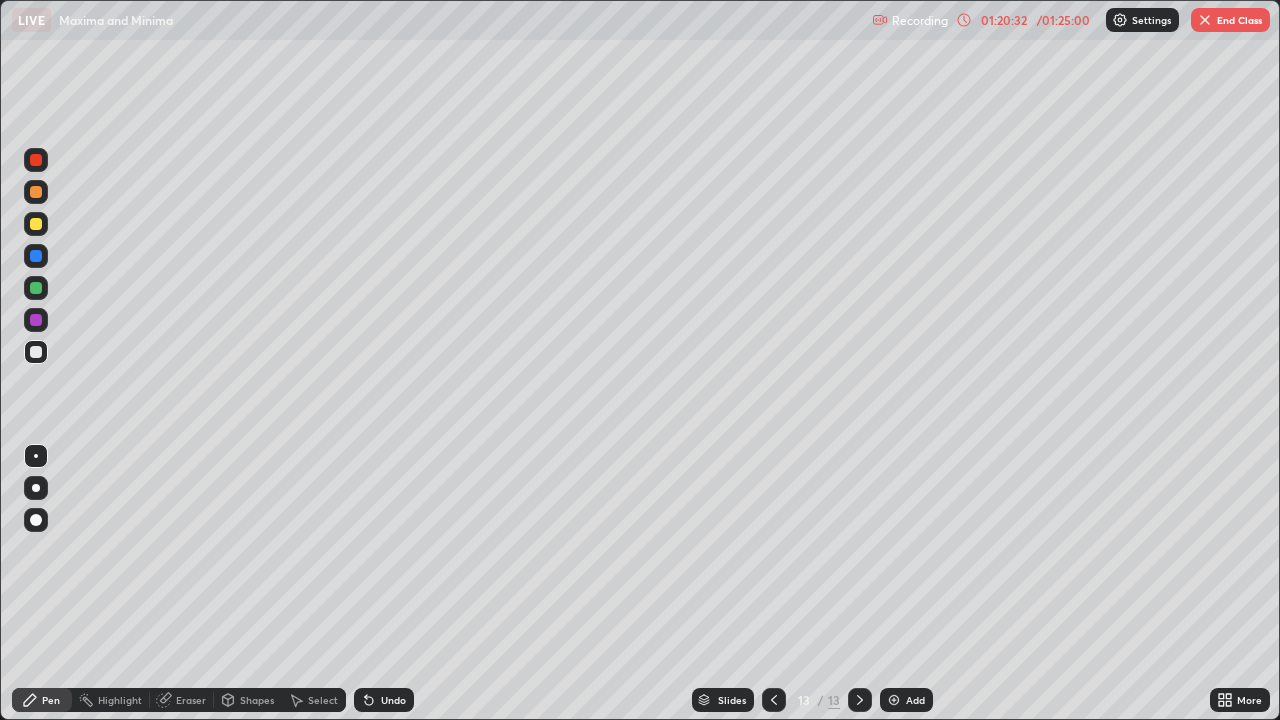 click at bounding box center [36, 352] 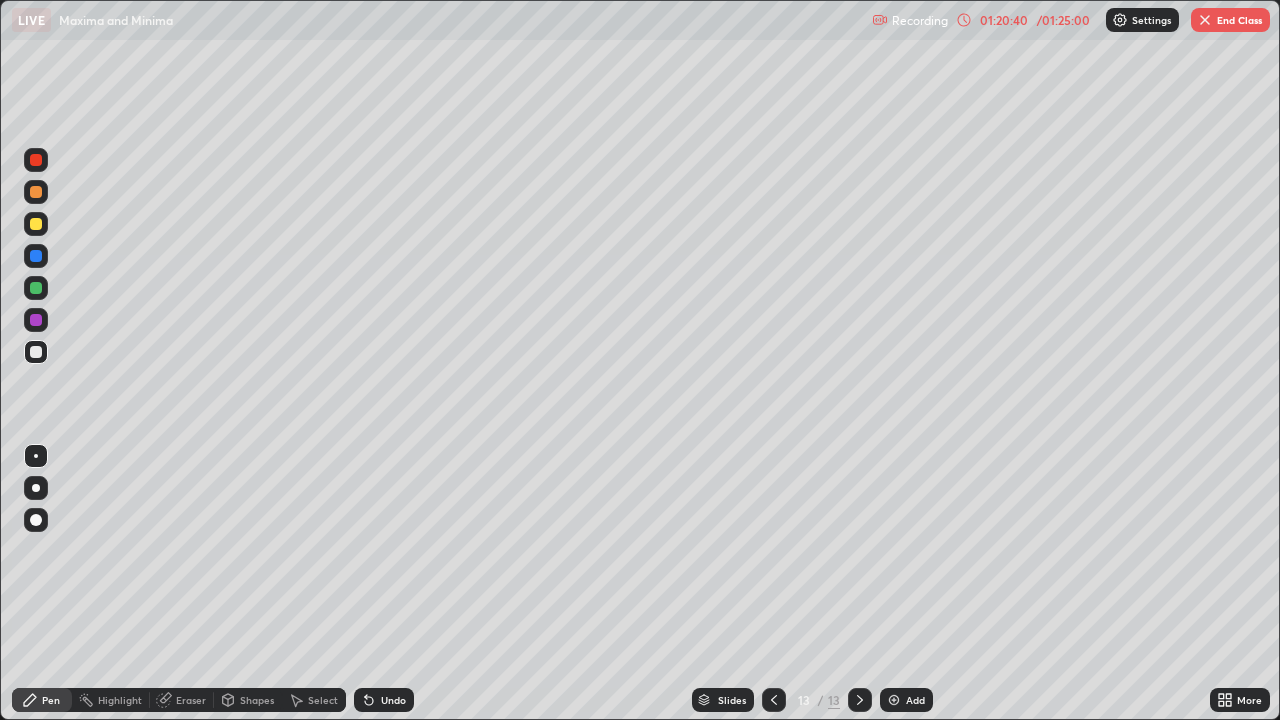 click at bounding box center [36, 224] 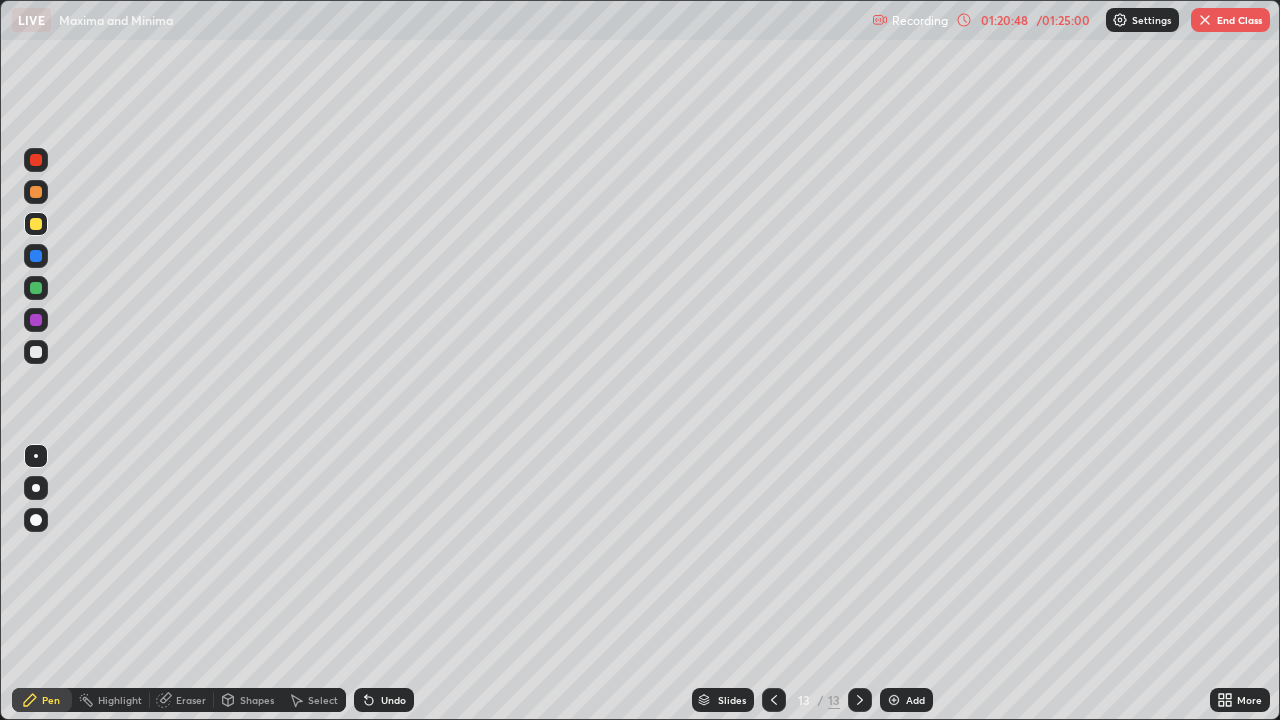 click at bounding box center (36, 352) 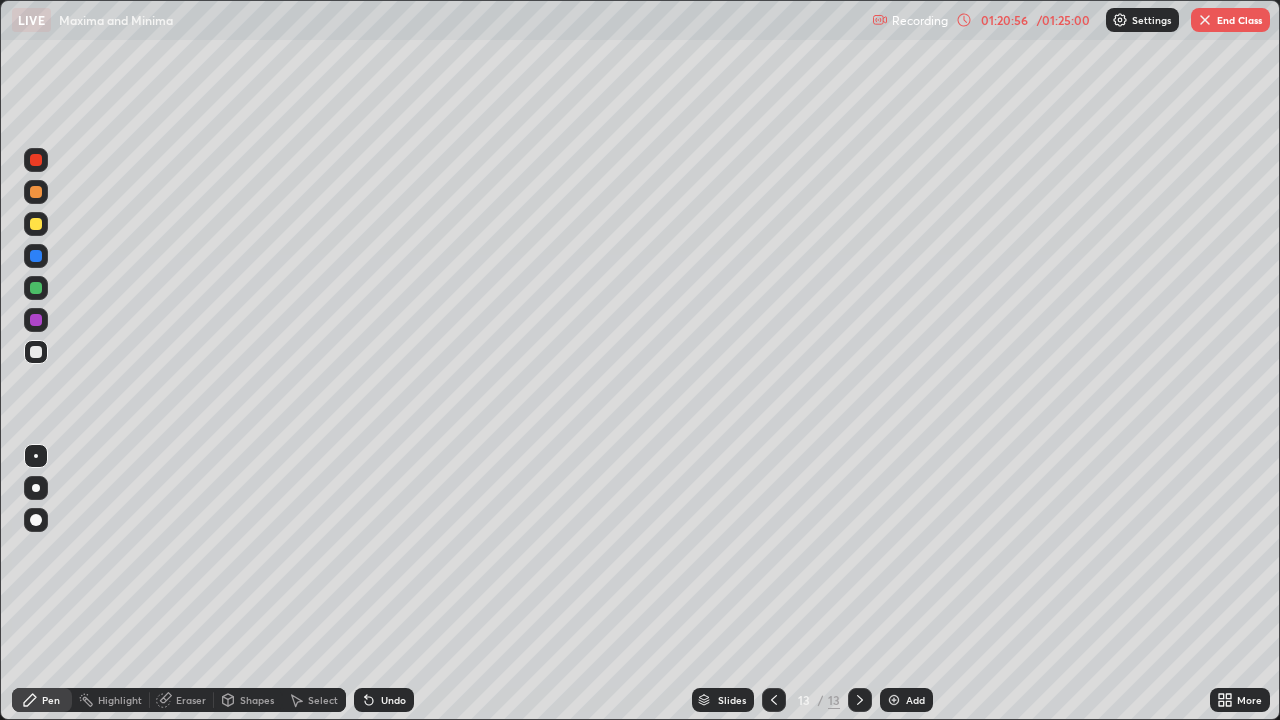 click at bounding box center [36, 288] 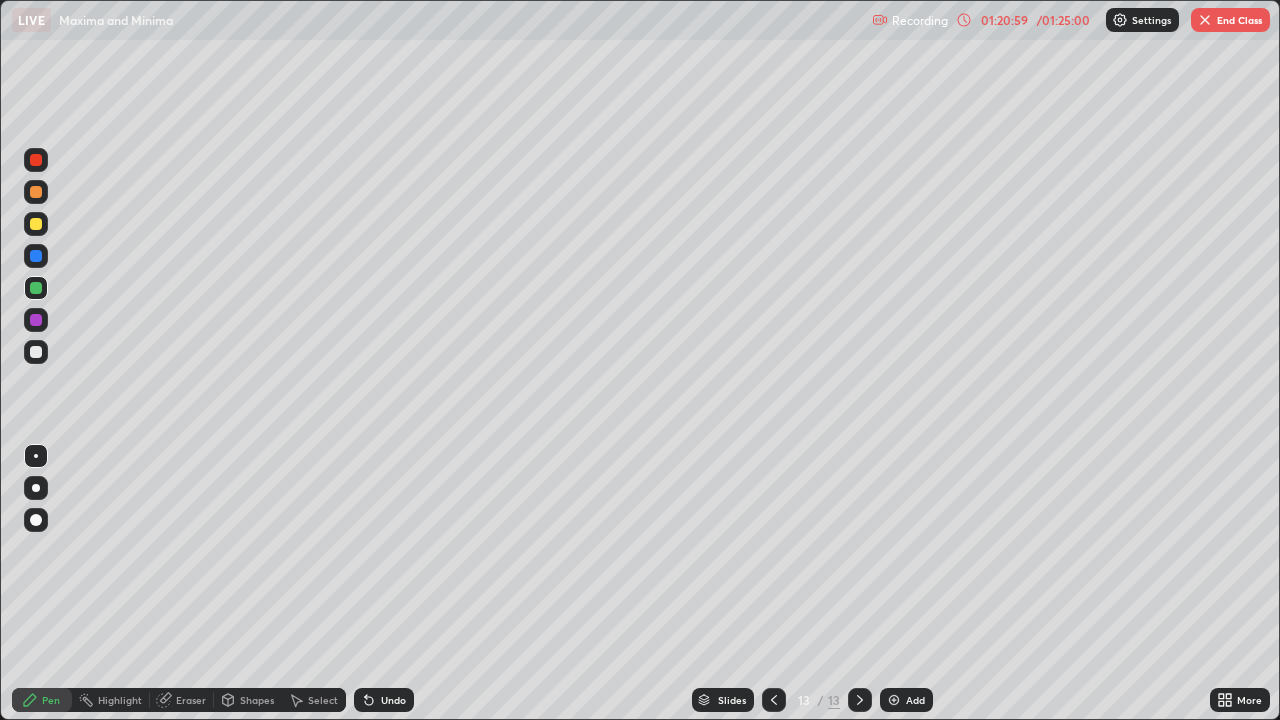 click at bounding box center [36, 352] 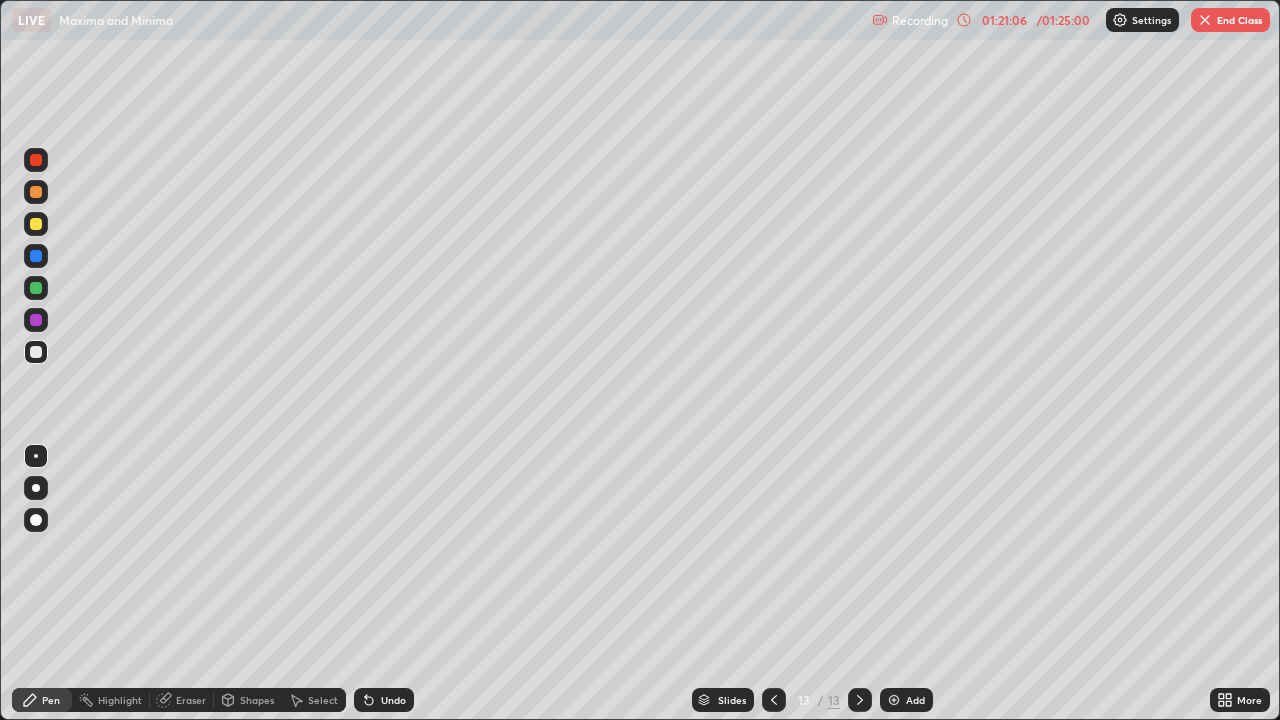 click at bounding box center (36, 320) 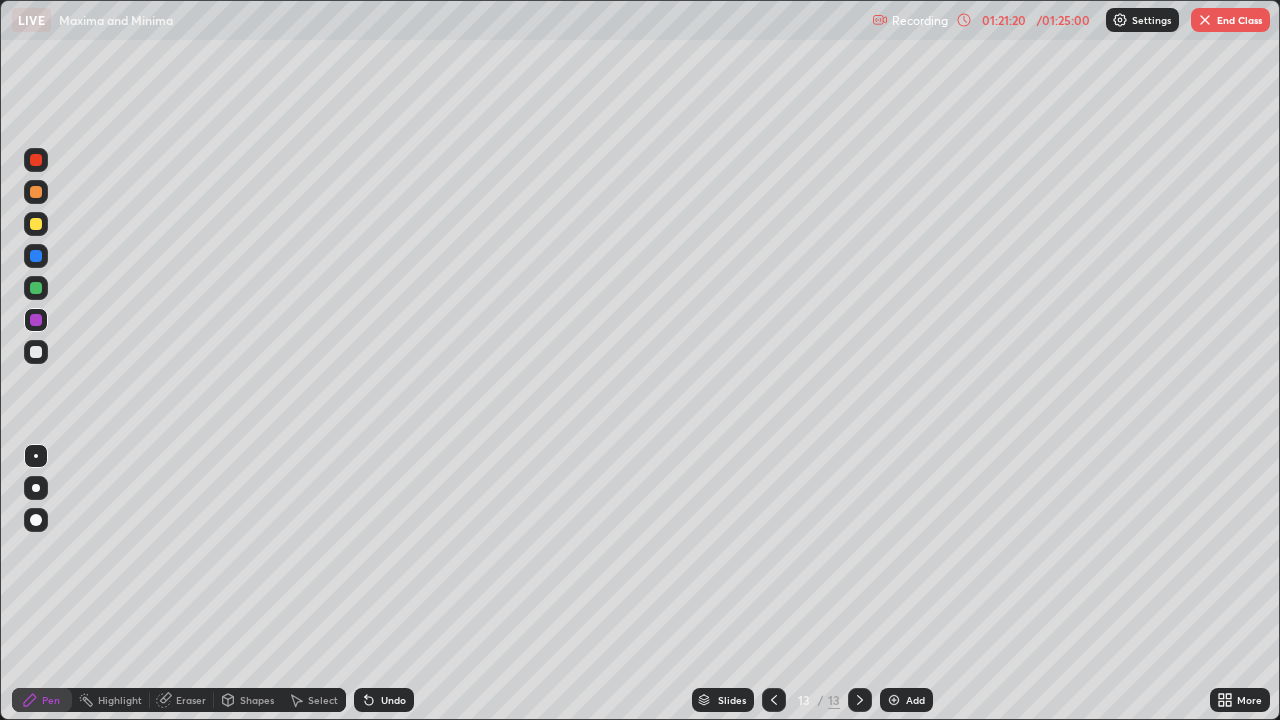 click at bounding box center [36, 288] 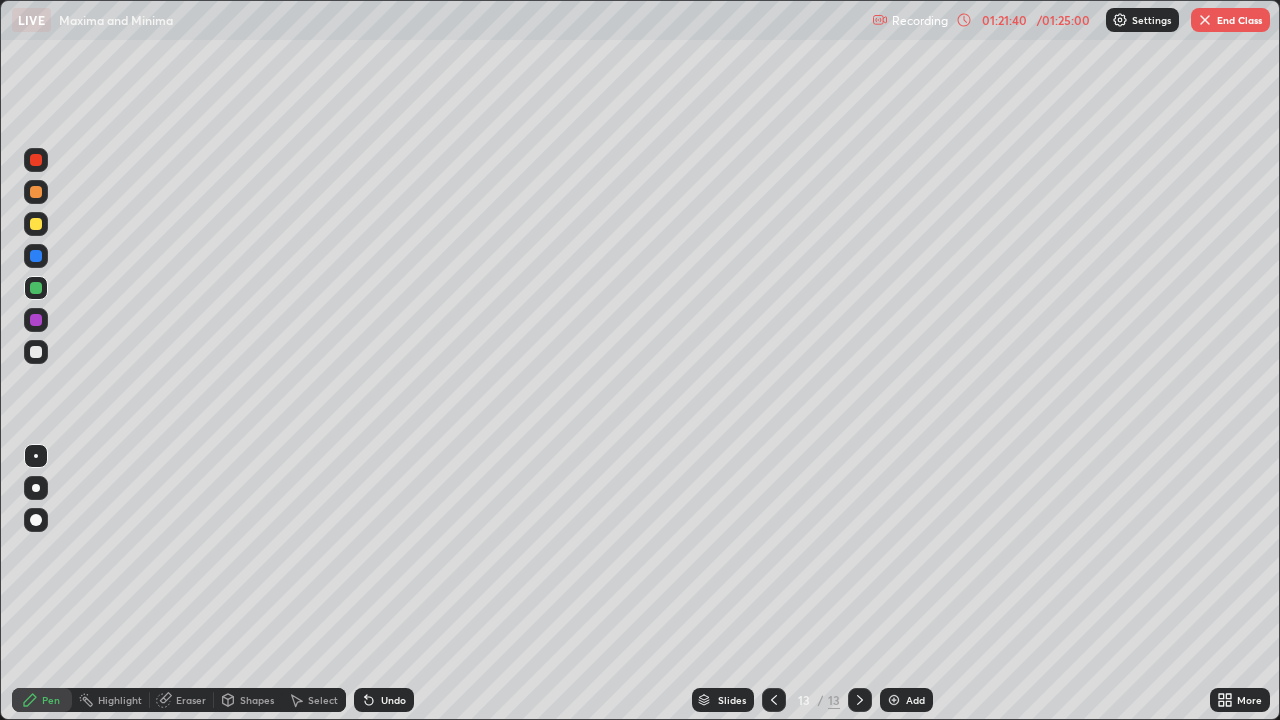 click at bounding box center (36, 352) 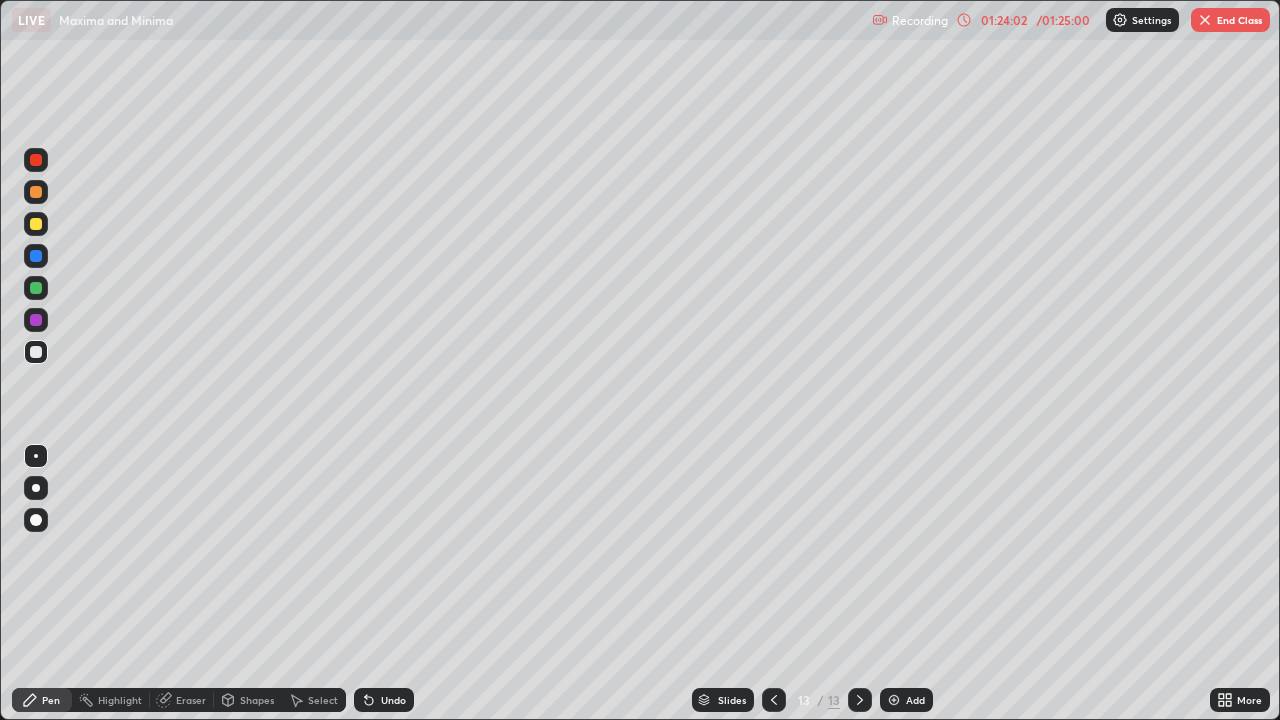 click at bounding box center (36, 256) 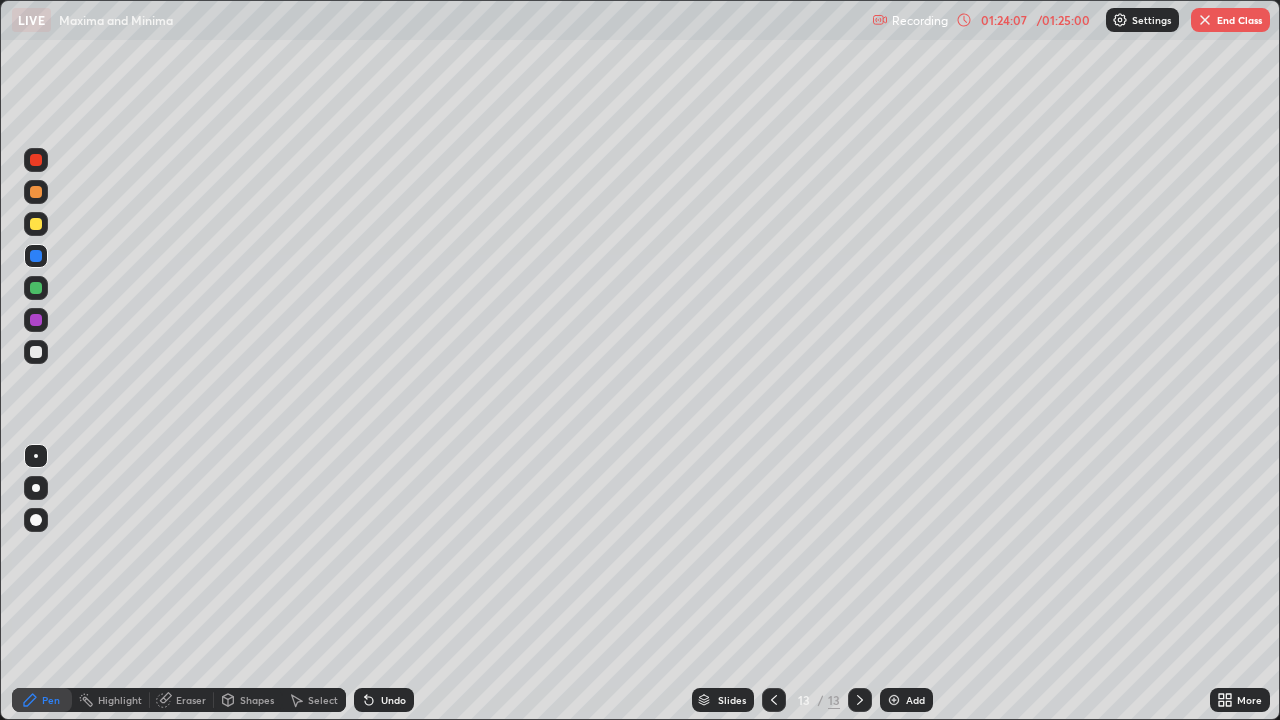click on "Eraser" at bounding box center [182, 700] 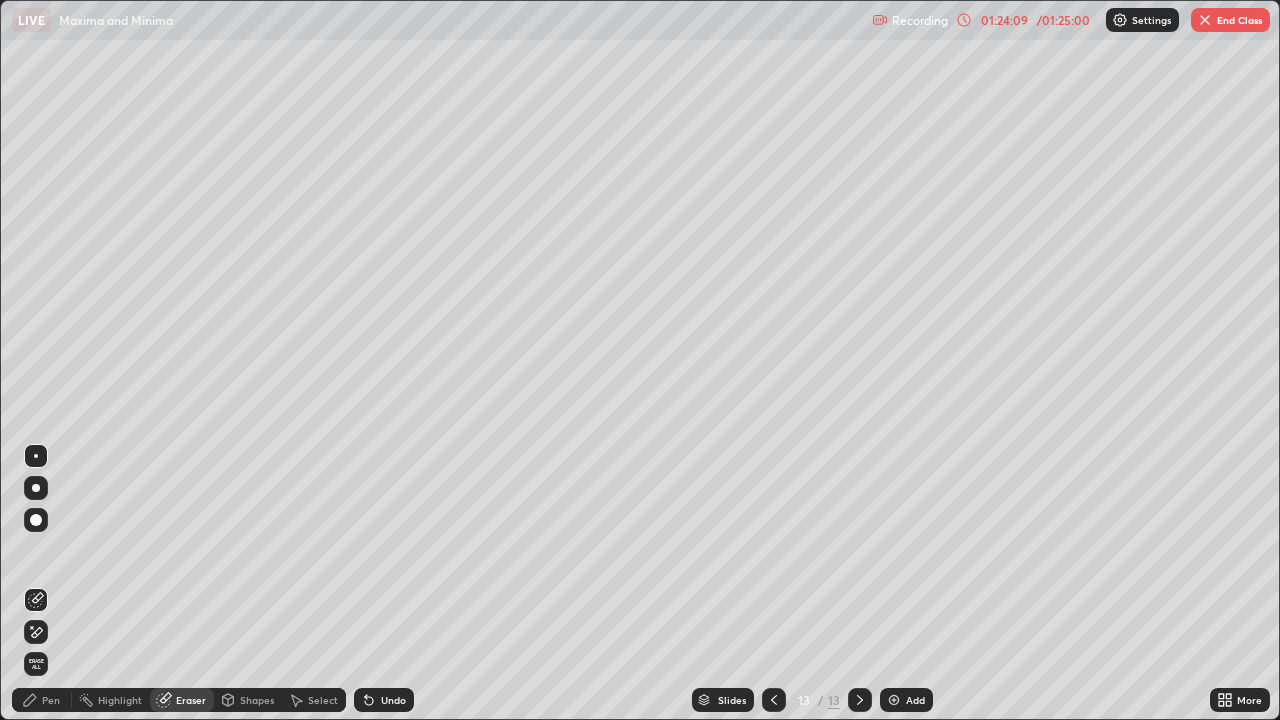click on "Pen" at bounding box center [42, 700] 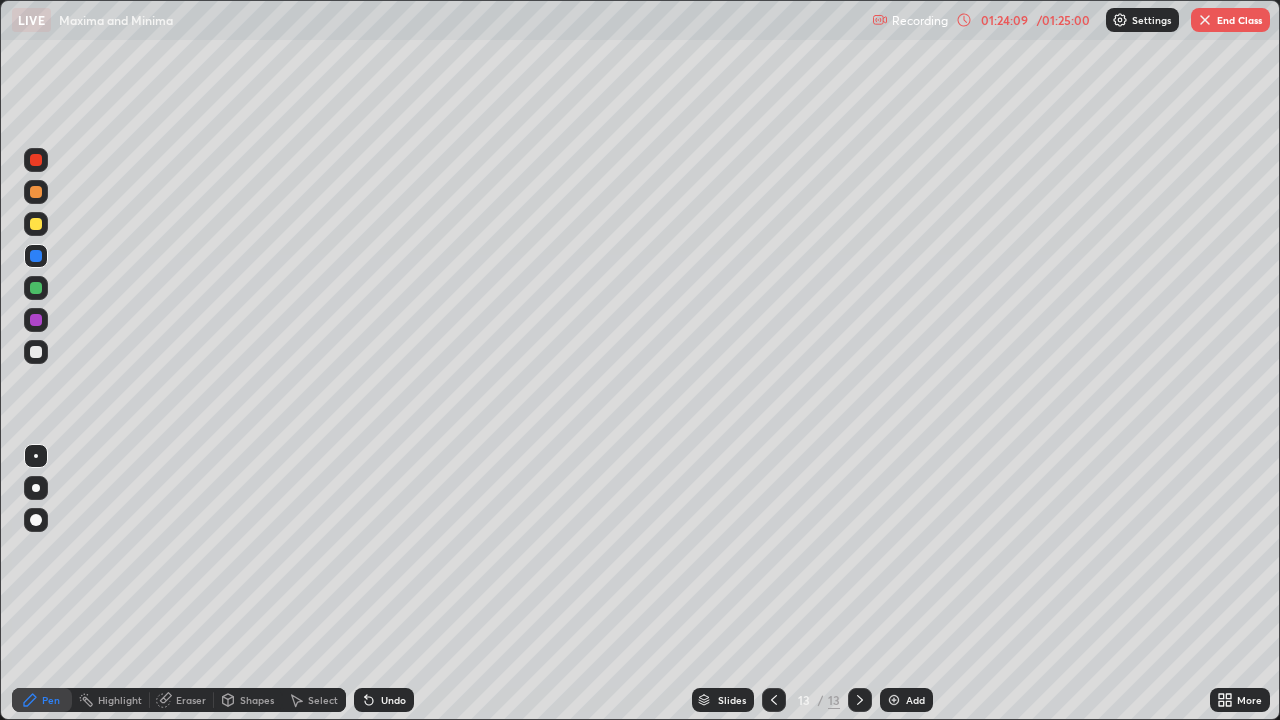 click at bounding box center (36, 256) 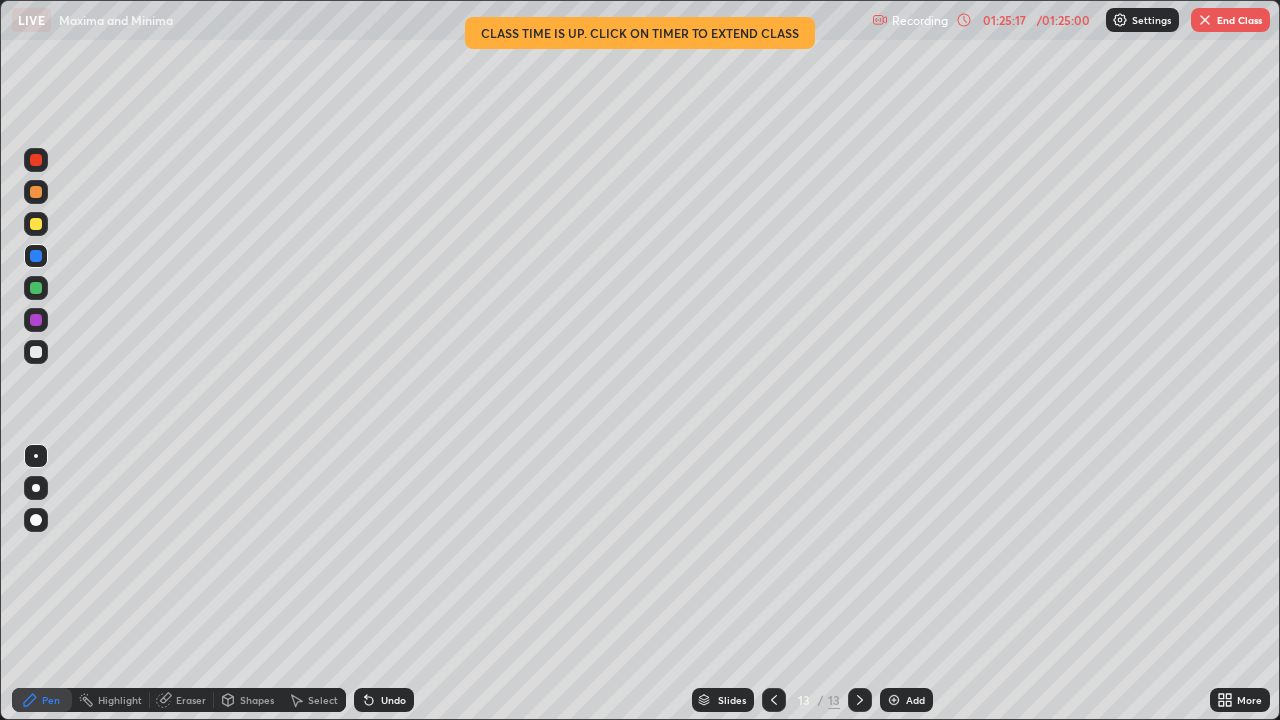 click on "01:25:17" at bounding box center [1004, 20] 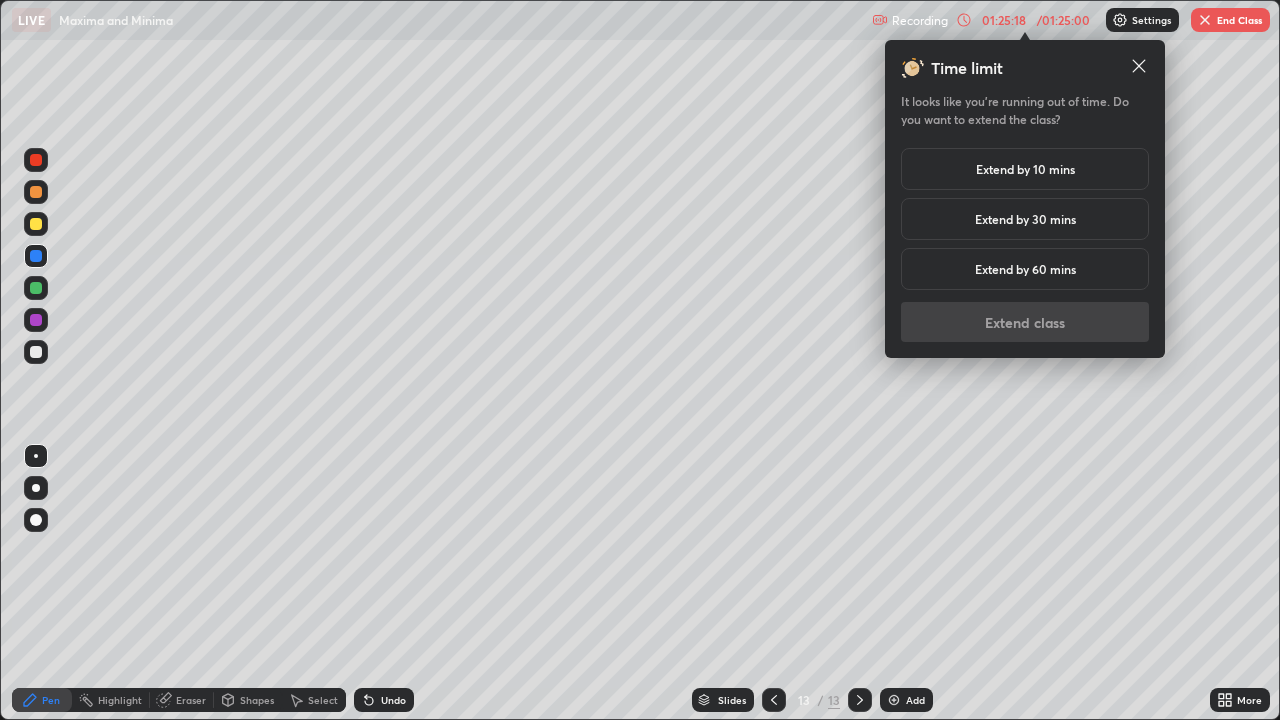 click on "Extend by 10 mins" at bounding box center (1025, 169) 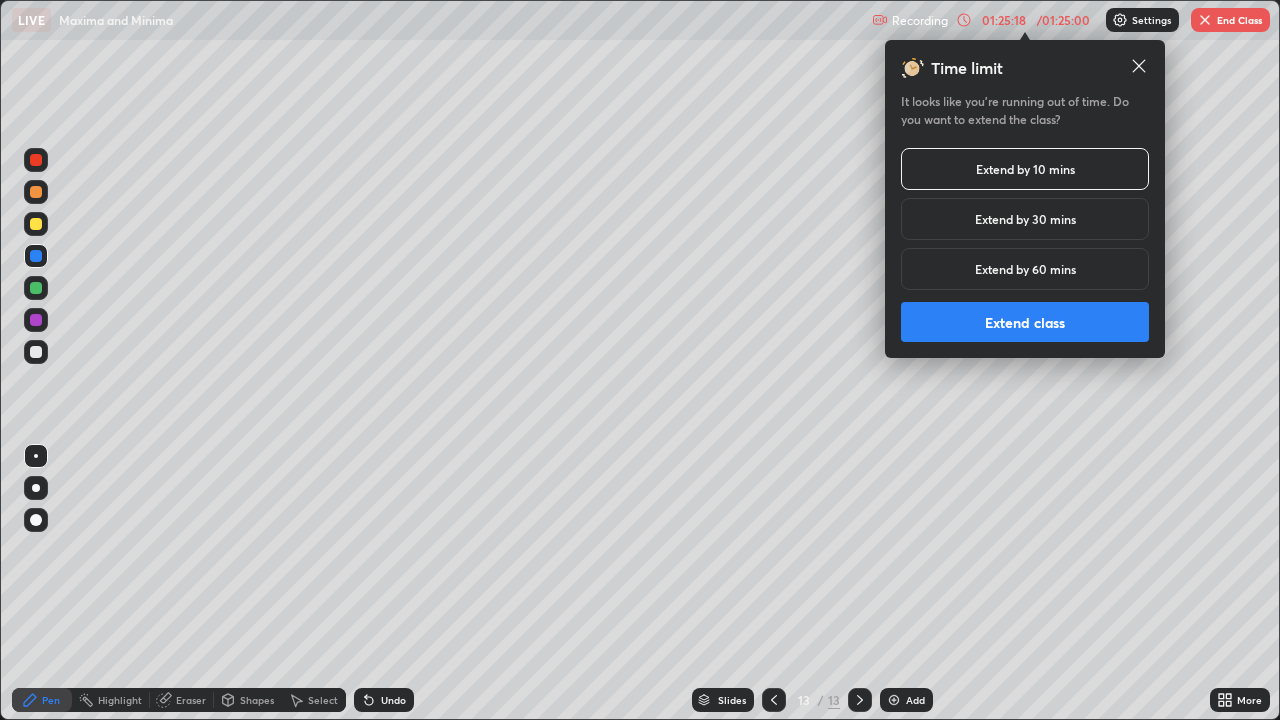 click on "Extend class" at bounding box center [1025, 322] 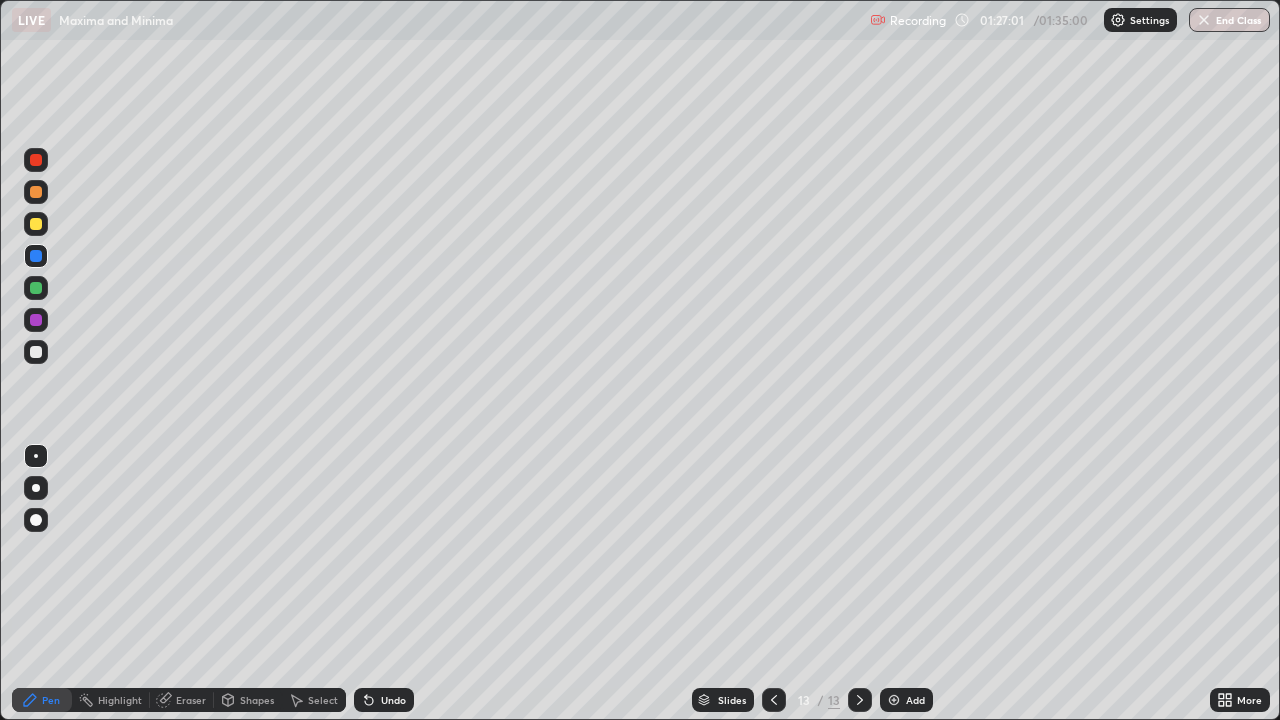 click on "Add" at bounding box center (906, 700) 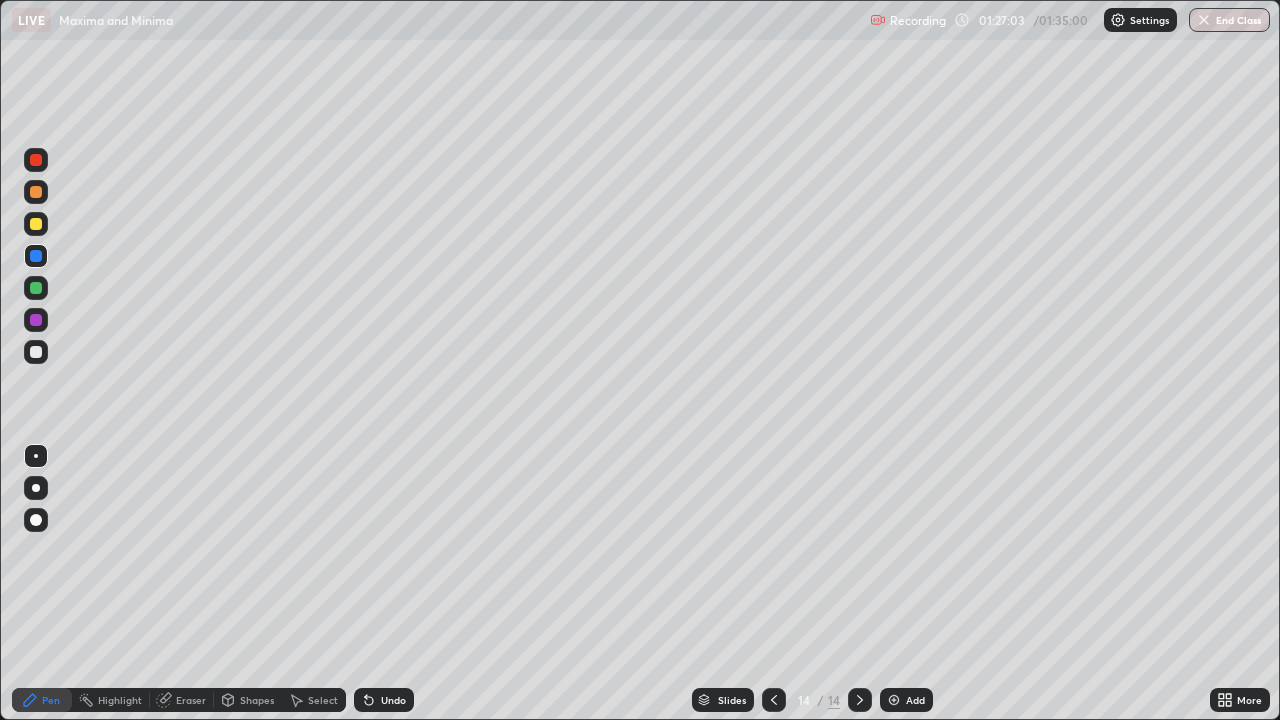click at bounding box center [36, 352] 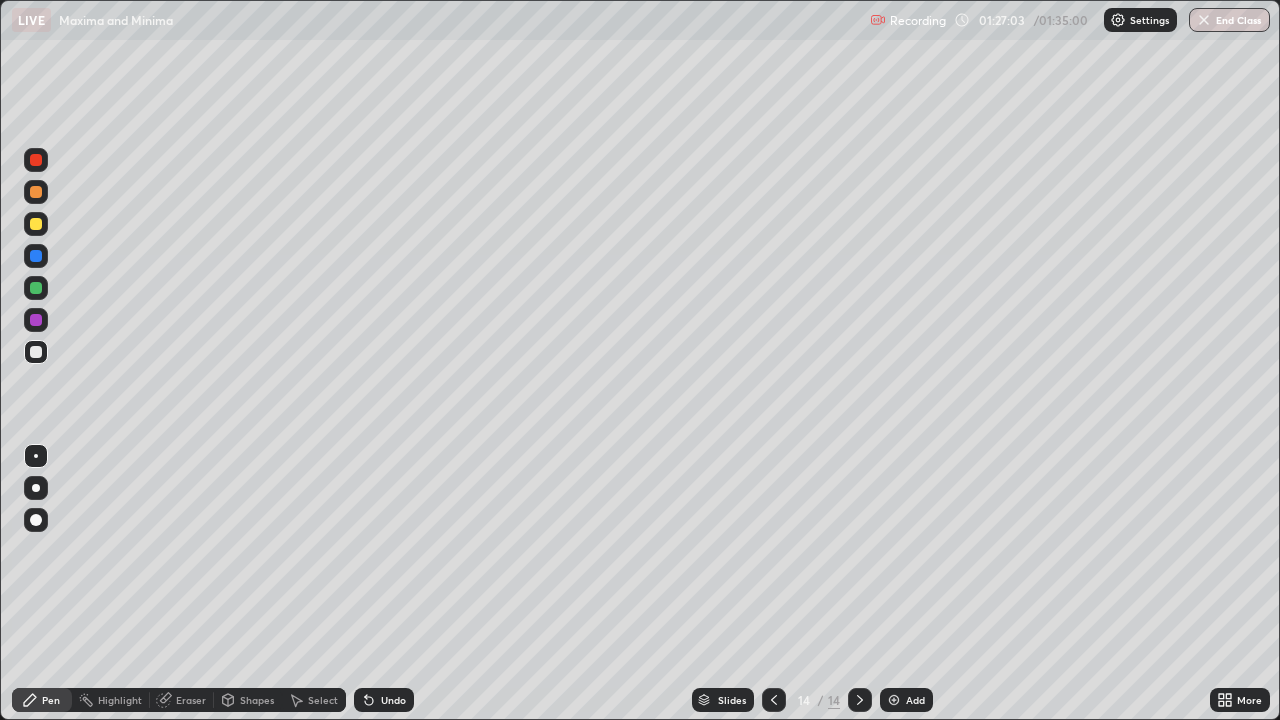 click at bounding box center [36, 352] 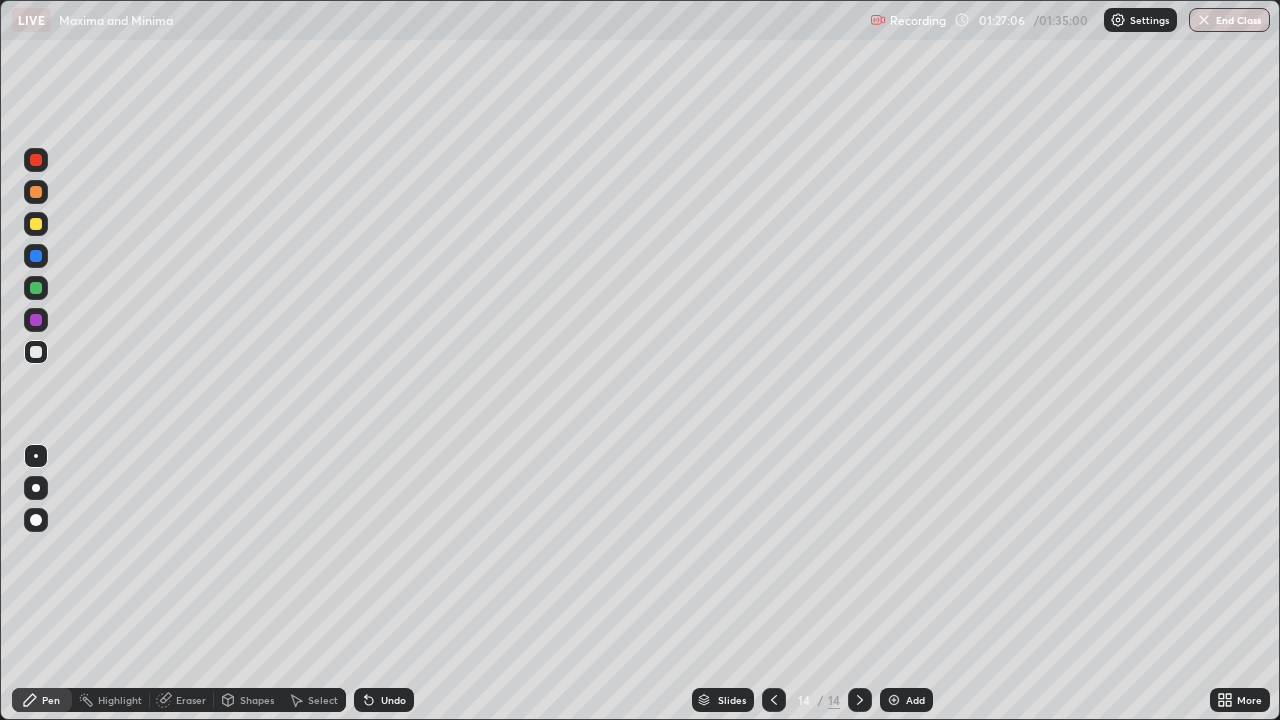 click at bounding box center [36, 352] 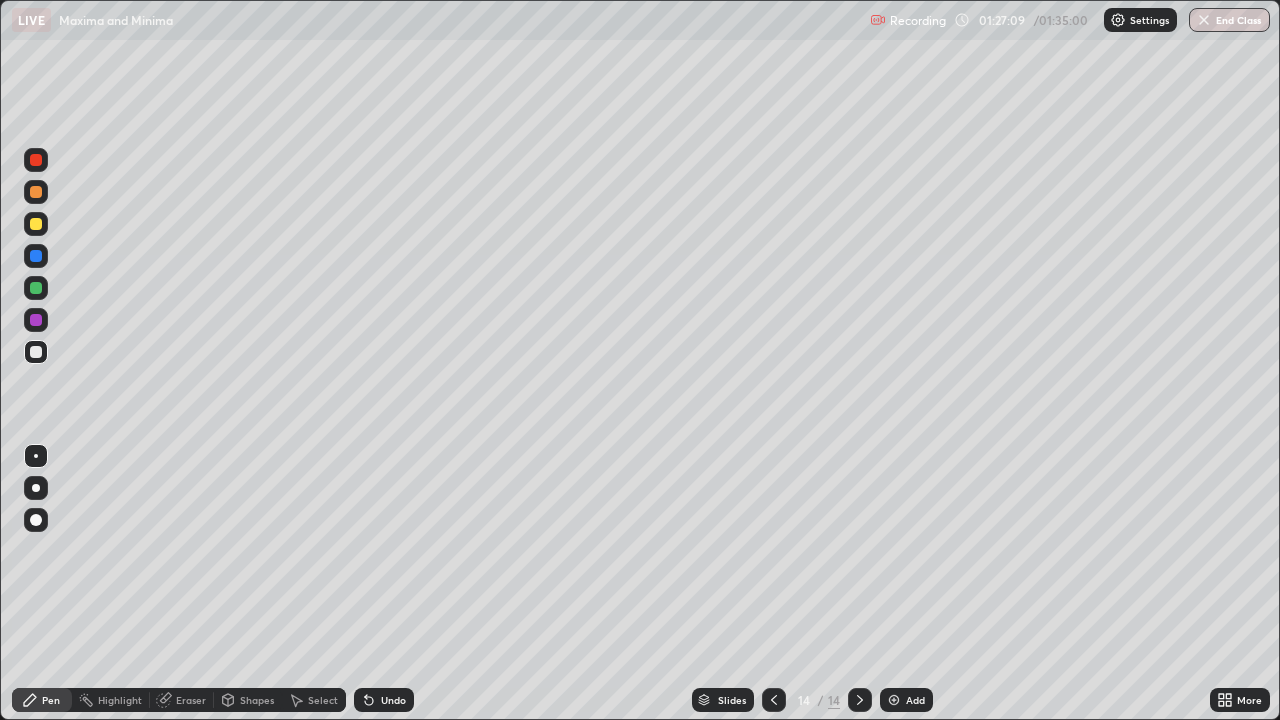 click at bounding box center [36, 352] 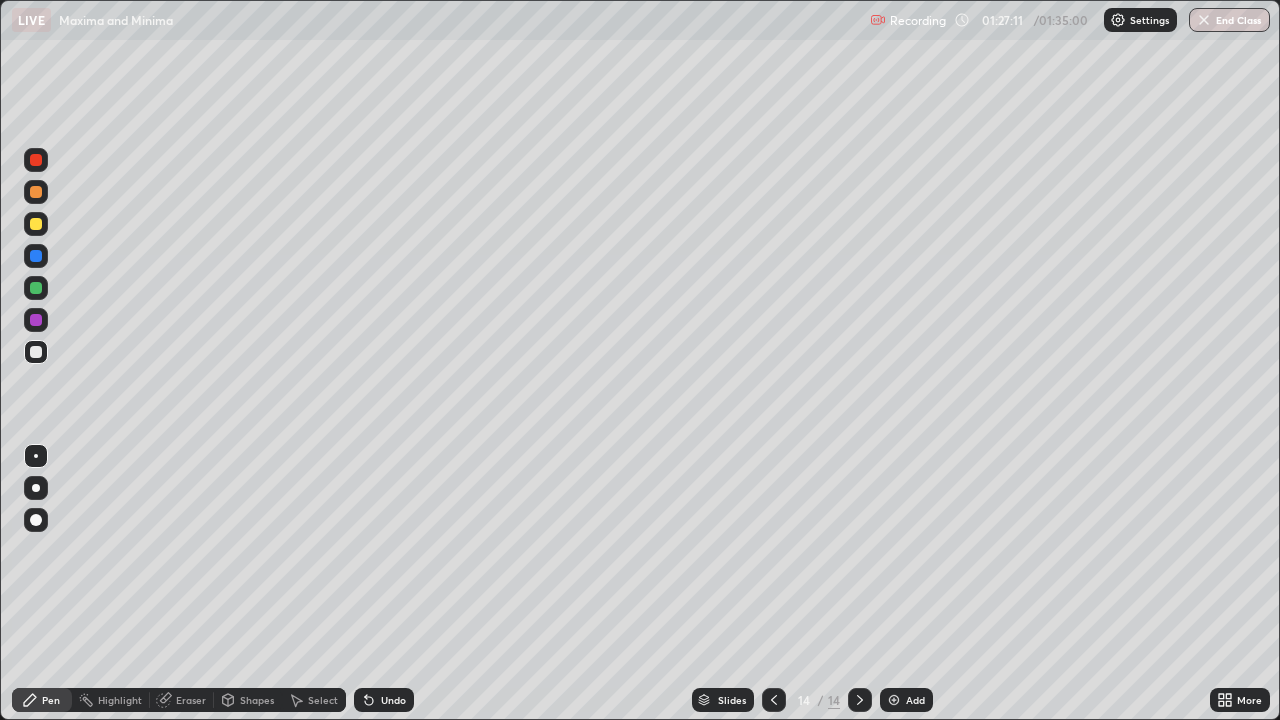 click at bounding box center (36, 224) 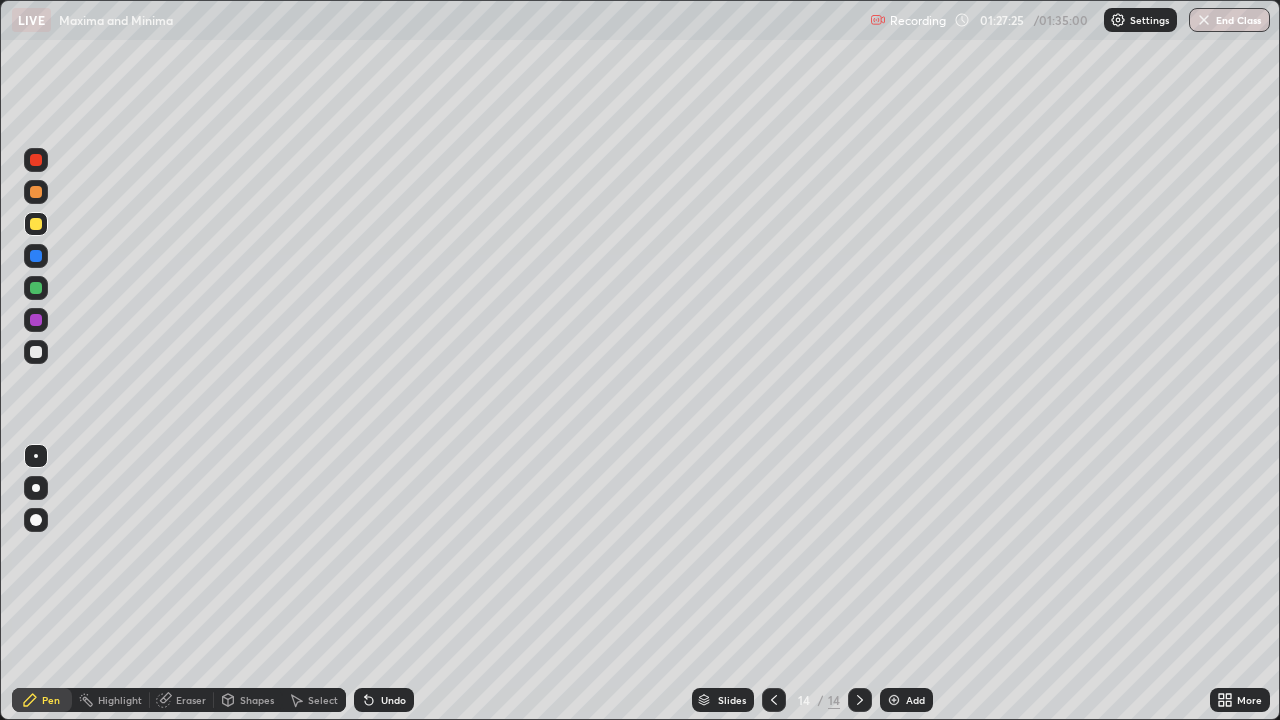 click at bounding box center (36, 160) 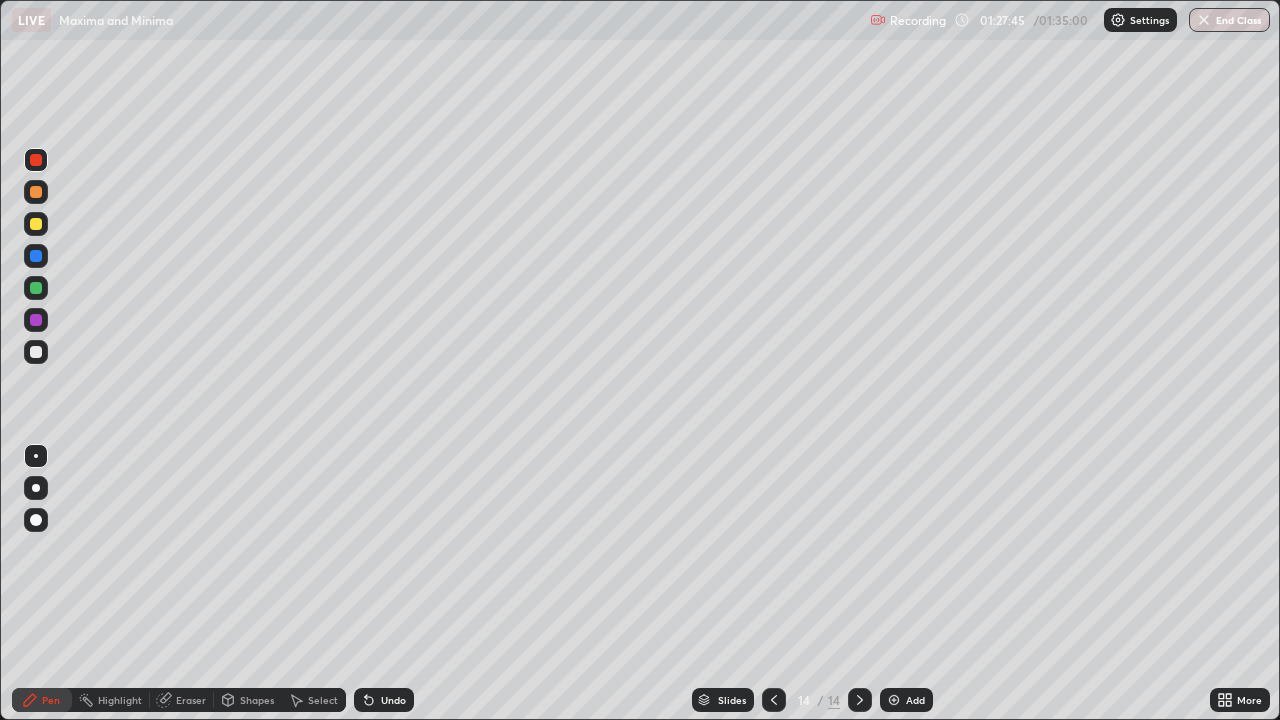 click at bounding box center (36, 352) 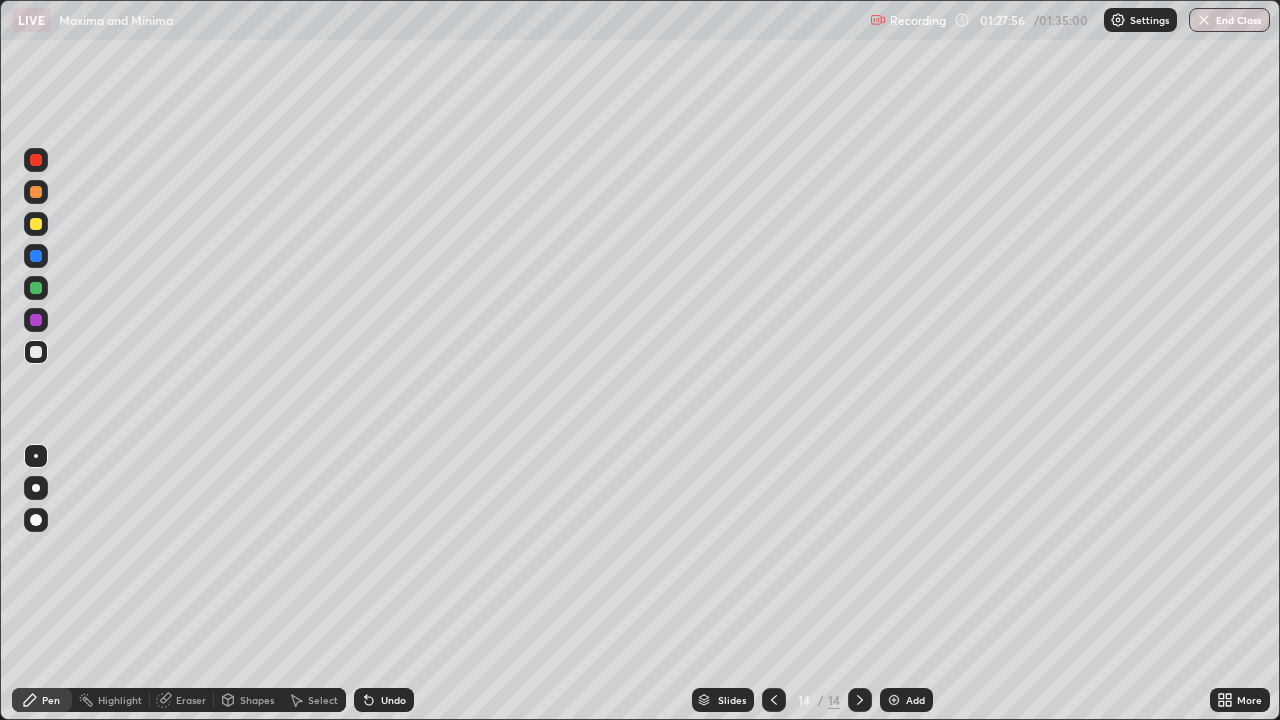 click at bounding box center (36, 352) 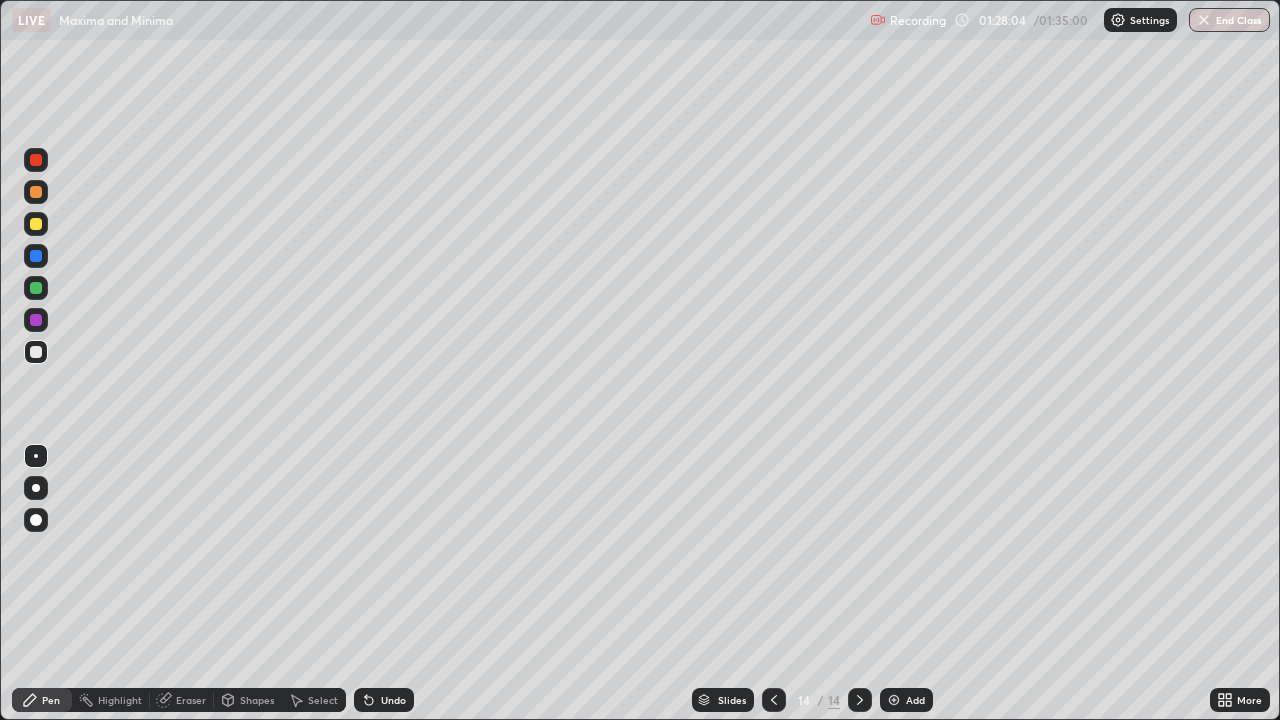 click at bounding box center [36, 352] 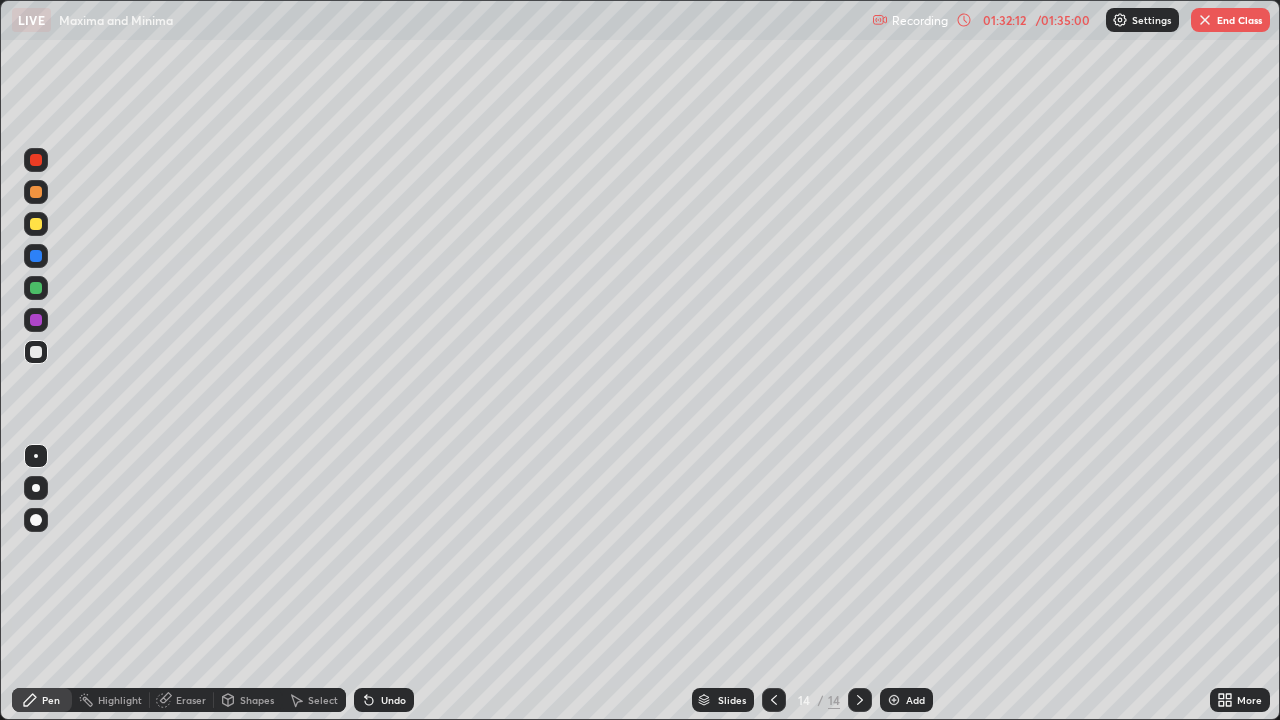 click at bounding box center [36, 352] 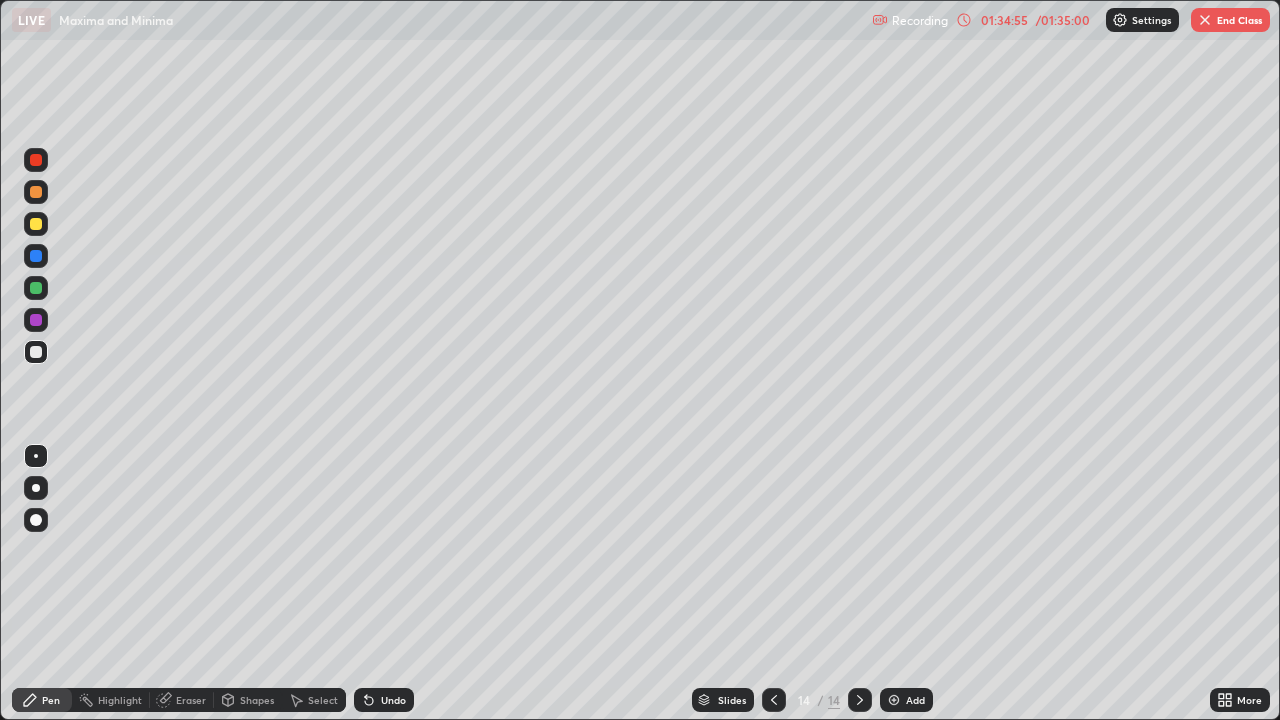 click 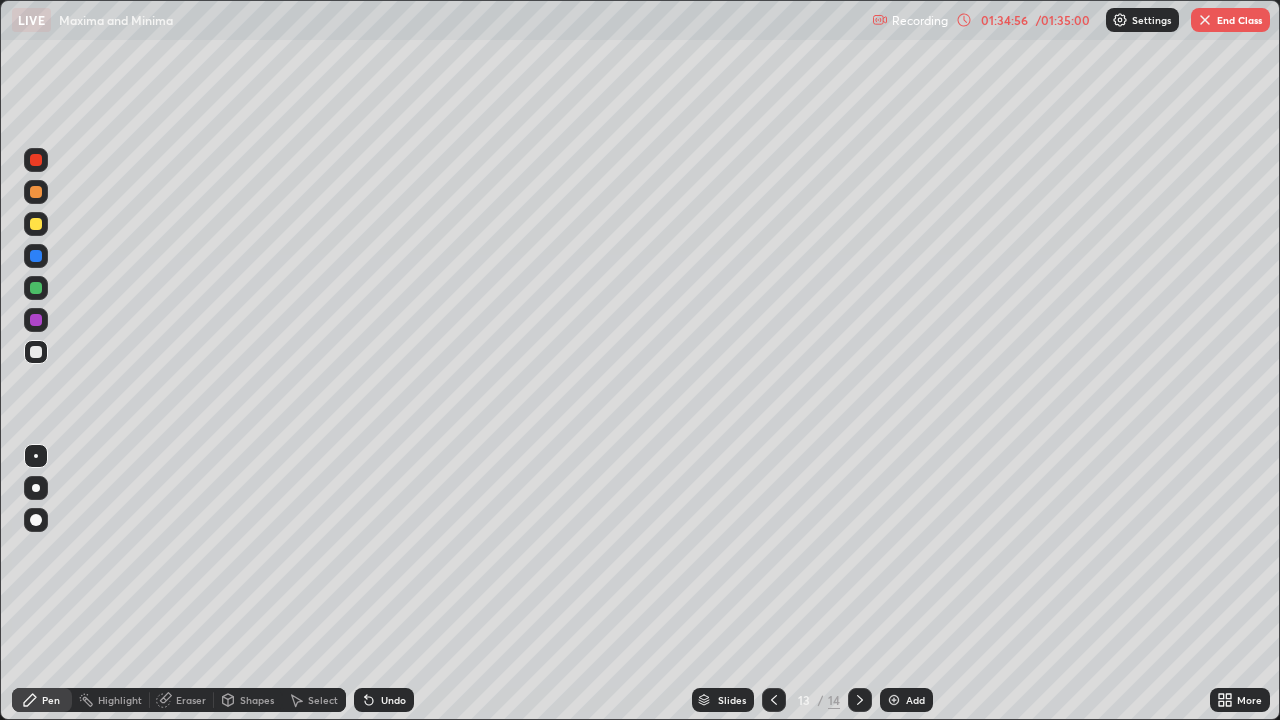 click at bounding box center (774, 700) 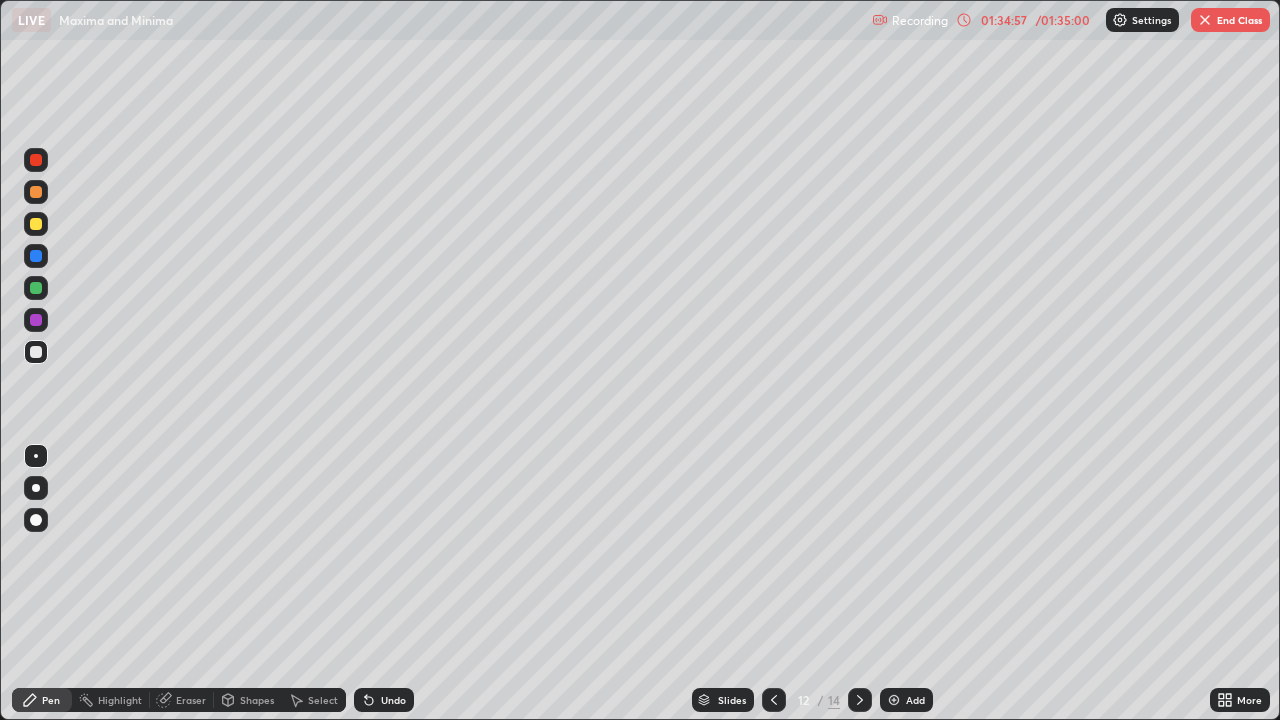 click at bounding box center (860, 700) 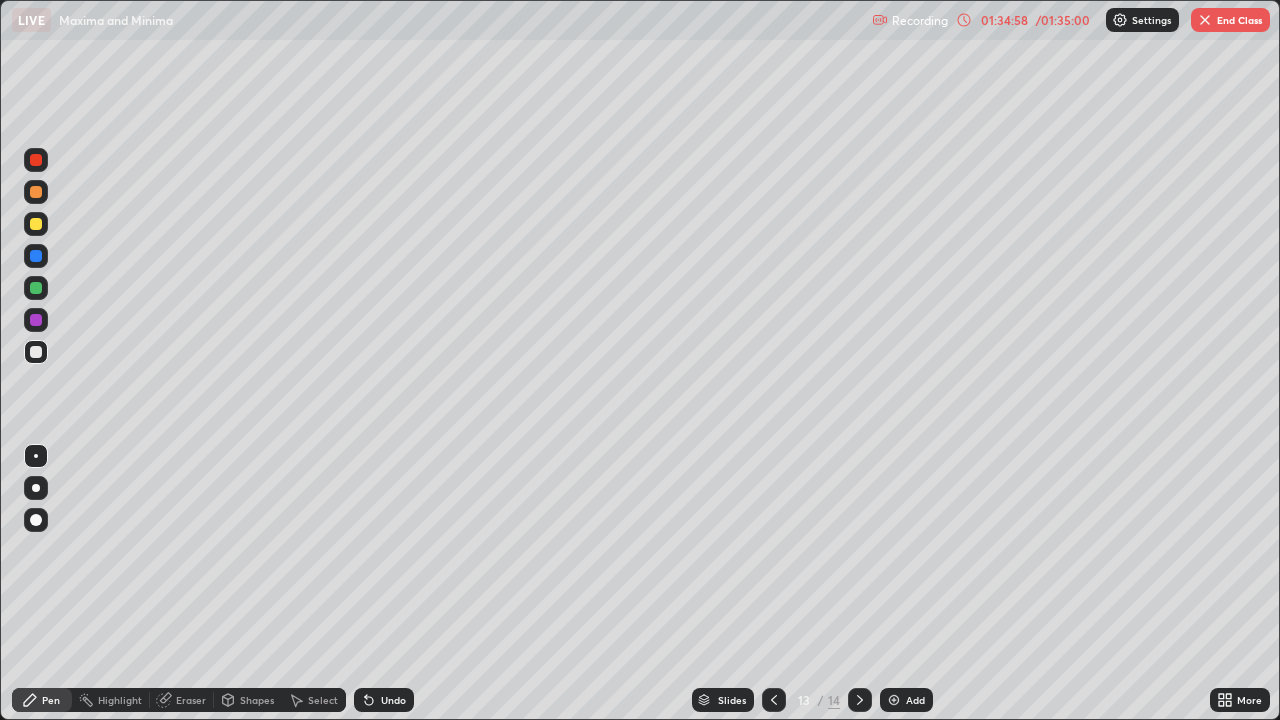 click 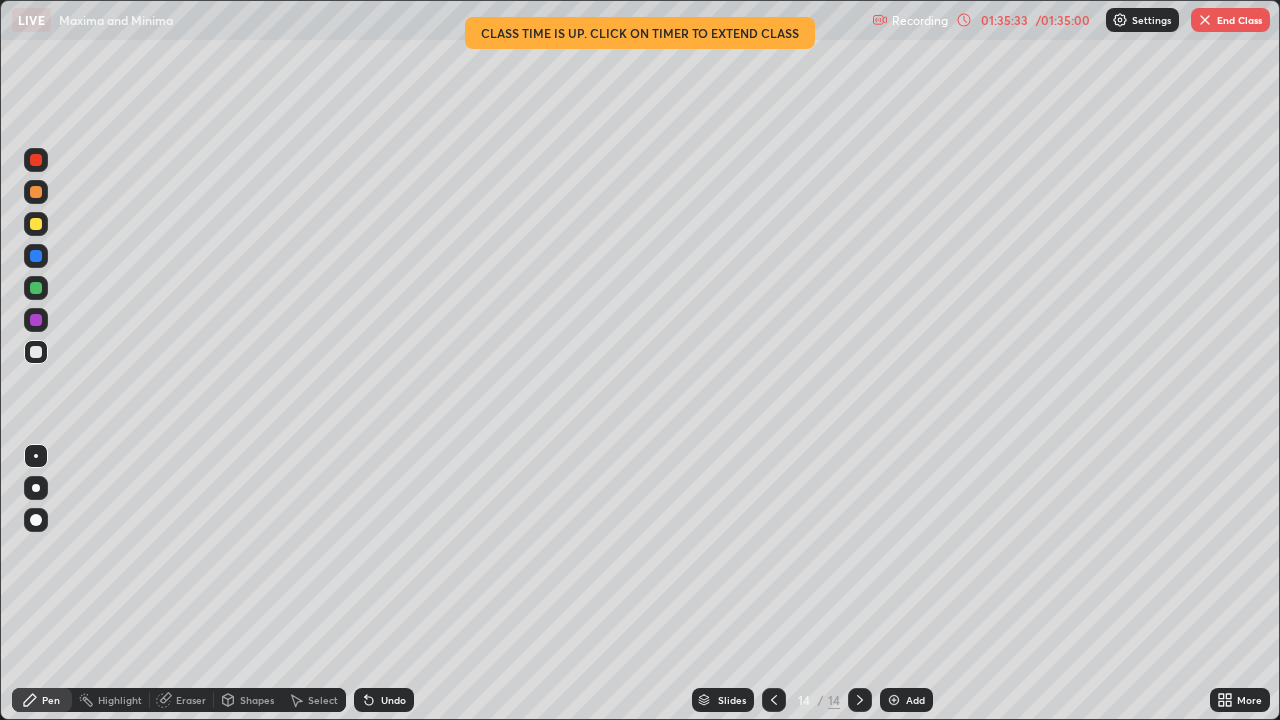 click on "Add" at bounding box center (906, 700) 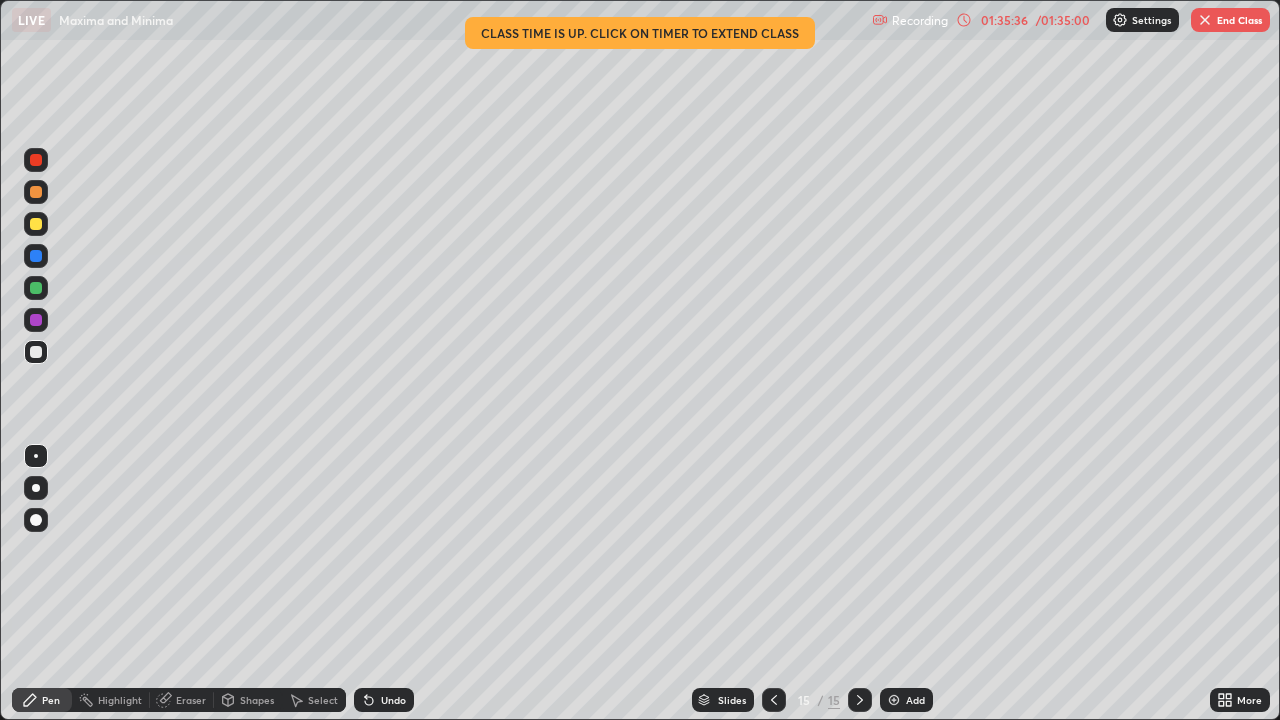 click at bounding box center (36, 352) 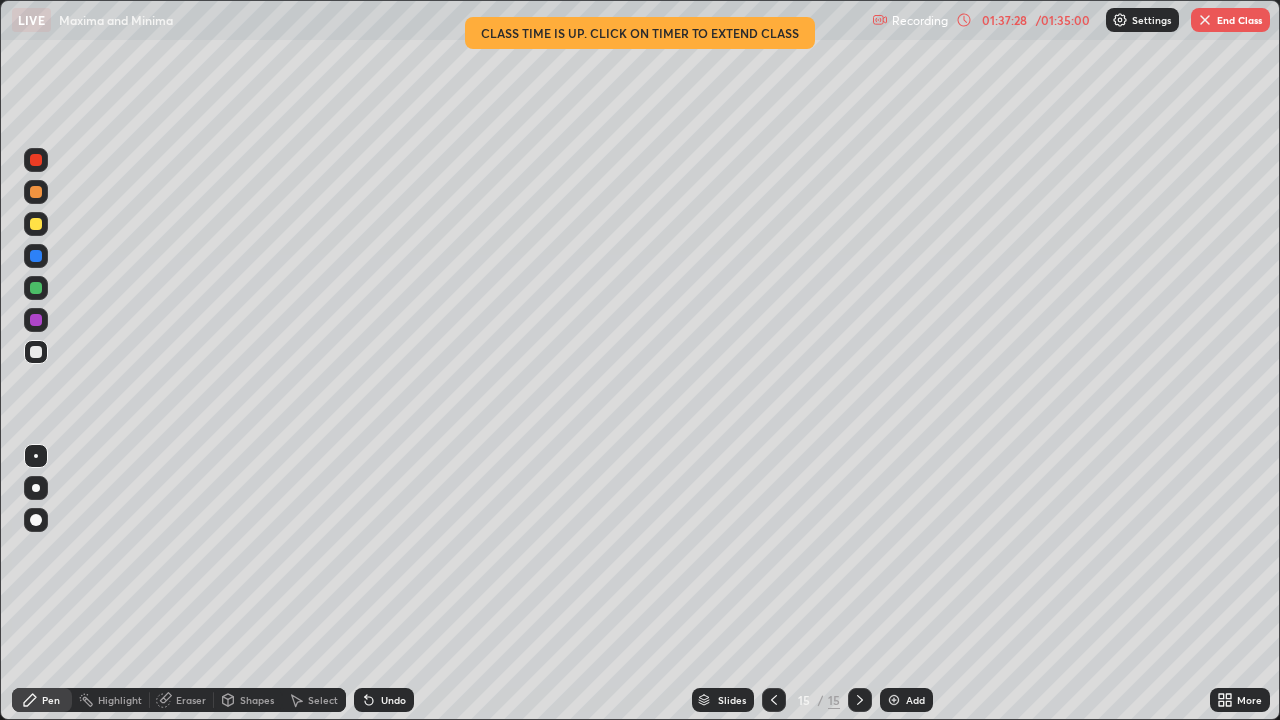 click on "End Class" at bounding box center (1230, 20) 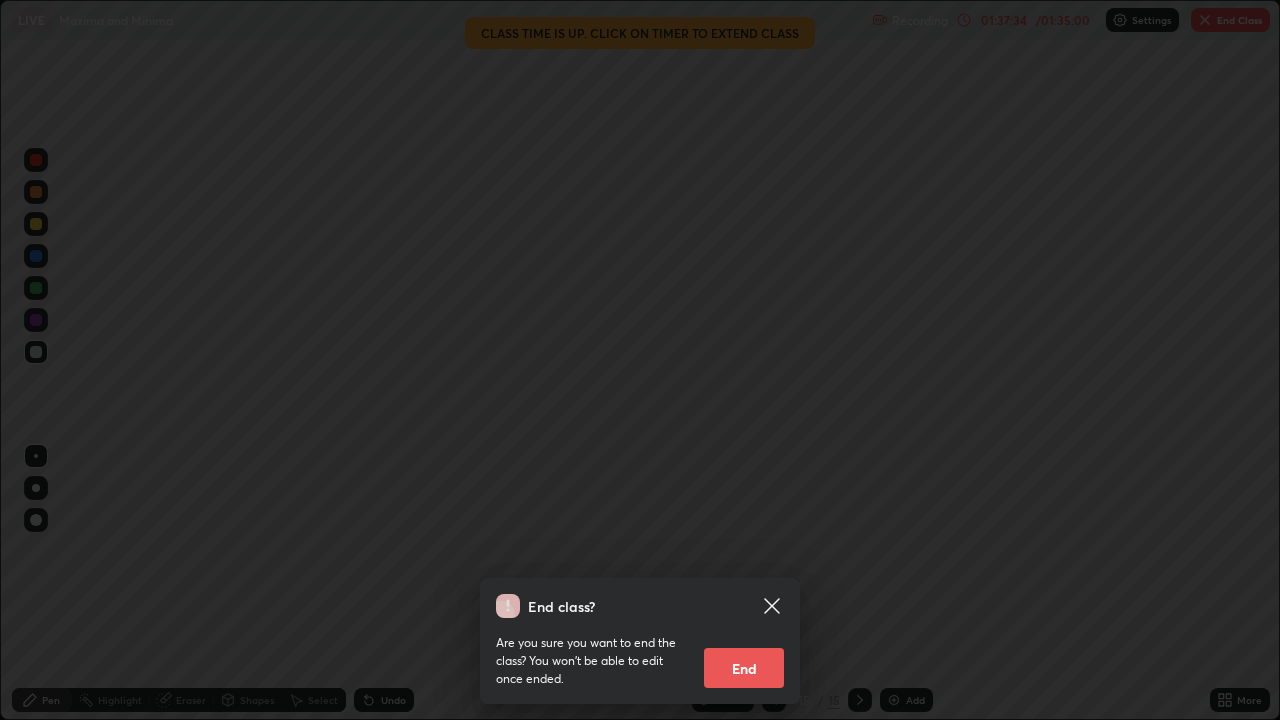 click on "End" at bounding box center [744, 668] 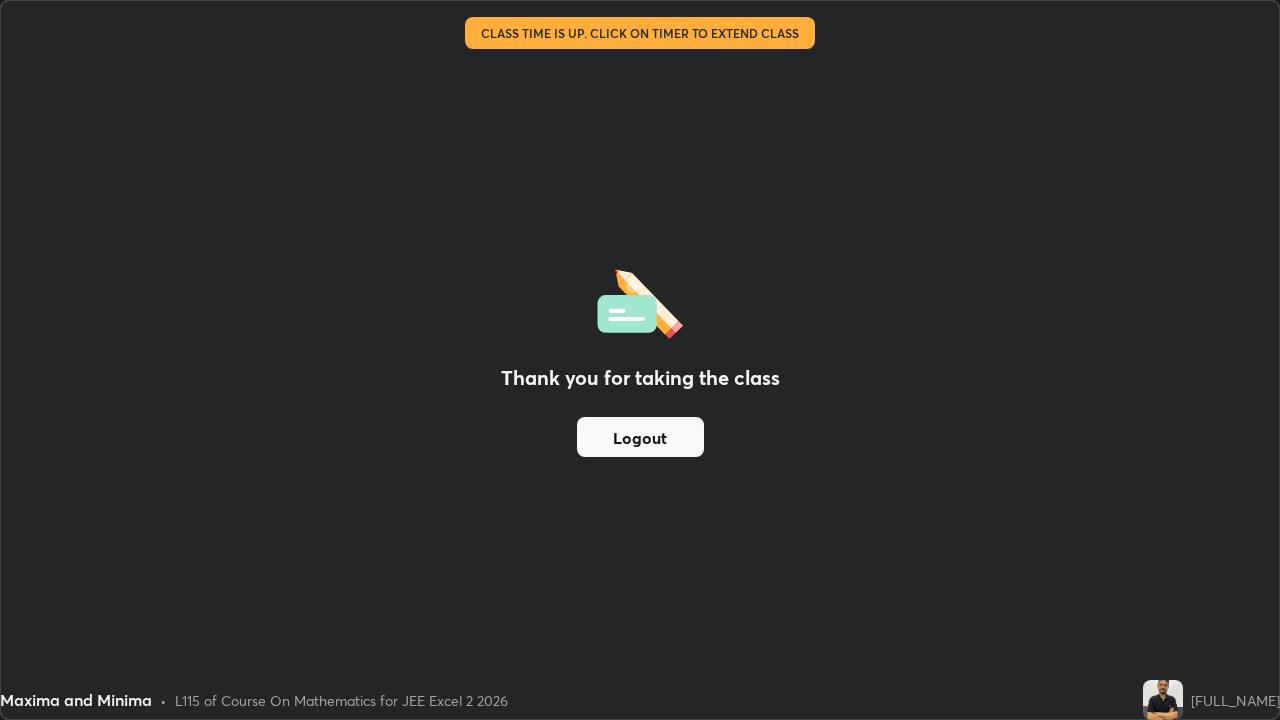 click on "Logout" at bounding box center [640, 437] 